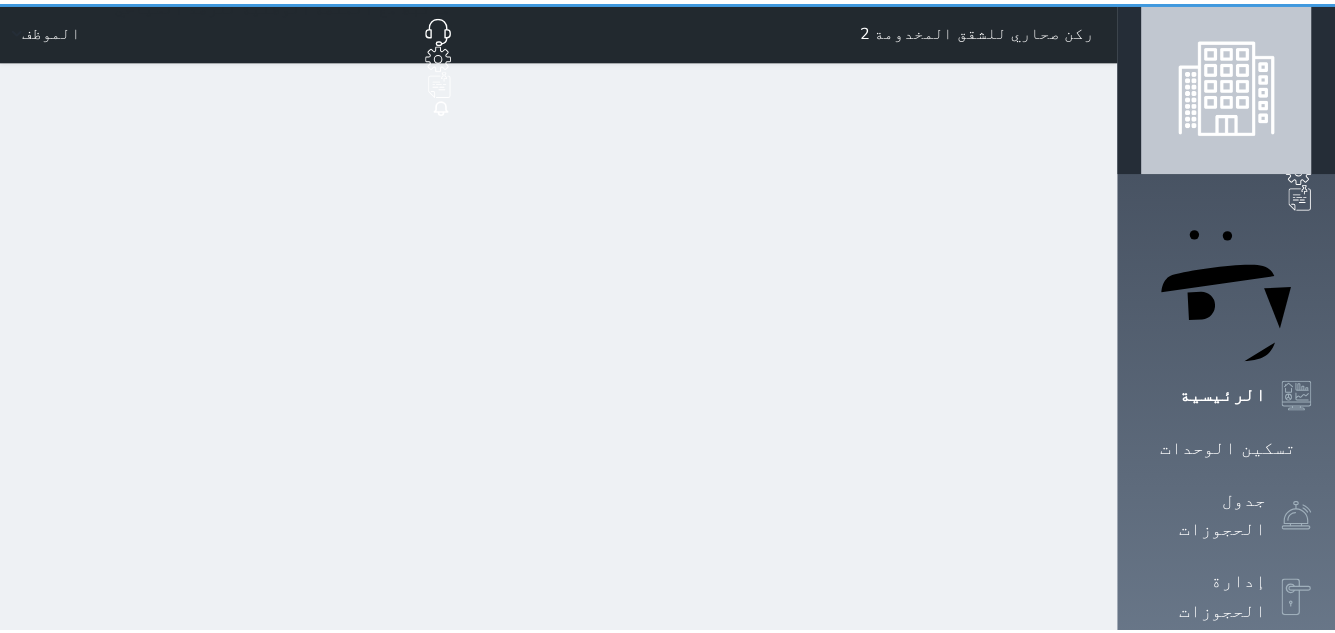 scroll, scrollTop: 0, scrollLeft: 0, axis: both 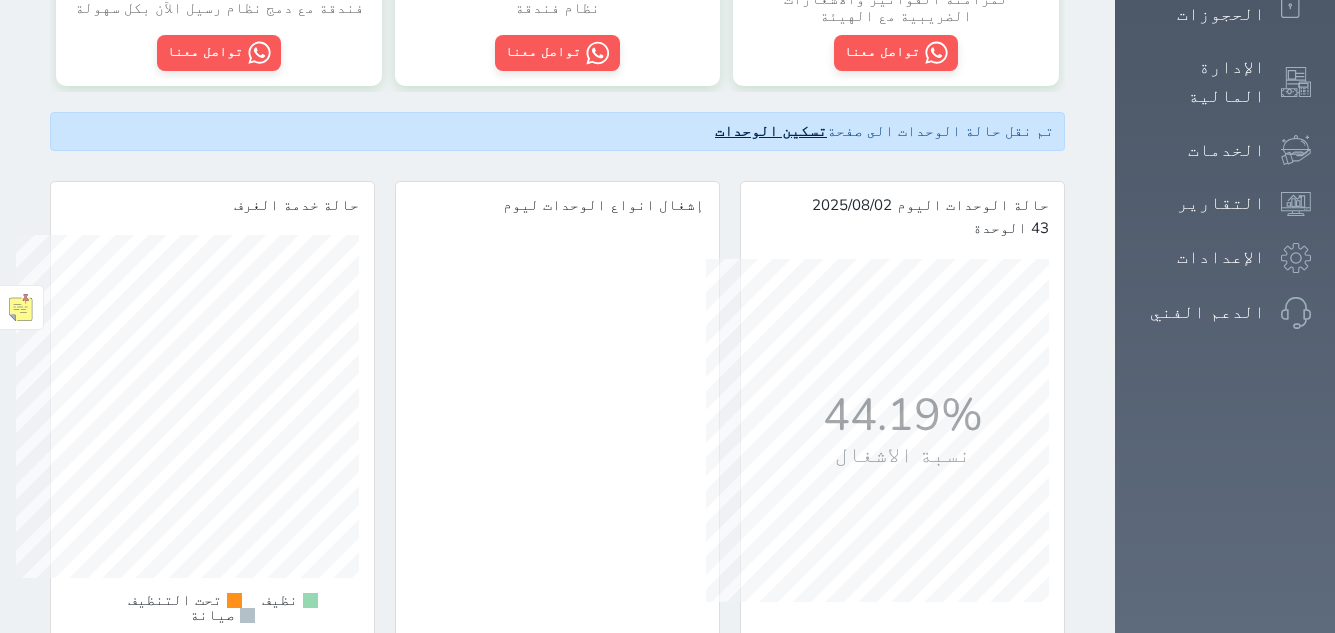 click on "تسكين الوحدات" at bounding box center [771, 131] 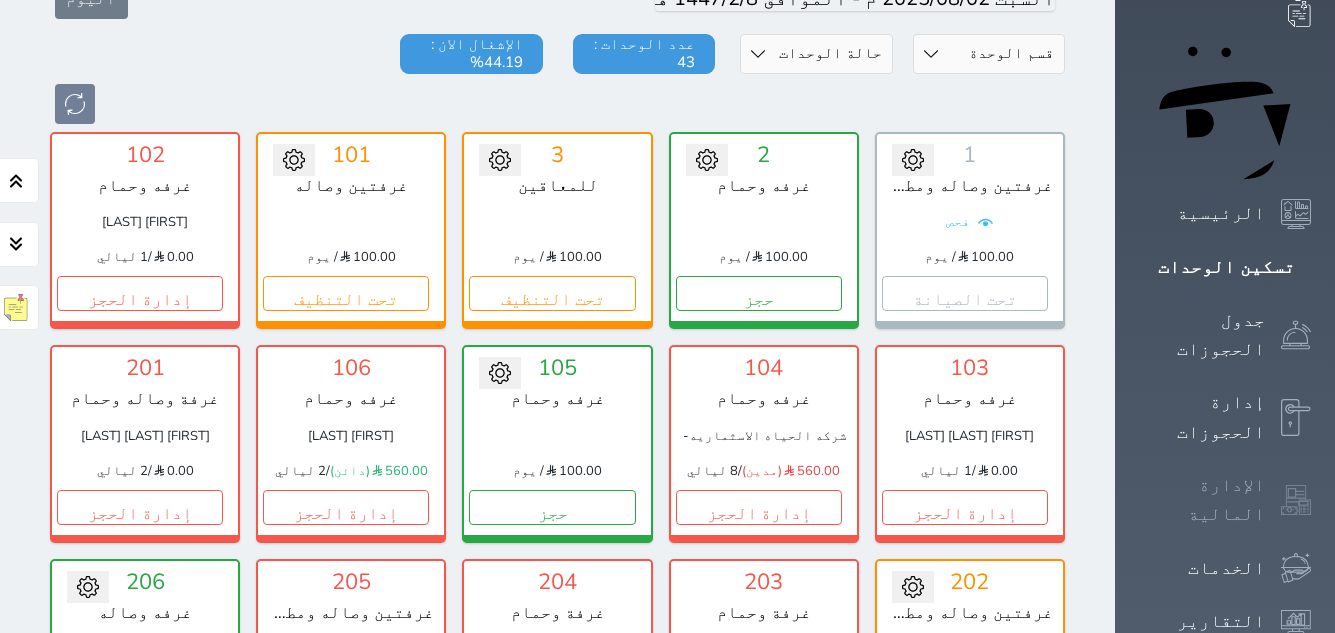 scroll, scrollTop: 178, scrollLeft: 0, axis: vertical 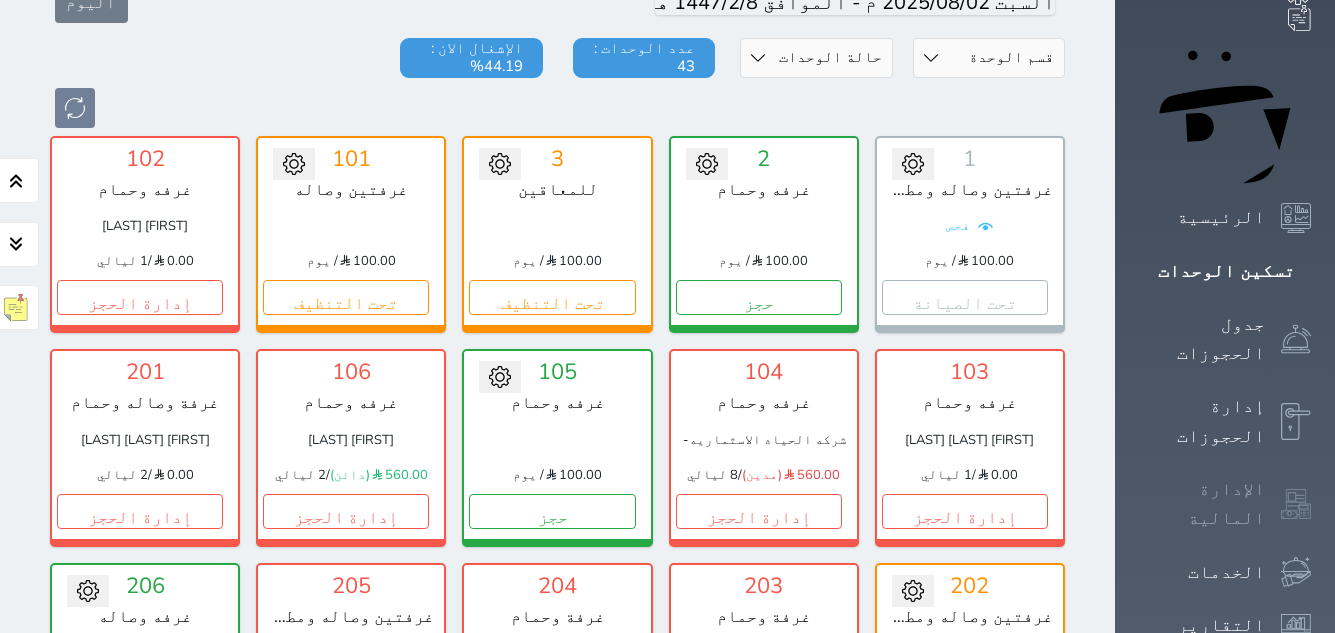 click on "الإدارة المالية" at bounding box center [1202, 504] 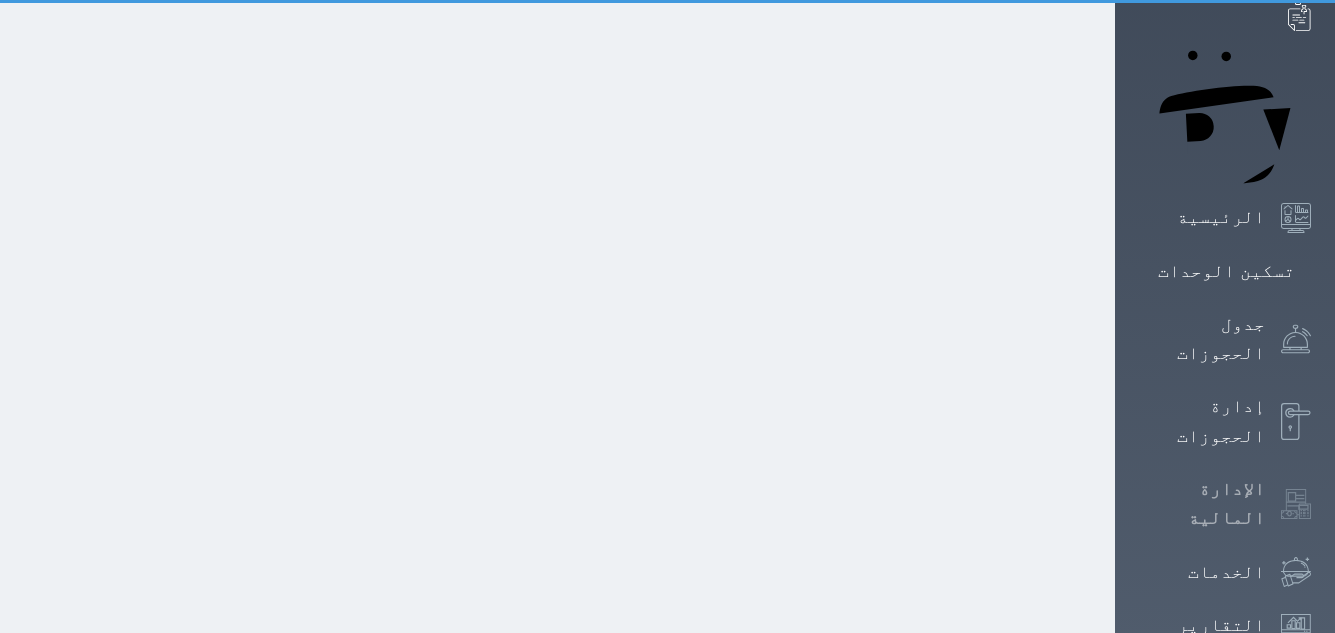 scroll, scrollTop: 0, scrollLeft: 0, axis: both 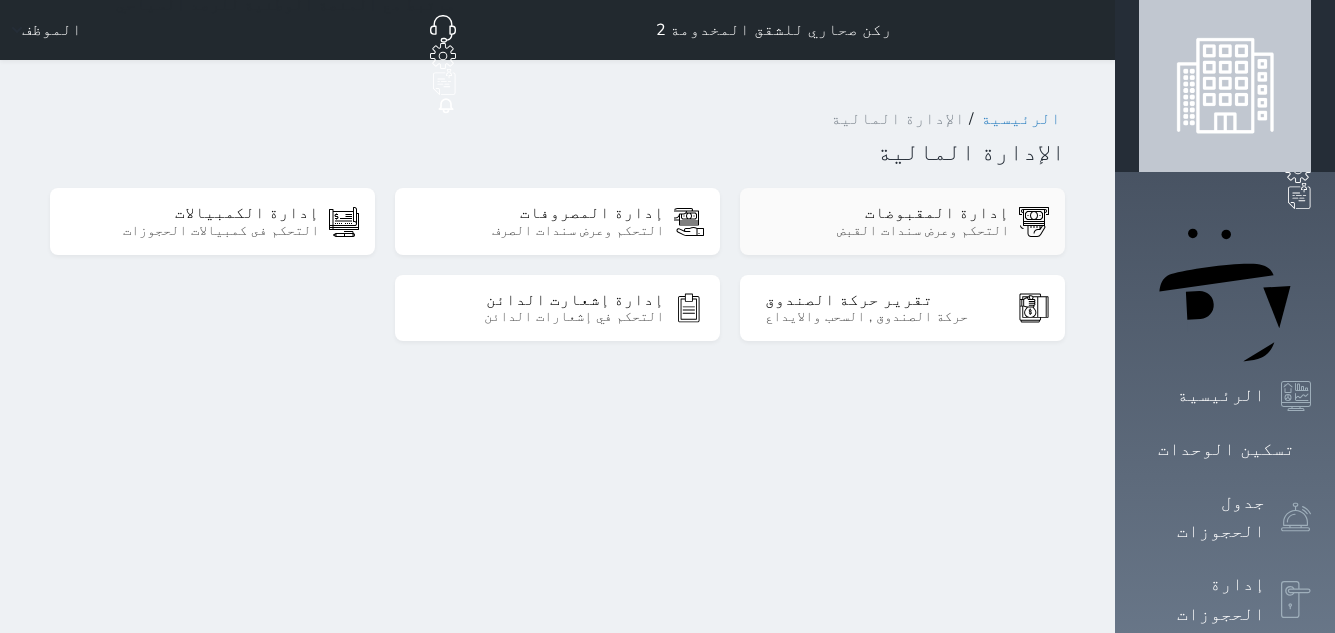 click on "إدارة المقبوضات
التحكم وعرض سندات القبض" at bounding box center [902, 221] 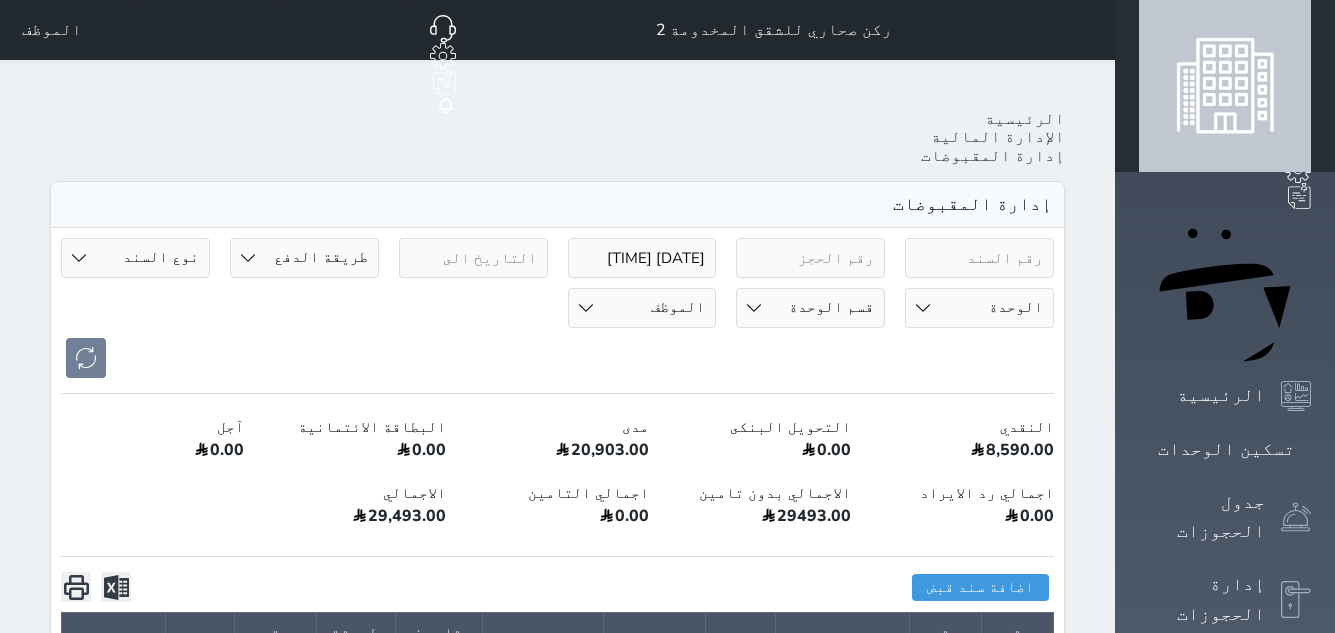 click on "ركن صحاري للشقق المخدومة 2
حجز جماعي جديد   حجز جديد   غير مرتبط مع منصة زاتكا المرحلة الثانية   غير مرتبط مع شموس   مرتبط مع المنصة الوطنية للرصد السياحي             إشعار   الغرفة   النزيل   المصدر
الموظف" at bounding box center [557, 30] 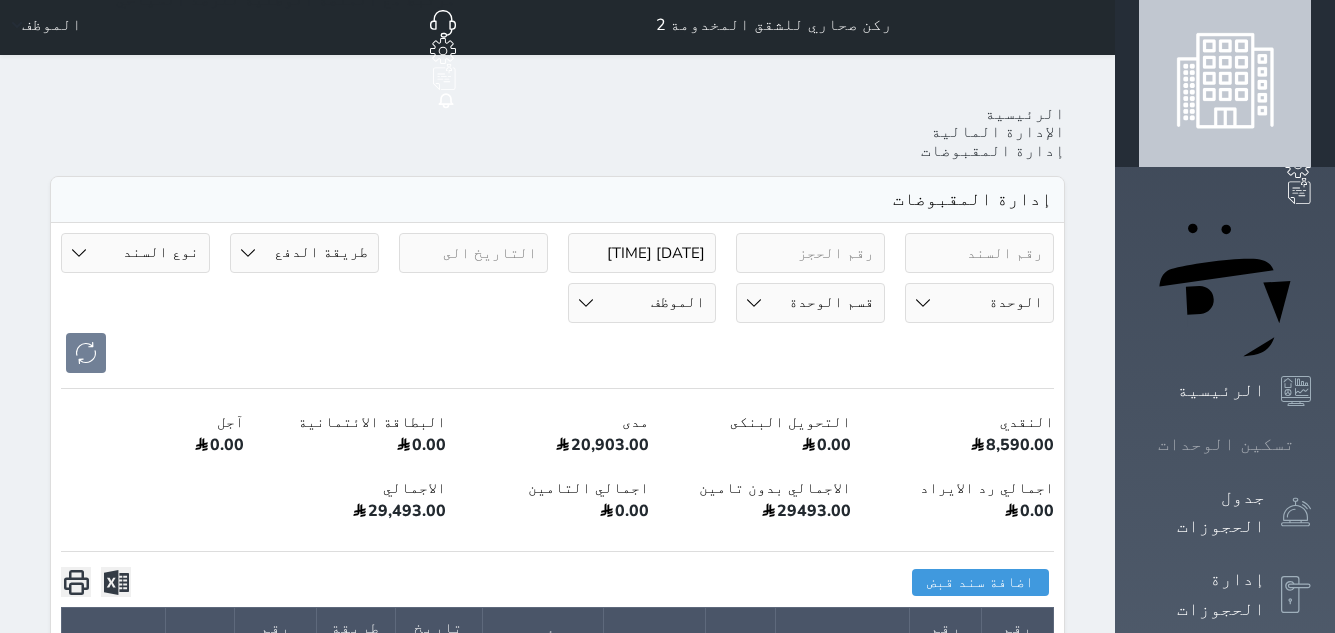 scroll, scrollTop: 0, scrollLeft: 0, axis: both 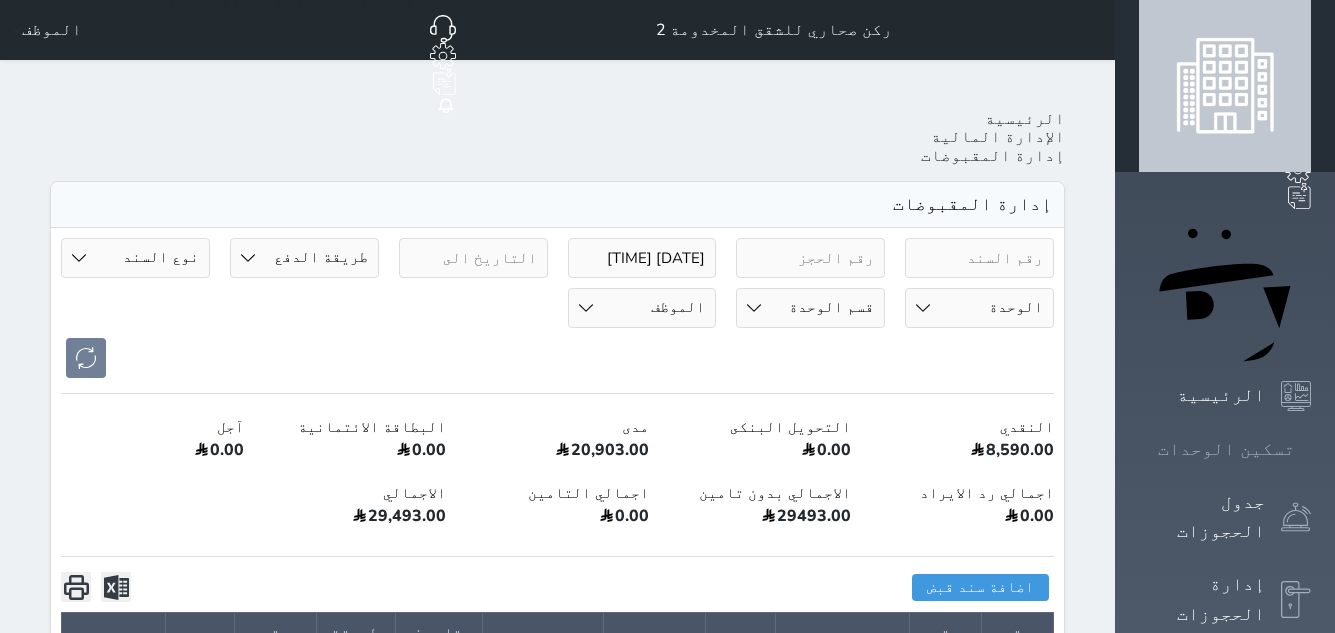 click 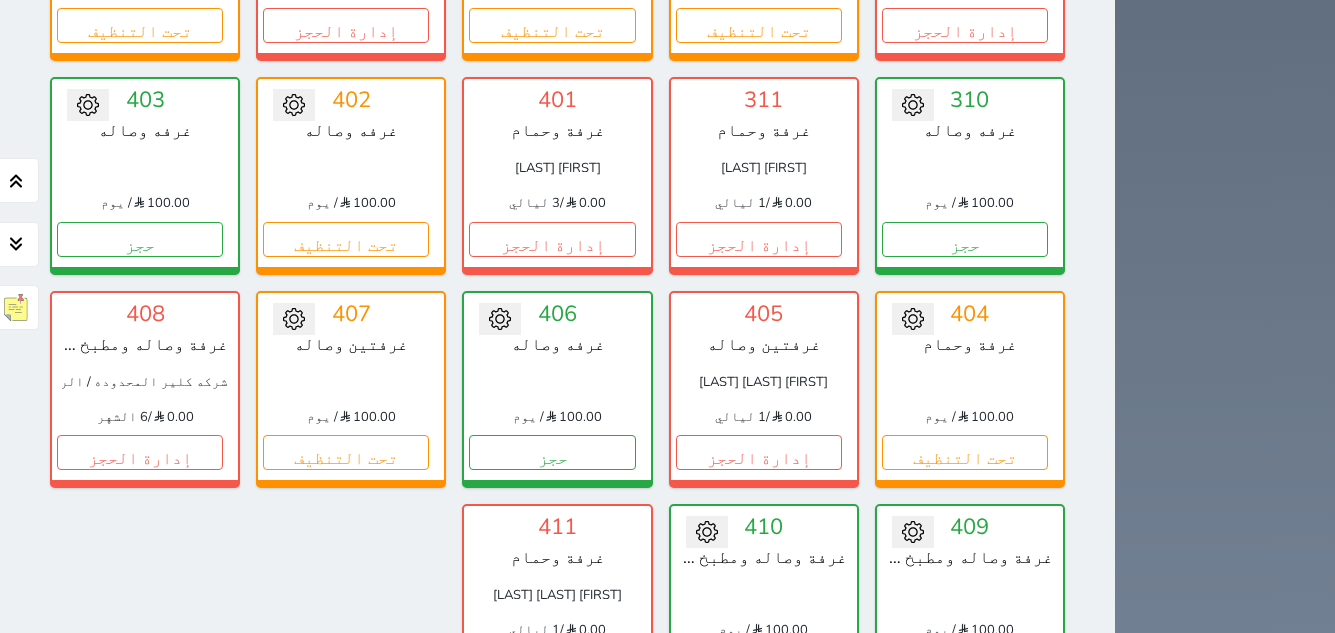 scroll, scrollTop: 1578, scrollLeft: 0, axis: vertical 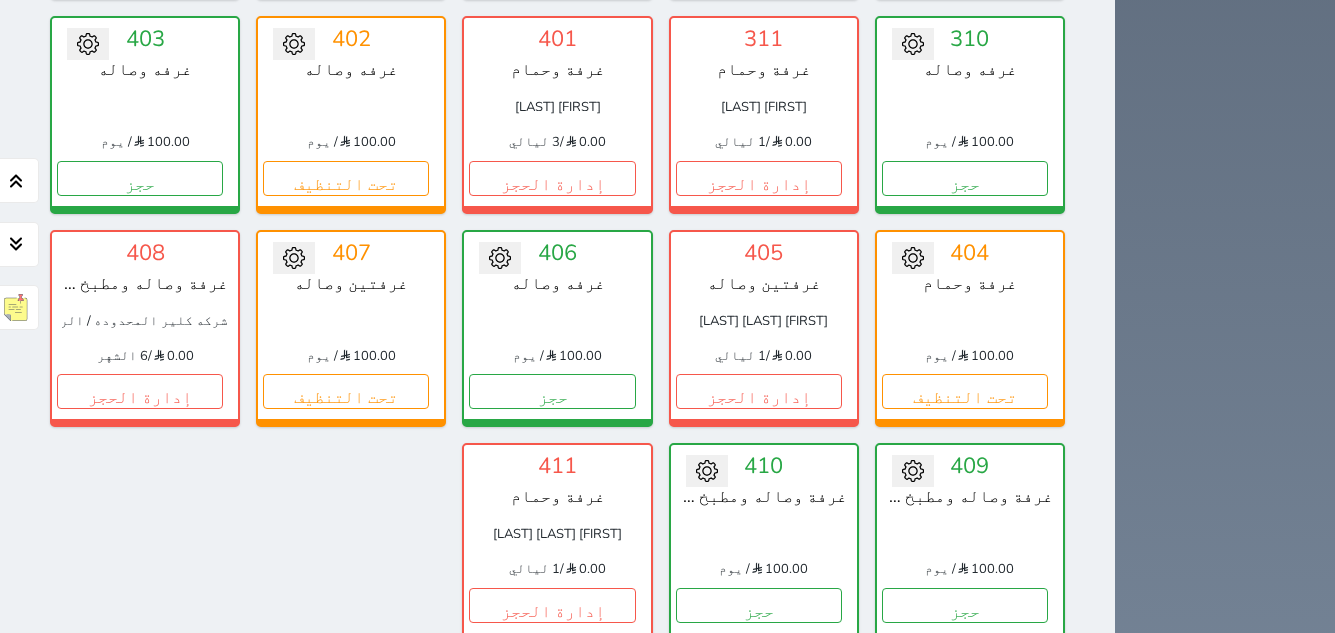 click on "عرض رصيد الصندوق" at bounding box center [198, 720] 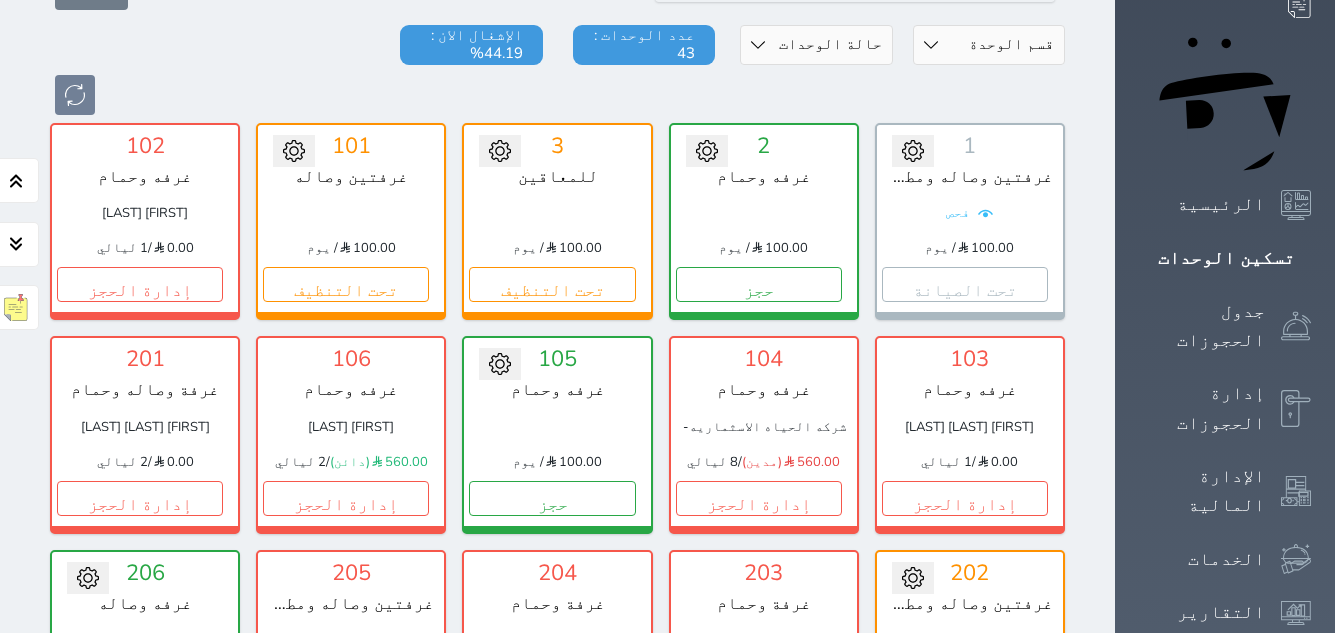 scroll, scrollTop: 278, scrollLeft: 0, axis: vertical 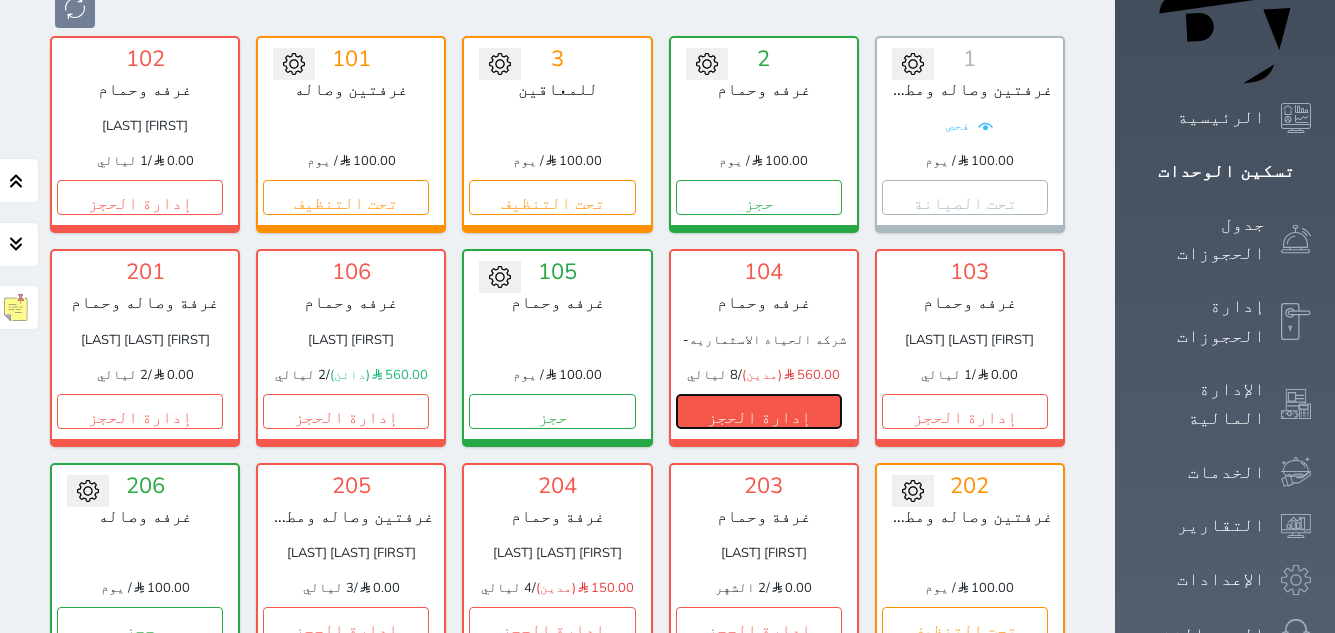 click on "إدارة الحجز" at bounding box center [759, 411] 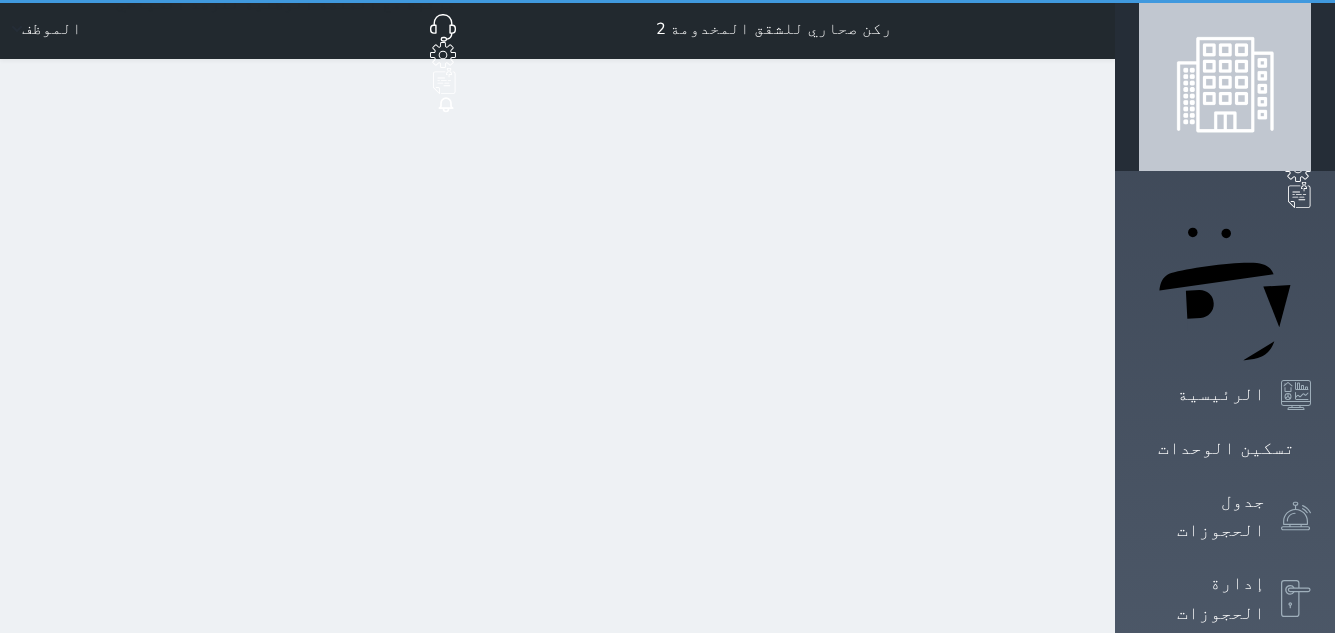 scroll, scrollTop: 0, scrollLeft: 0, axis: both 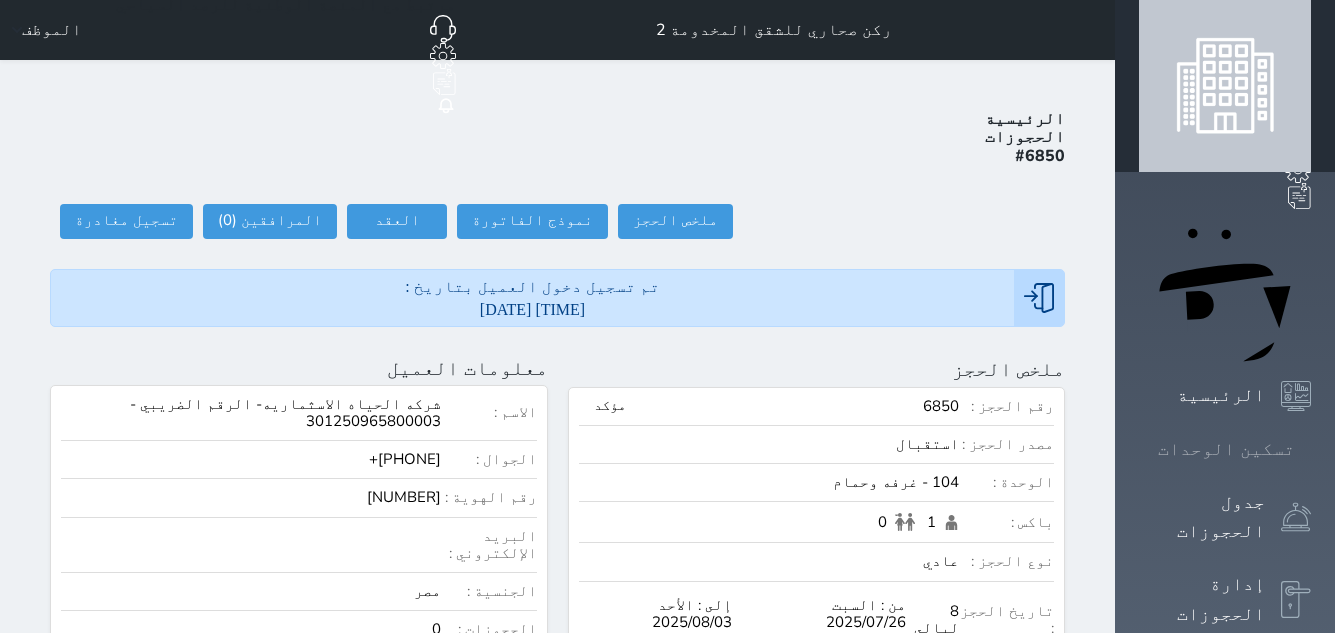click on "تسكين الوحدات" at bounding box center (1226, 449) 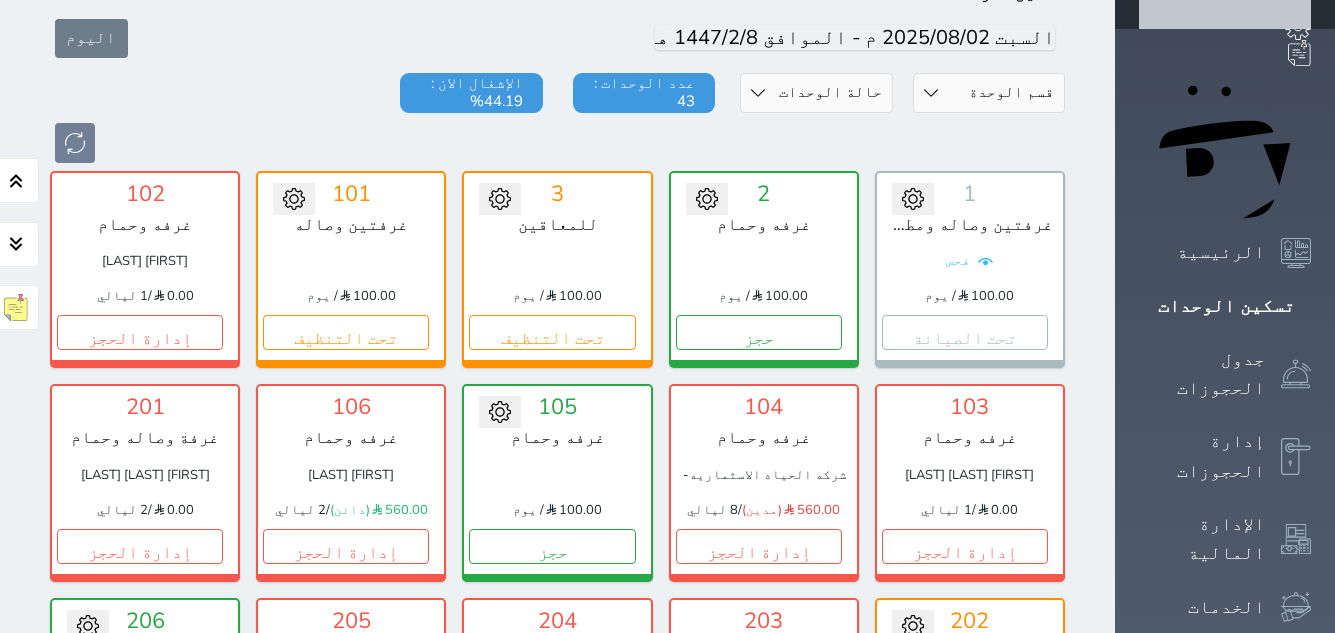 scroll, scrollTop: 178, scrollLeft: 0, axis: vertical 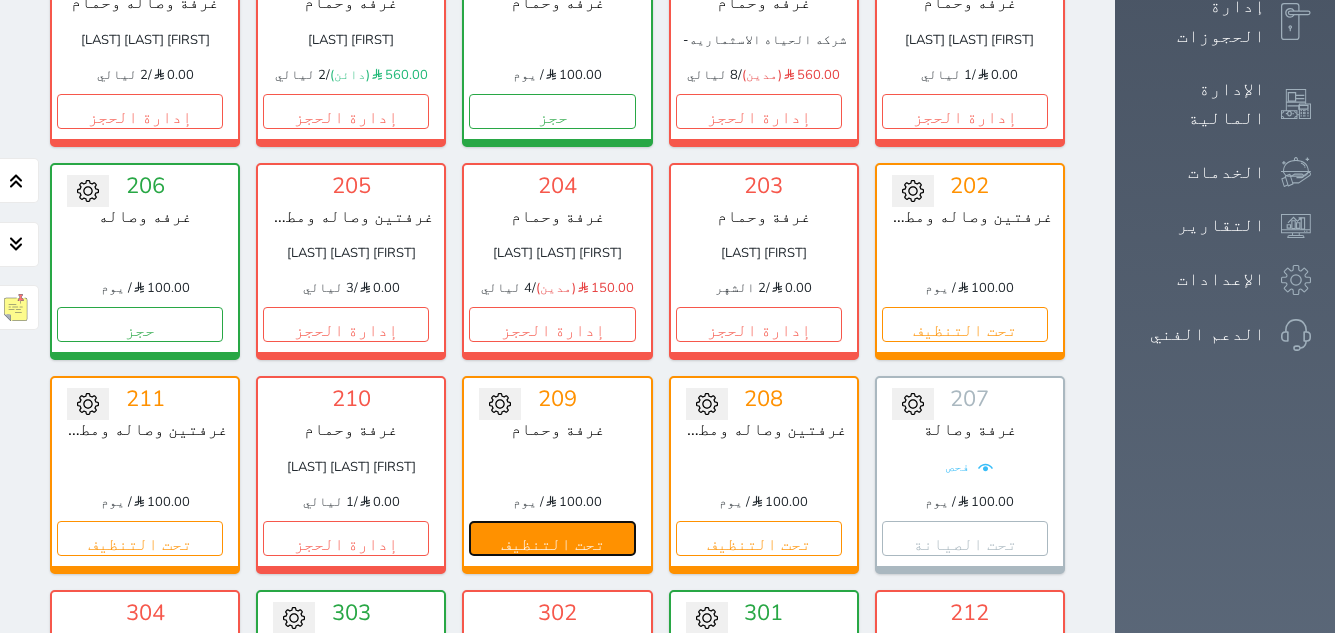 click on "تحت التنظيف" at bounding box center (552, 538) 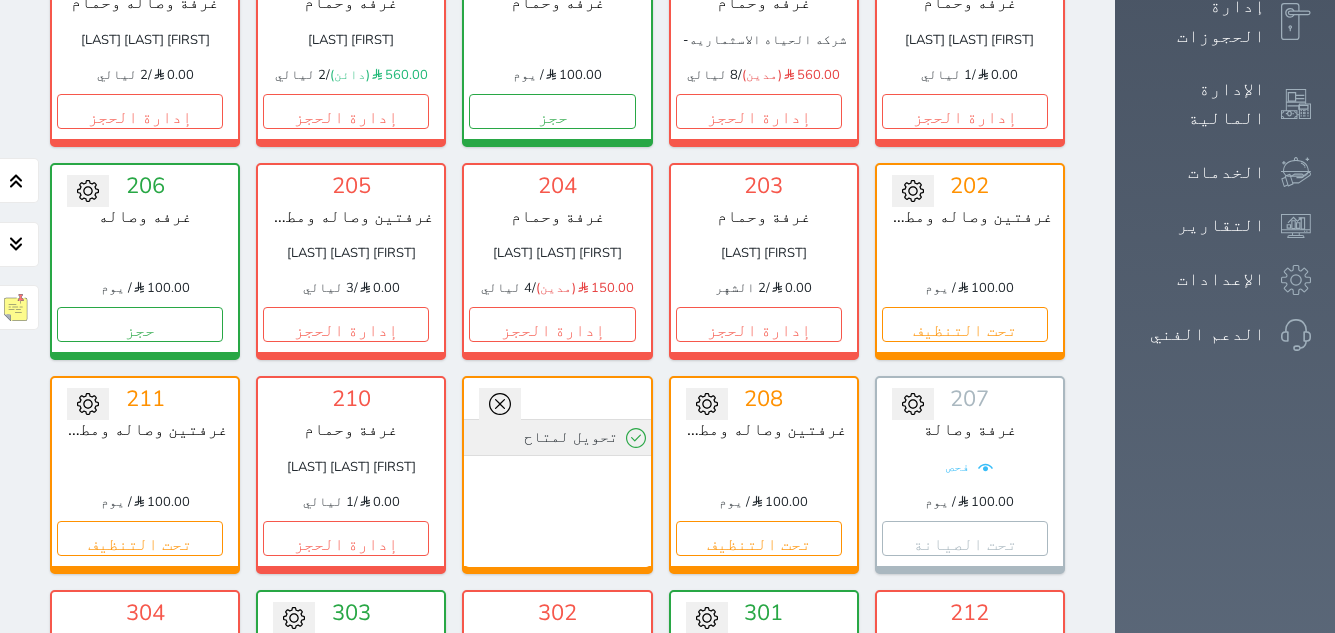 click on "تحويل لمتاح" at bounding box center [557, 437] 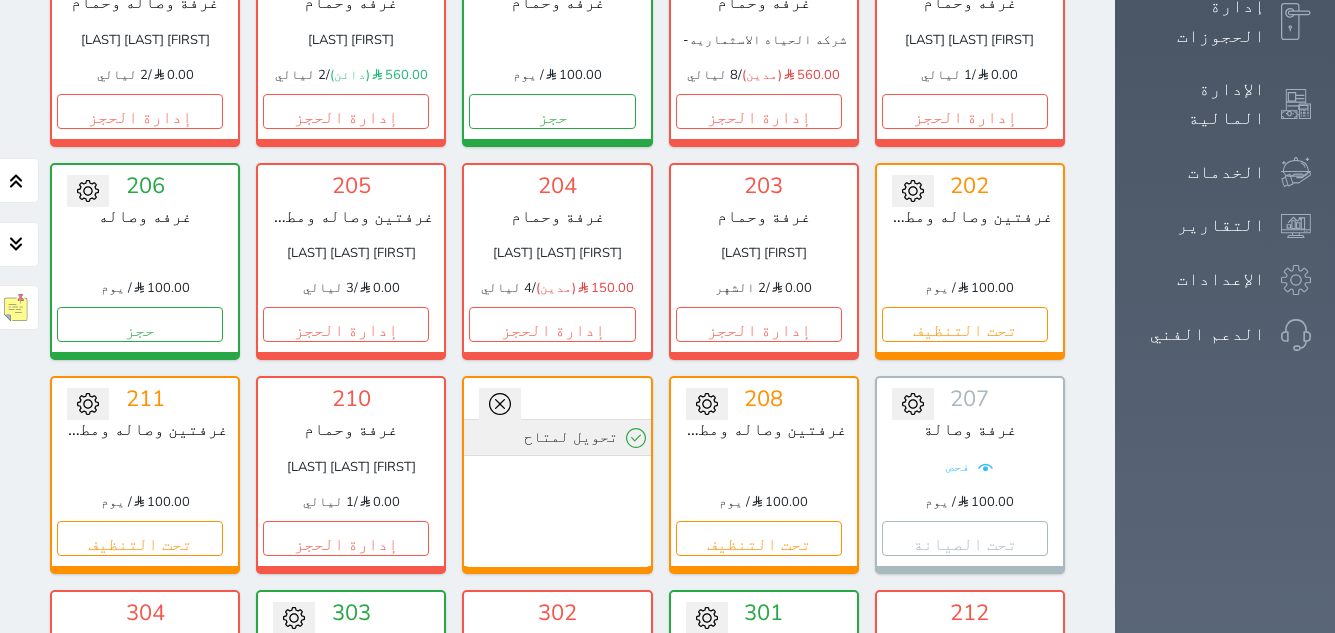 click on "تحويل لمتاح" at bounding box center (557, 437) 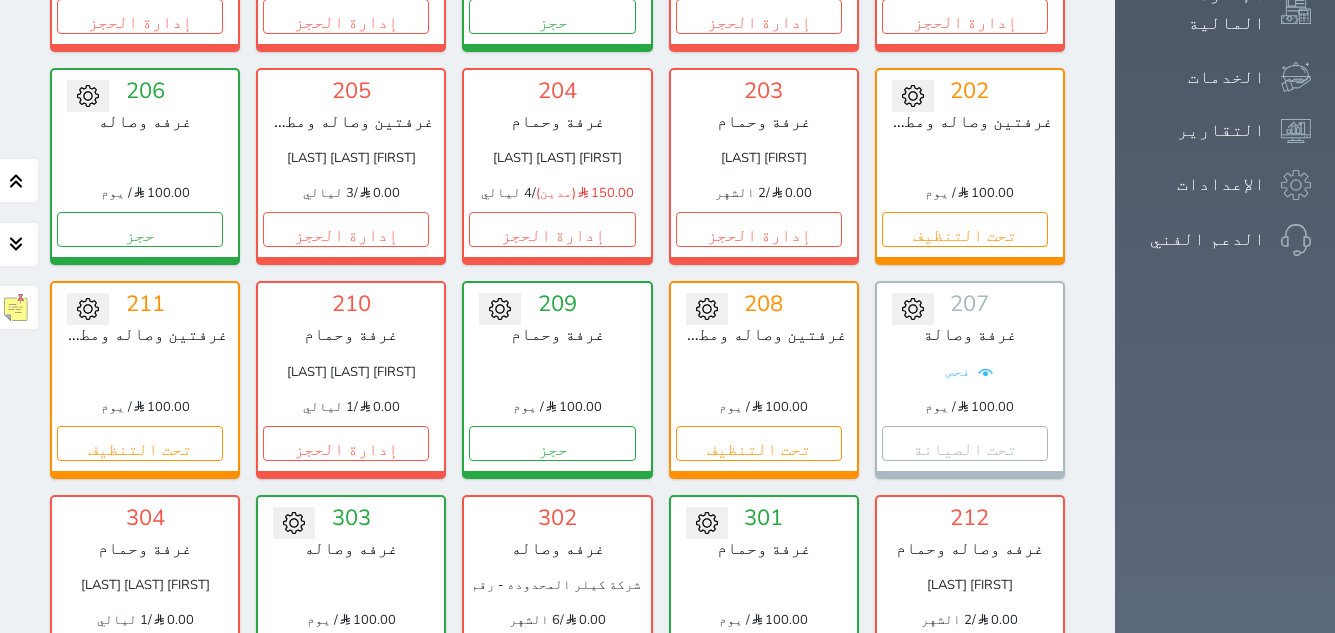 scroll, scrollTop: 678, scrollLeft: 0, axis: vertical 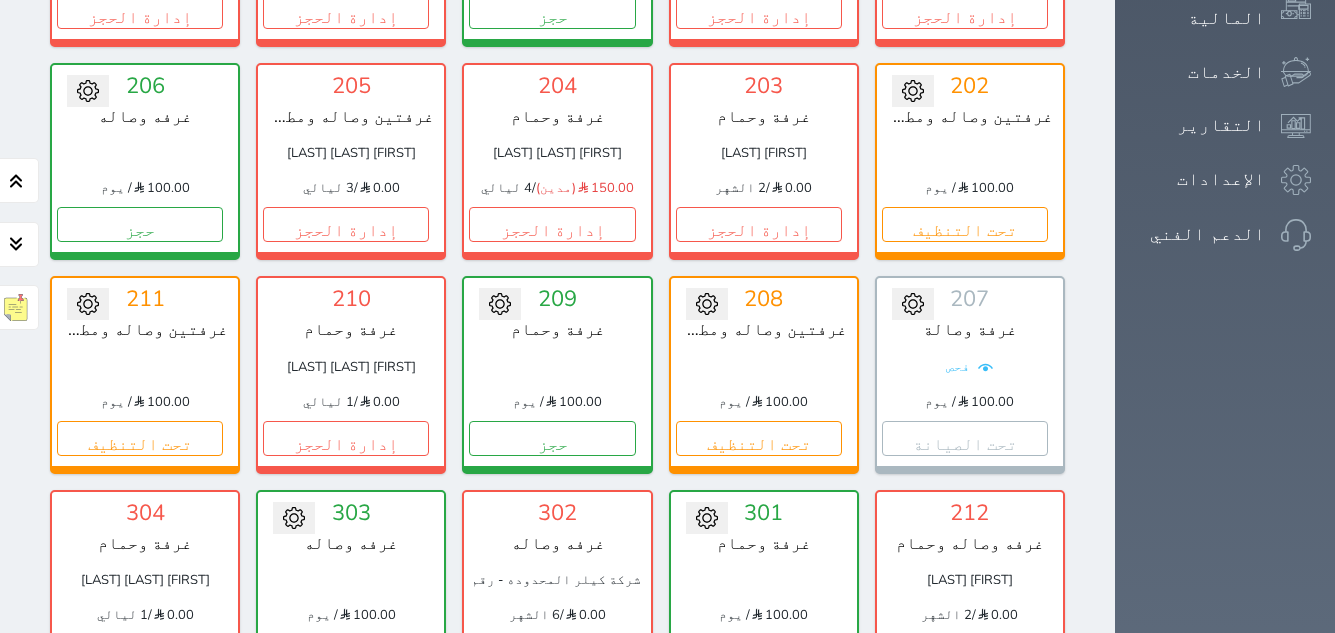 click on "غرفتين وصاله" at bounding box center [557, 757] 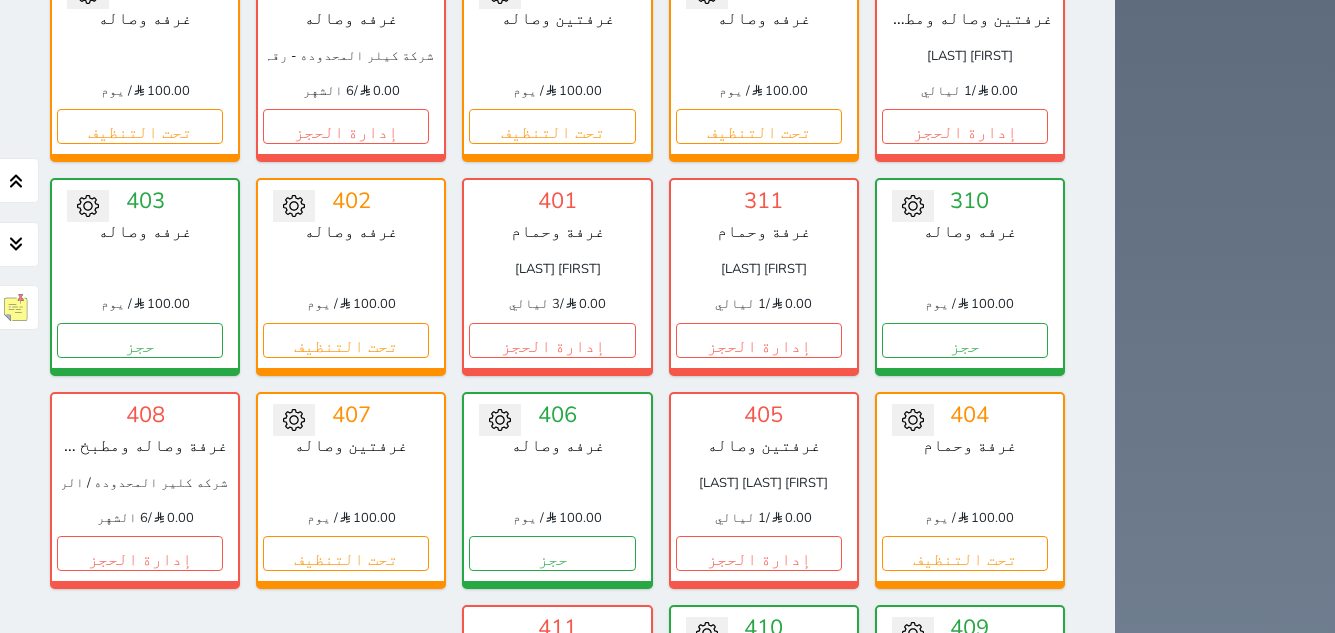 scroll, scrollTop: 1478, scrollLeft: 0, axis: vertical 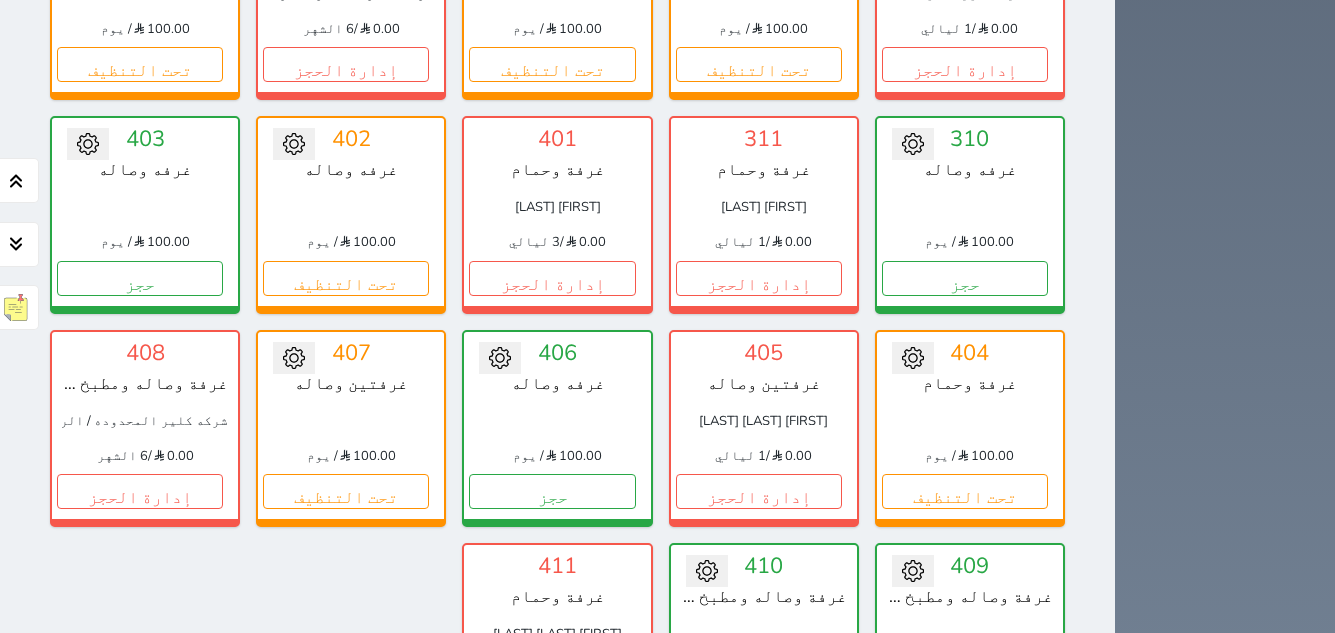 click on "تحويل لمتاح
1   غرفتين وصاله ومطبخ وحمام         فحص
100.00
/ يوم            تحت الصيانة           تغيير الحالة الى صيانة                   التاريخ المتوقع للانتهاء       حفظ
تحويل لتحت الصيانة
تحويل لتحت التنظيف
2   غرفه وحمام
100.00
/ يوم       حجز                   تغيير الحالة الى صيانة                   التاريخ المتوقع للانتهاء       حفظ
تحويل لمتاح
3   للمعاقين
100.00
/ يوم             تحت التنظيف         تغيير الحالة الى صيانة                   التاريخ المتوقع للانتهاء" at bounding box center [557, -212] 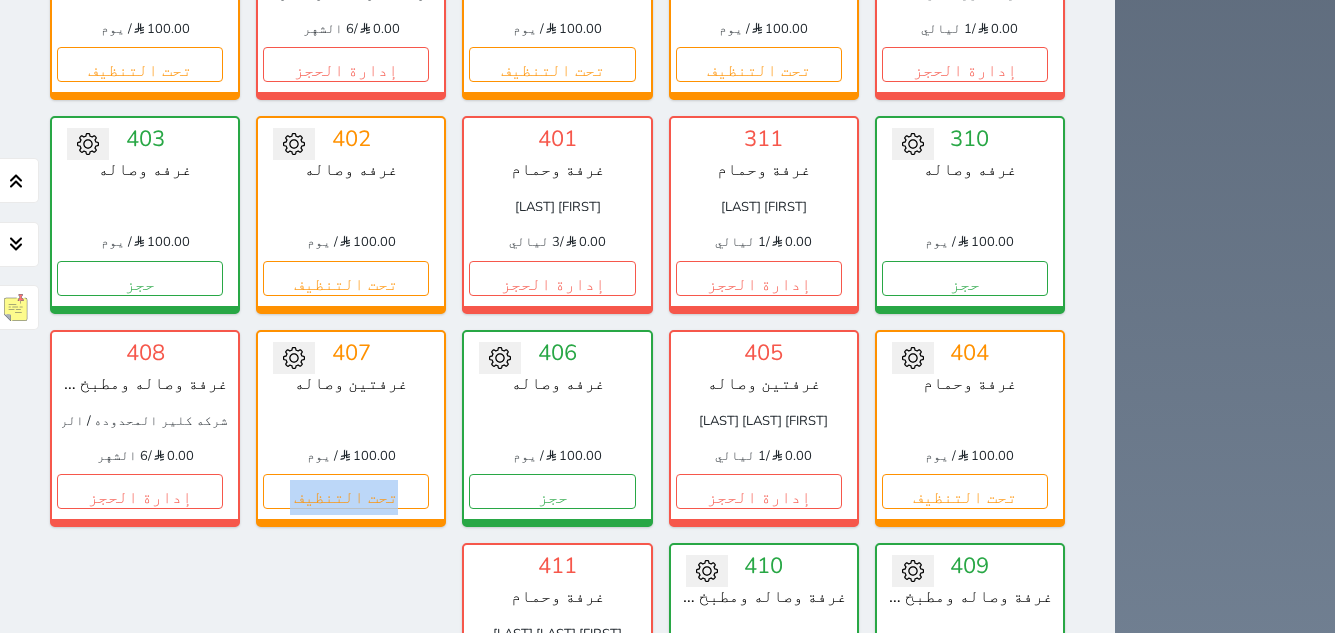 click on "تحويل لمتاح
1   غرفتين وصاله ومطبخ وحمام         فحص
100.00
/ يوم            تحت الصيانة           تغيير الحالة الى صيانة                   التاريخ المتوقع للانتهاء       حفظ
تحويل لتحت الصيانة
تحويل لتحت التنظيف
2   غرفه وحمام
100.00
/ يوم       حجز                   تغيير الحالة الى صيانة                   التاريخ المتوقع للانتهاء       حفظ
تحويل لمتاح
3   للمعاقين
100.00
/ يوم             تحت التنظيف         تغيير الحالة الى صيانة                   التاريخ المتوقع للانتهاء" at bounding box center [557, -212] 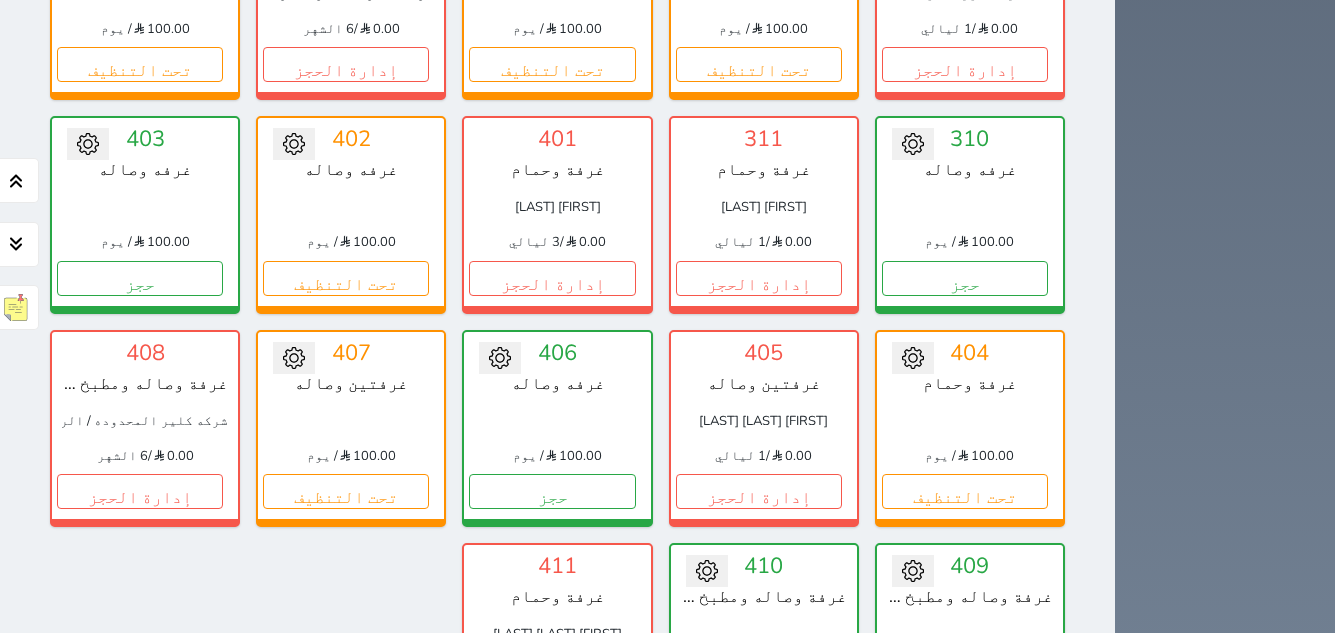 click on "تحويل لمتاح
1   غرفتين وصاله ومطبخ وحمام         فحص
100.00
/ يوم            تحت الصيانة           تغيير الحالة الى صيانة                   التاريخ المتوقع للانتهاء       حفظ
تحويل لتحت الصيانة
تحويل لتحت التنظيف
2   غرفه وحمام
100.00
/ يوم       حجز                   تغيير الحالة الى صيانة                   التاريخ المتوقع للانتهاء       حفظ
تحويل لمتاح
3   للمعاقين
100.00
/ يوم             تحت التنظيف         تغيير الحالة الى صيانة                   التاريخ المتوقع للانتهاء" at bounding box center [557, -212] 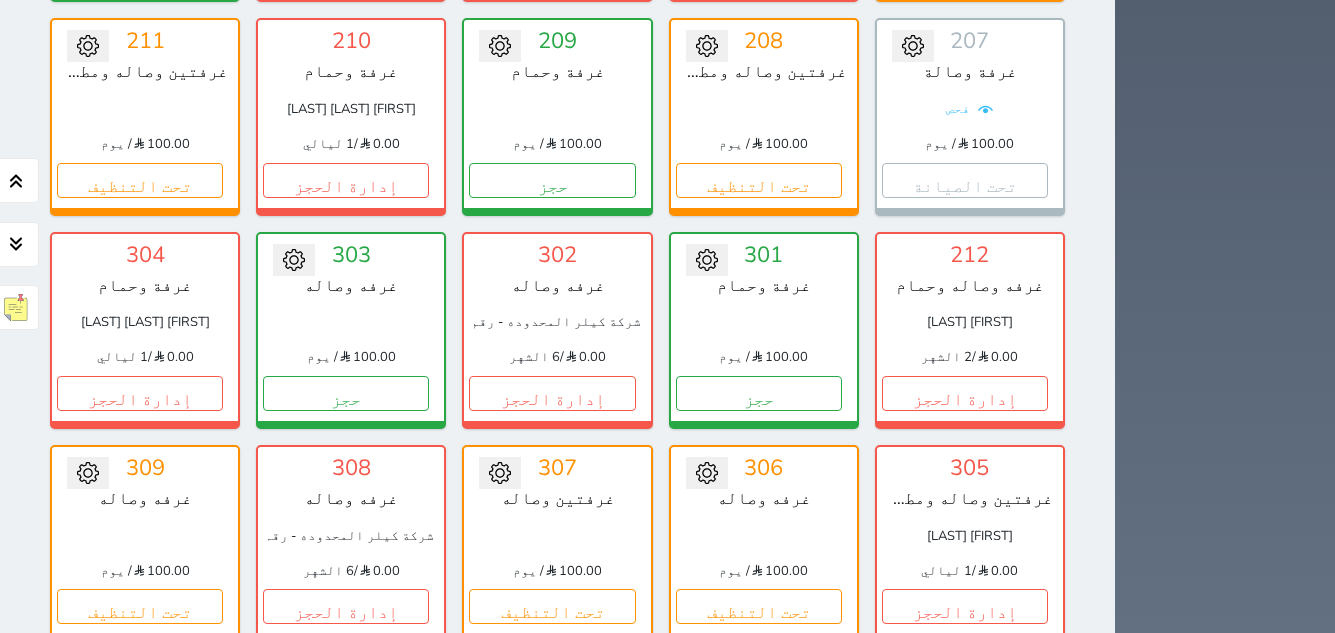 scroll, scrollTop: 778, scrollLeft: 0, axis: vertical 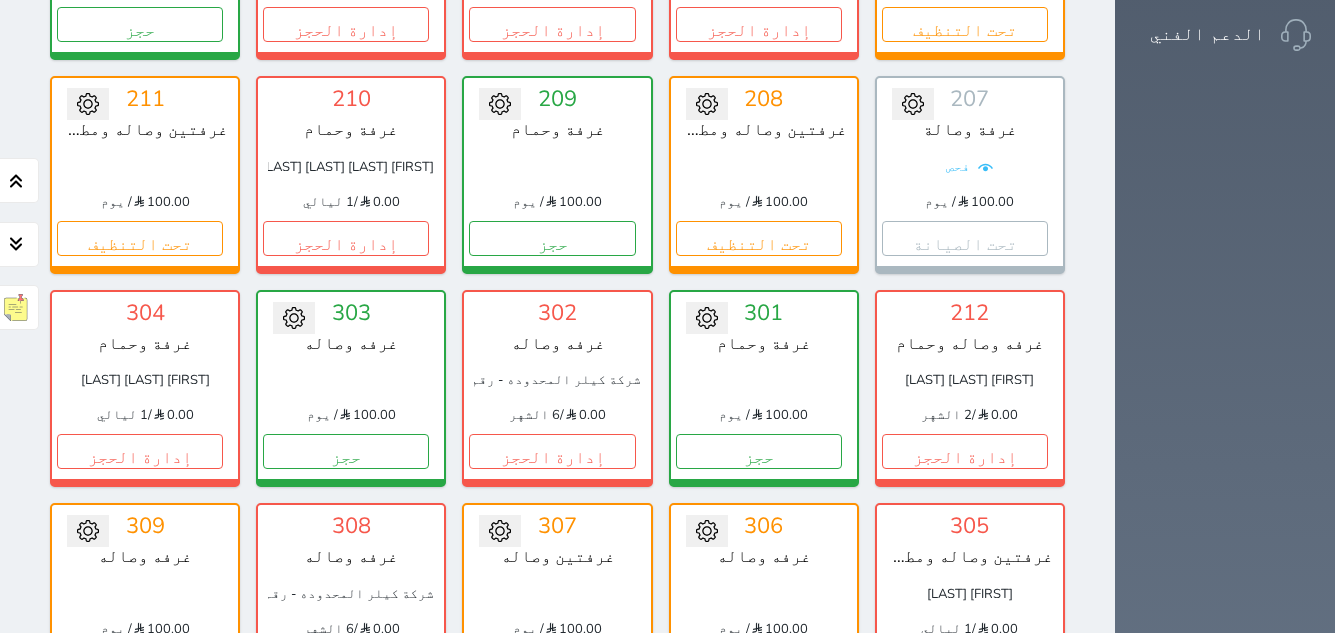 click on "تحويل لمتاح
306   غرفه وصاله
100.00
/ يوم             تحت التنظيف" at bounding box center (764, 601) 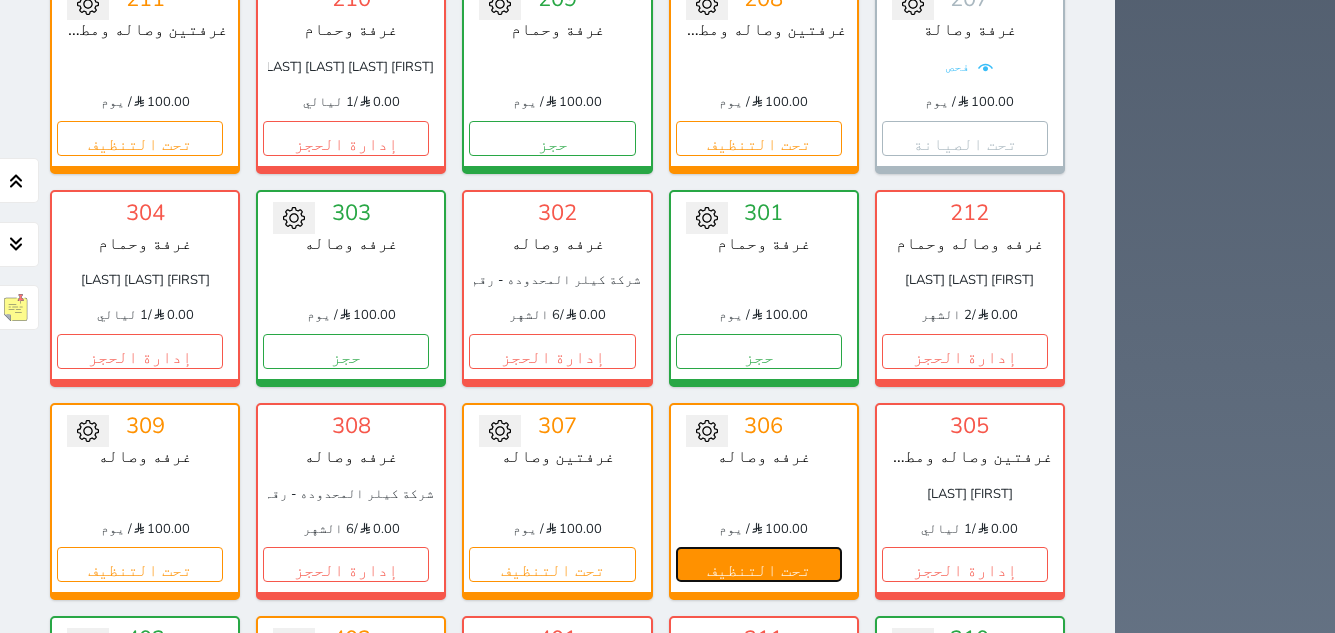 click on "تحت التنظيف" at bounding box center (759, 564) 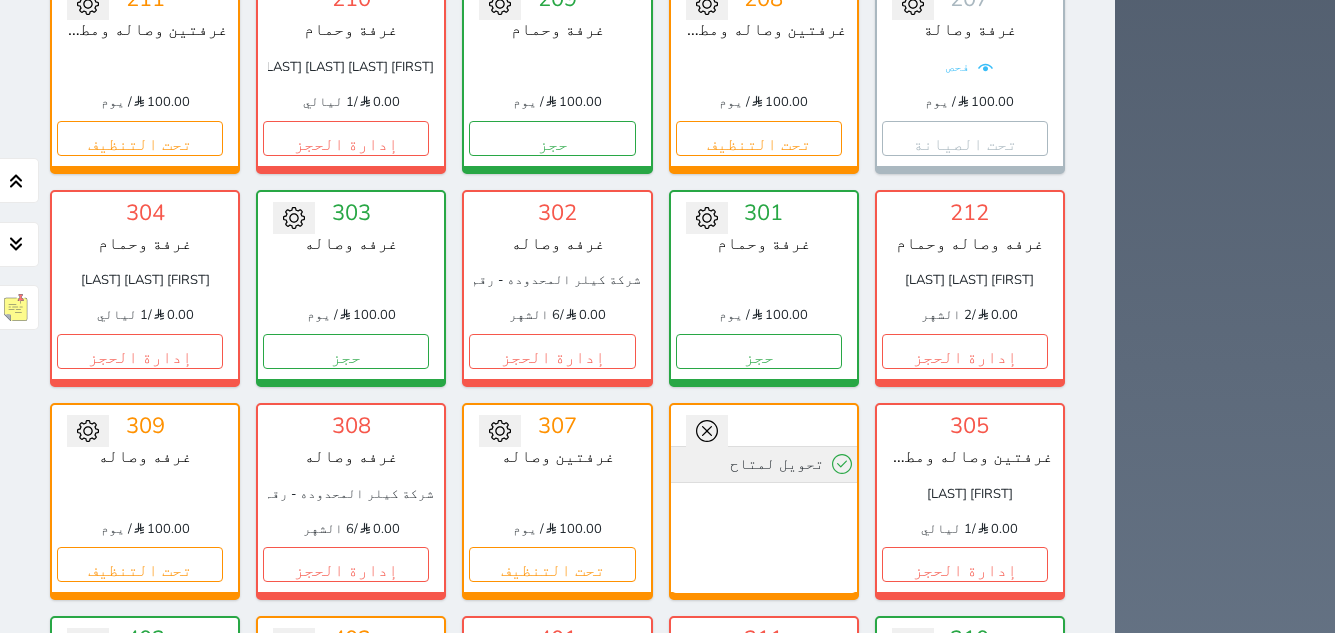 click on "تحويل لمتاح" at bounding box center (764, 464) 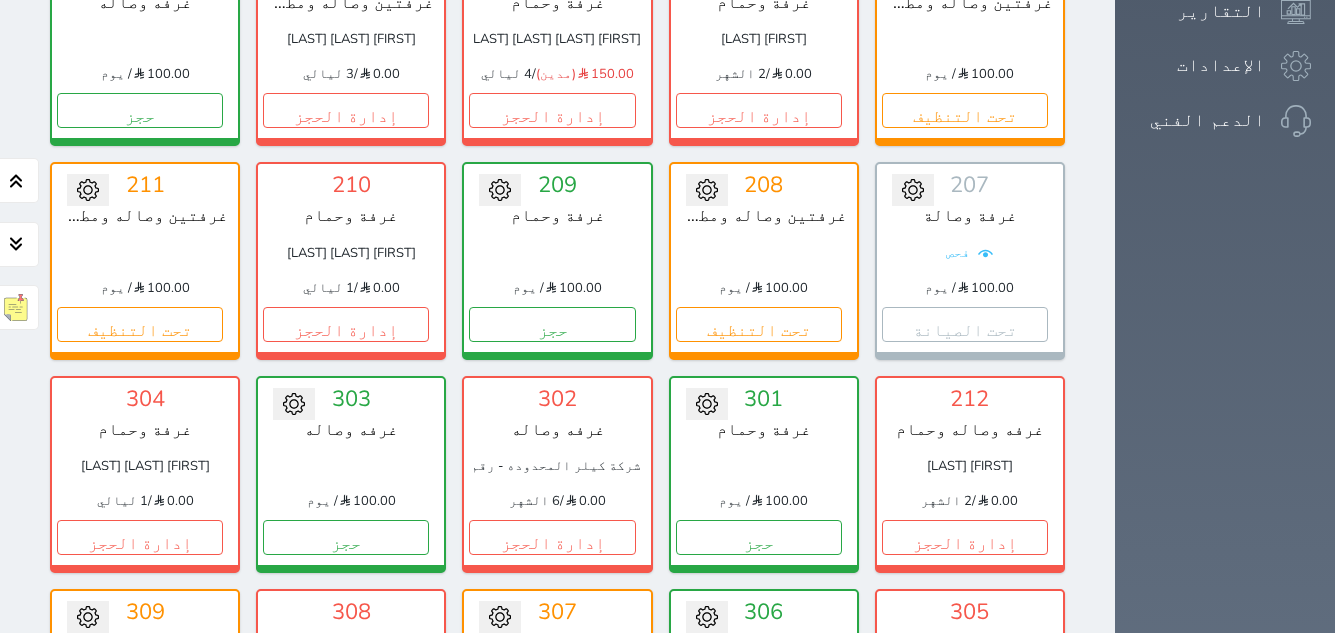 scroll, scrollTop: 778, scrollLeft: 0, axis: vertical 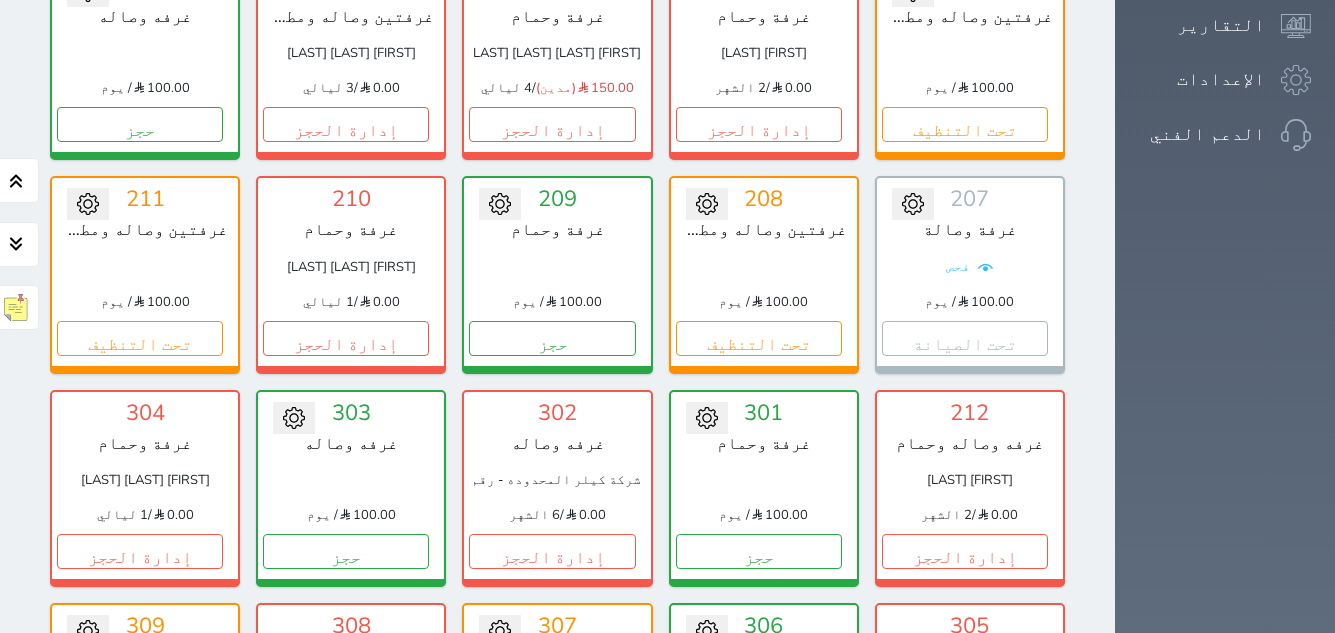 click on "تحويل لتحت الصيانة
تحويل لتحت التنظيف
306   غرفه وصاله
100.00
/ يوم       حجز" at bounding box center (764, 701) 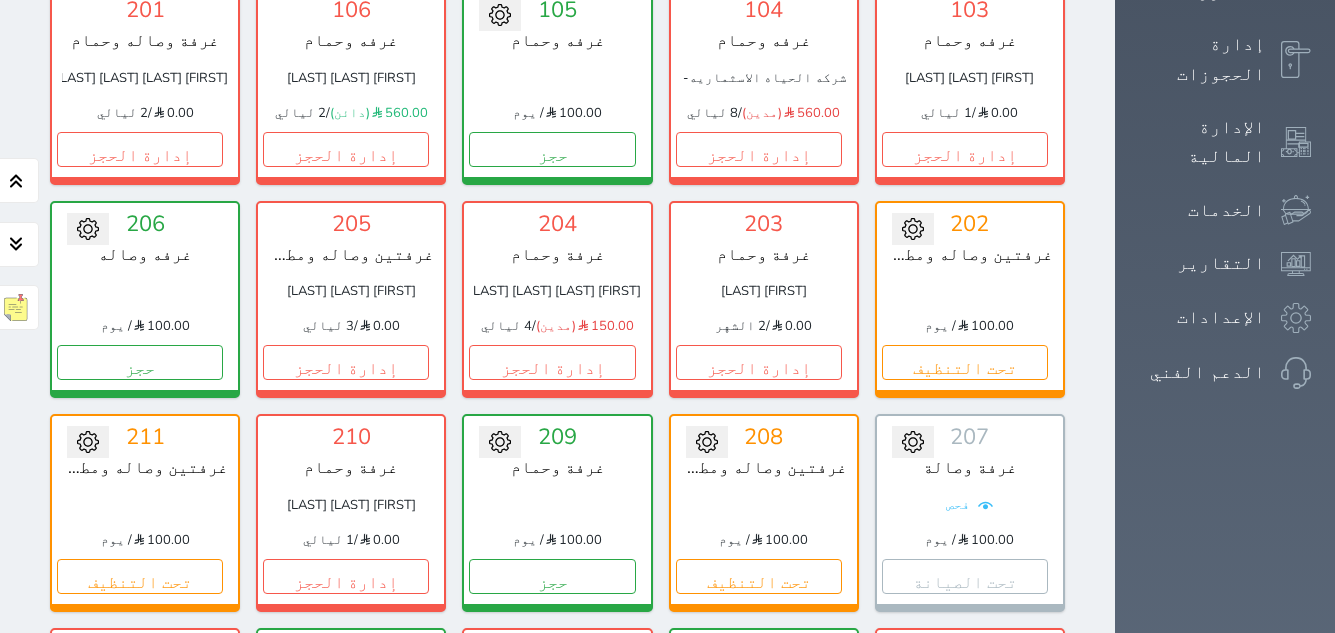 scroll, scrollTop: 478, scrollLeft: 0, axis: vertical 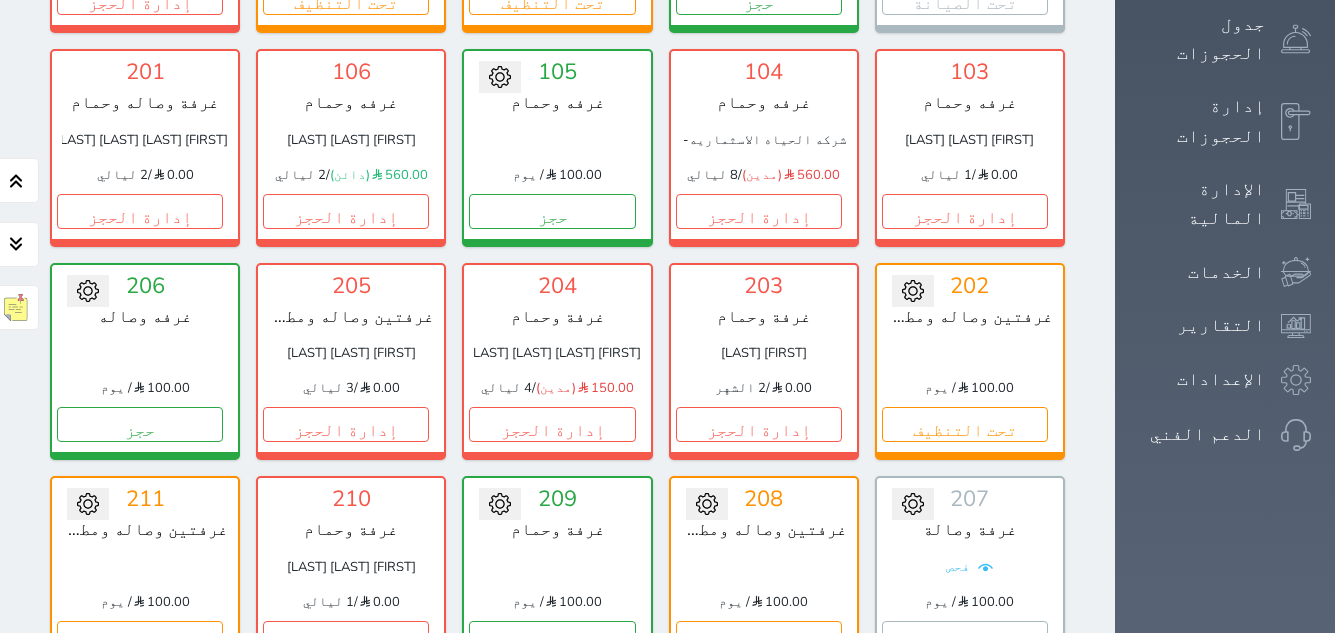 click at bounding box center (764, 567) 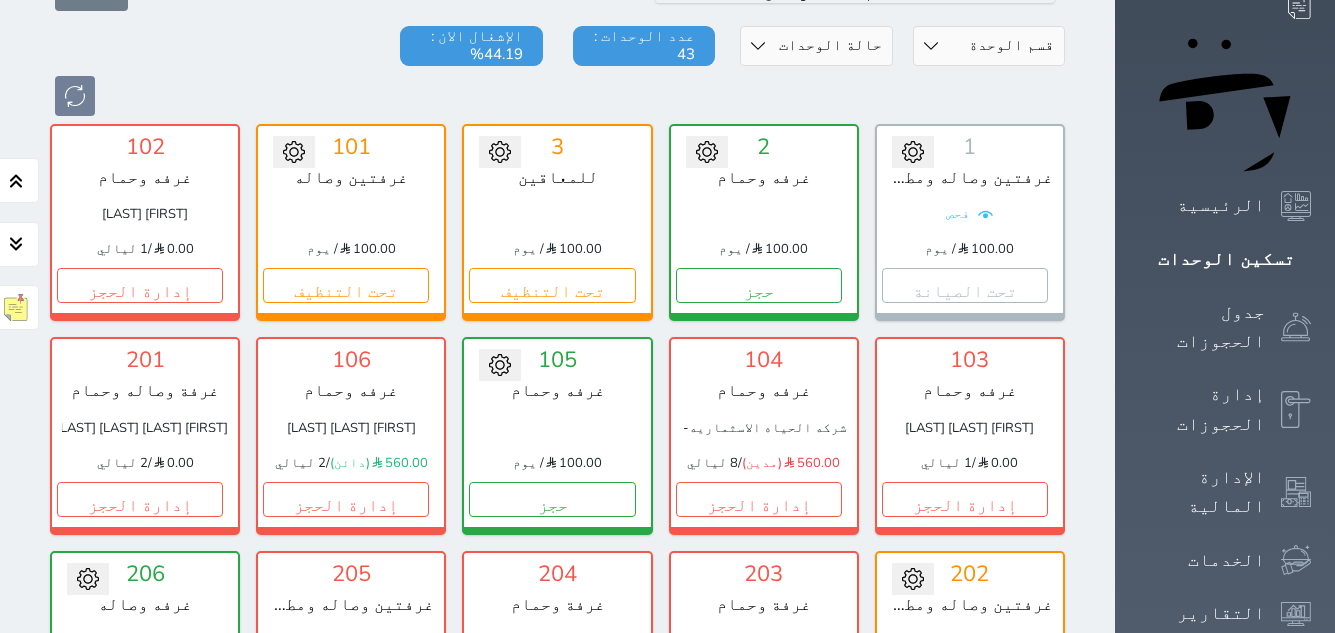 scroll, scrollTop: 178, scrollLeft: 0, axis: vertical 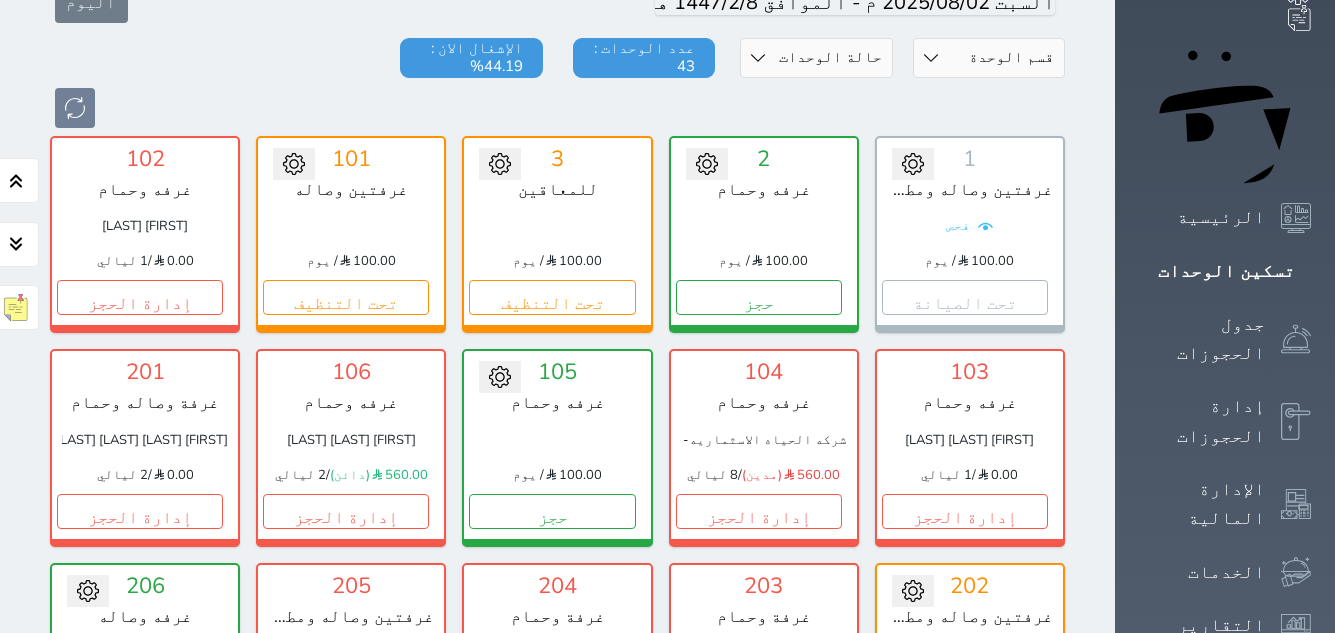 click at bounding box center (970, 653) 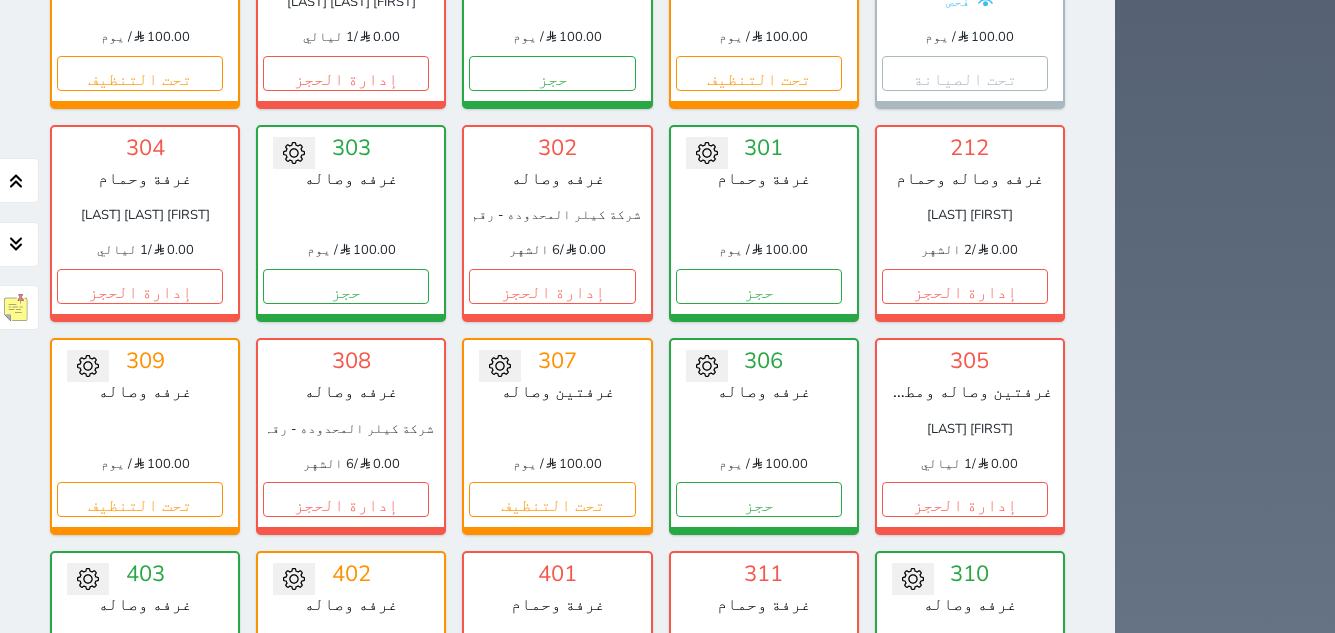 scroll, scrollTop: 1078, scrollLeft: 0, axis: vertical 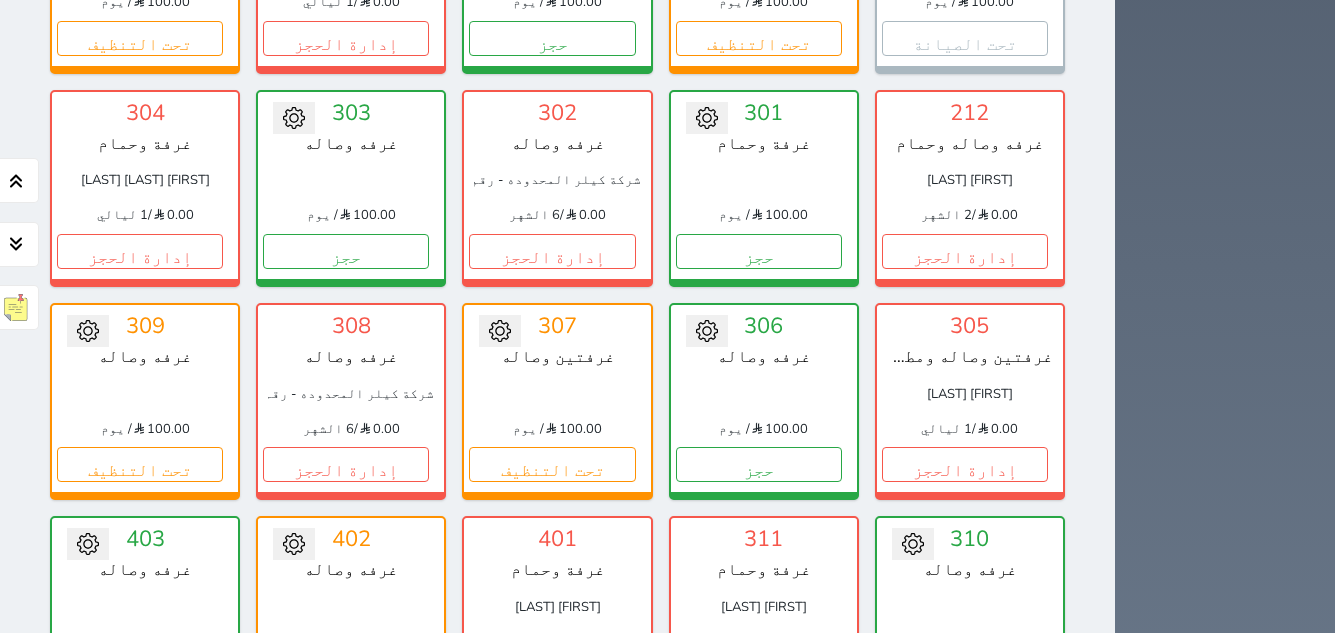 click on "[FIRST] [LAST]" at bounding box center (557, 607) 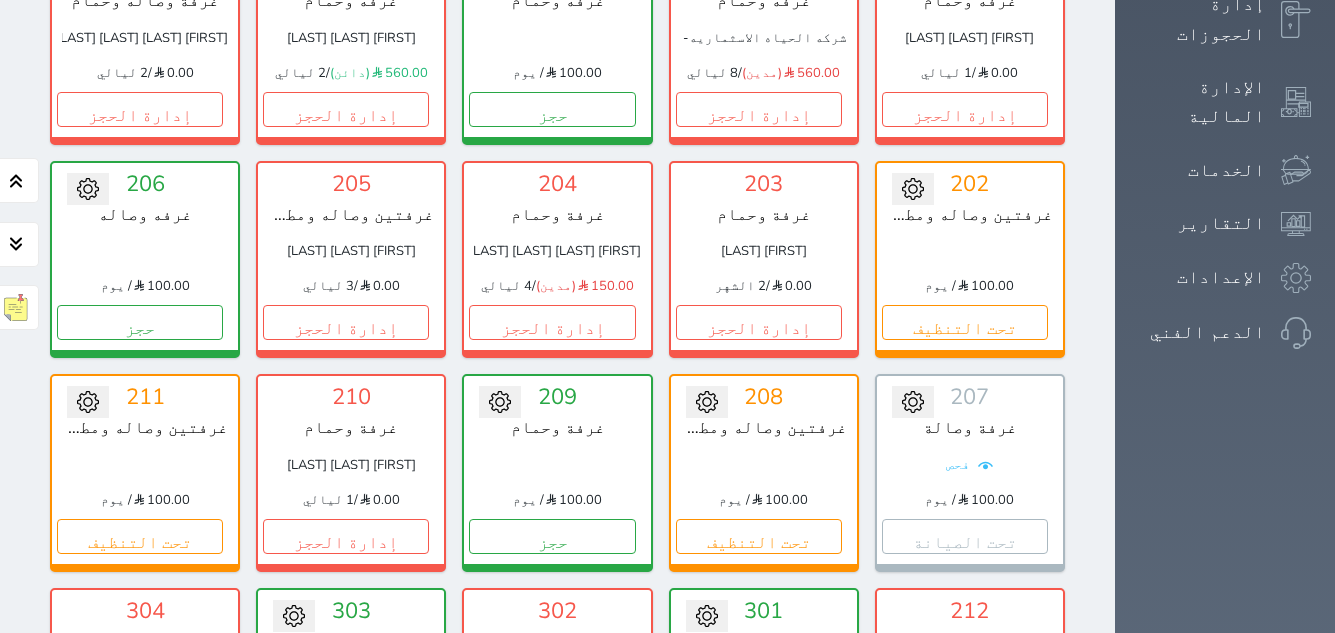 scroll, scrollTop: 578, scrollLeft: 0, axis: vertical 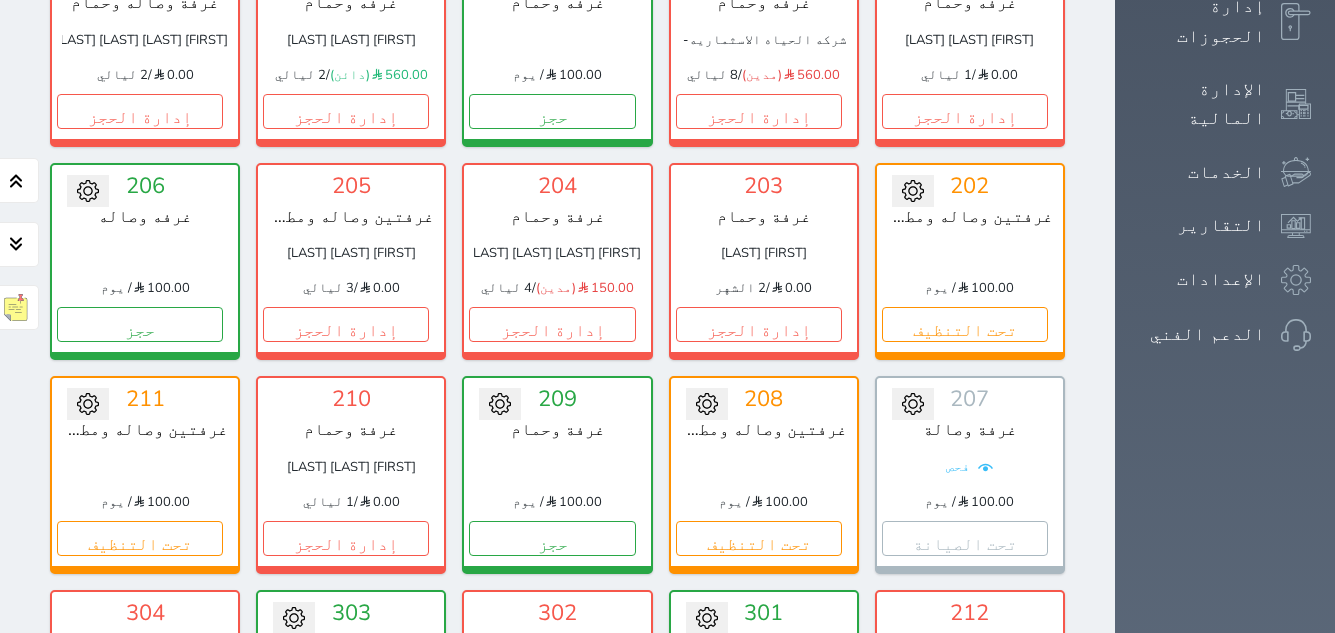 drag, startPoint x: 530, startPoint y: 475, endPoint x: 561, endPoint y: 309, distance: 168.86977 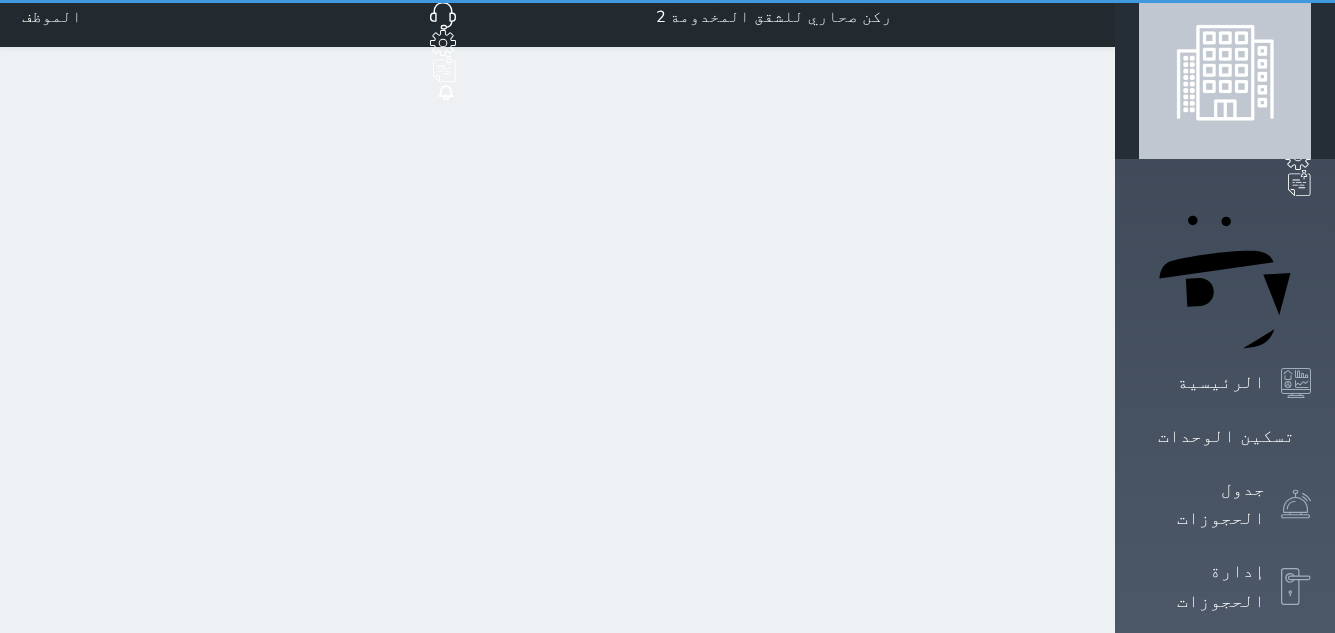 scroll, scrollTop: 0, scrollLeft: 0, axis: both 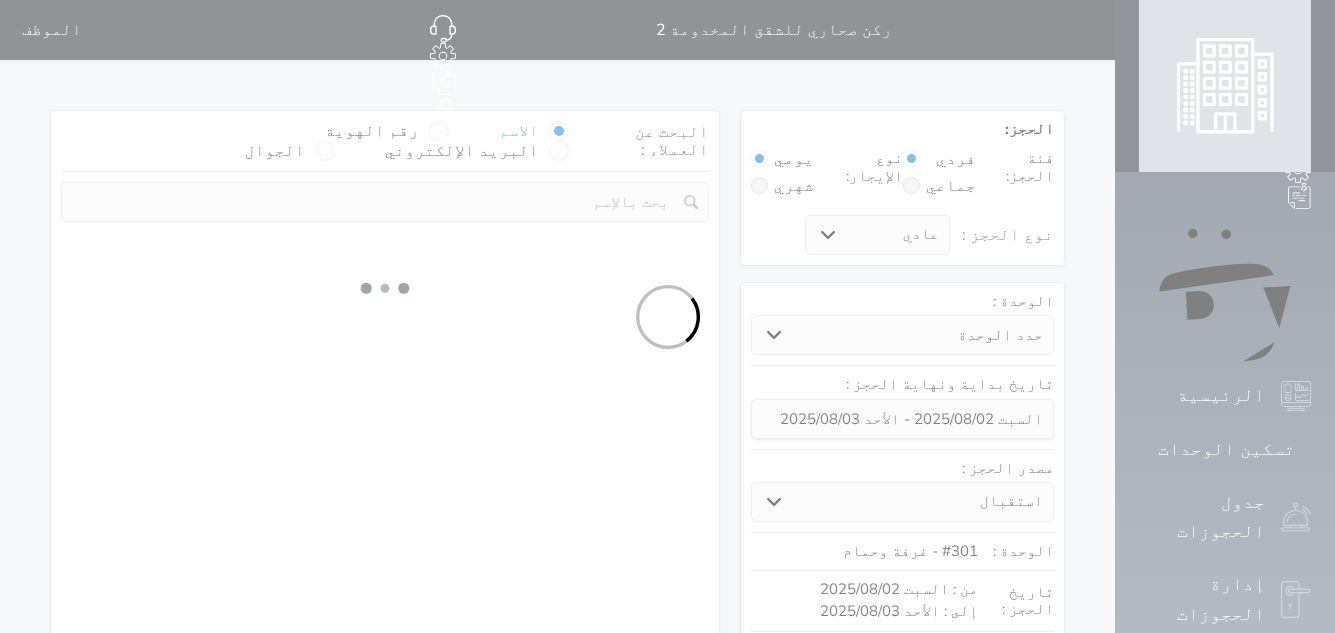 select on "64295" 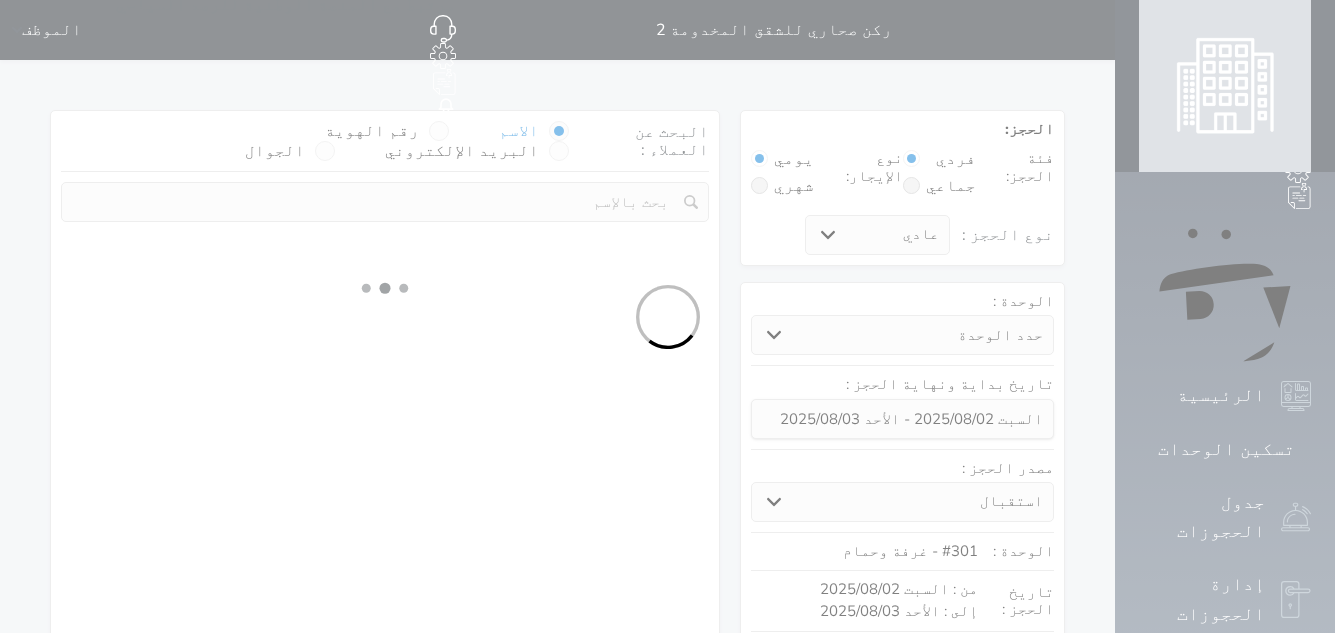 select on "1" 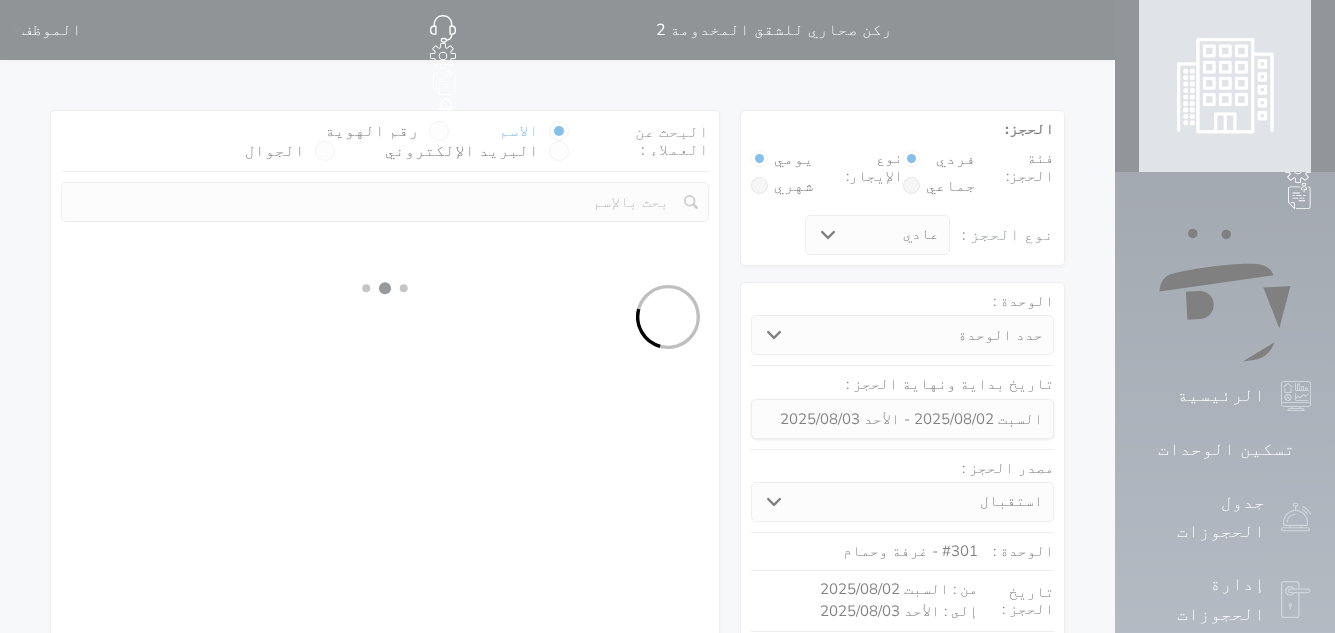 select on "113" 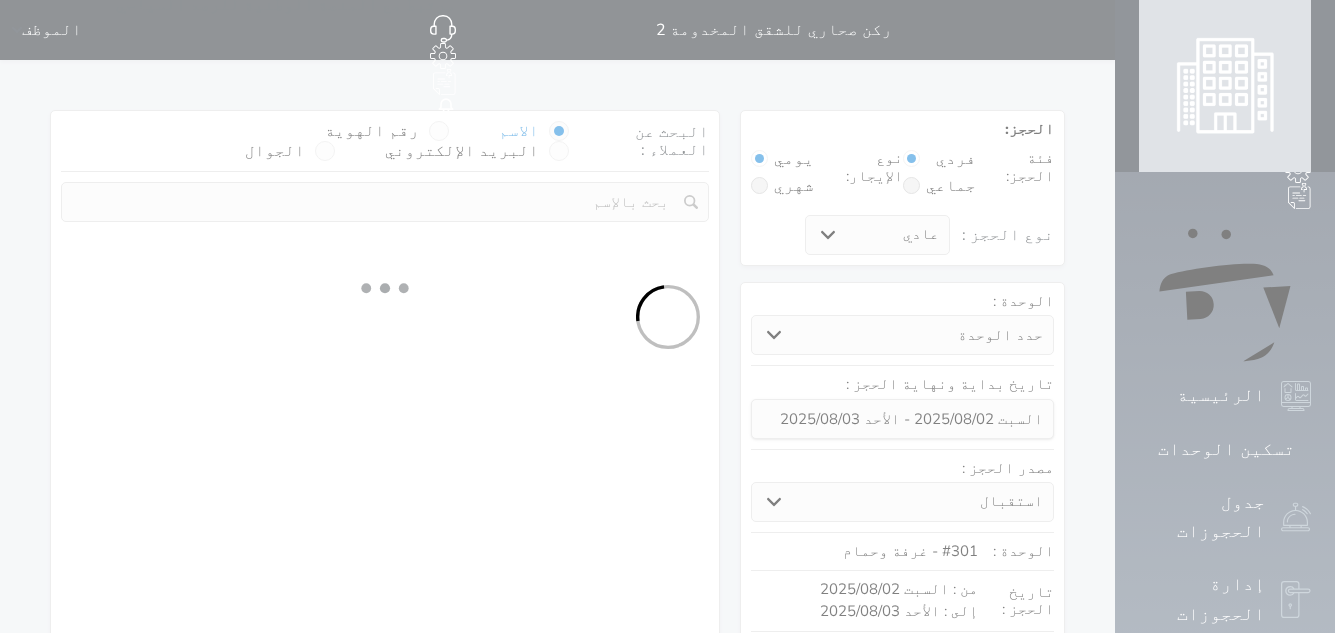 select on "1" 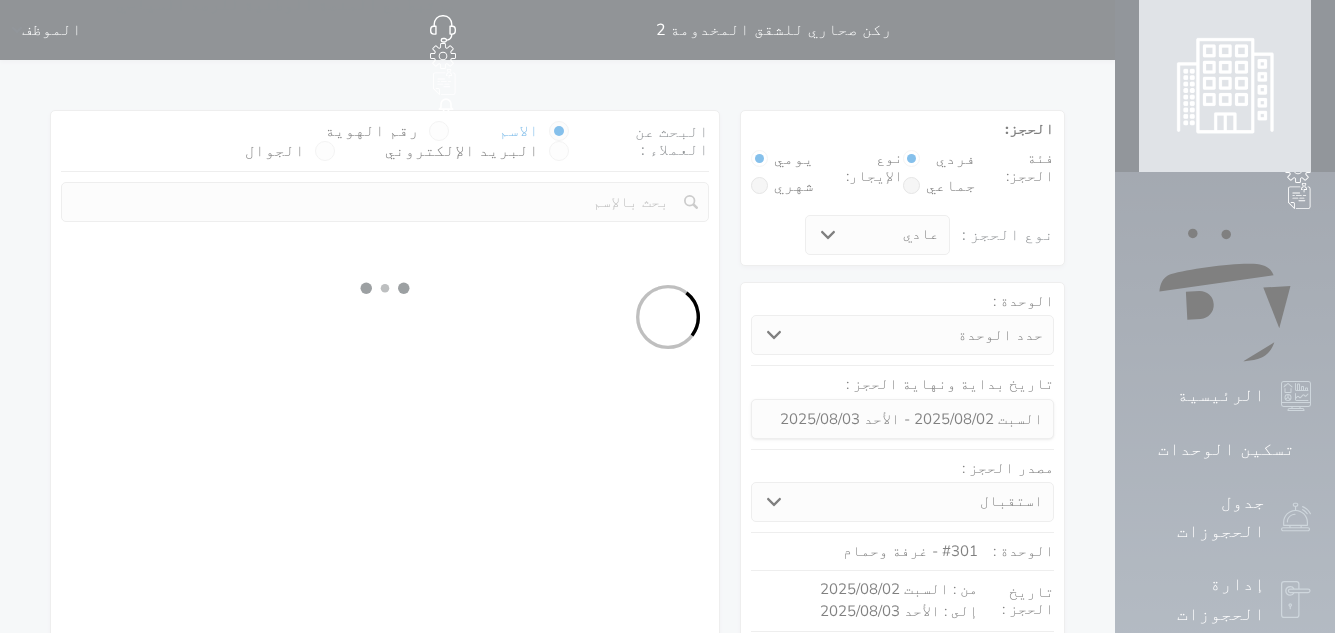 select 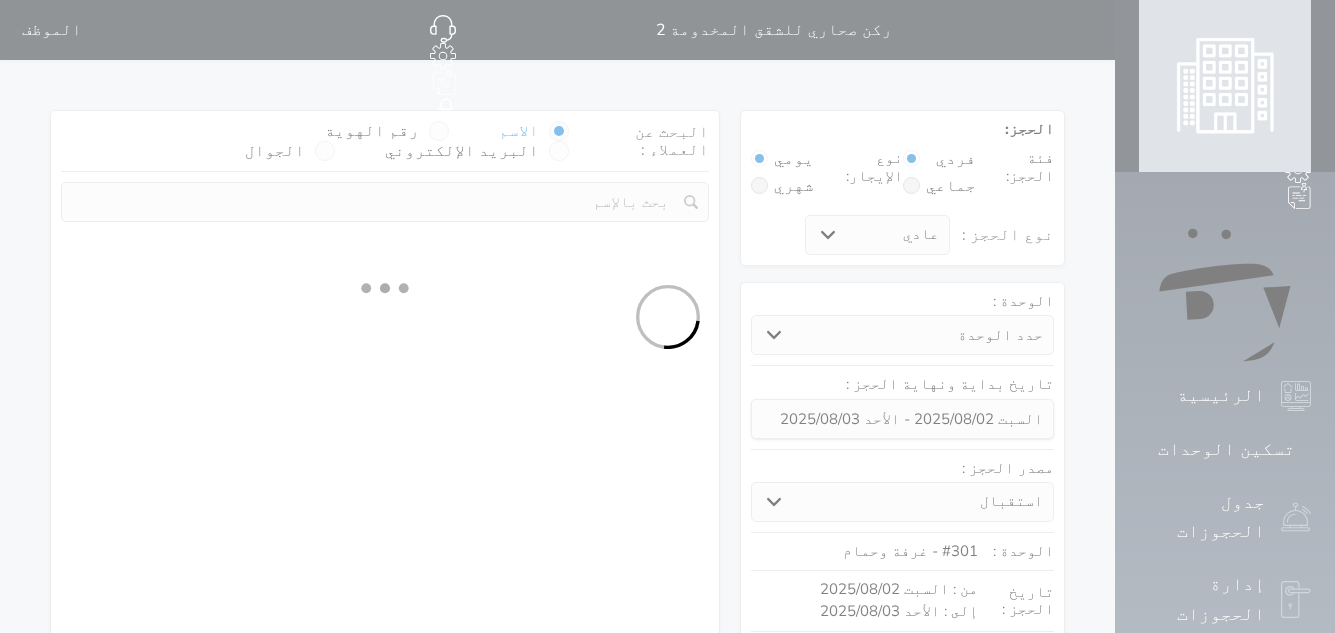 select on "7" 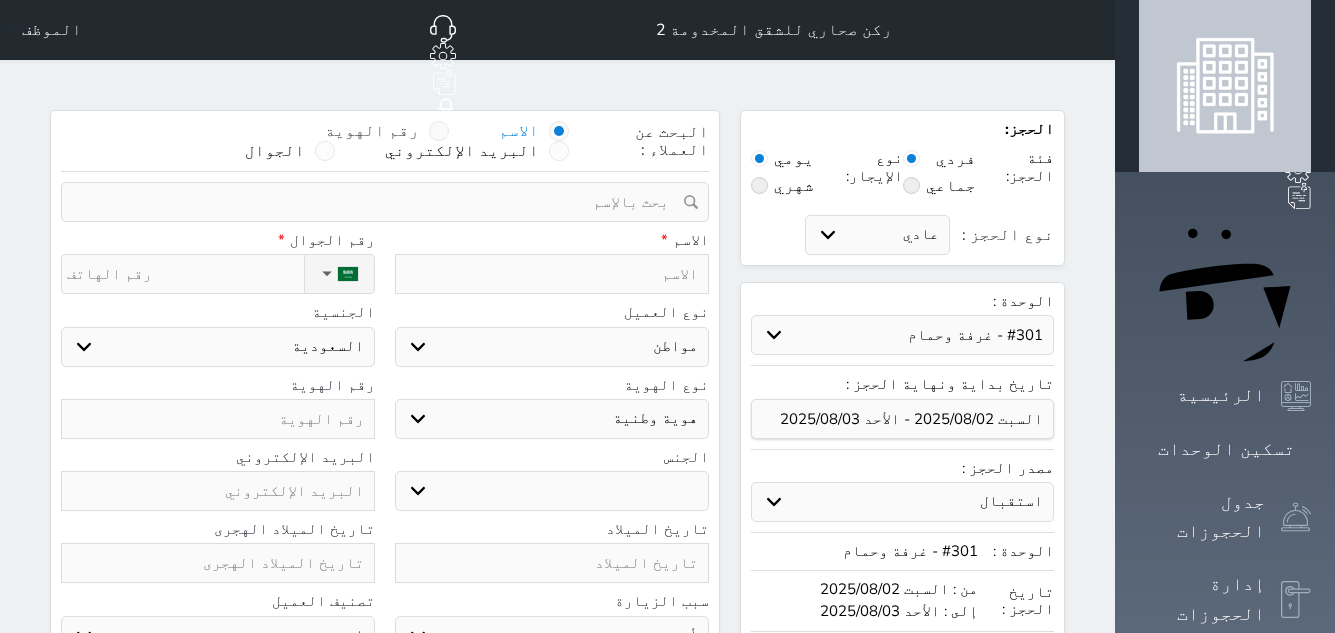 click at bounding box center (439, 131) 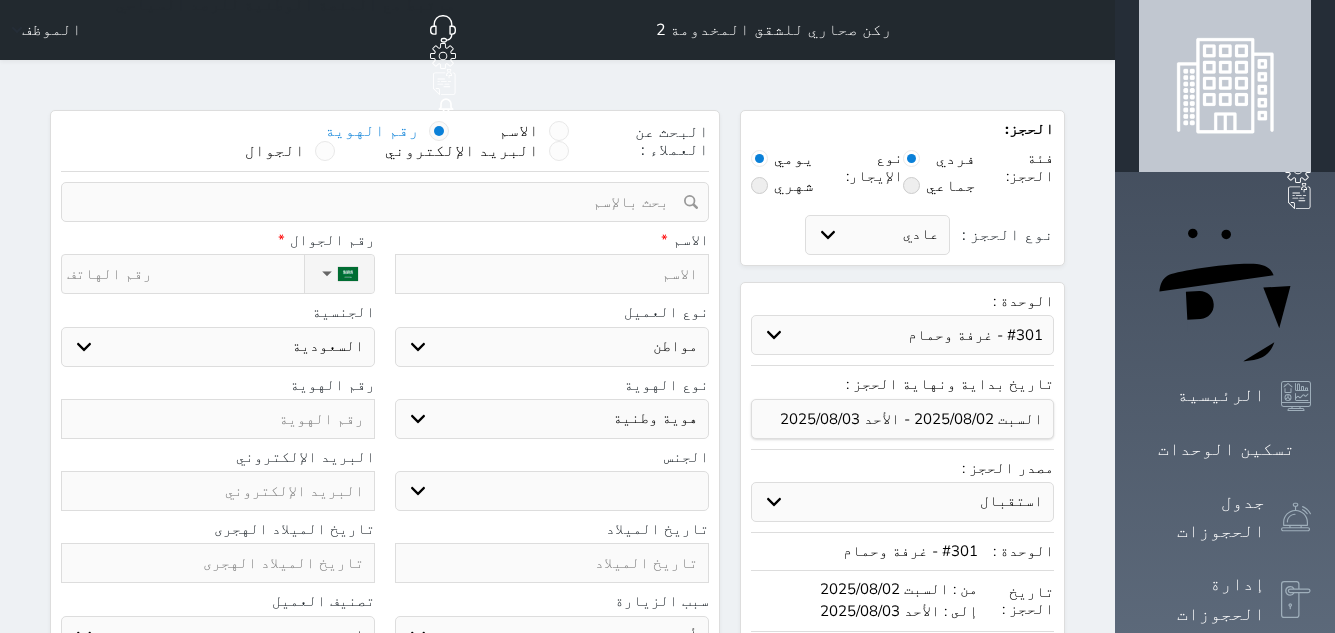 select 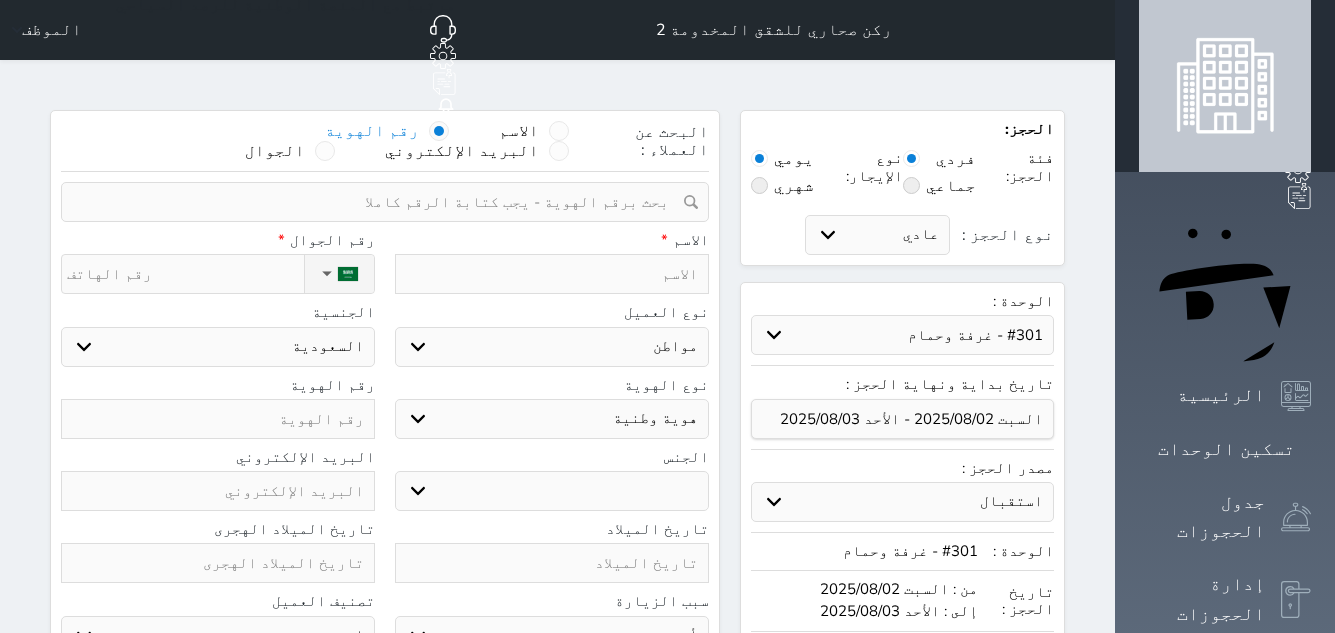 click at bounding box center (378, 202) 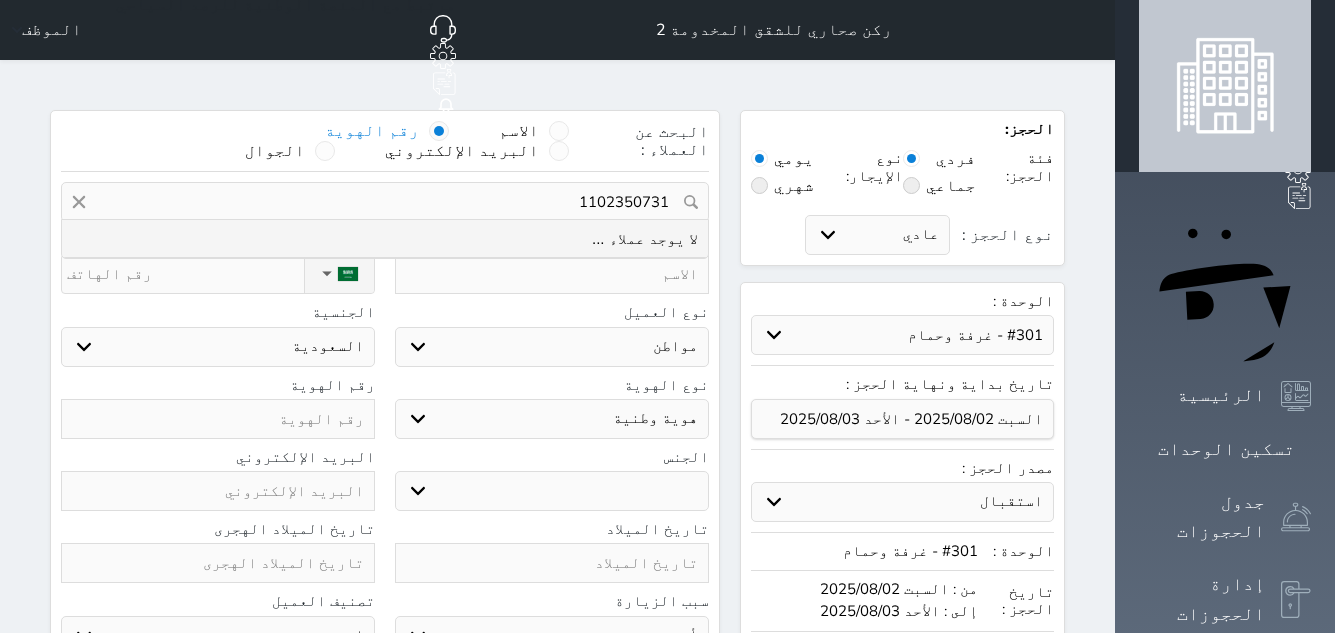 click on "1102350731" at bounding box center (385, 202) 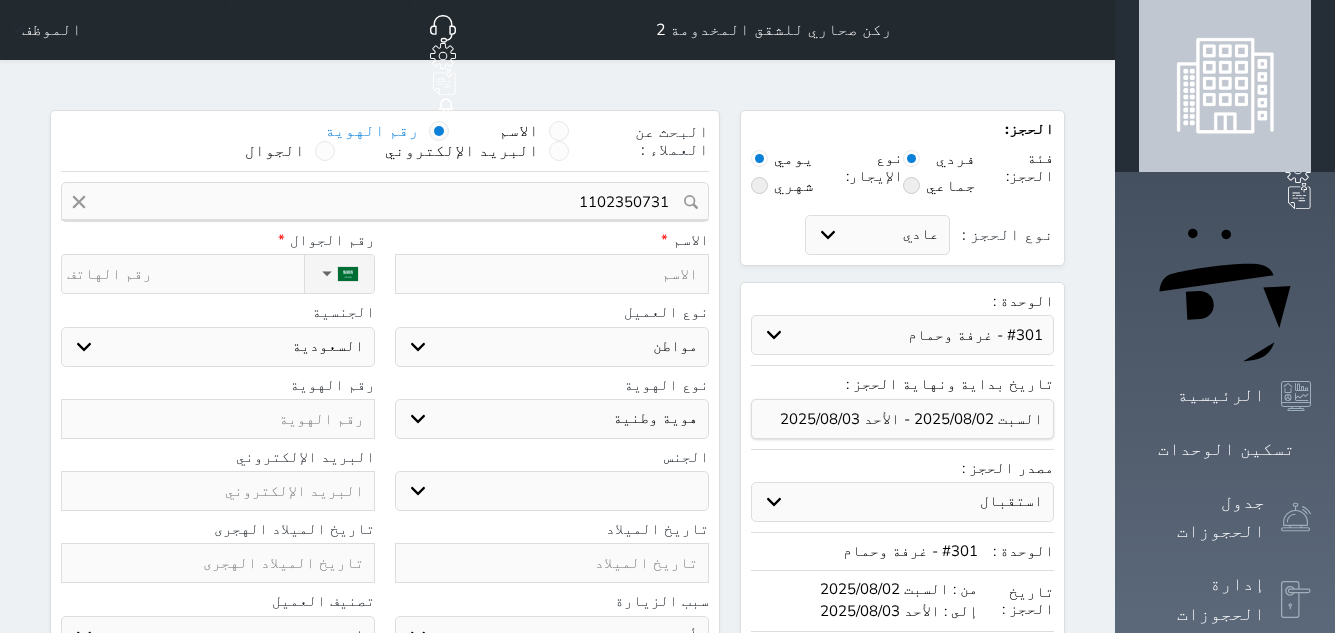 paste on "1102350731" 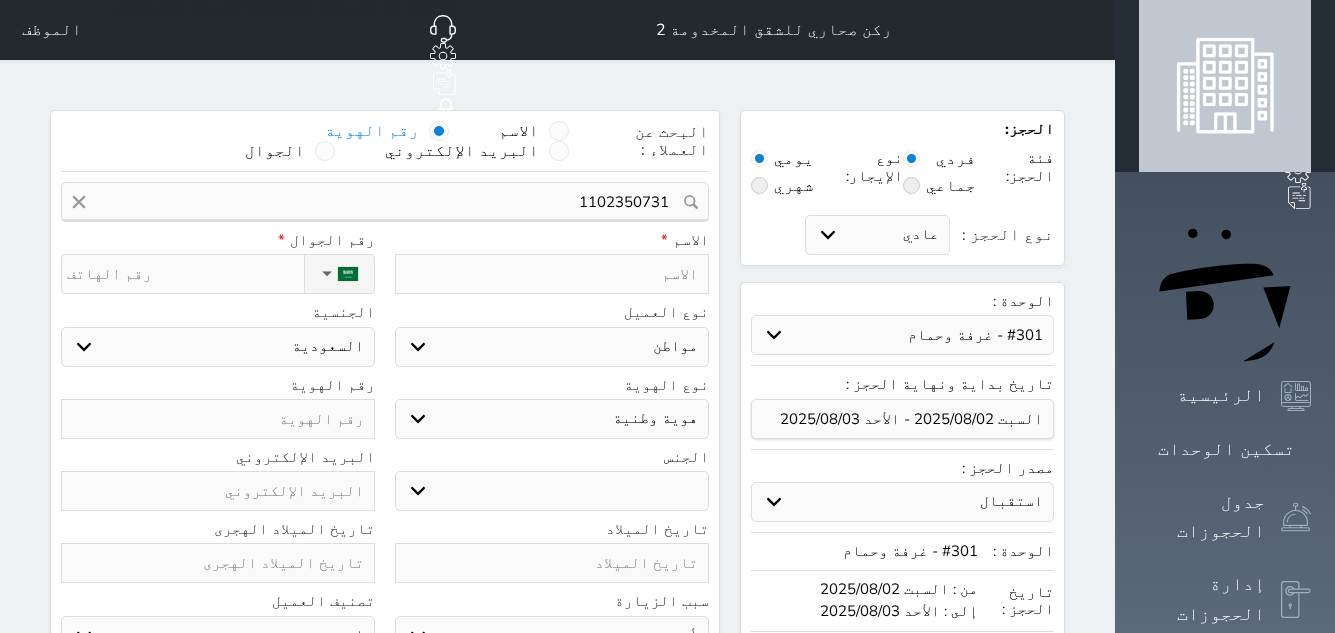 type on "1102350731" 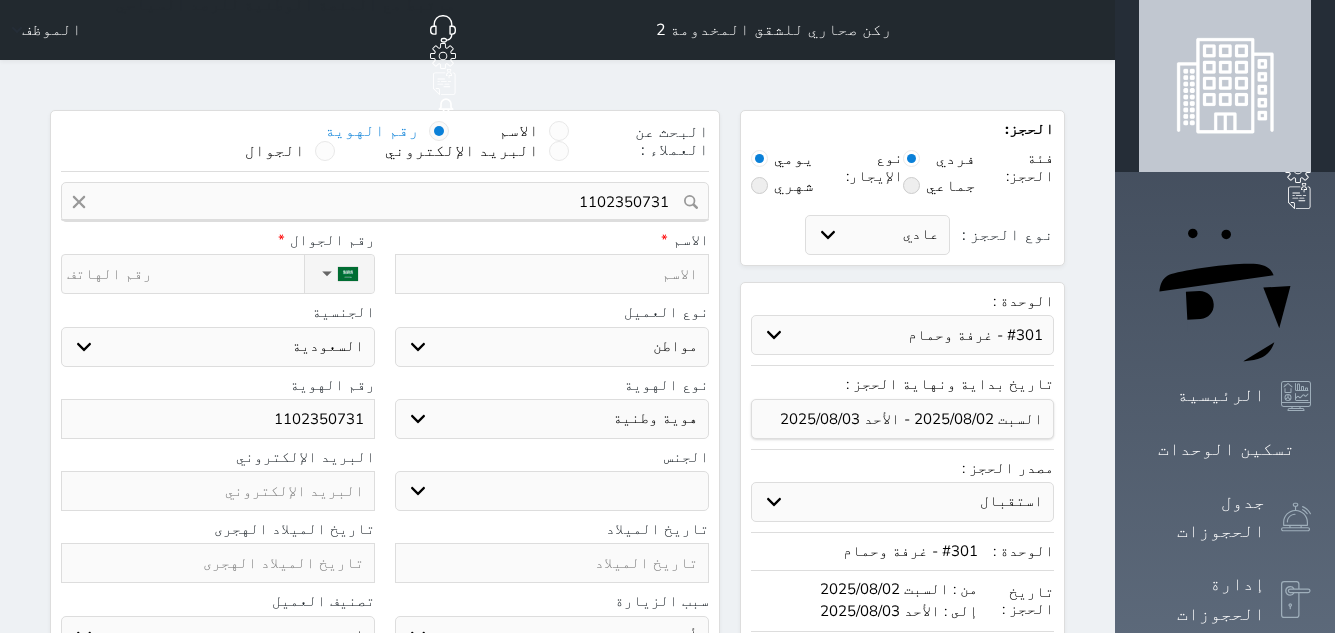 type on "1102350731" 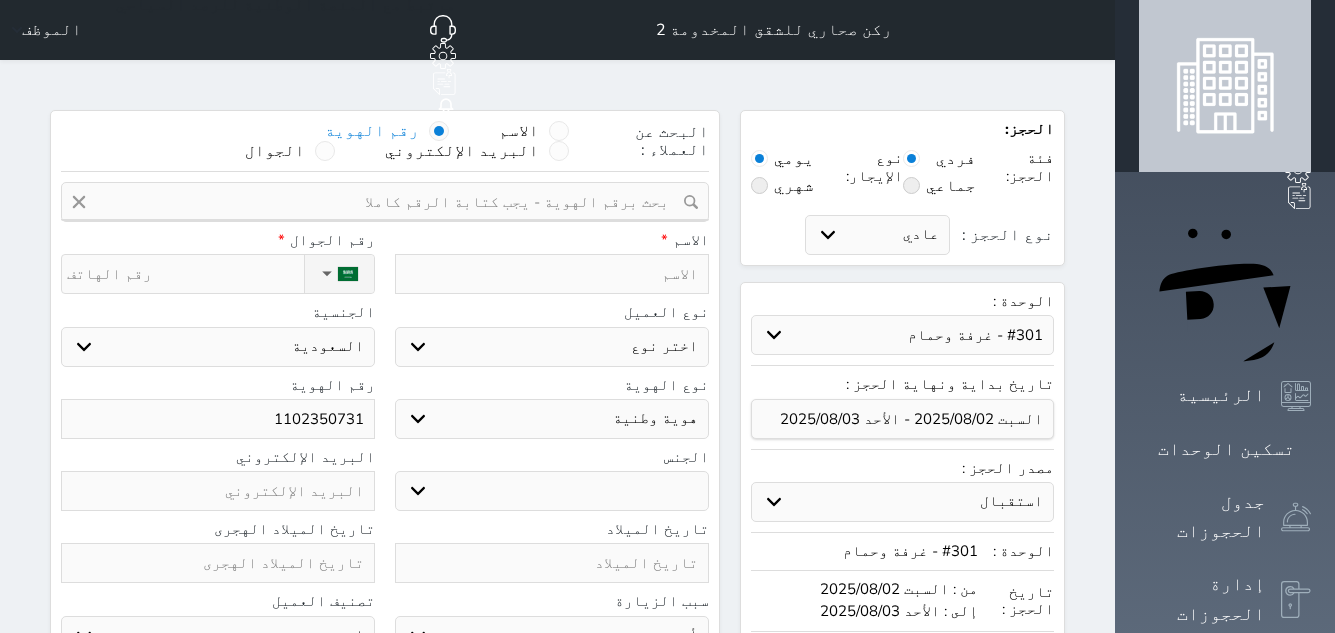 select 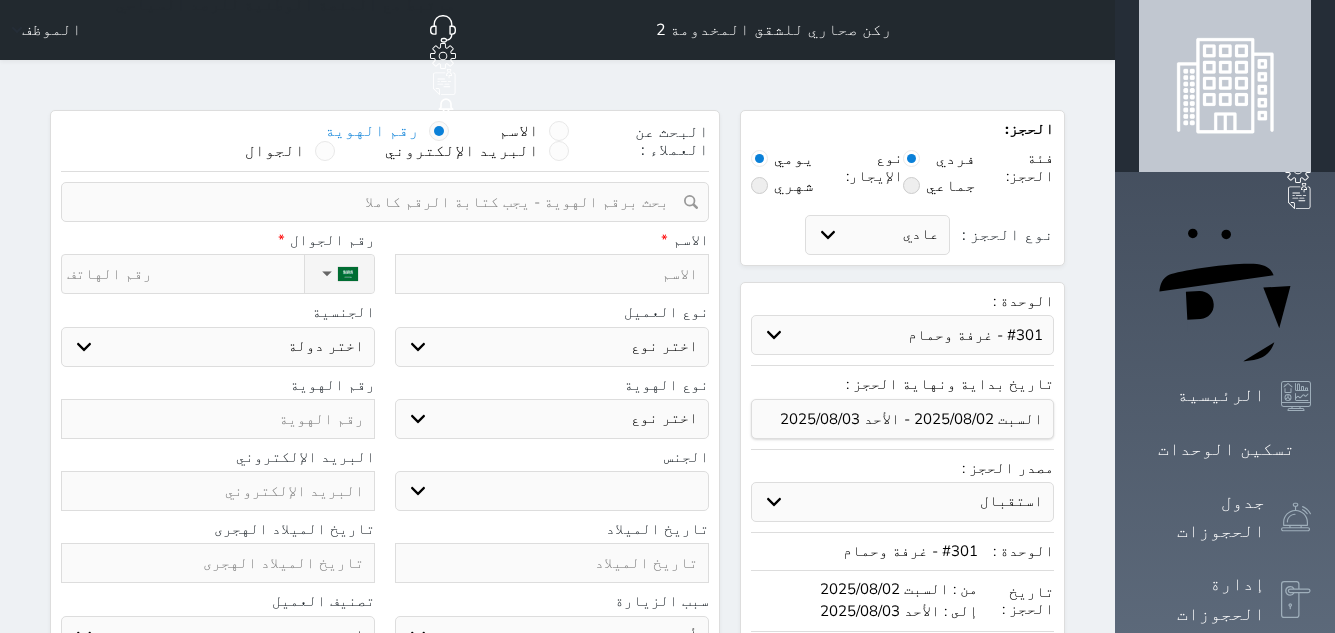 click on "اختر نوع   مواطن مواطن خليجي زائر مقيم" at bounding box center [552, 347] 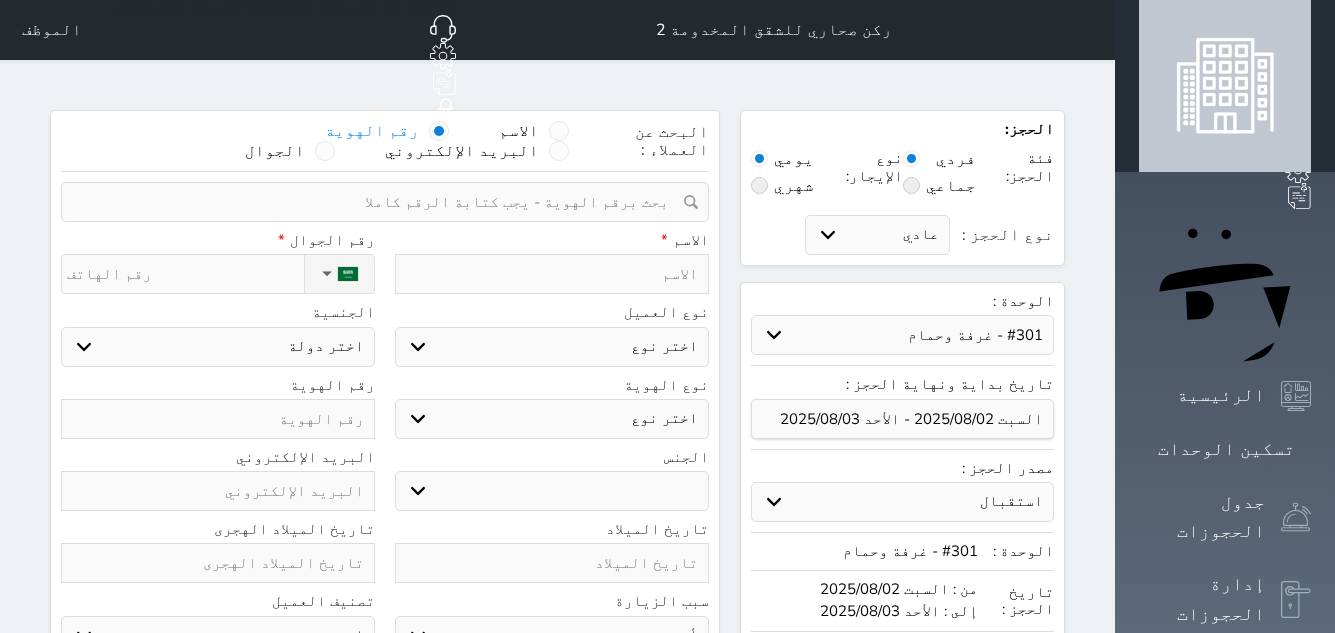 select on "1" 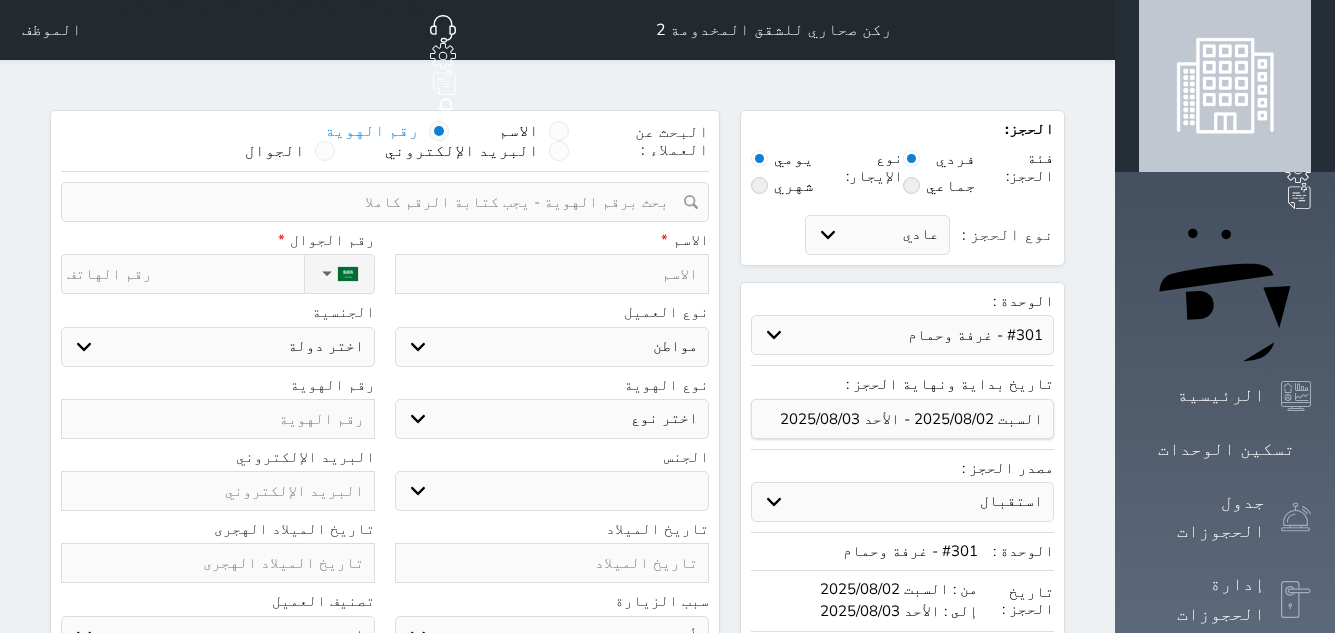 click on "اختر نوع   مواطن مواطن خليجي زائر مقيم" at bounding box center (552, 347) 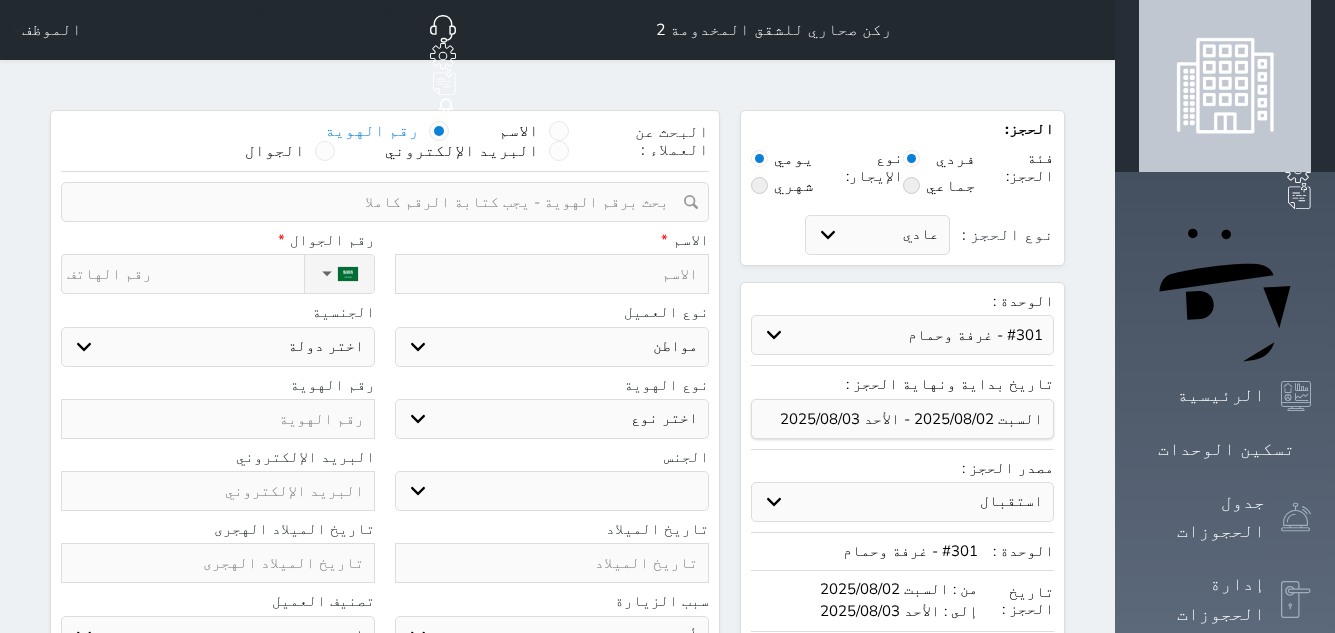 select on "113" 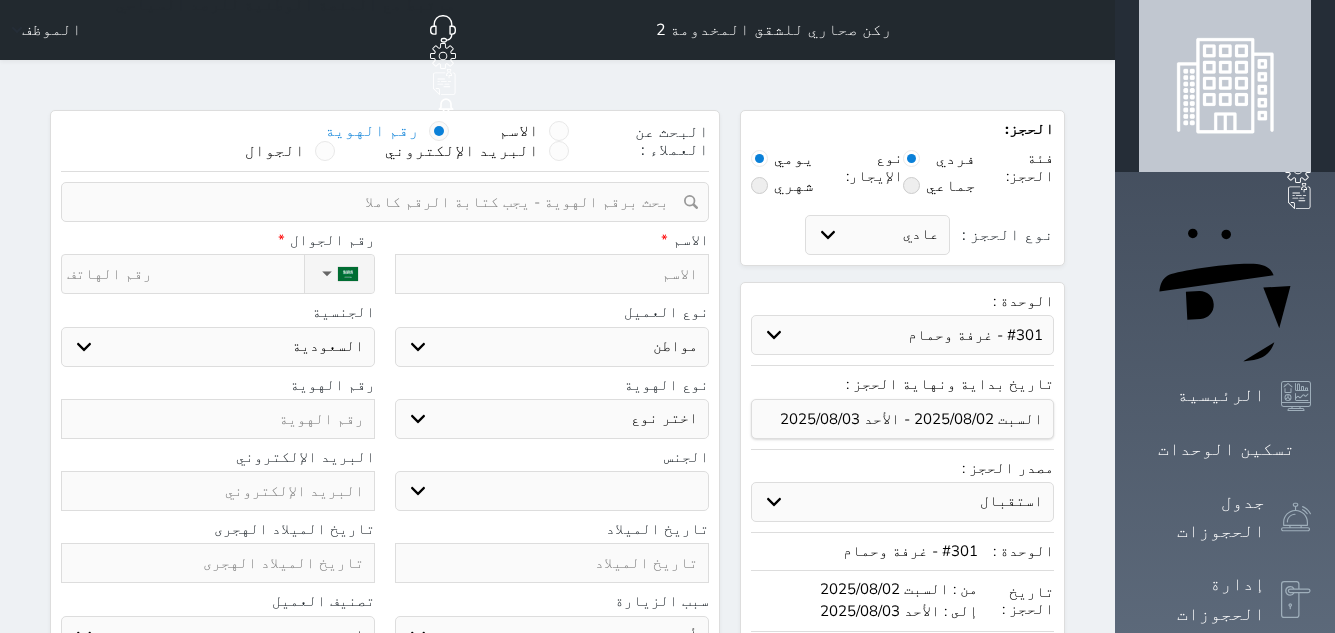 click on "اختر نوع   هوية وطنية هوية عائلية جواز السفر" at bounding box center [552, 419] 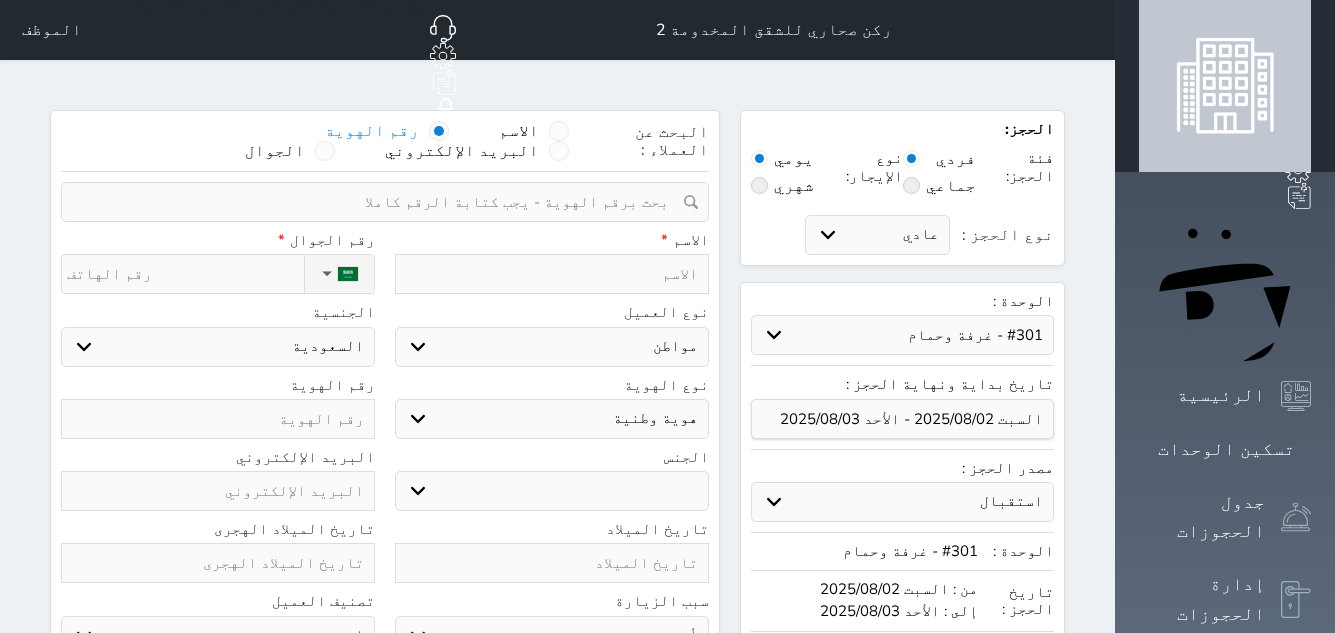 click on "اختر نوع   هوية وطنية هوية عائلية جواز السفر" at bounding box center (552, 419) 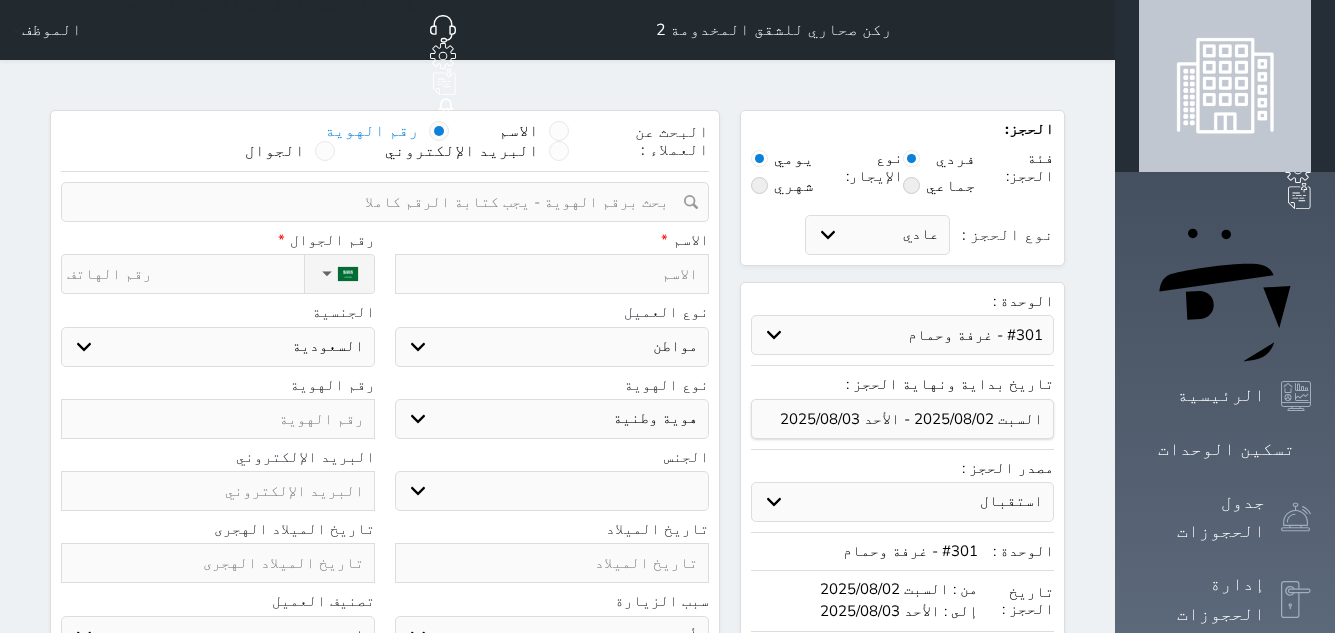 click on "ذكر   انثى" at bounding box center (552, 491) 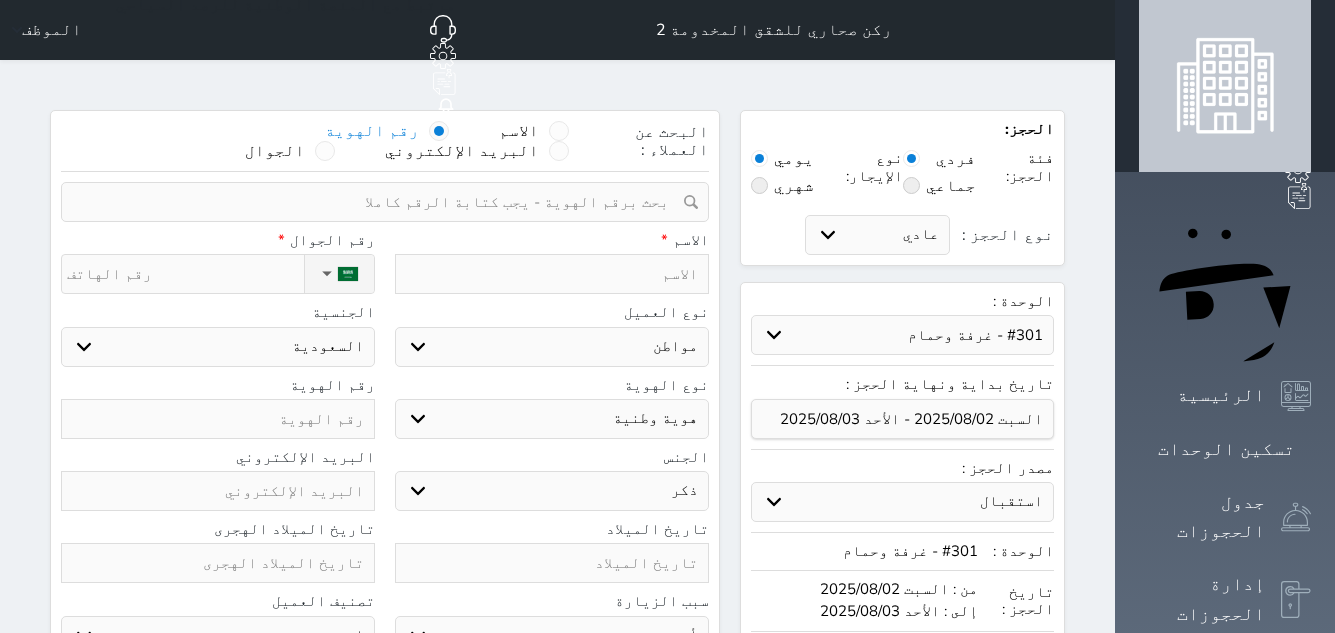 click on "ذكر   انثى" at bounding box center (552, 491) 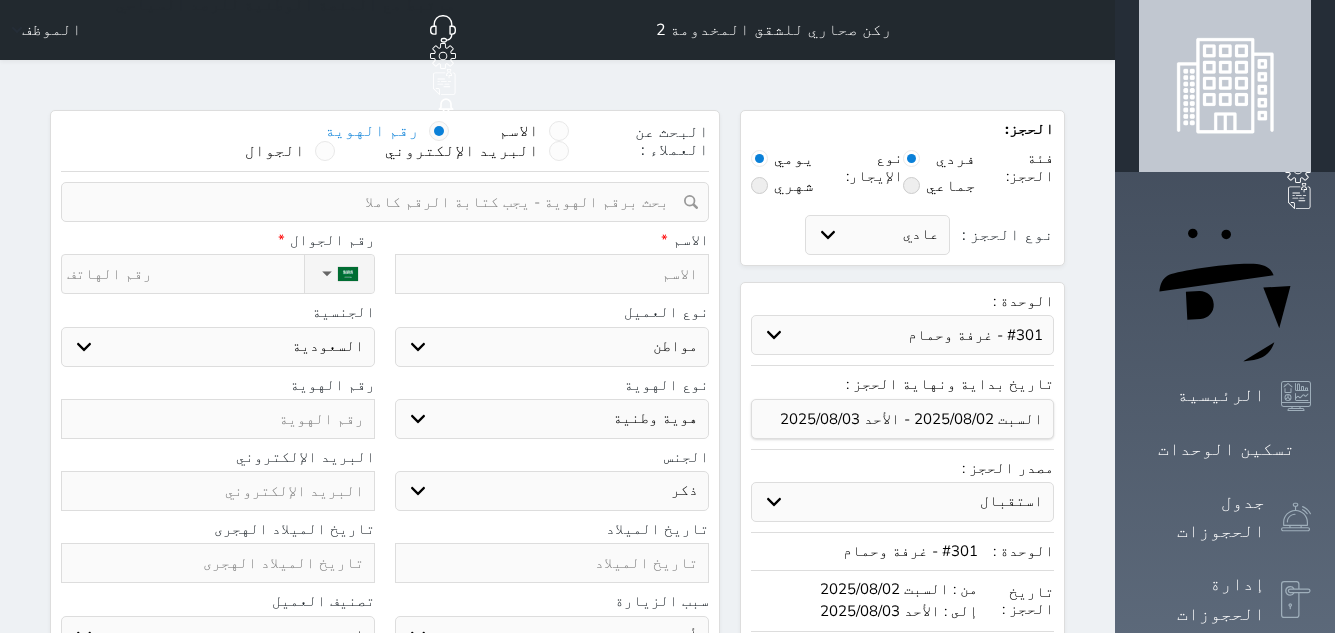 click at bounding box center (218, 419) 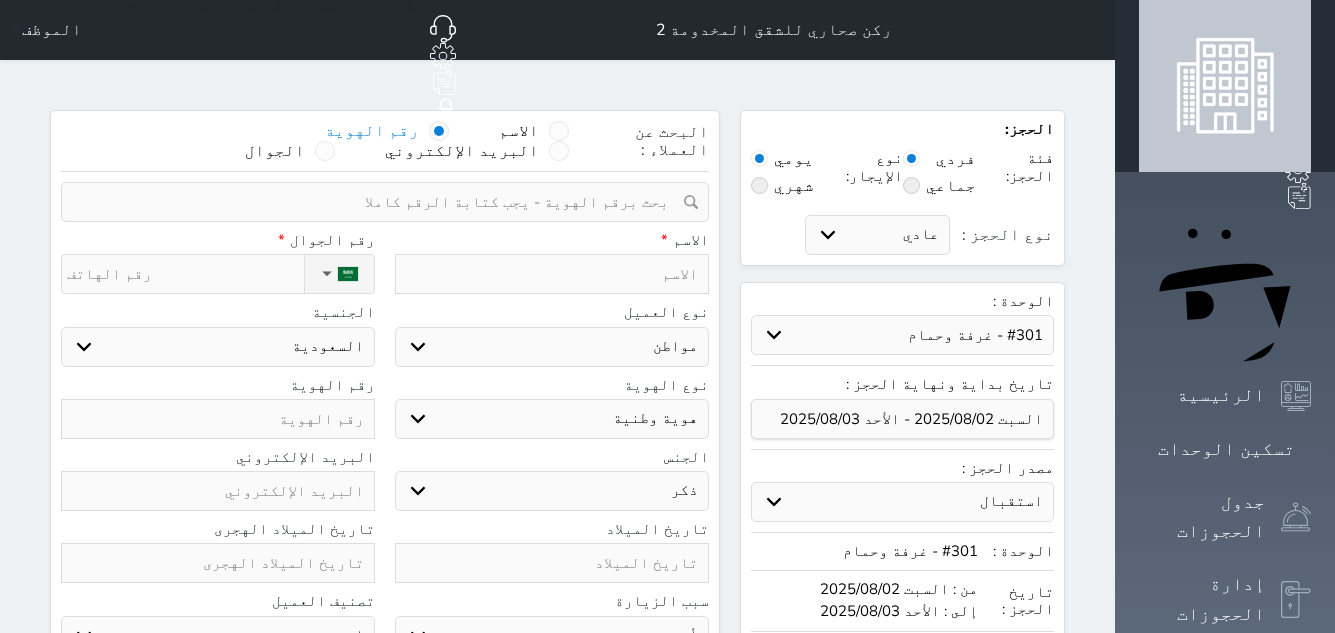 paste on "1102350731" 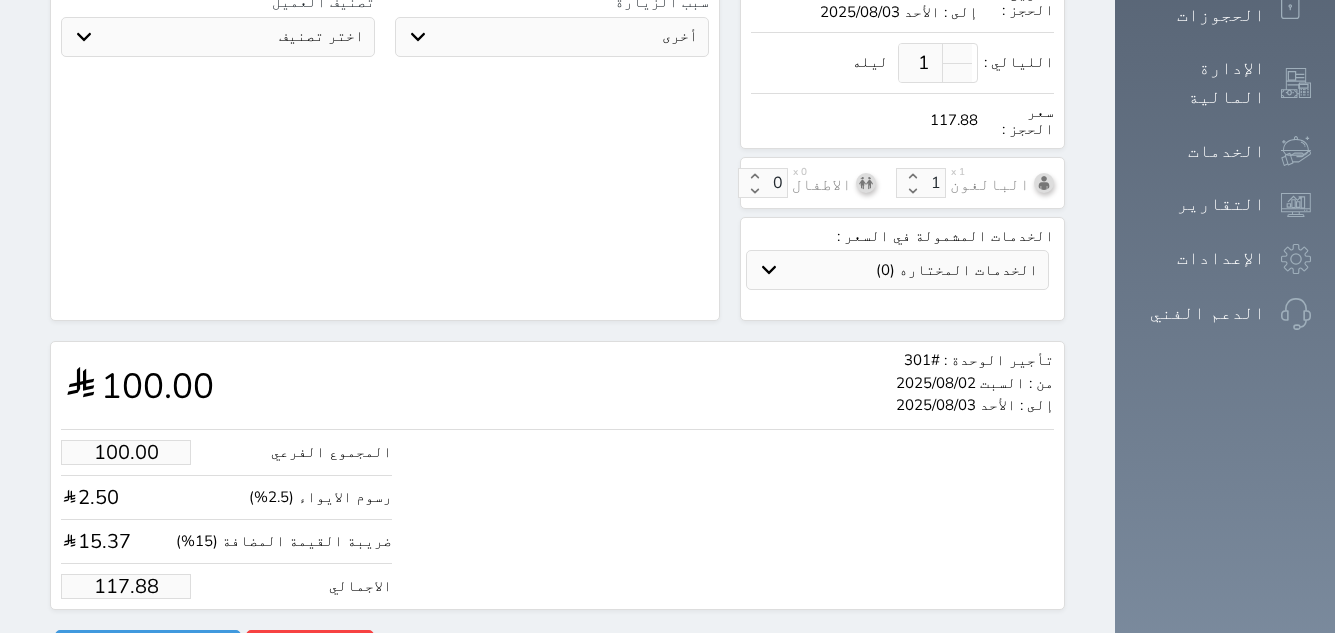 scroll, scrollTop: 600, scrollLeft: 0, axis: vertical 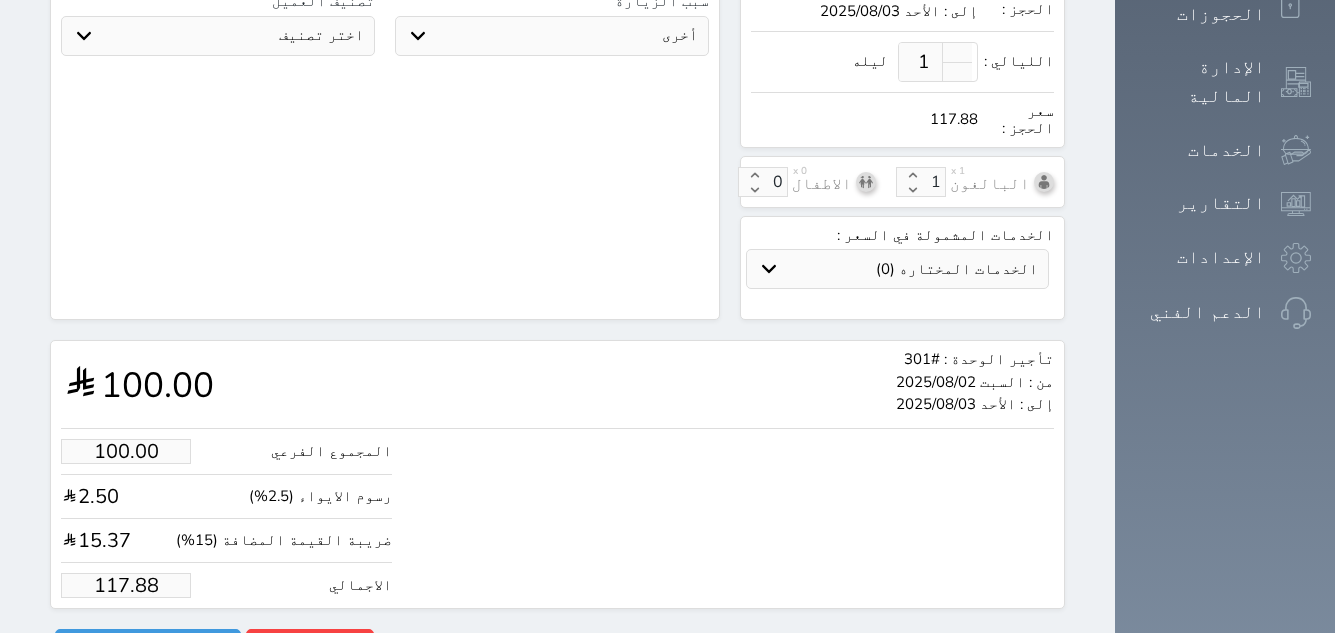 type on "1102350731" 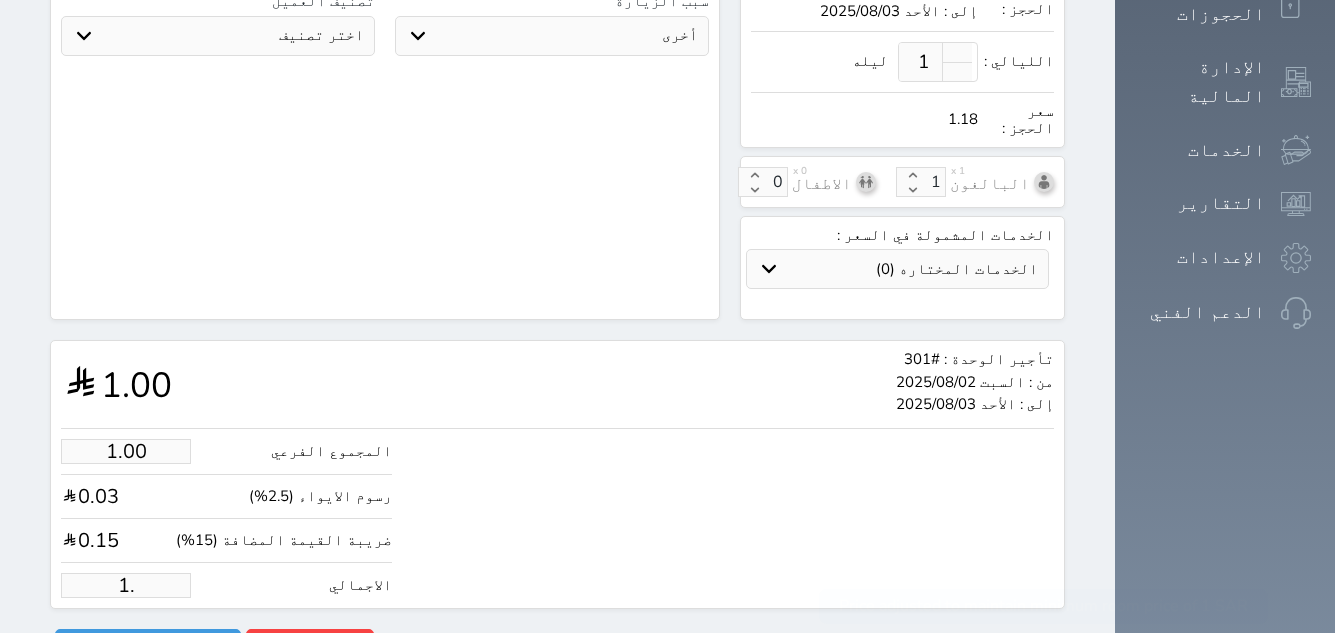 type on "1" 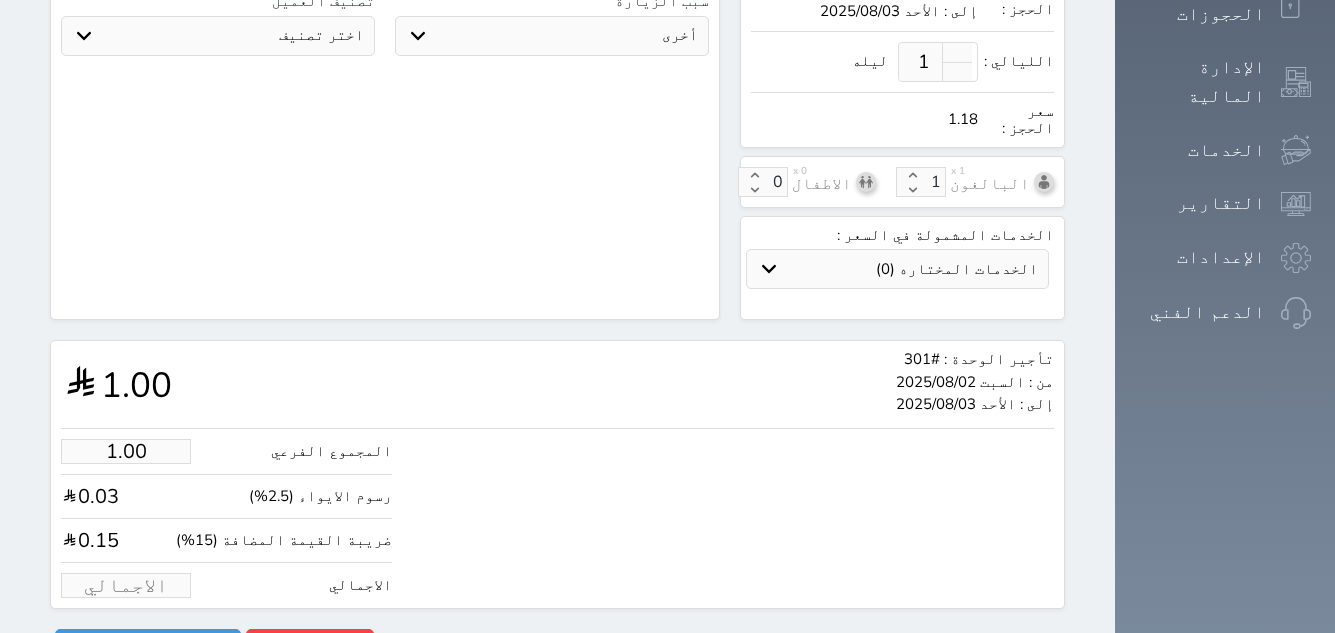 type on "1" 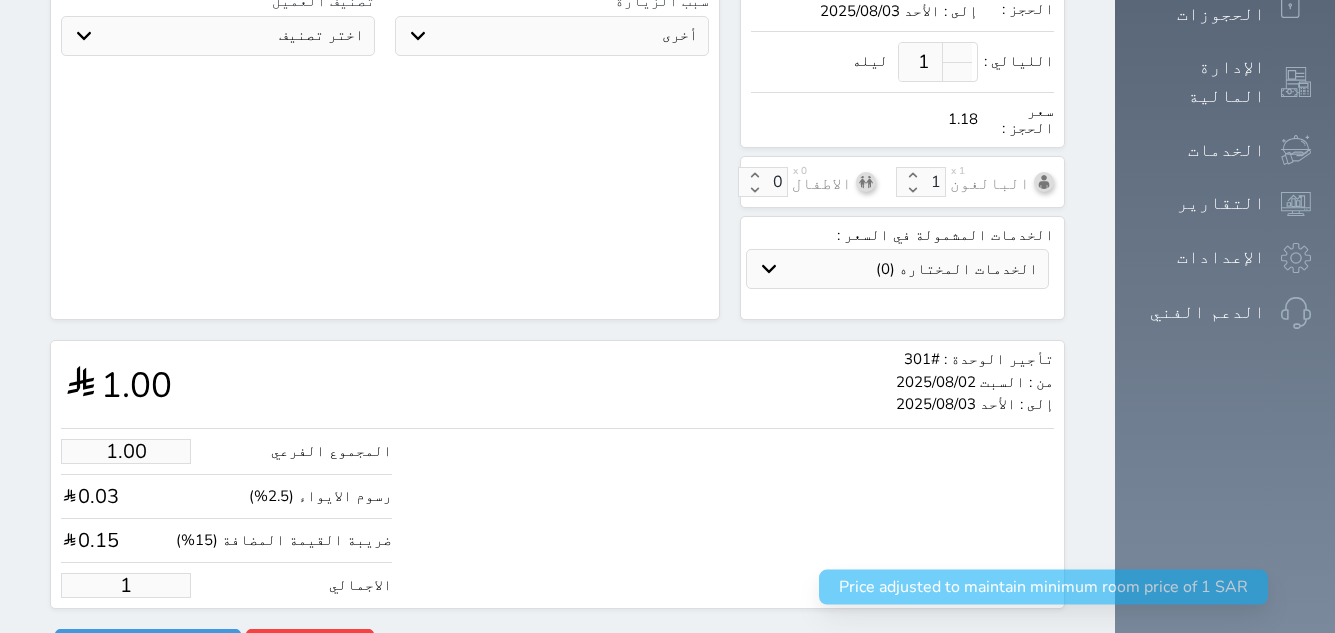 type on "12.73" 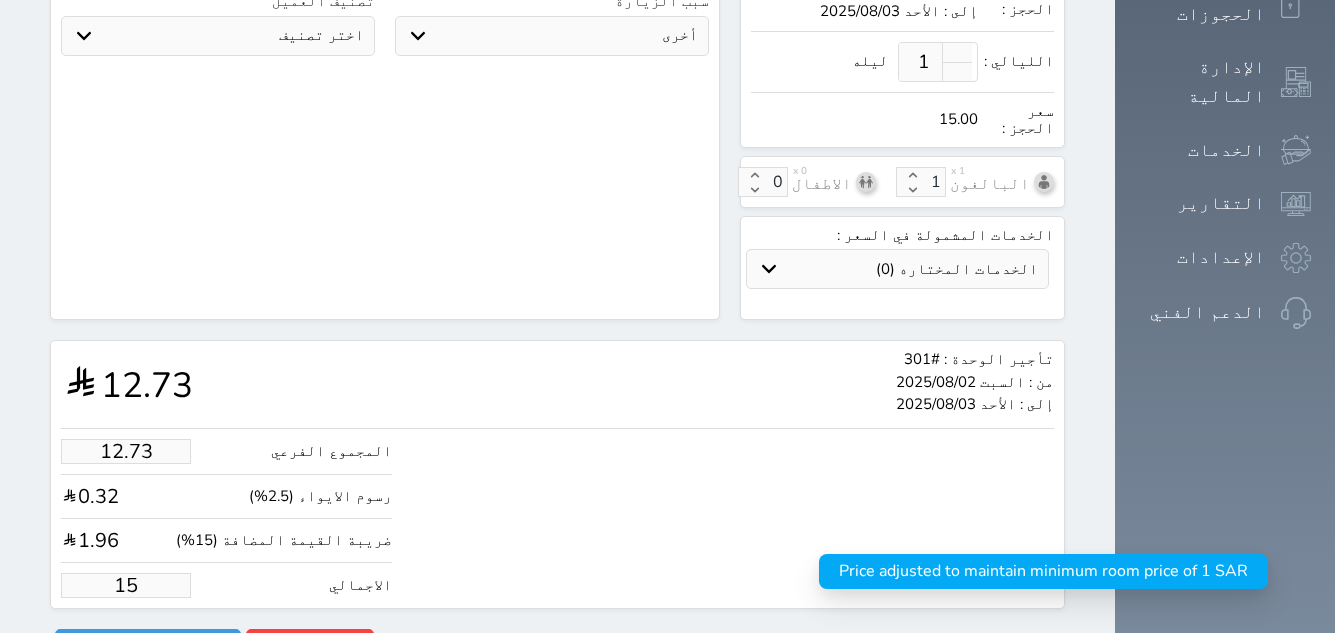 type on "127.25" 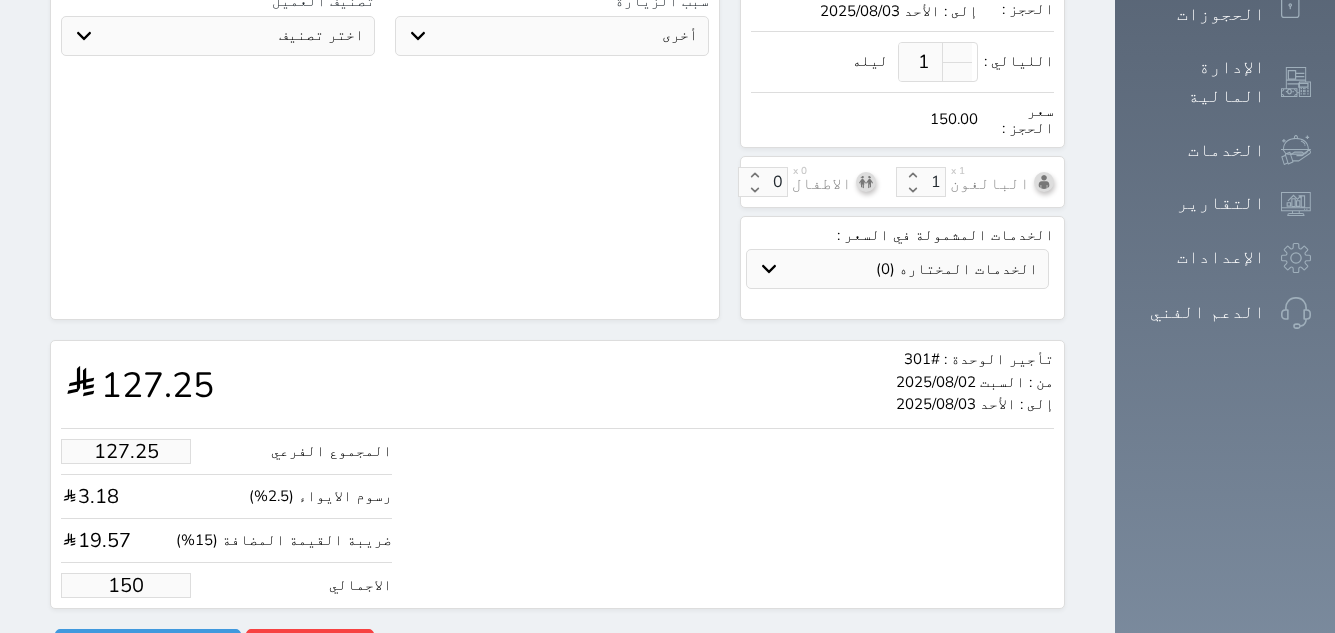 type on "150.00" 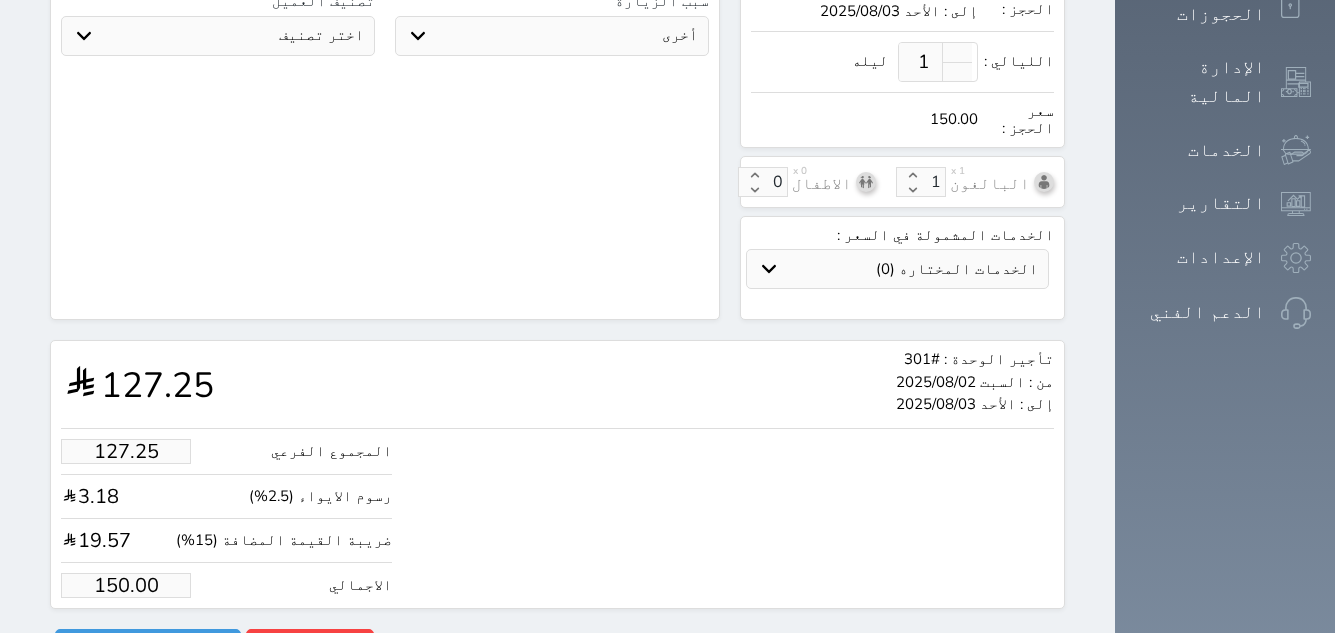 click on "المجموع الفرعي   127.25   رسوم الايواء (2.5%)    3.18    ضريبة القيمة المضافة (15%)    19.57      الاجمالي   150.00" at bounding box center (557, 513) 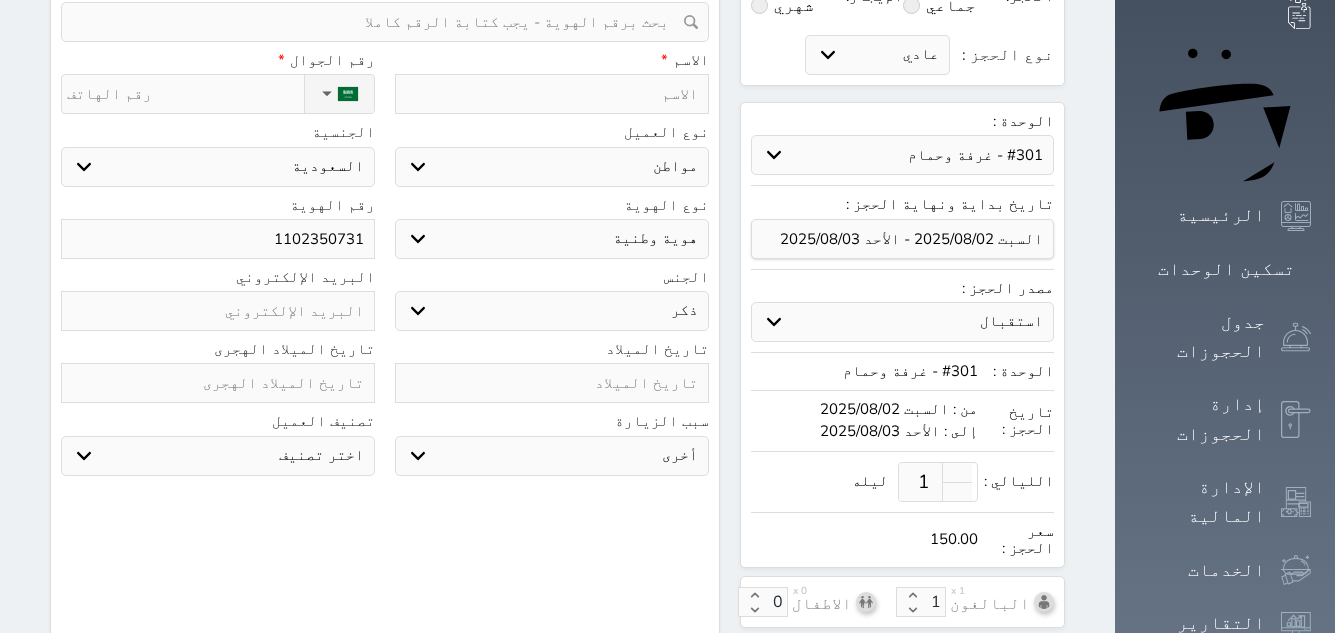 scroll, scrollTop: 0, scrollLeft: 0, axis: both 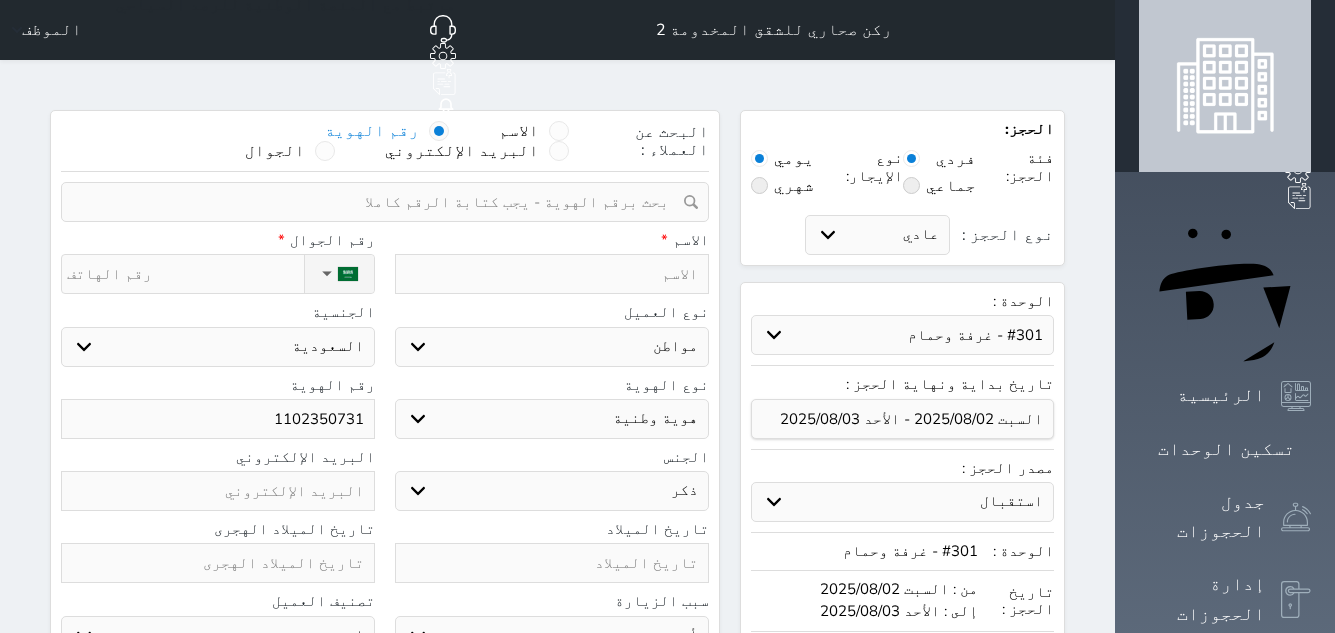click on "نوع الحجز :" at bounding box center (185, 274) 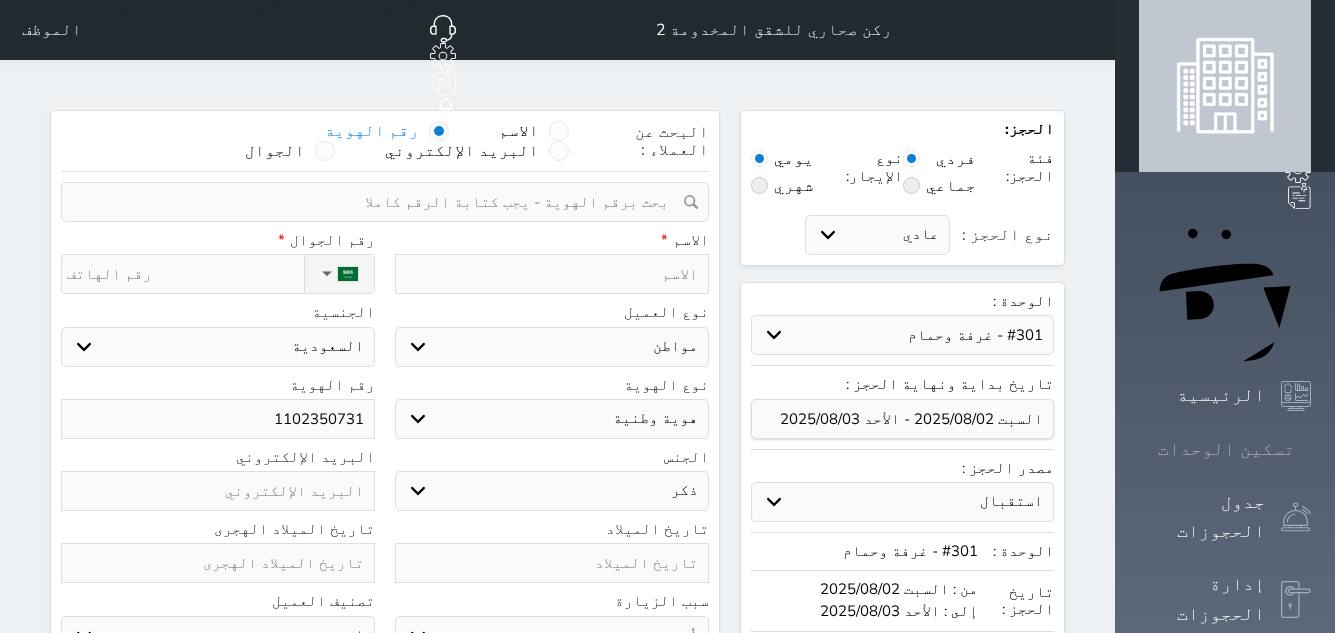 click on "تسكين الوحدات" at bounding box center (1226, 449) 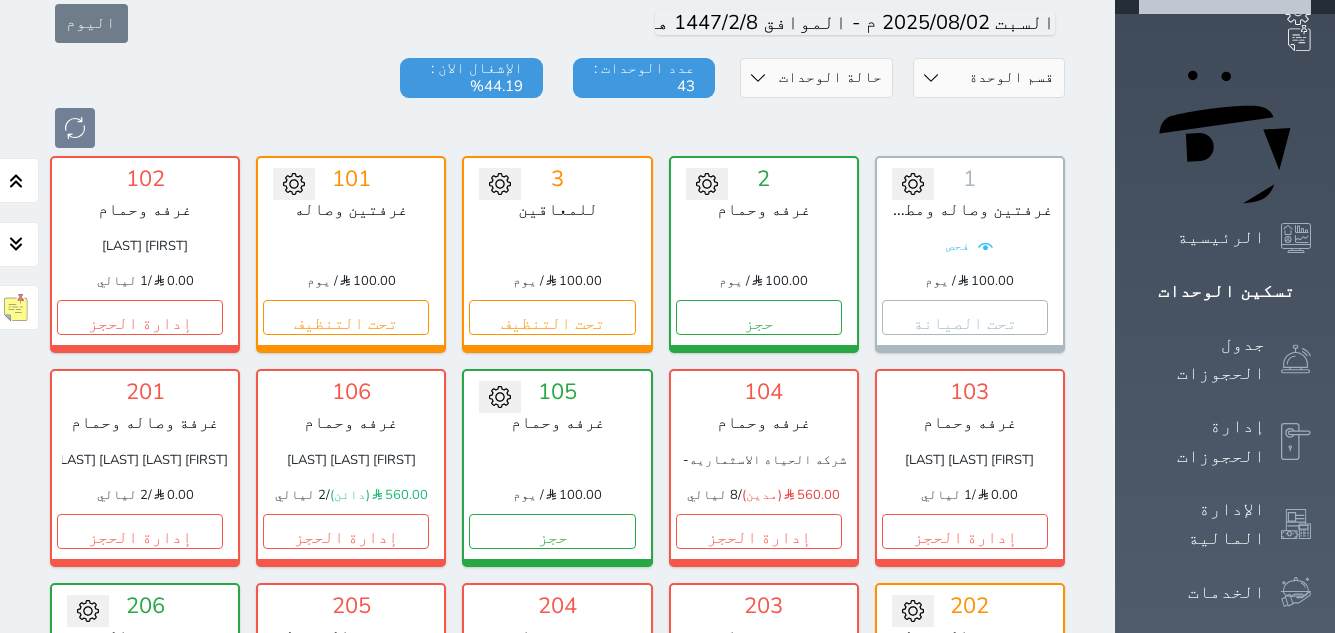 scroll, scrollTop: 178, scrollLeft: 0, axis: vertical 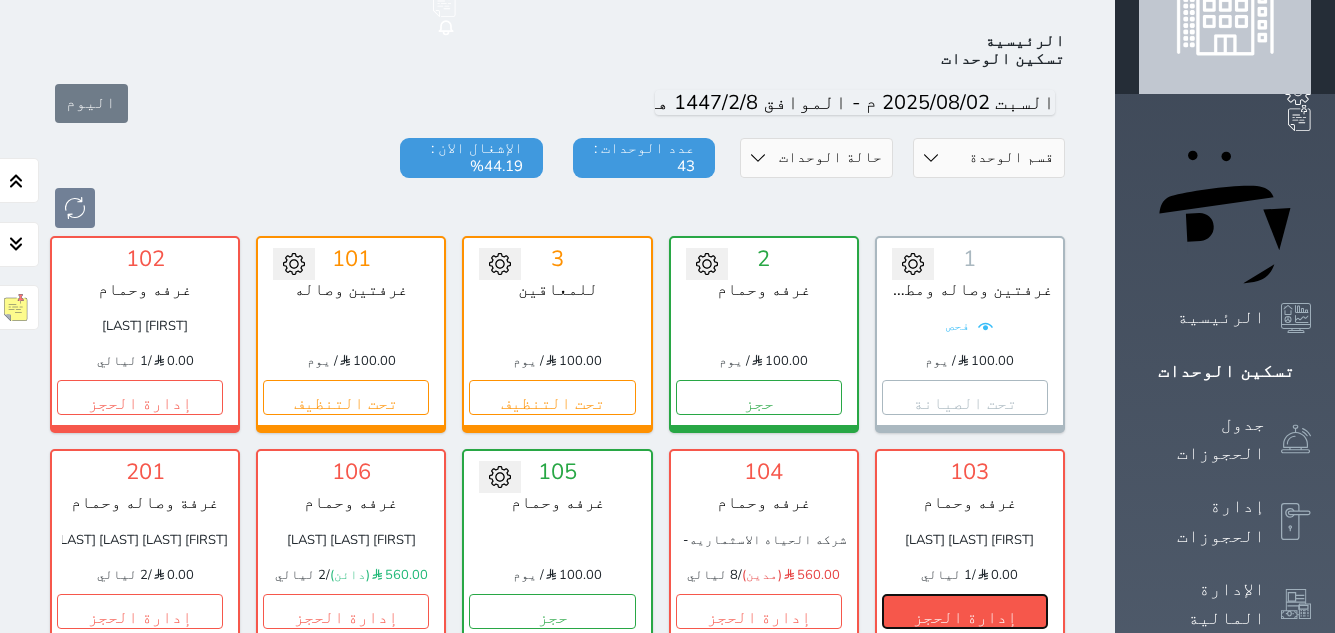 click on "إدارة الحجز" at bounding box center (965, 611) 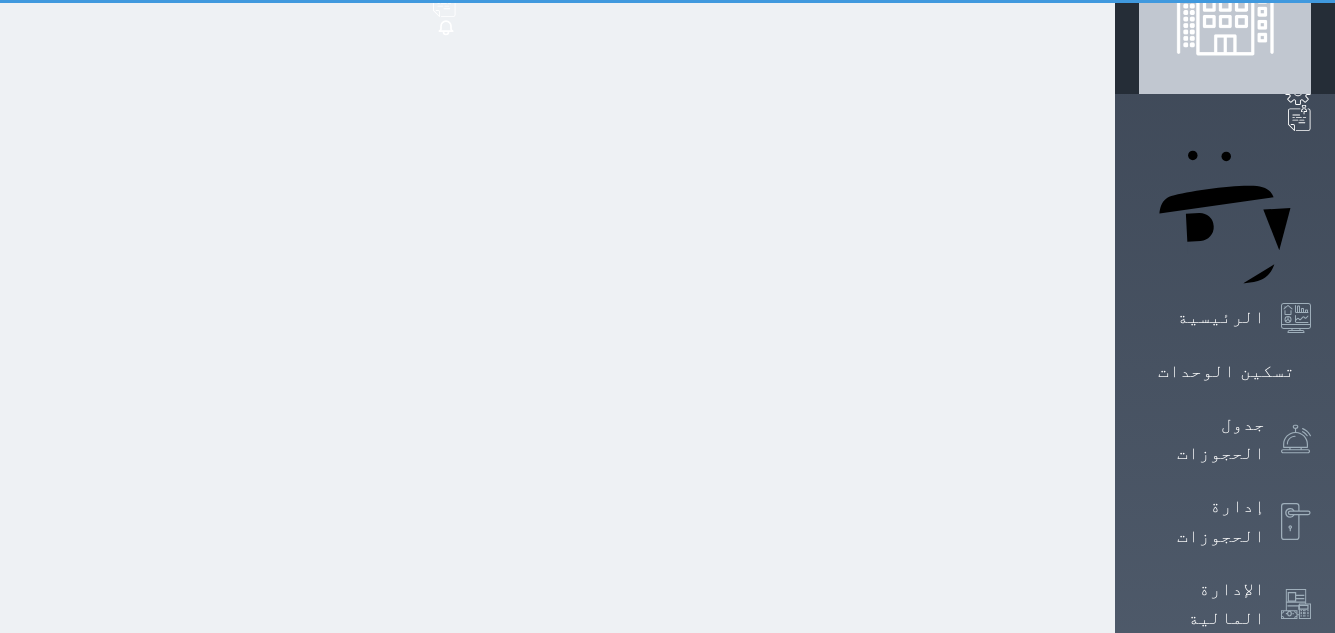 scroll, scrollTop: 0, scrollLeft: 0, axis: both 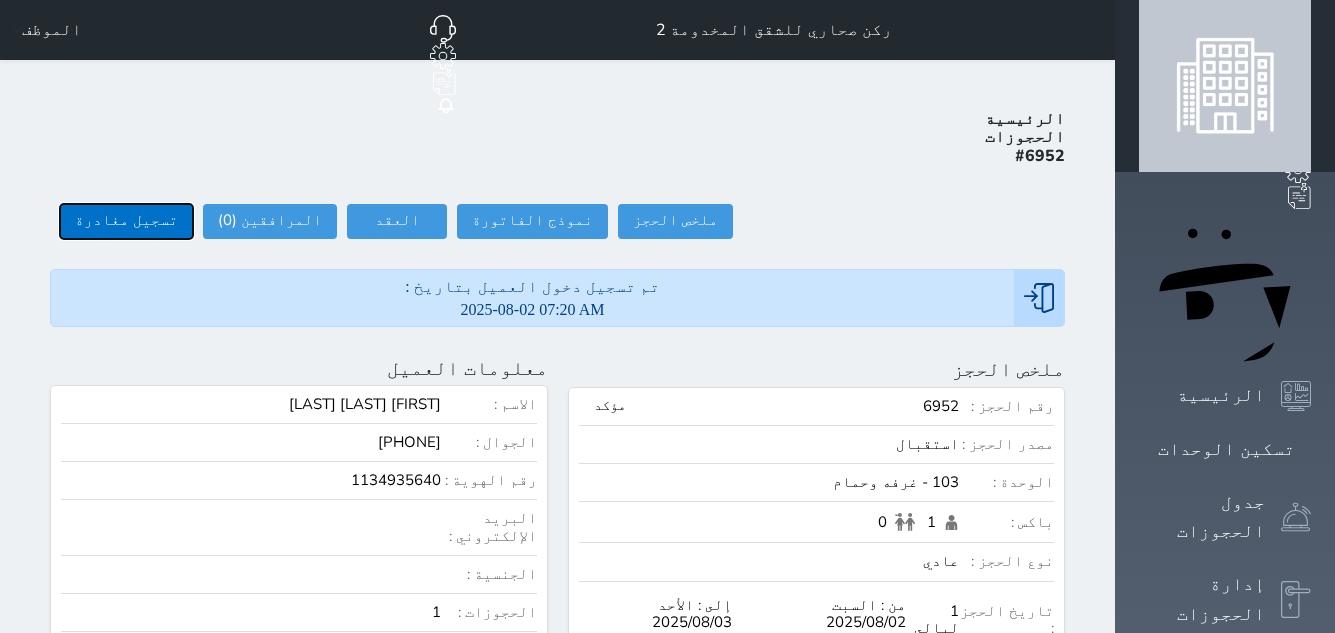 click on "تسجيل مغادرة" at bounding box center (126, 221) 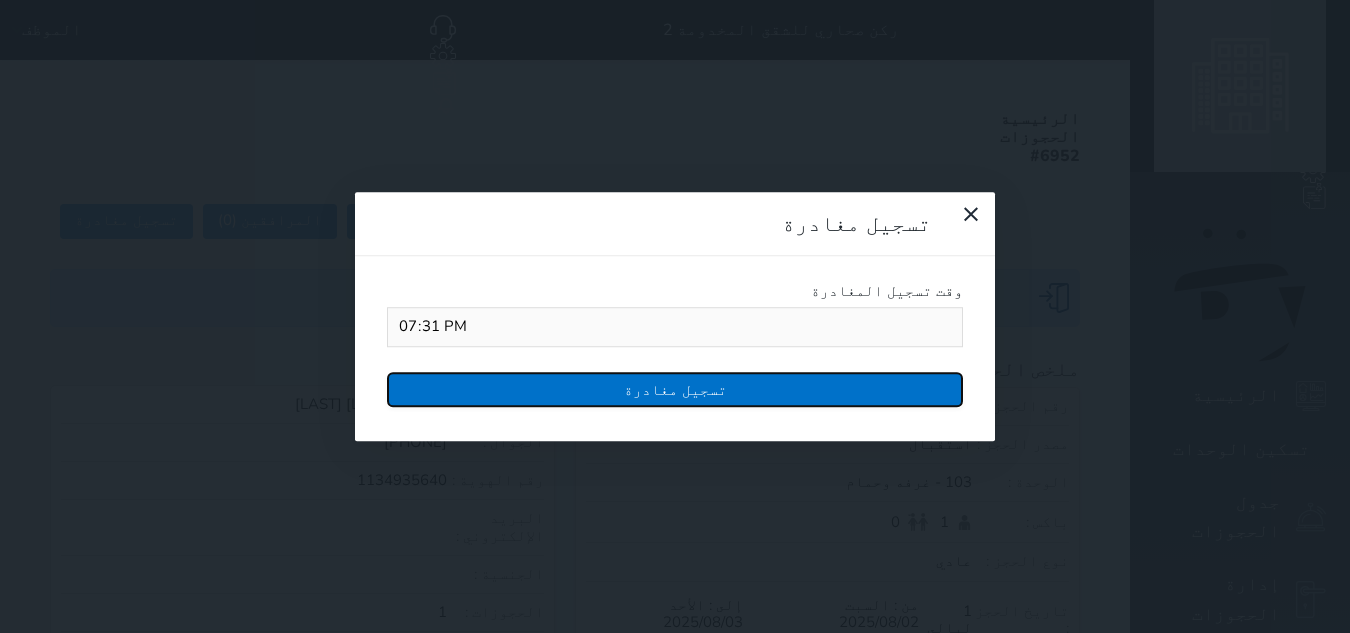 click on "تسجيل مغادرة" at bounding box center (675, 389) 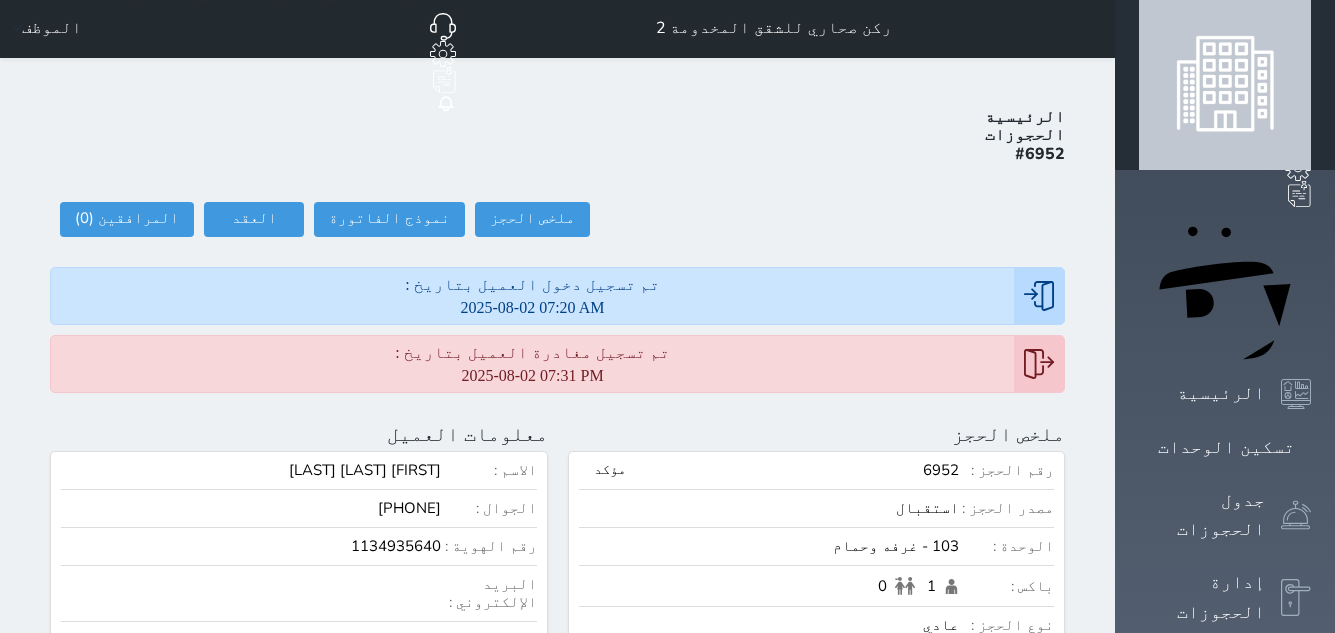 scroll, scrollTop: 0, scrollLeft: 0, axis: both 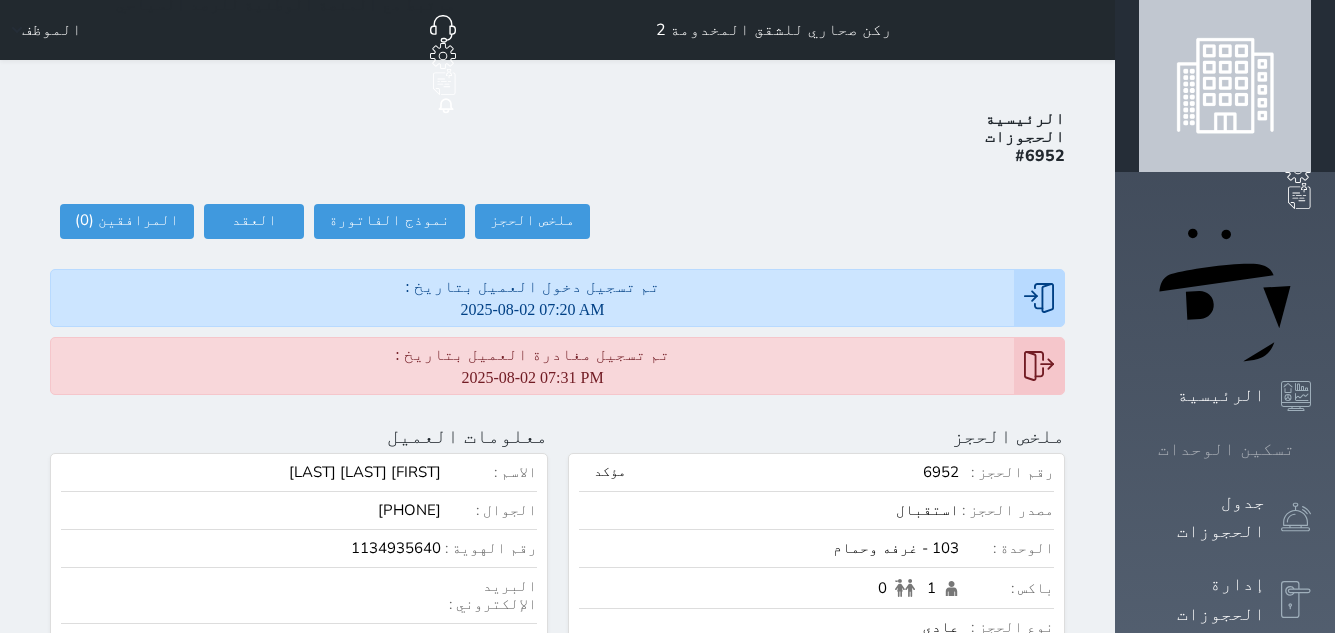 click on "تسكين الوحدات" at bounding box center (1226, 449) 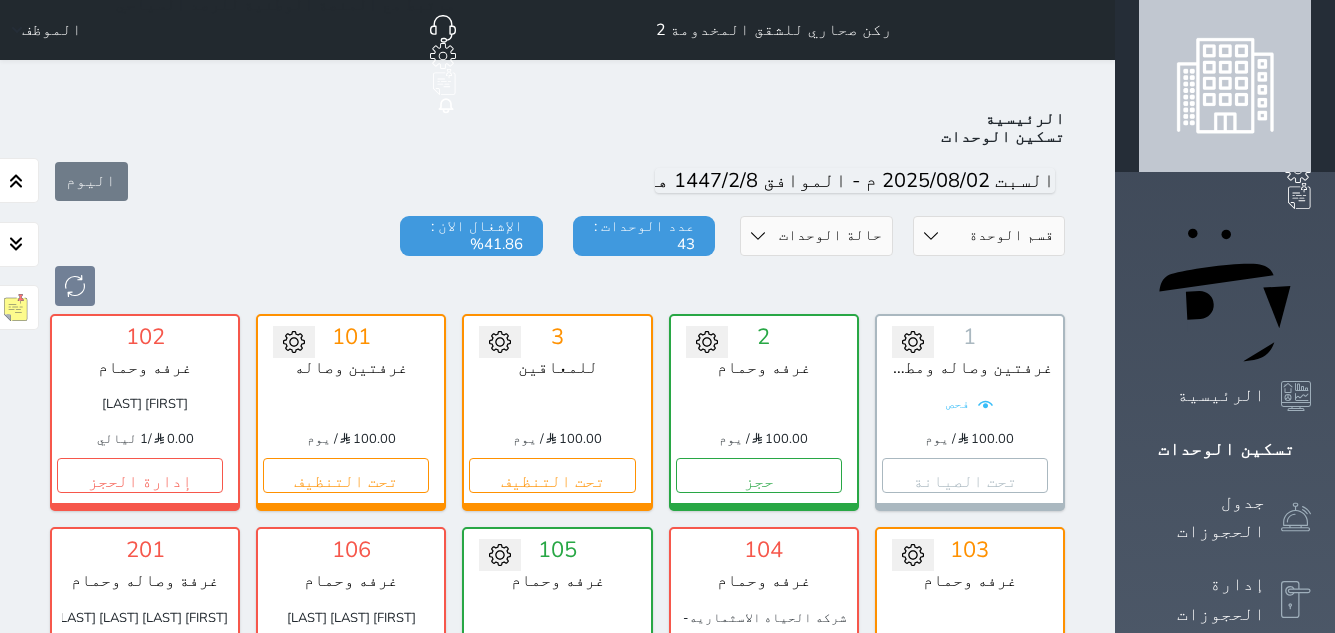 scroll, scrollTop: 78, scrollLeft: 0, axis: vertical 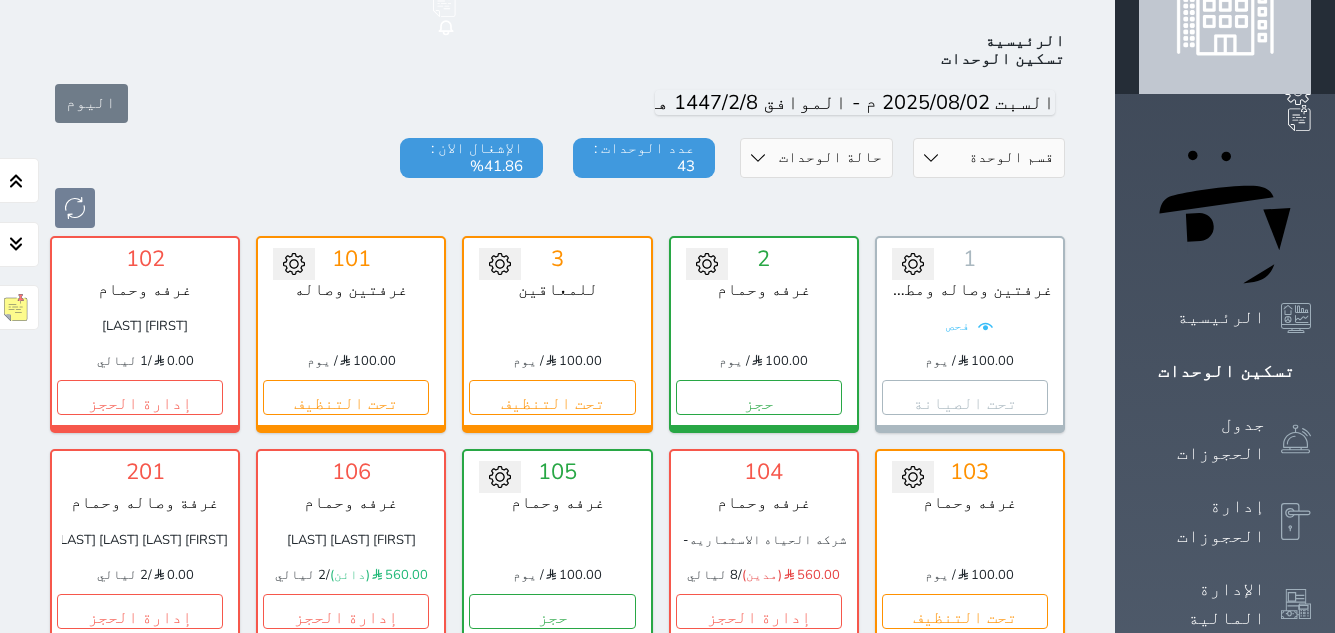 click at bounding box center [764, 326] 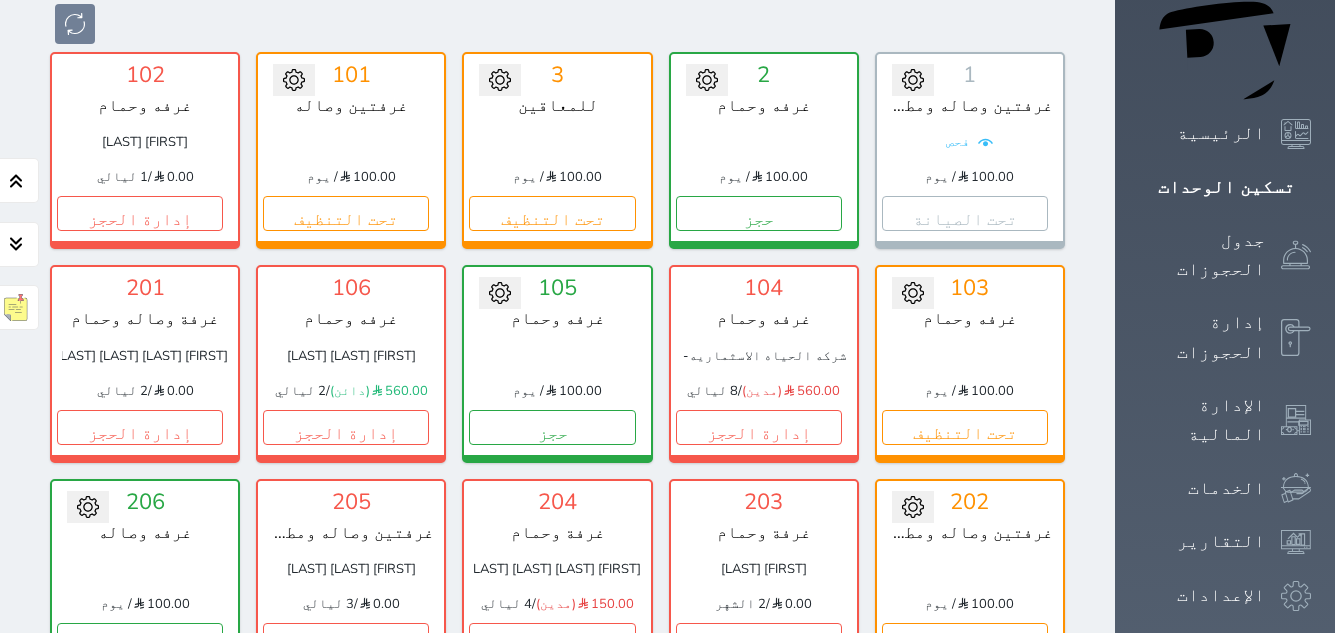 scroll, scrollTop: 278, scrollLeft: 0, axis: vertical 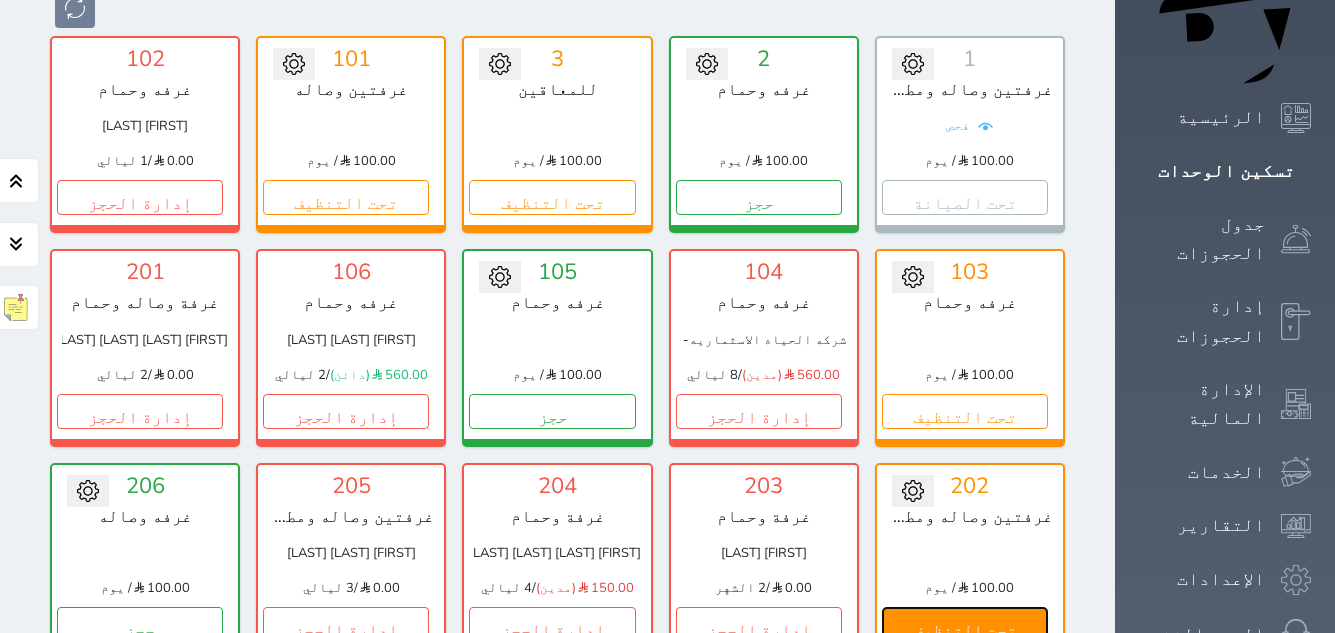 click on "تحت التنظيف" at bounding box center [965, 624] 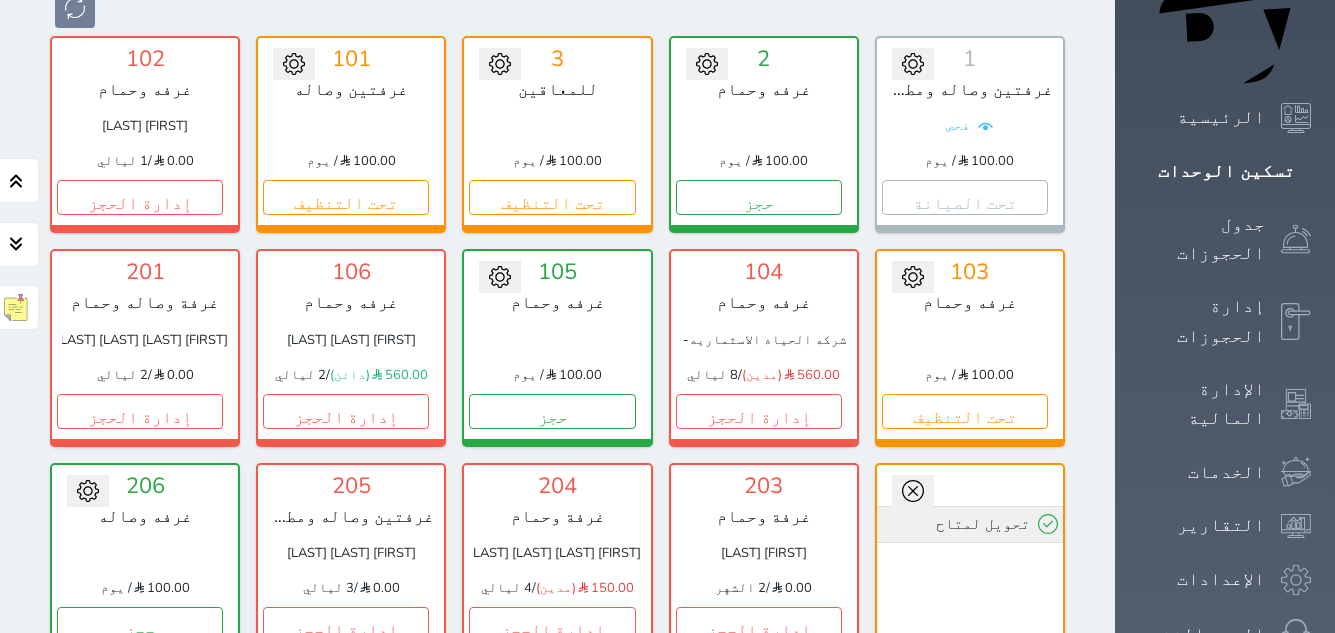 click on "تحويل لمتاح" at bounding box center [970, 524] 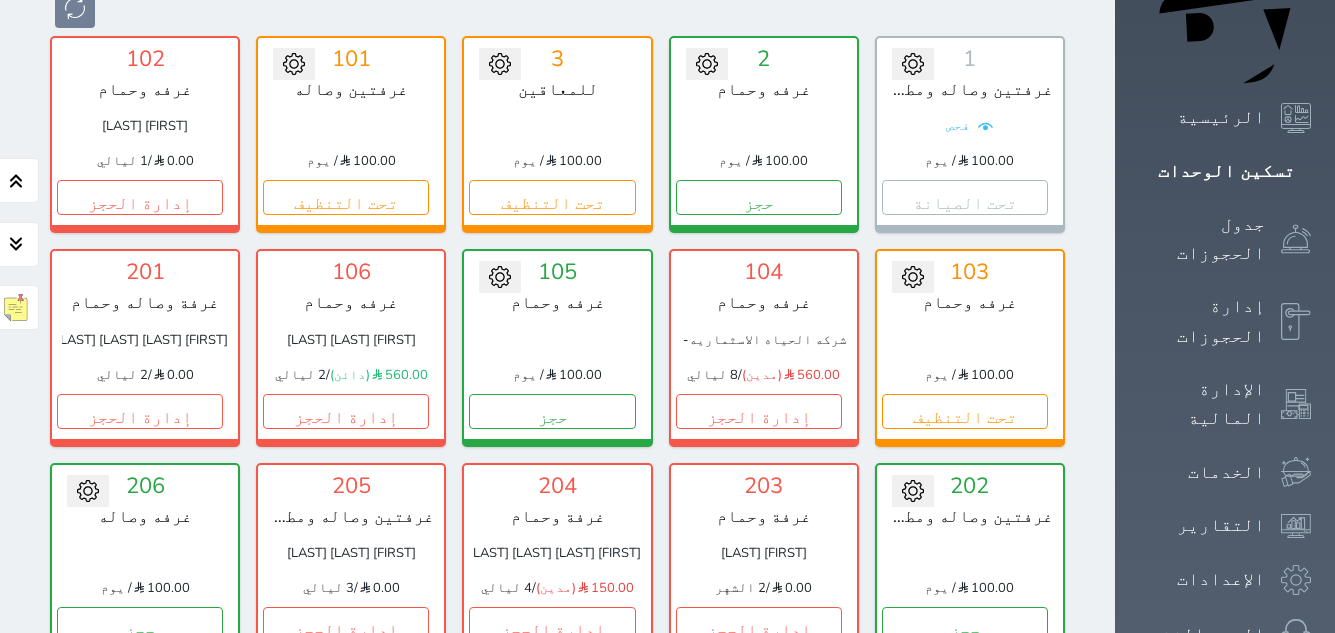 click on "تحويل لتحت الصيانة
تحويل لتحت التنظيف
105   غرفه وحمام
100.00
/ يوم       حجز" at bounding box center [557, 347] 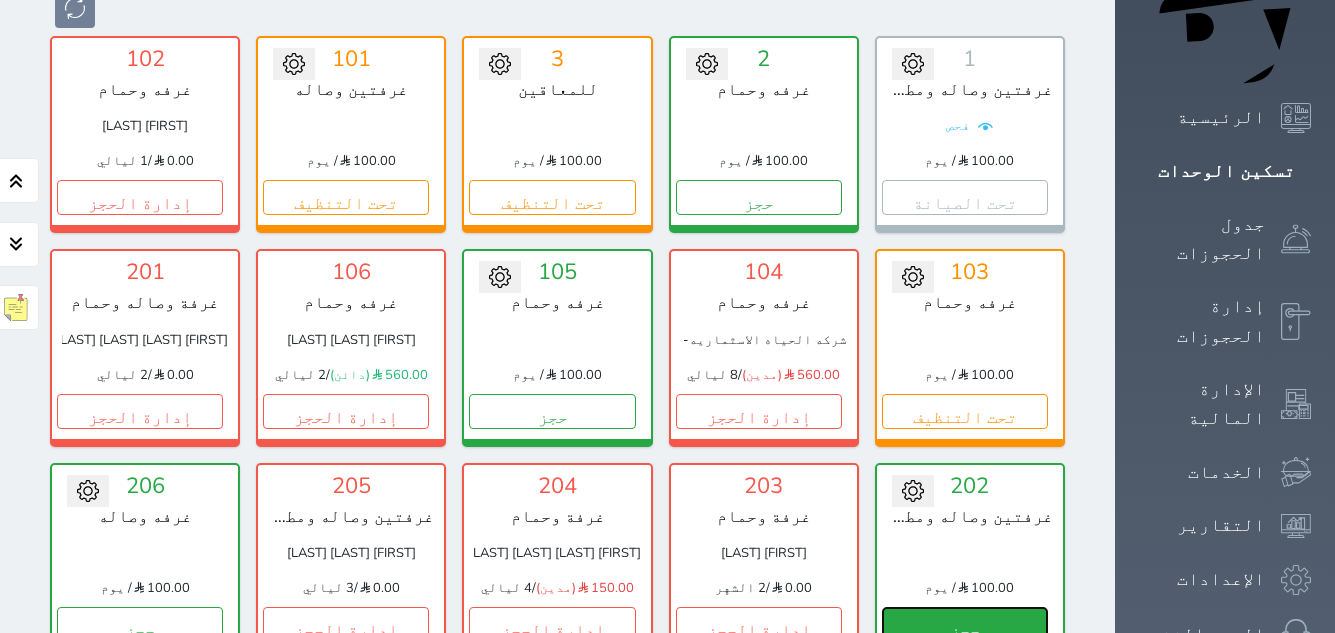 click on "حجز" at bounding box center [965, 624] 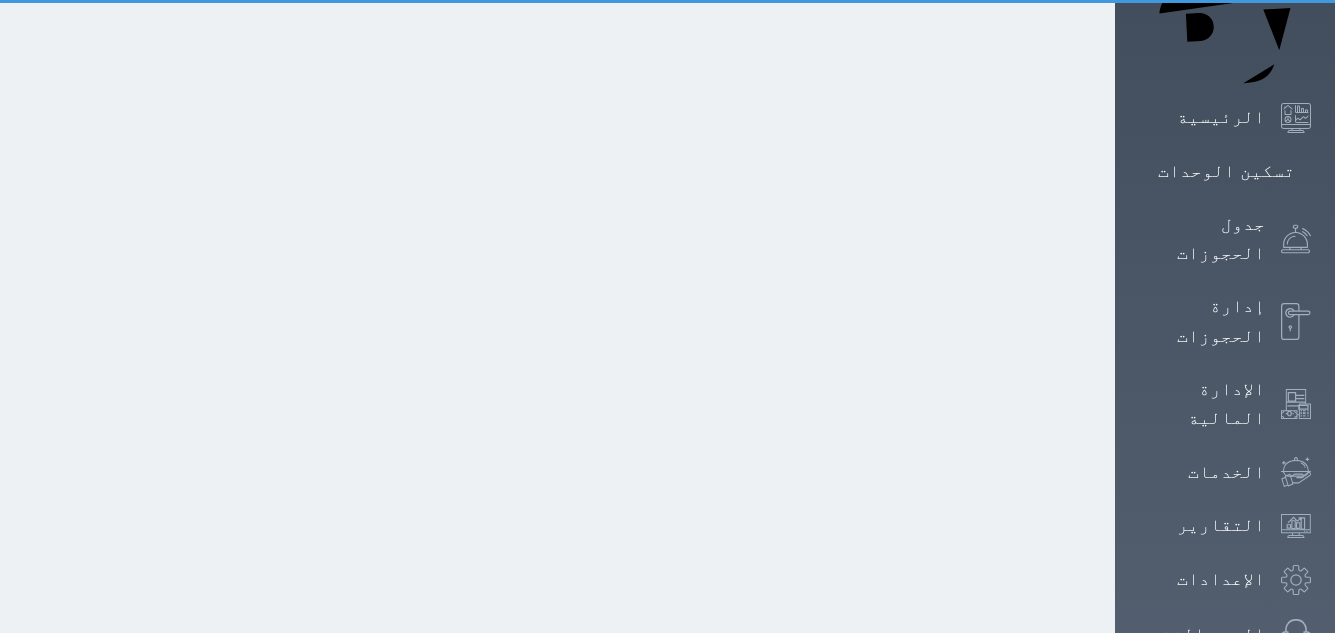 scroll, scrollTop: 0, scrollLeft: 0, axis: both 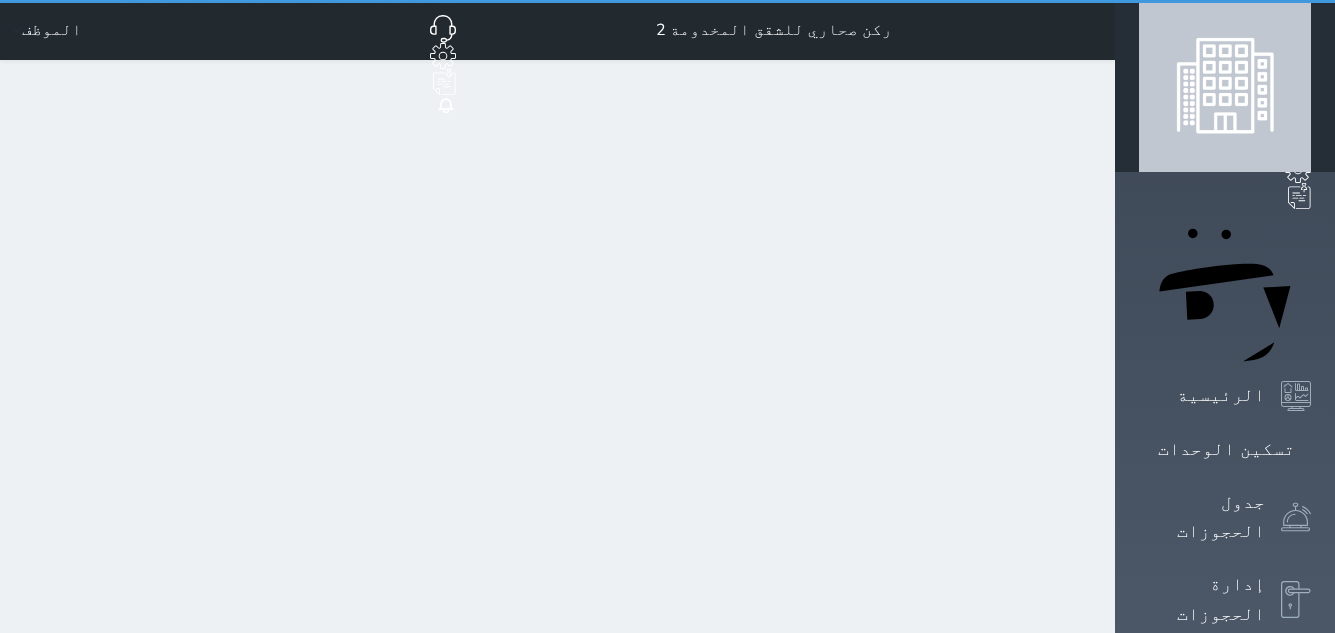 select on "1" 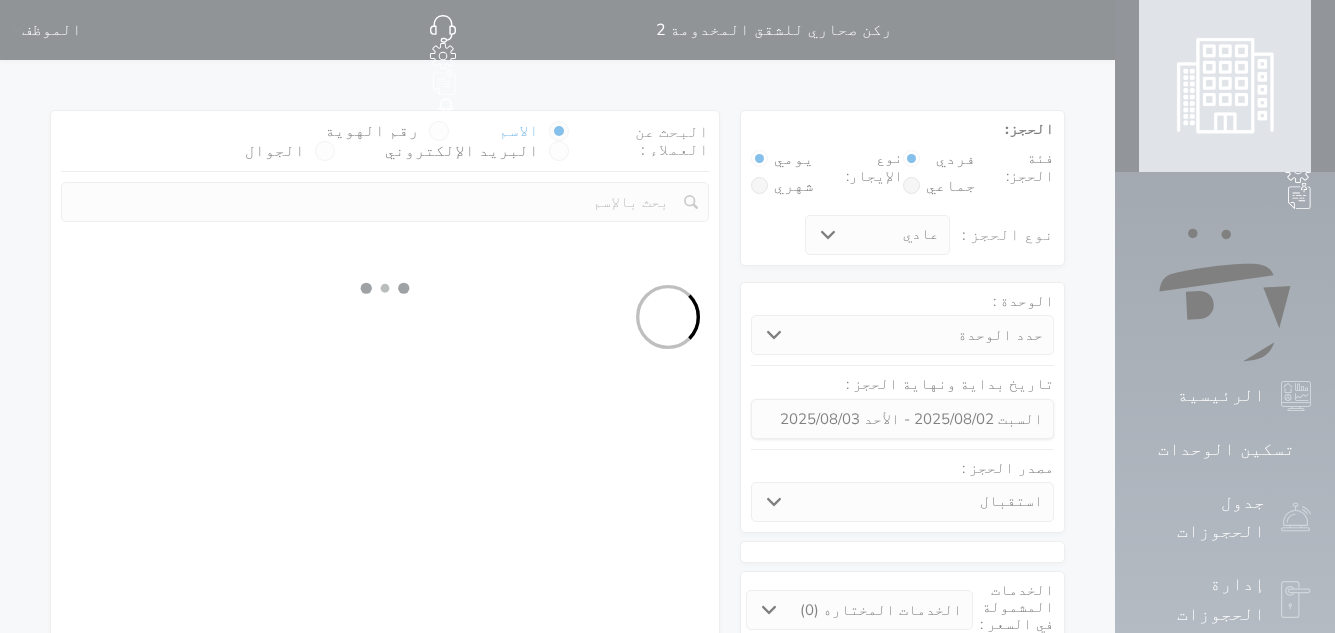 select 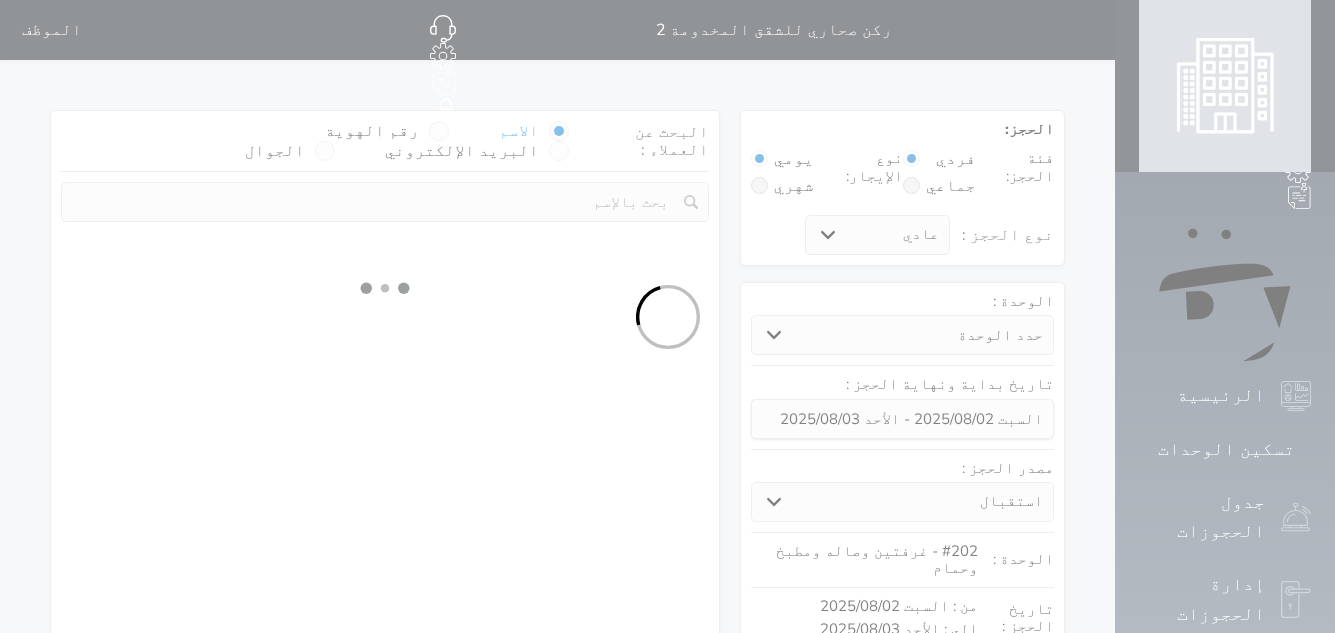 select on "1" 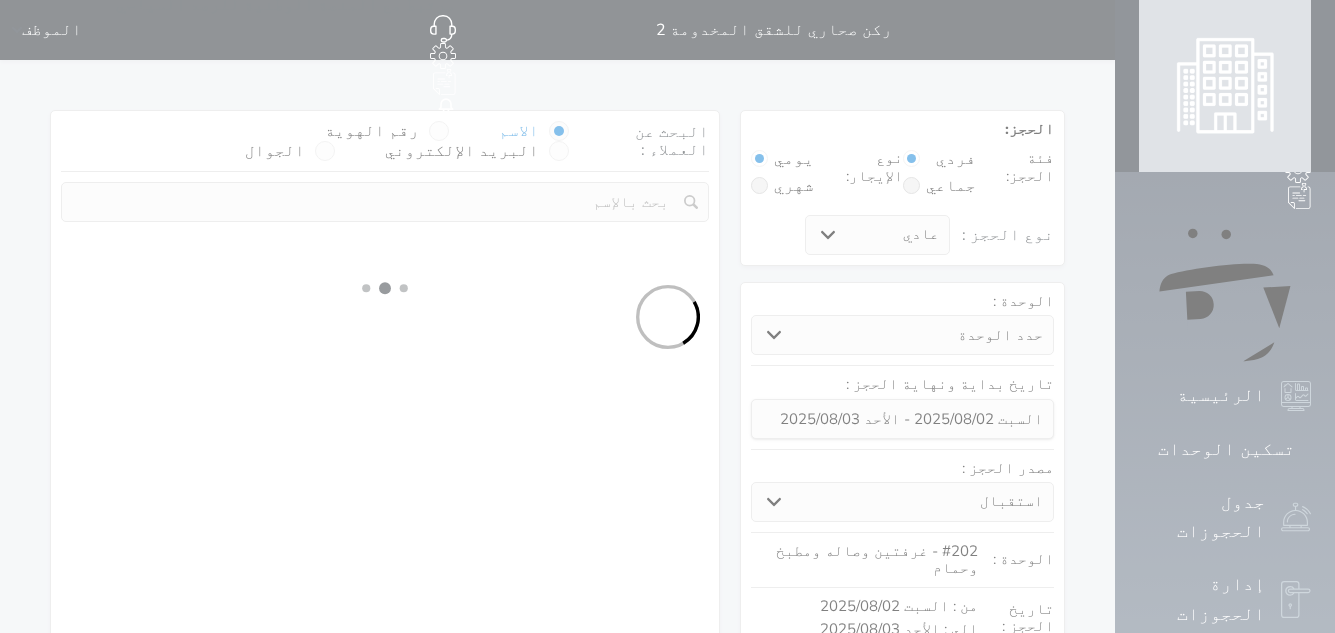 select on "113" 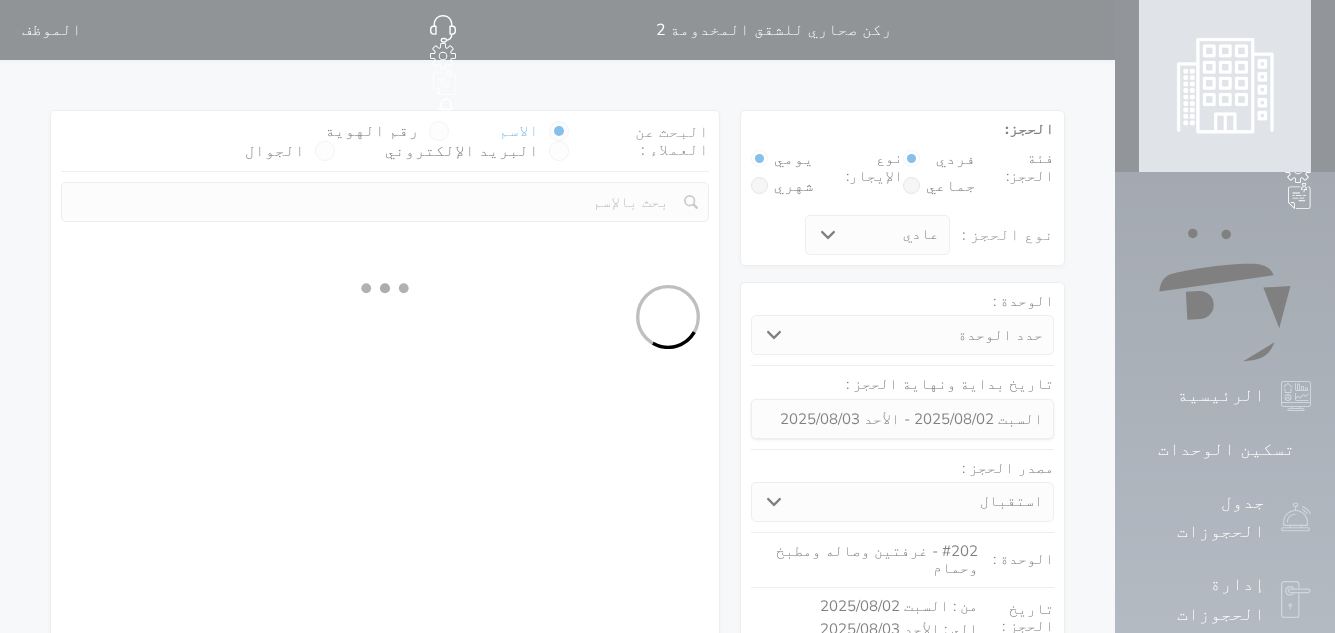 select on "1" 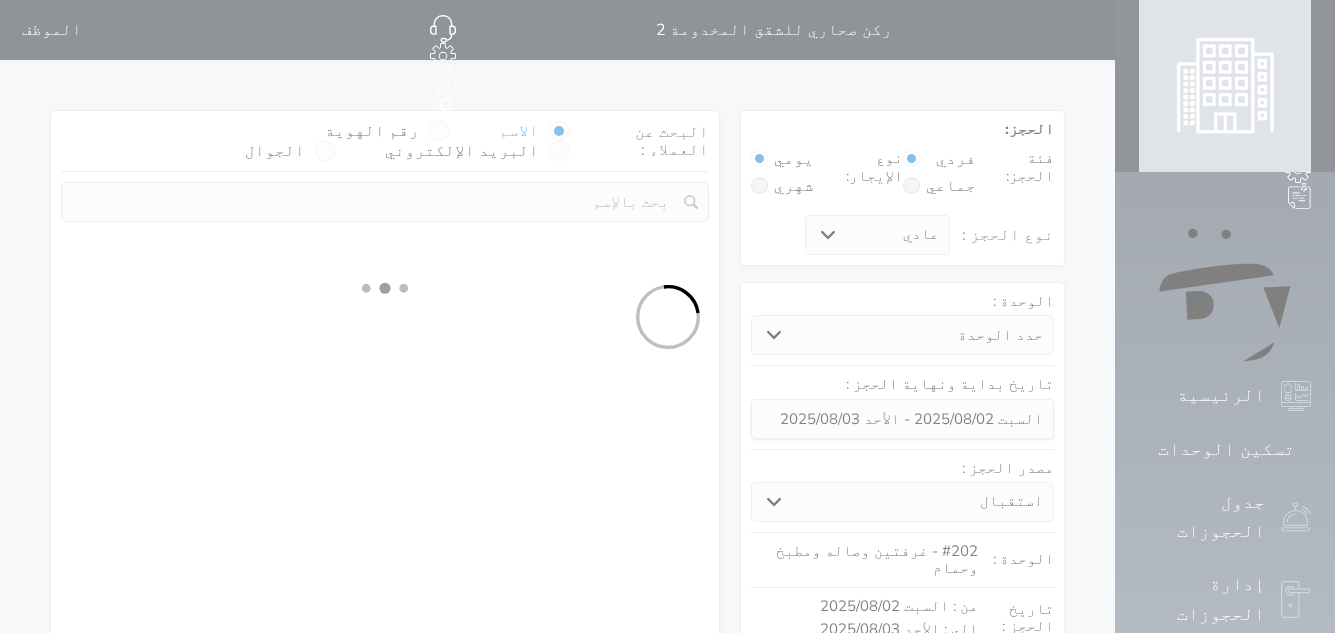 select 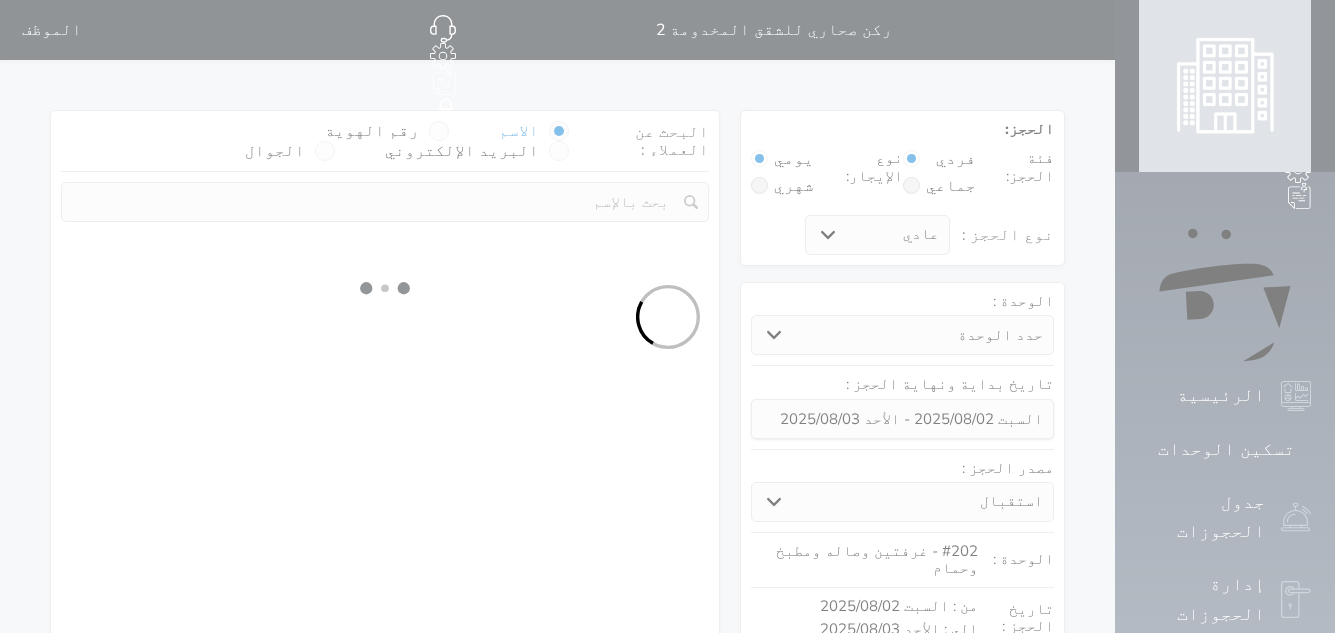 select on "7" 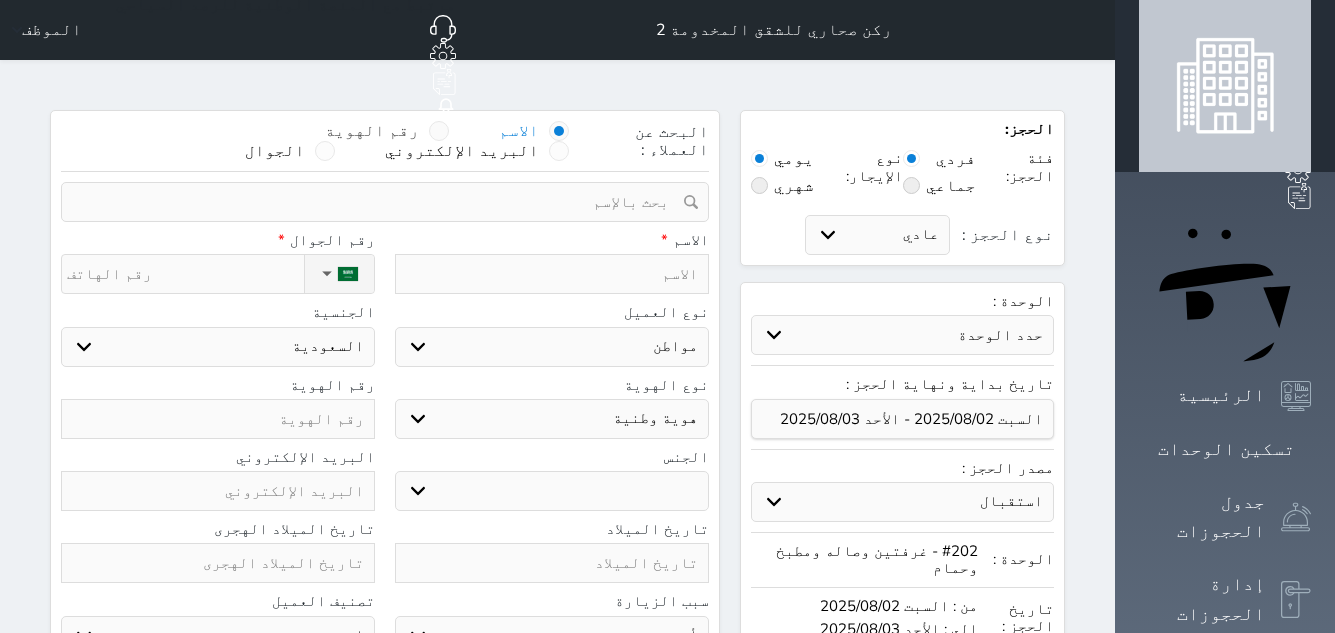 click at bounding box center [439, 131] 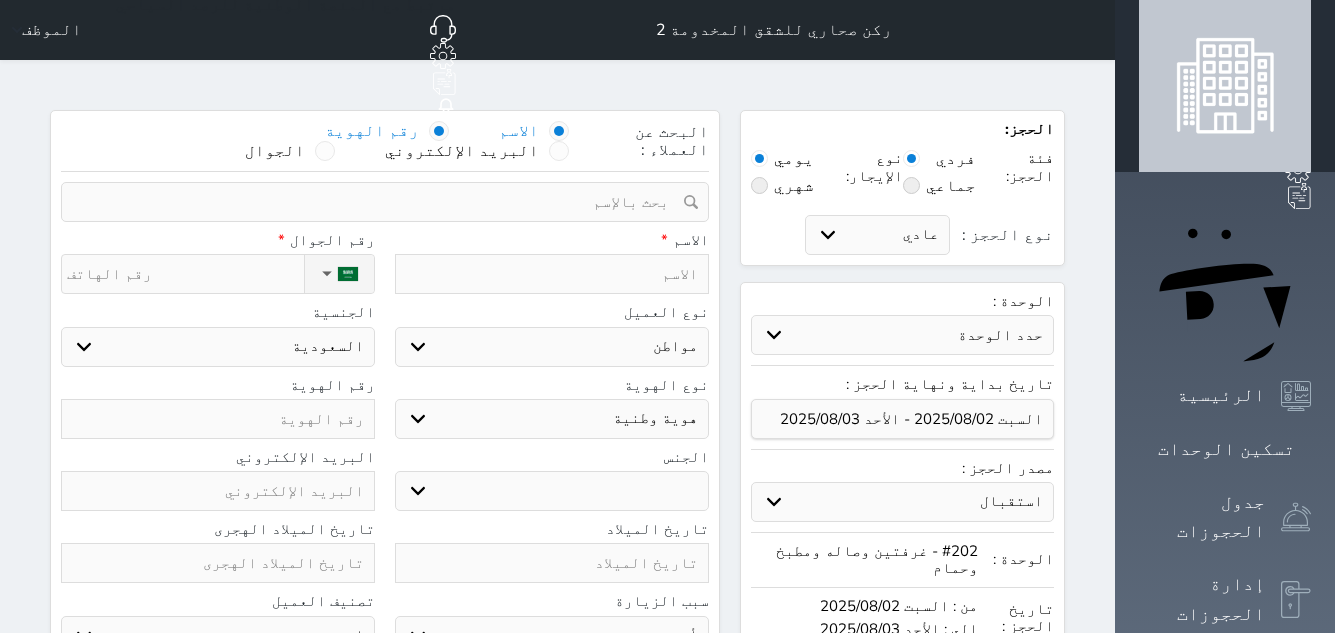 select 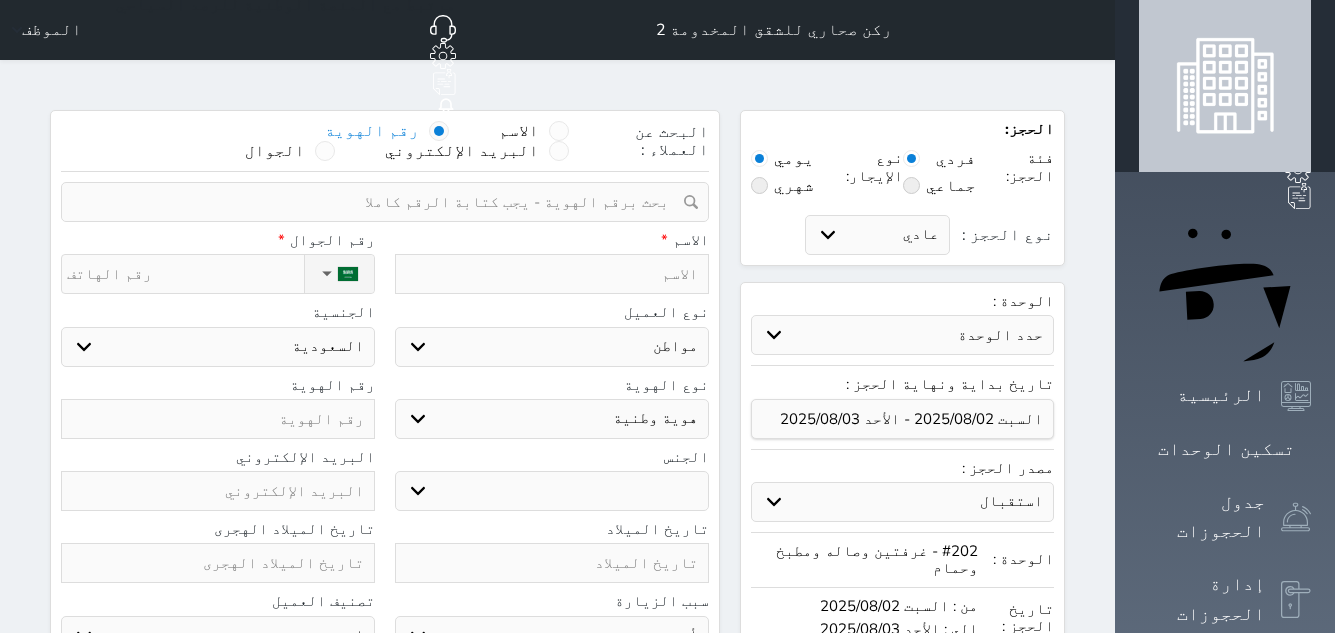 click at bounding box center [378, 202] 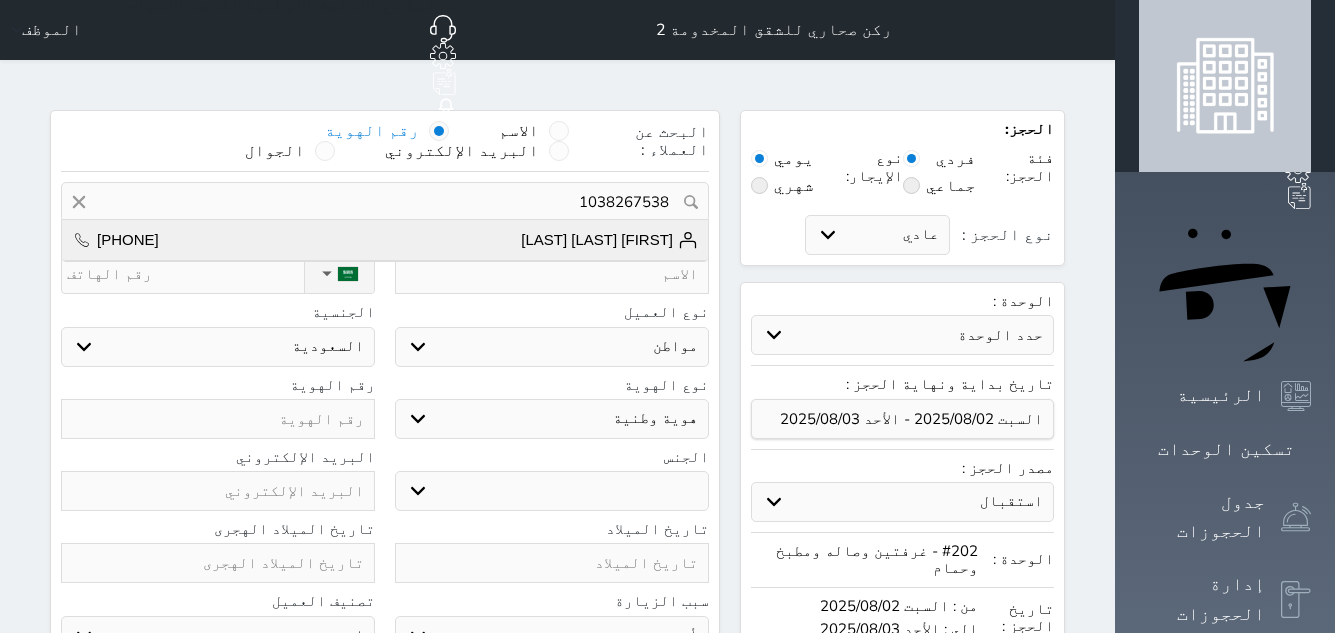 click on "[FIRST] [LAST] [LAST]" at bounding box center (609, 240) 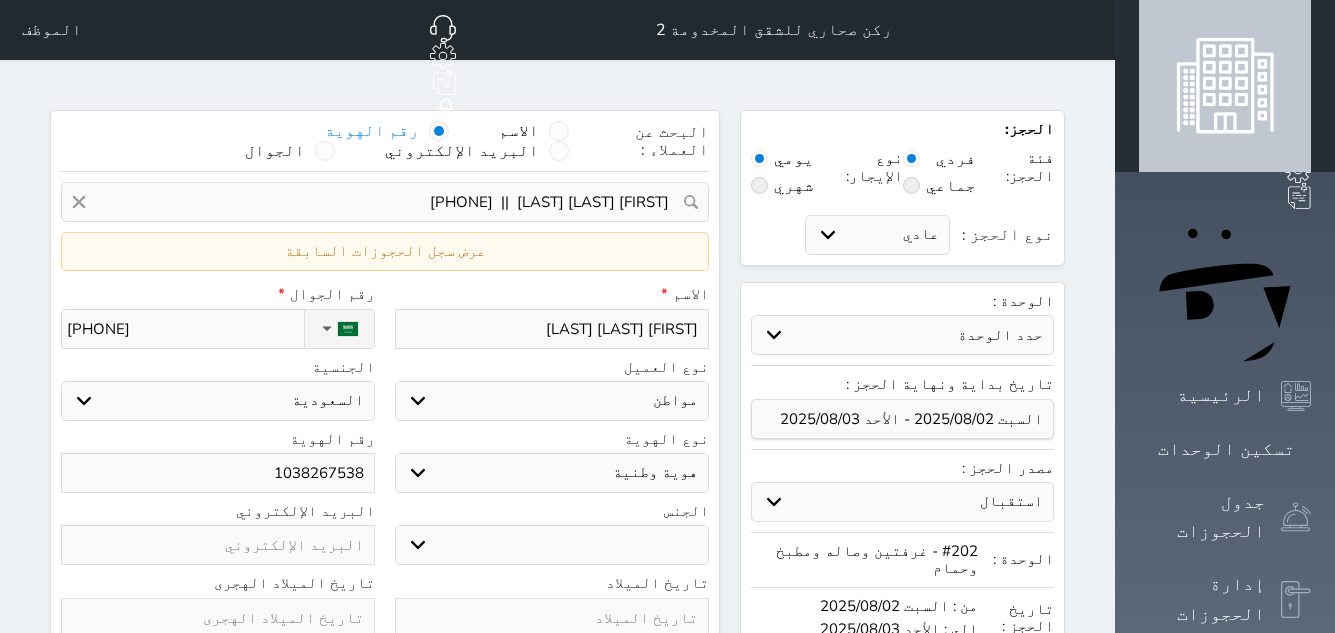 select 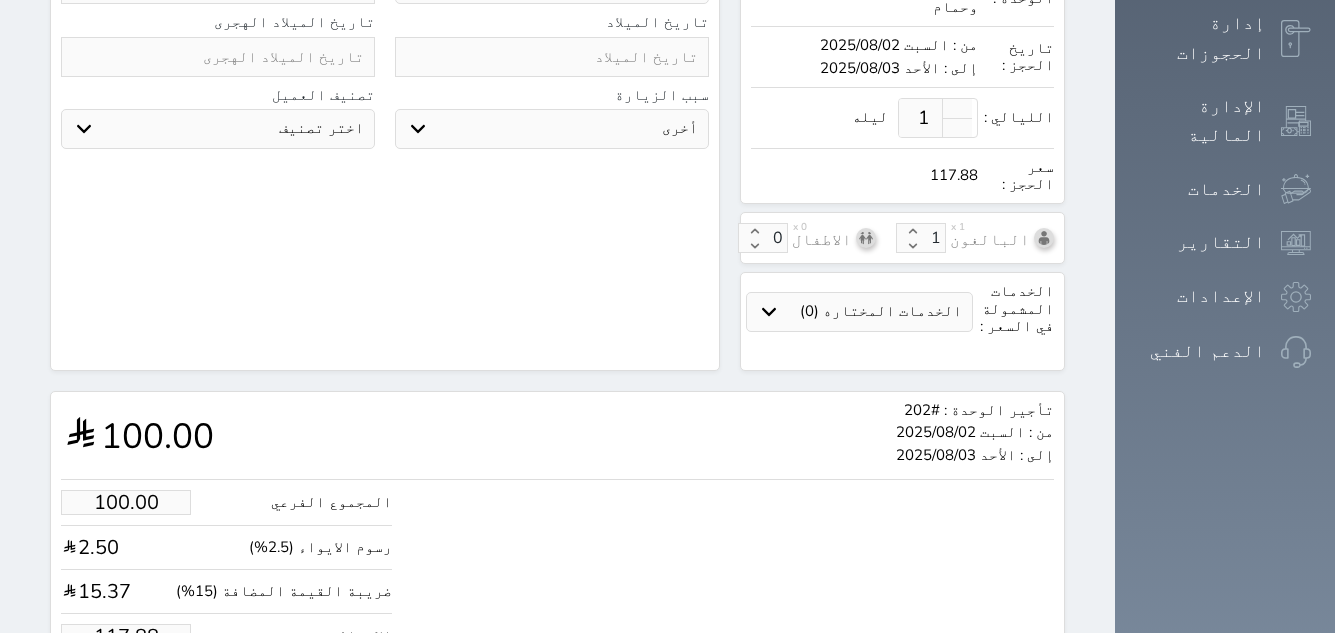 scroll, scrollTop: 594, scrollLeft: 0, axis: vertical 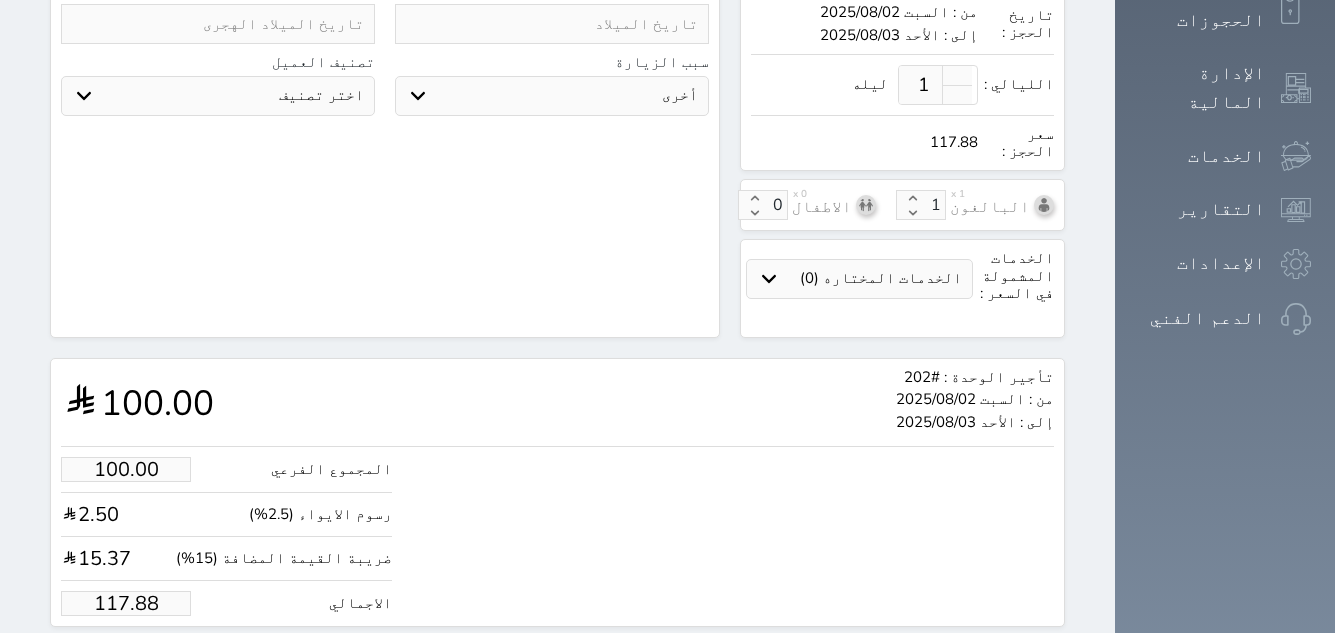 click on "117.88" at bounding box center [126, 603] 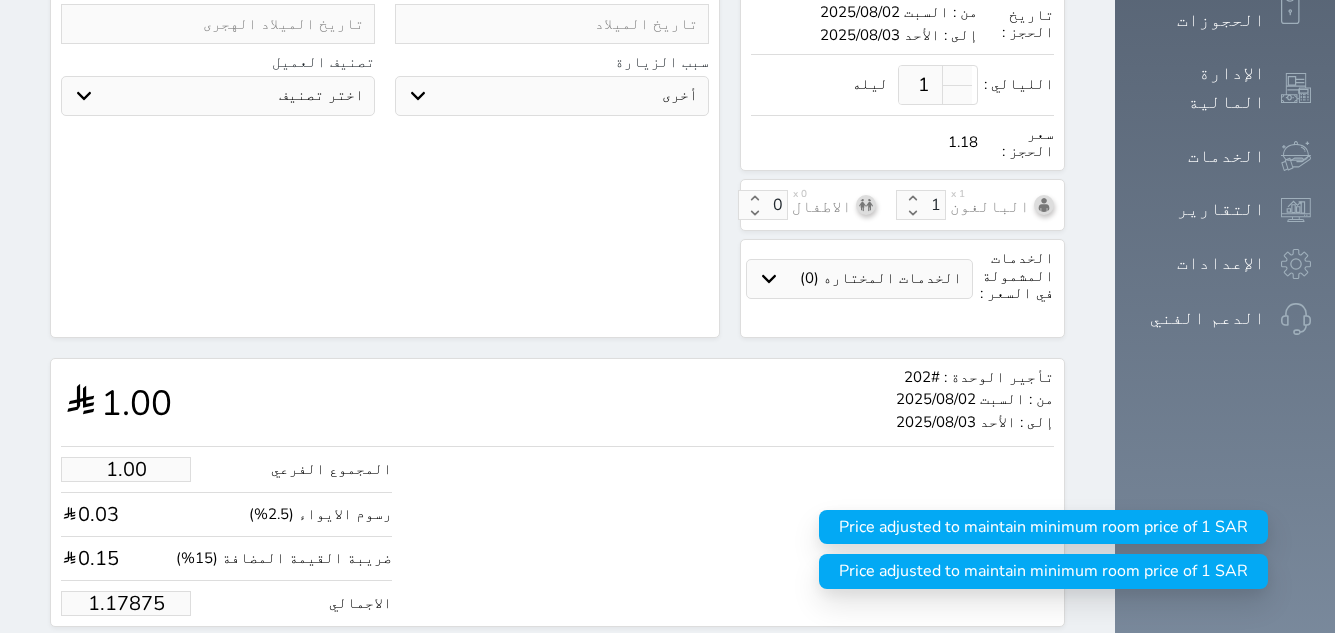 type on "1.1787" 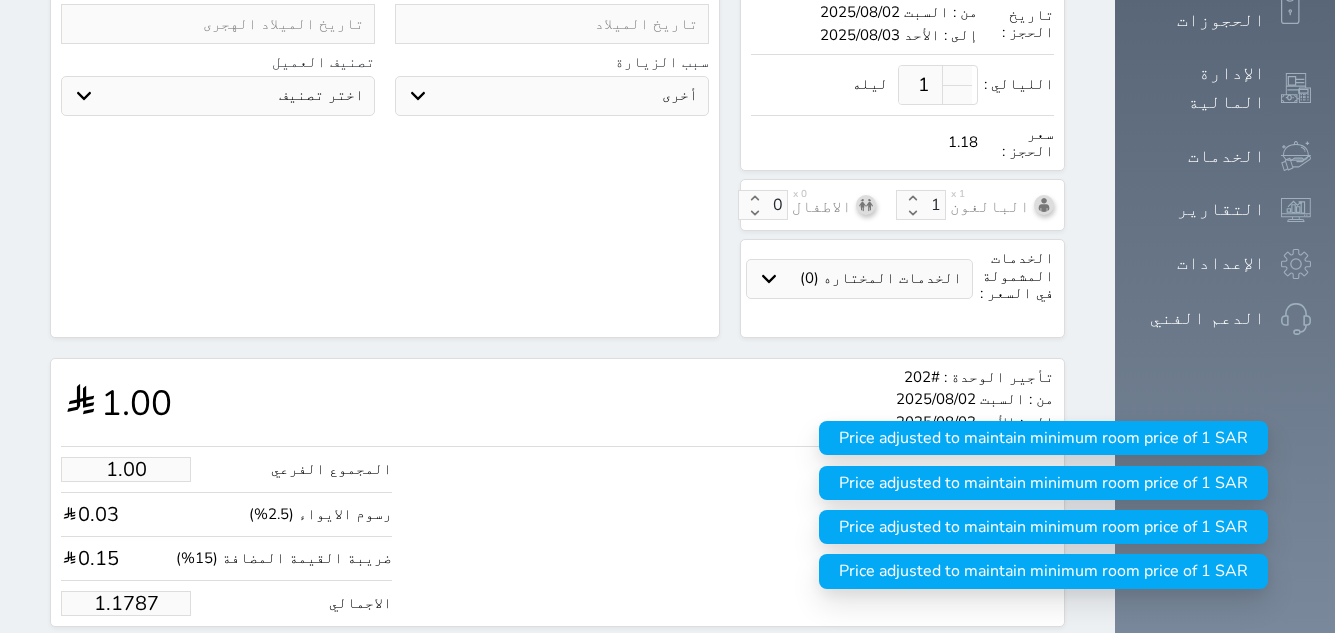 type on "1.178" 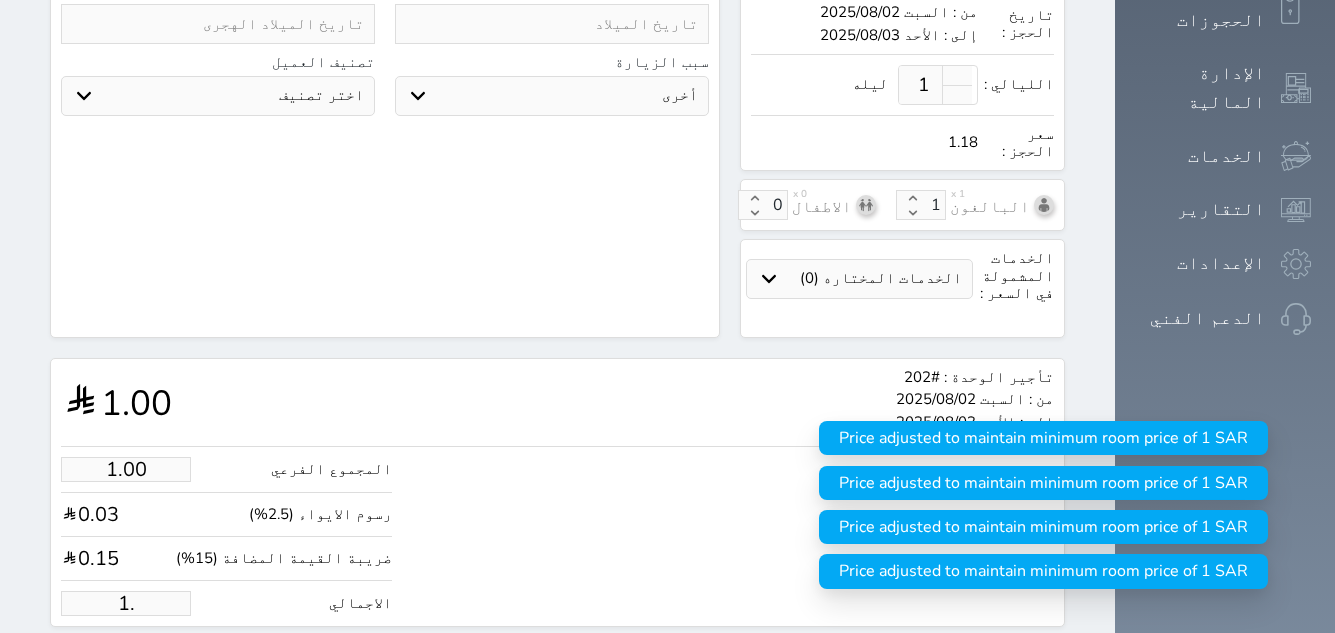 type on "1" 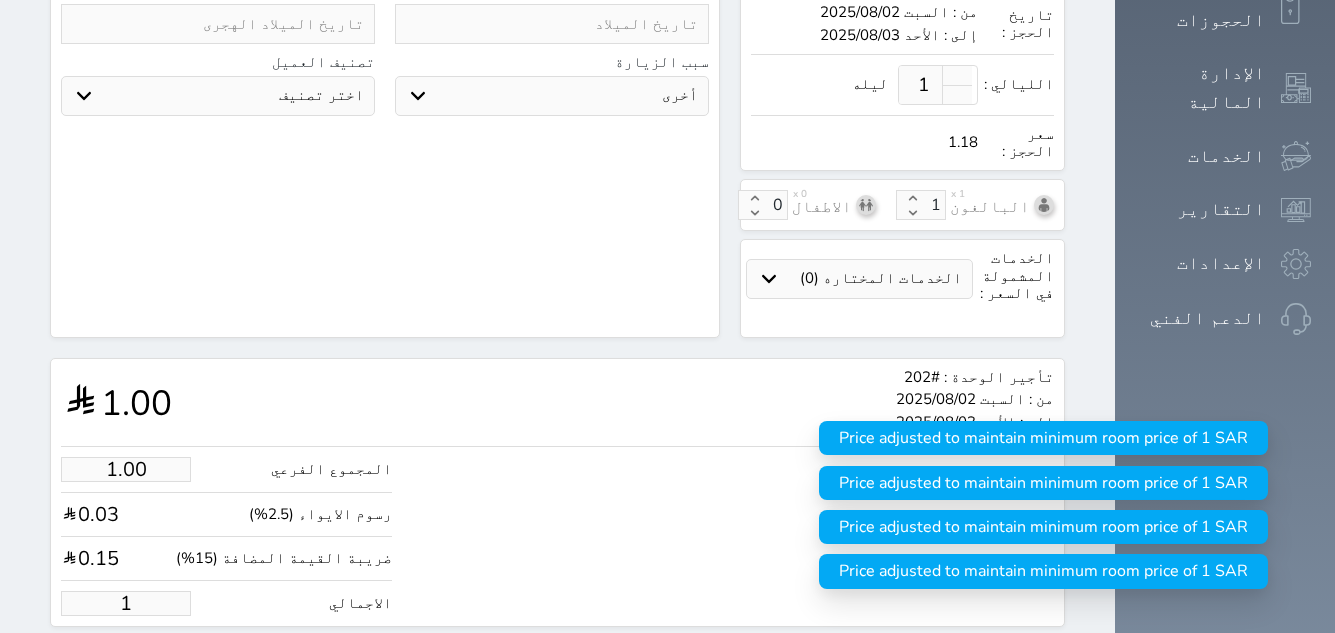 type 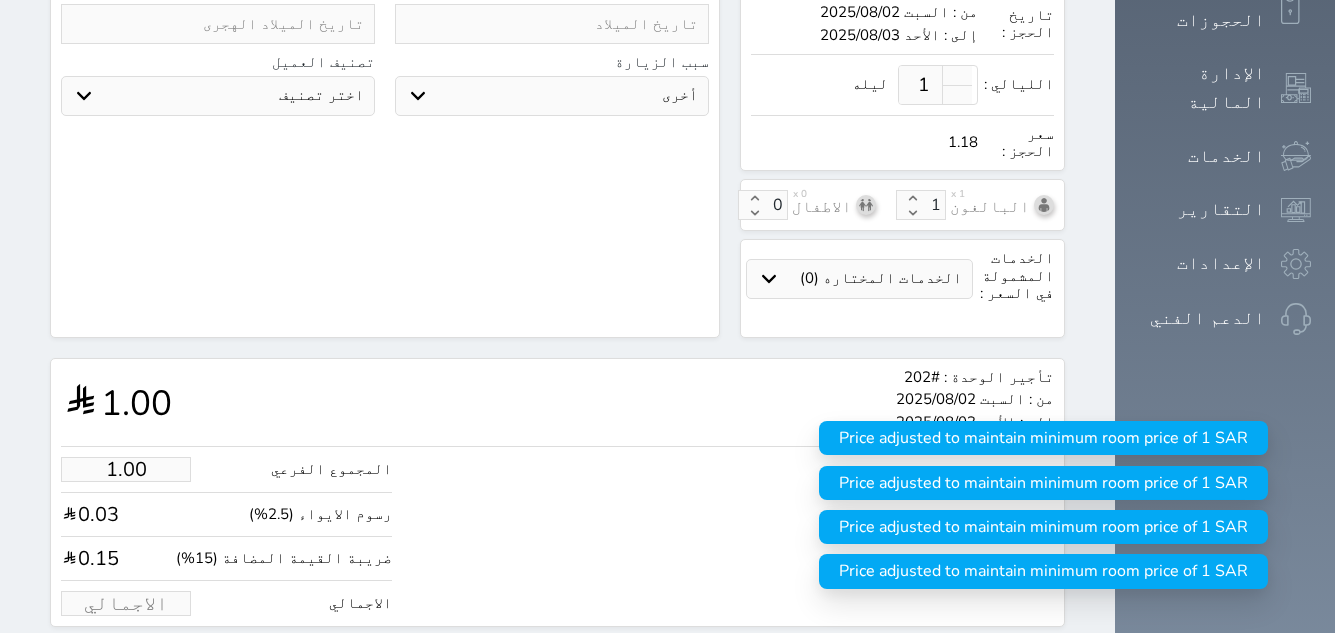 select 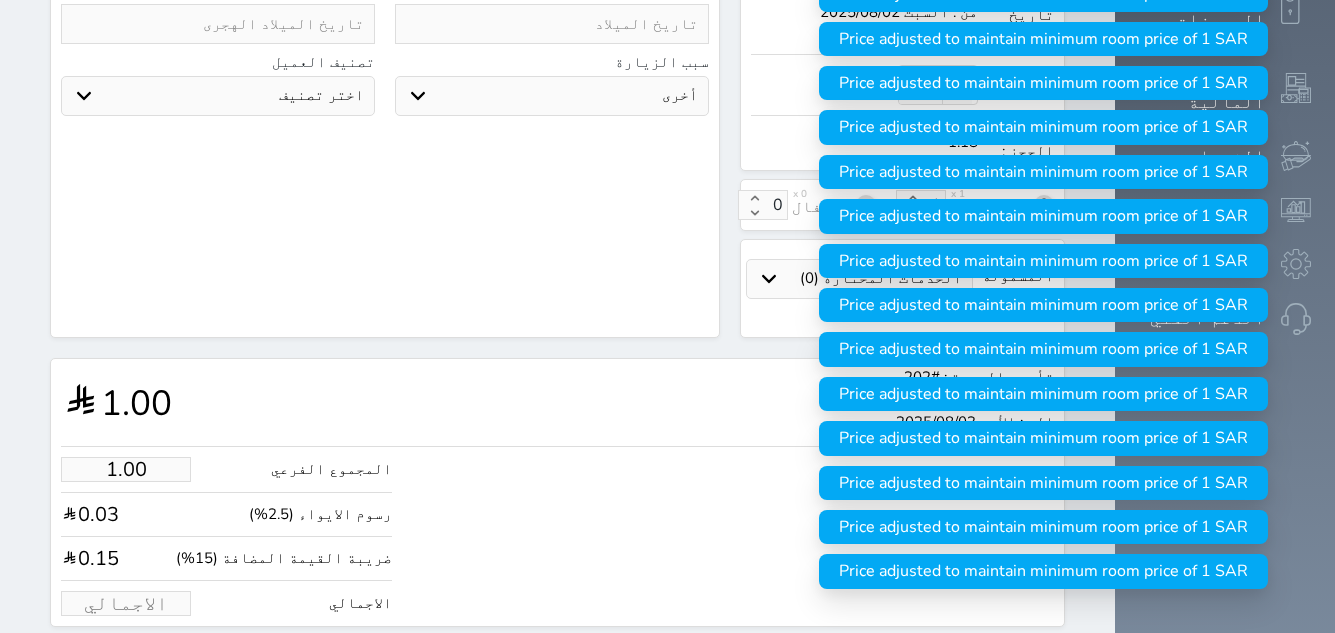 type on "1.70" 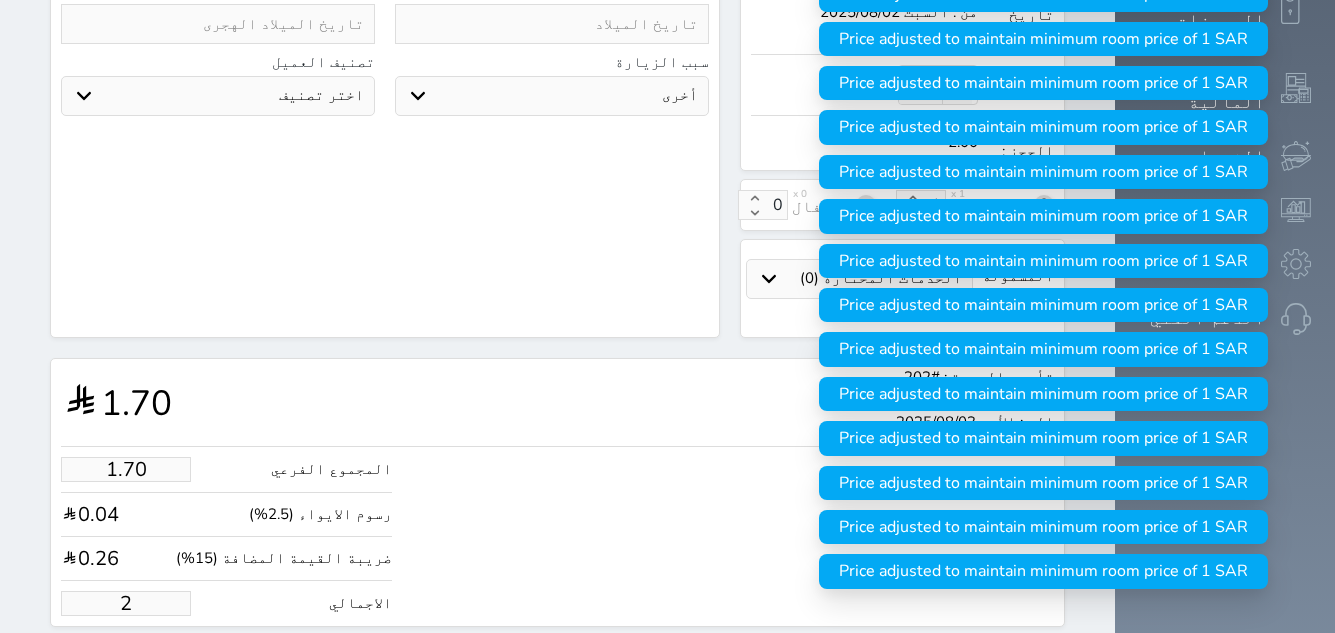type on "21.21" 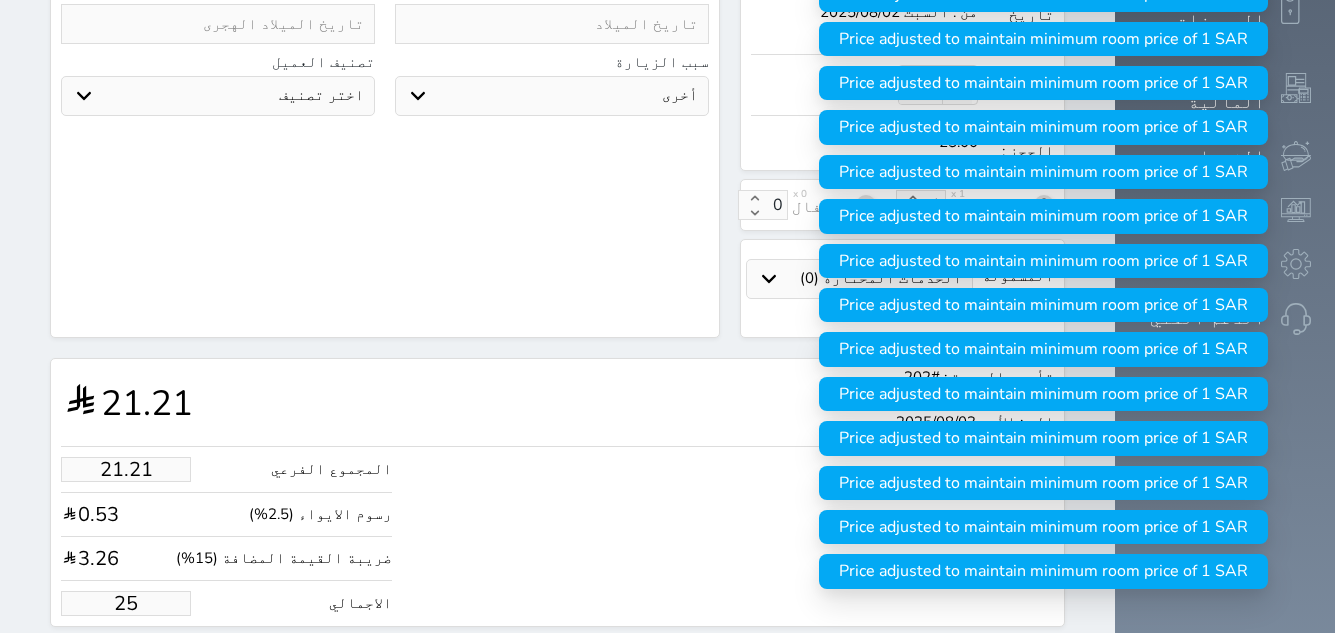 type on "212.09" 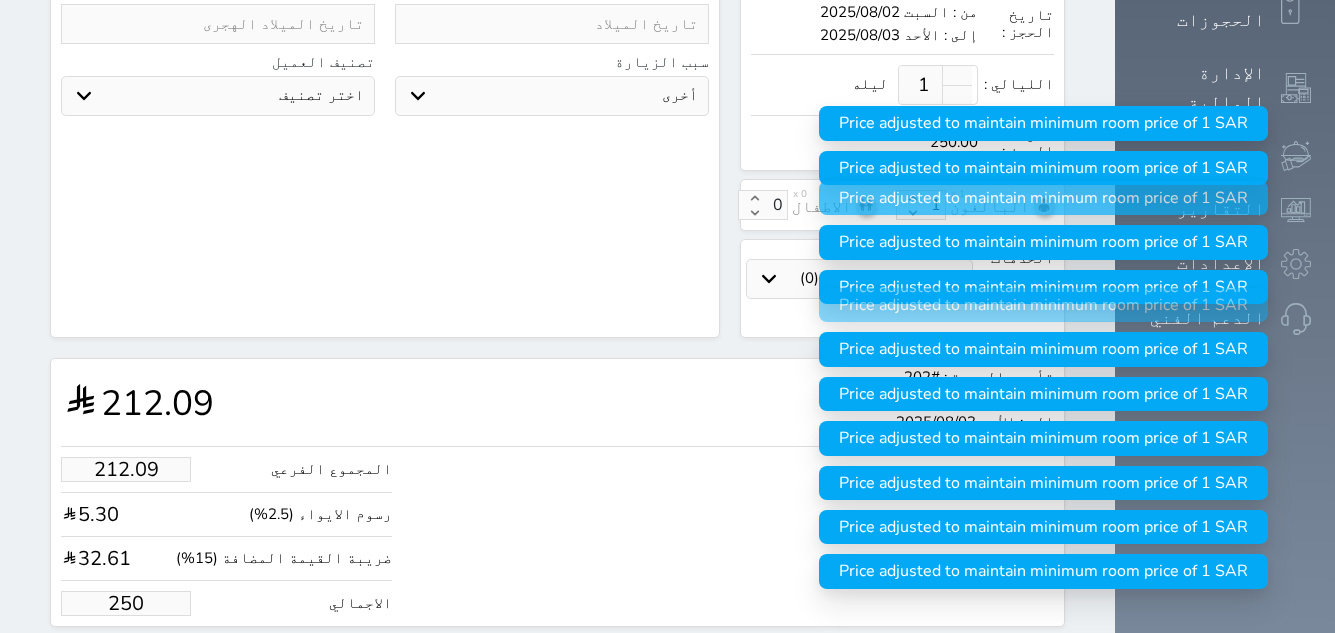 type on "250.00" 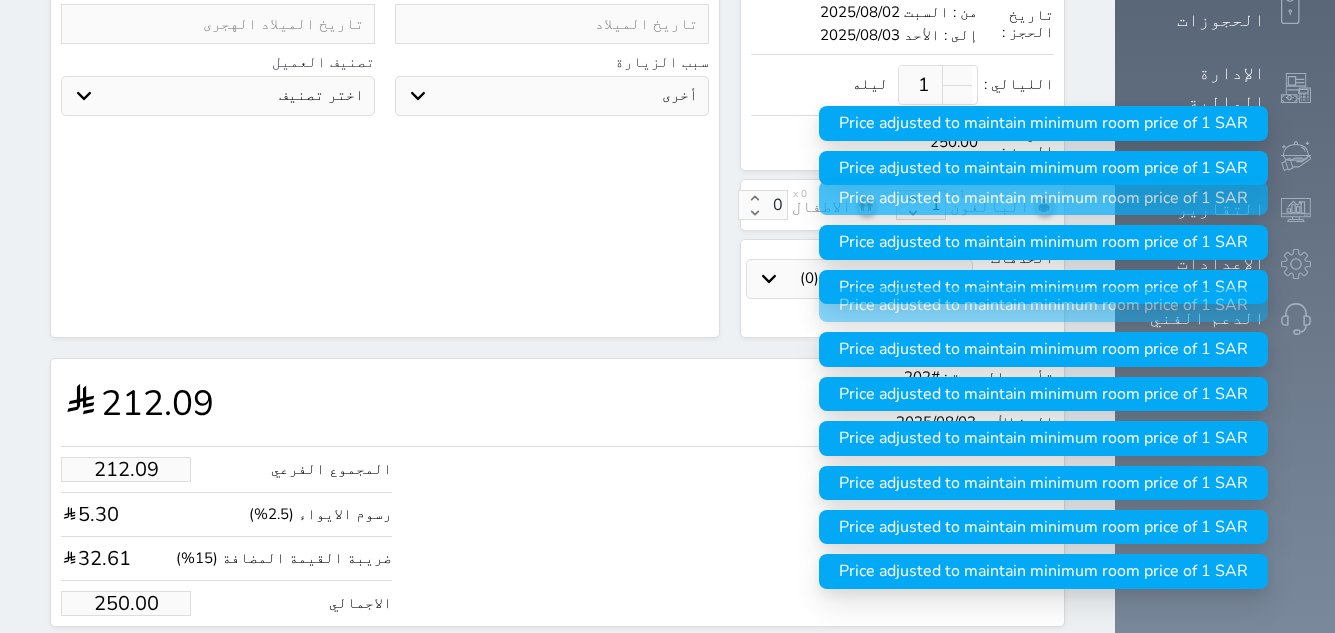 click on "المجموع الفرعي   212.09   رسوم الايواء (2.5%)    5.30    ضريبة القيمة المضافة (15%)    32.61      الاجمالي   250.00" at bounding box center (557, 531) 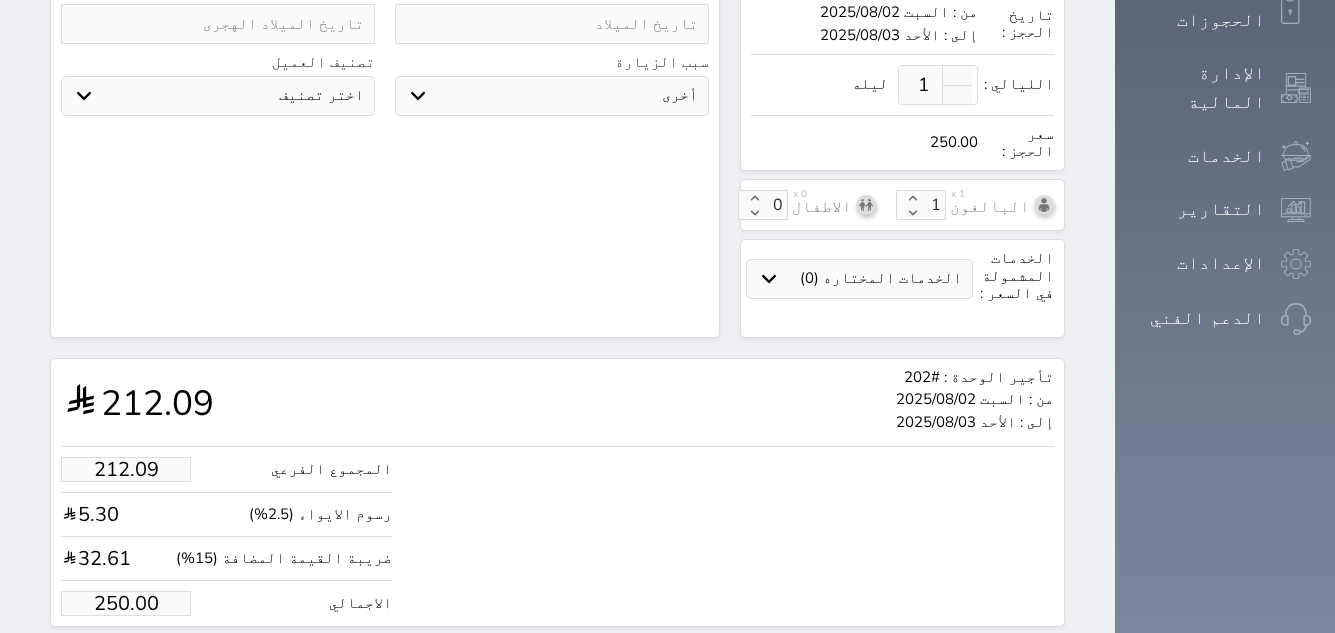 click on "حجز" at bounding box center [148, 664] 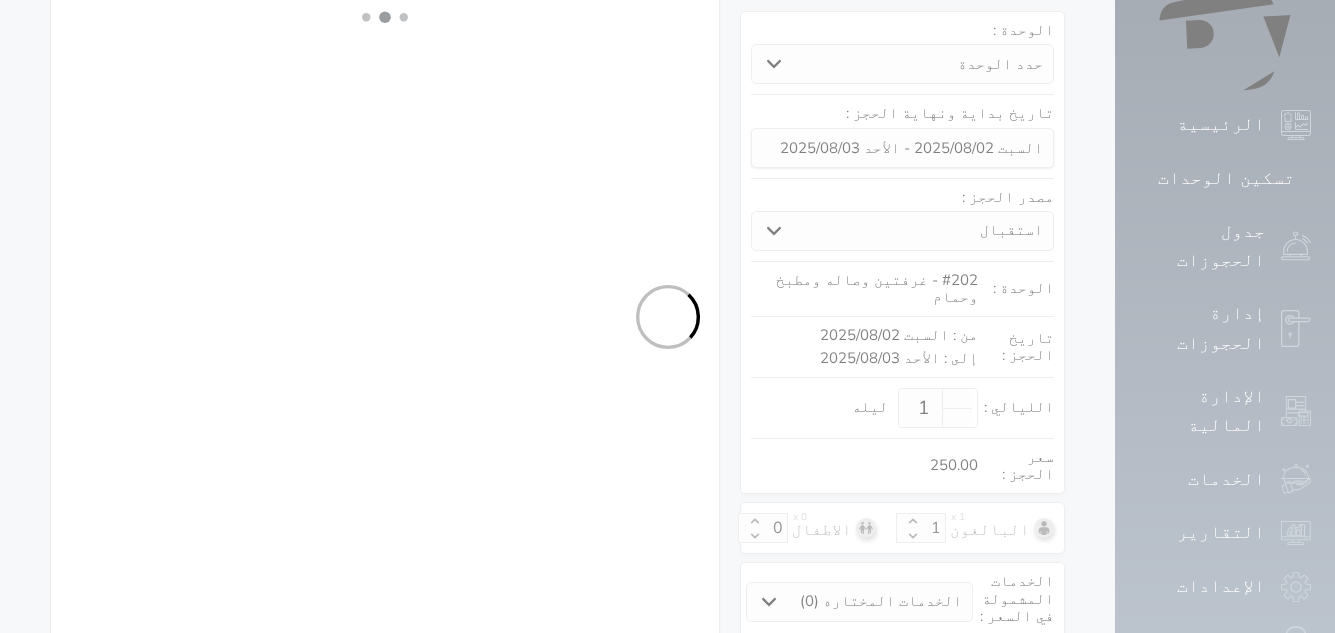 select on "1" 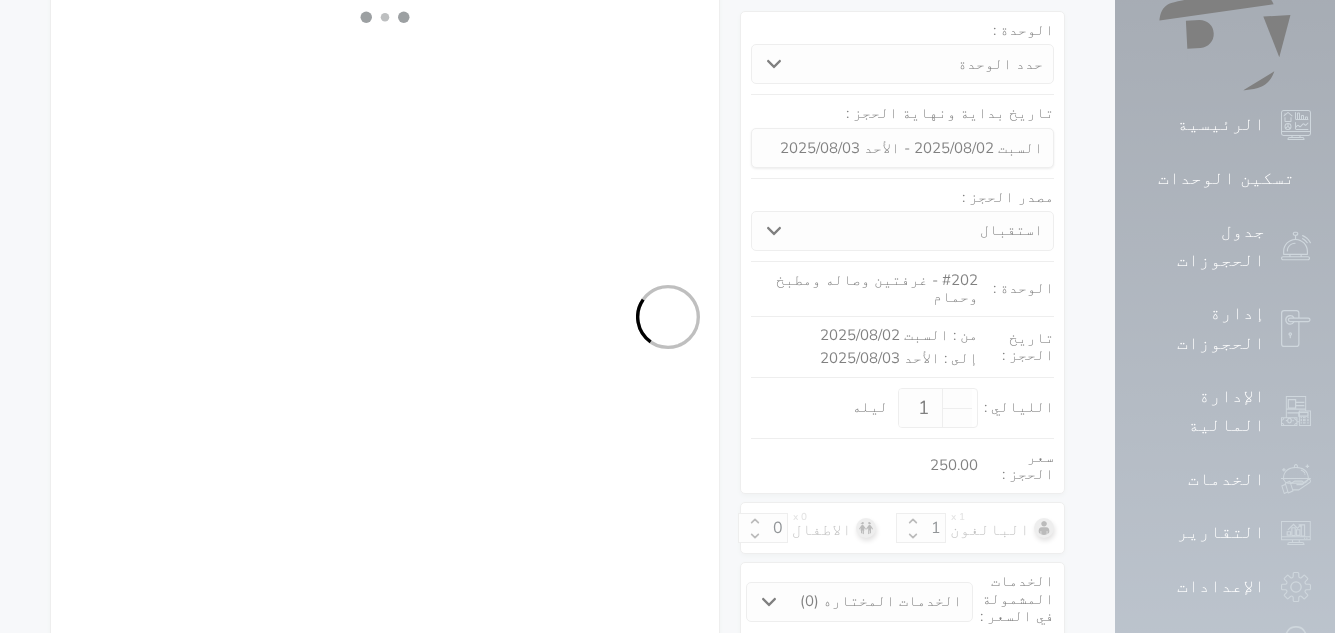 select on "113" 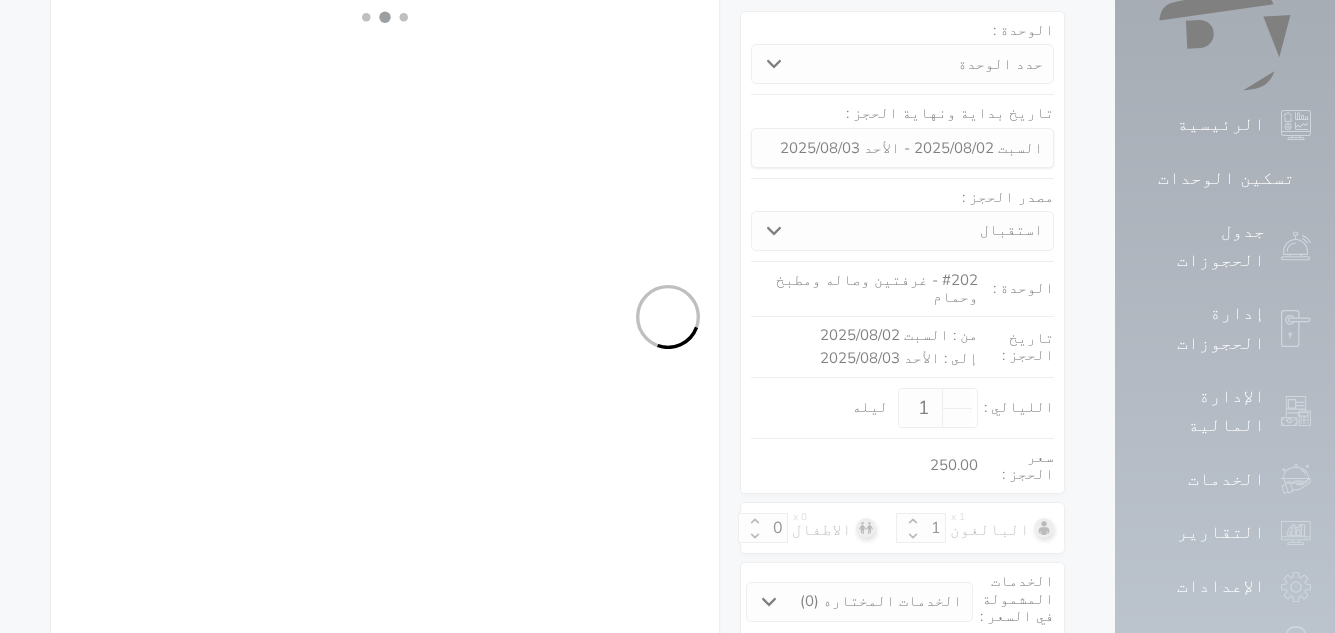 select on "1" 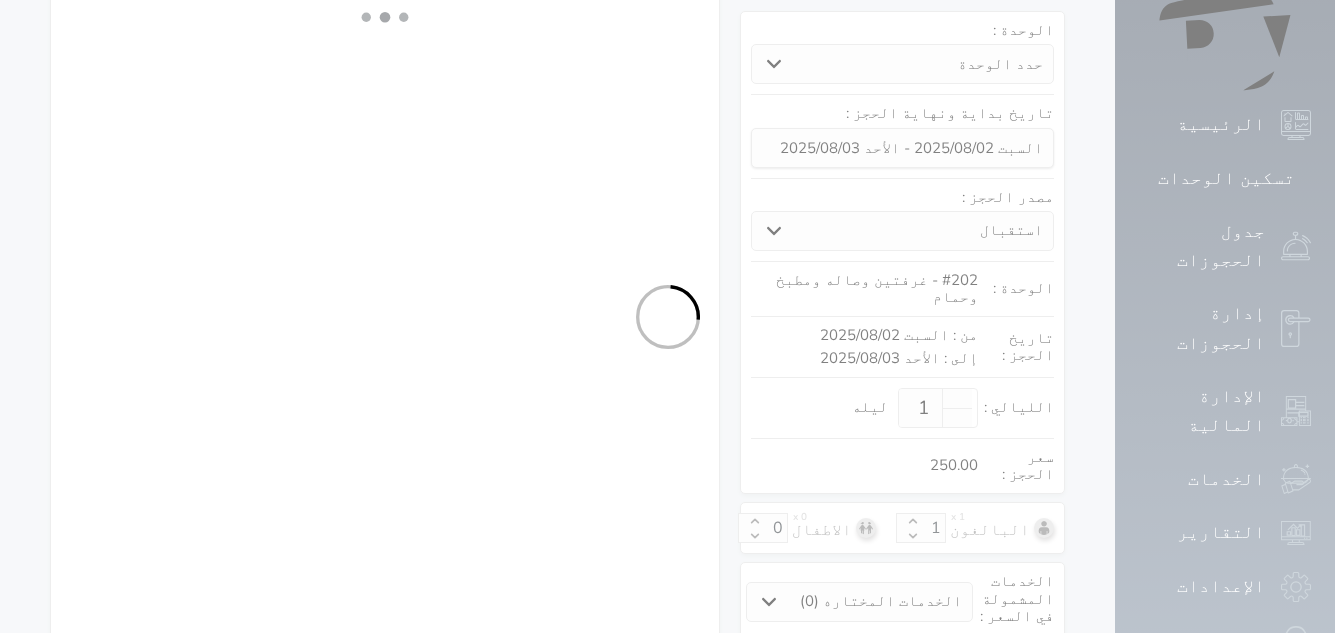 select 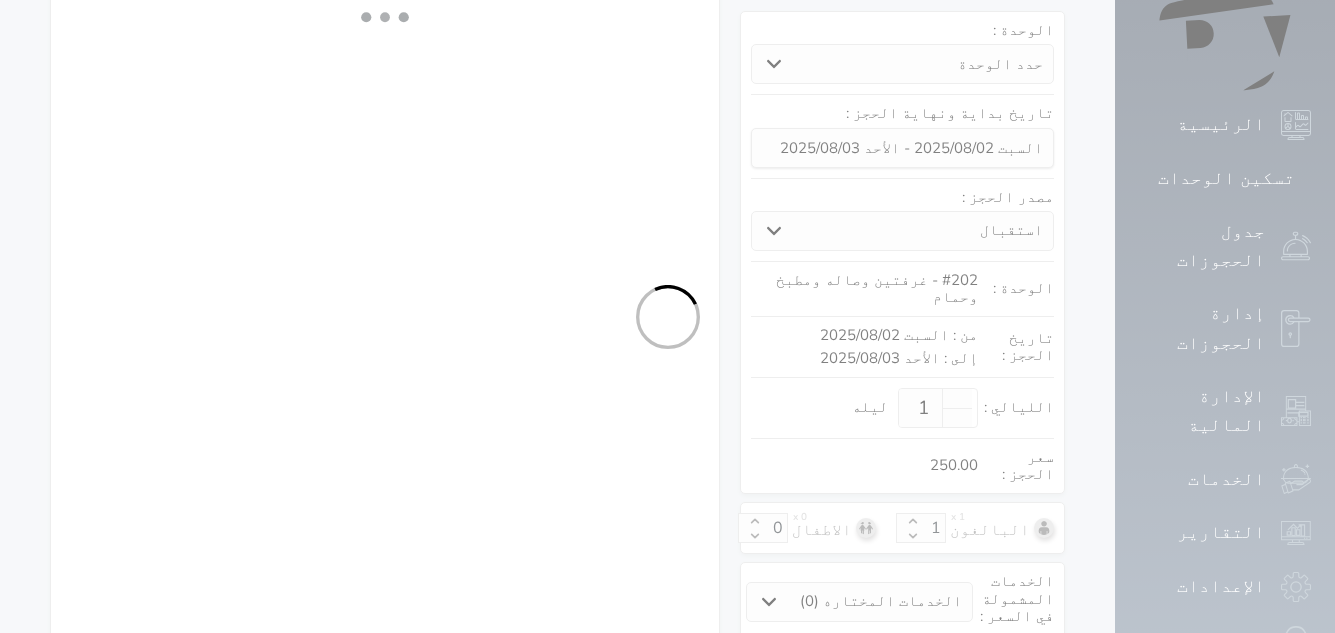 select on "7" 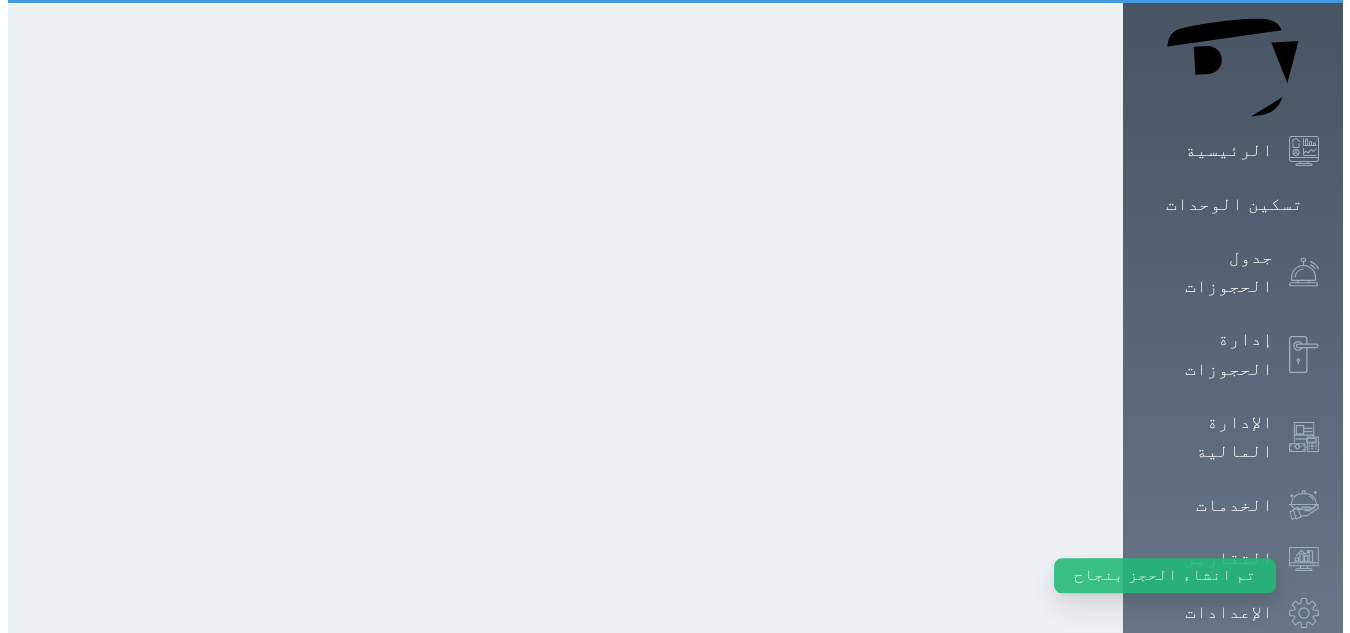 scroll, scrollTop: 0, scrollLeft: 0, axis: both 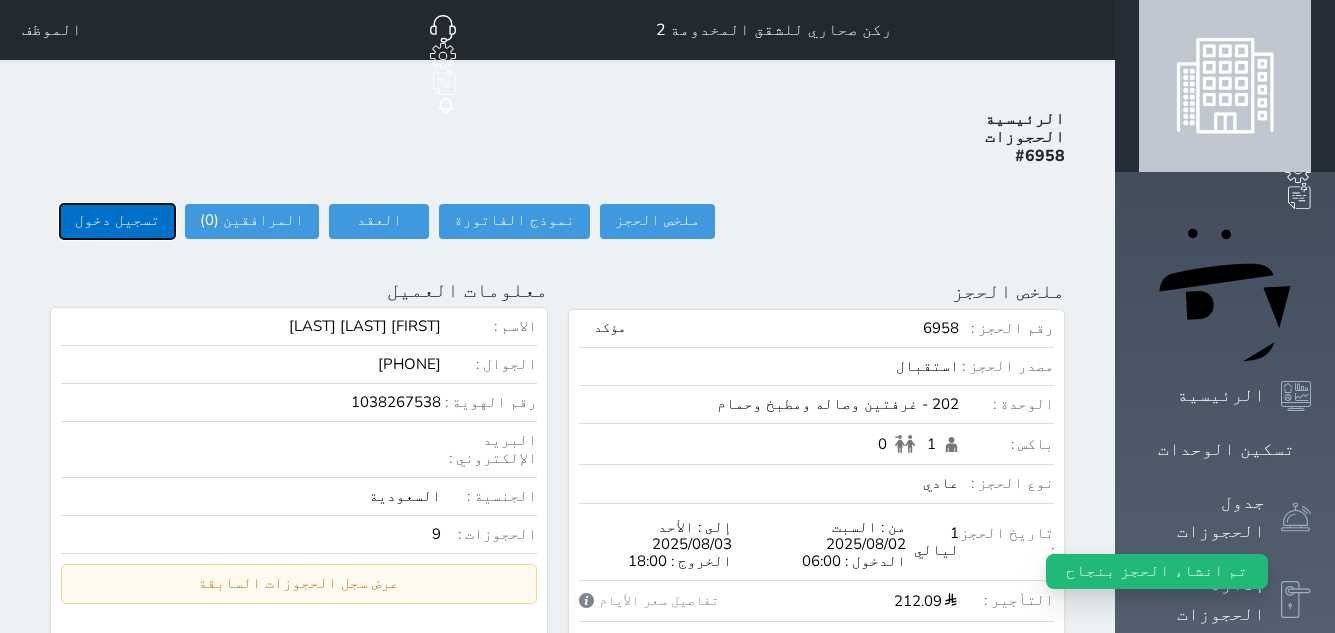 click on "تسجيل دخول" at bounding box center [117, 221] 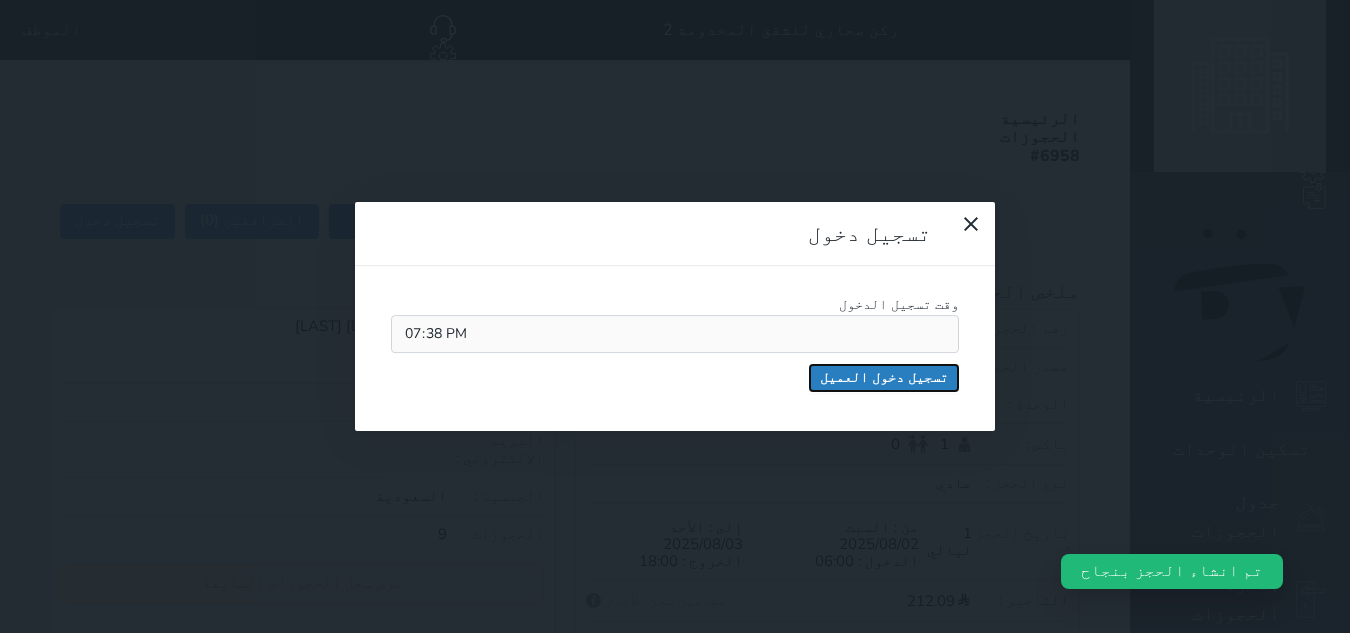 click on "تسجيل دخول العميل" at bounding box center [884, 378] 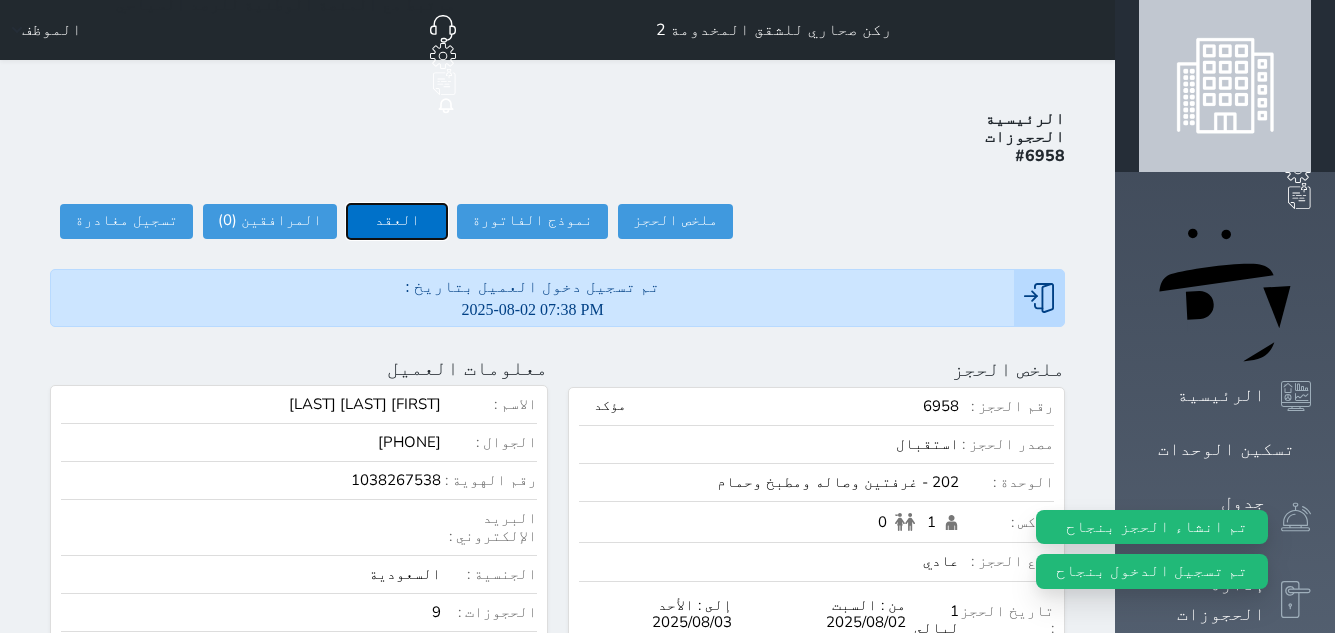 click on "العقد" at bounding box center (397, 221) 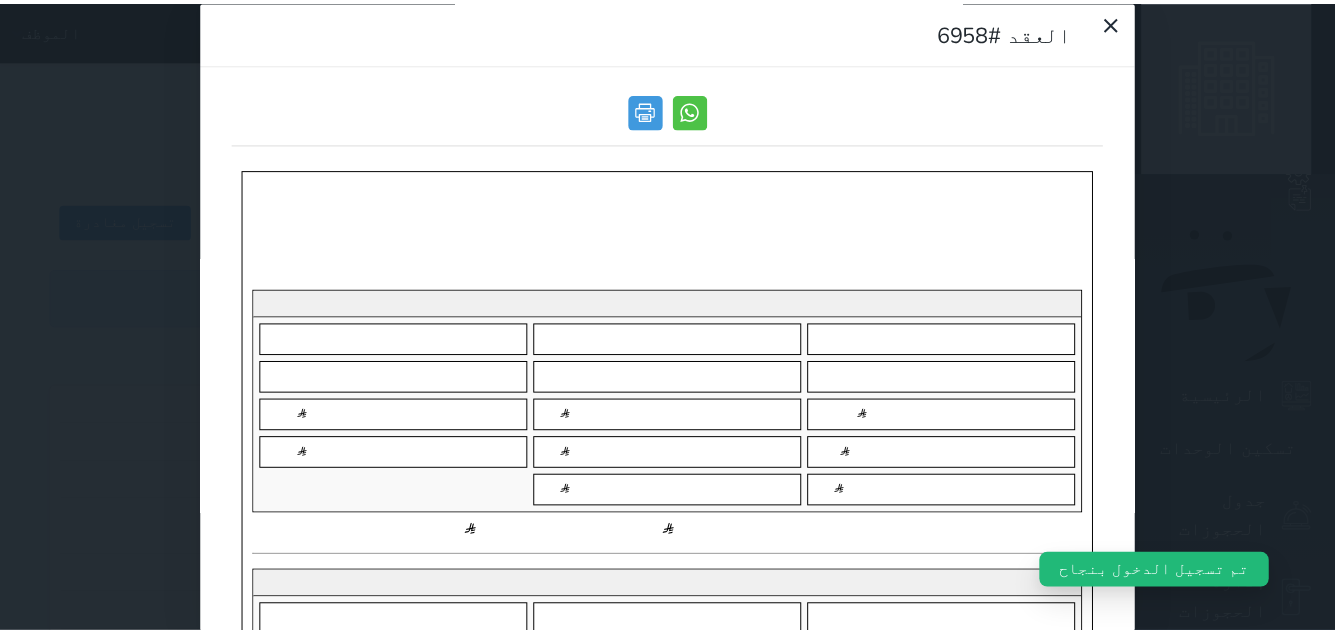 scroll, scrollTop: 0, scrollLeft: 0, axis: both 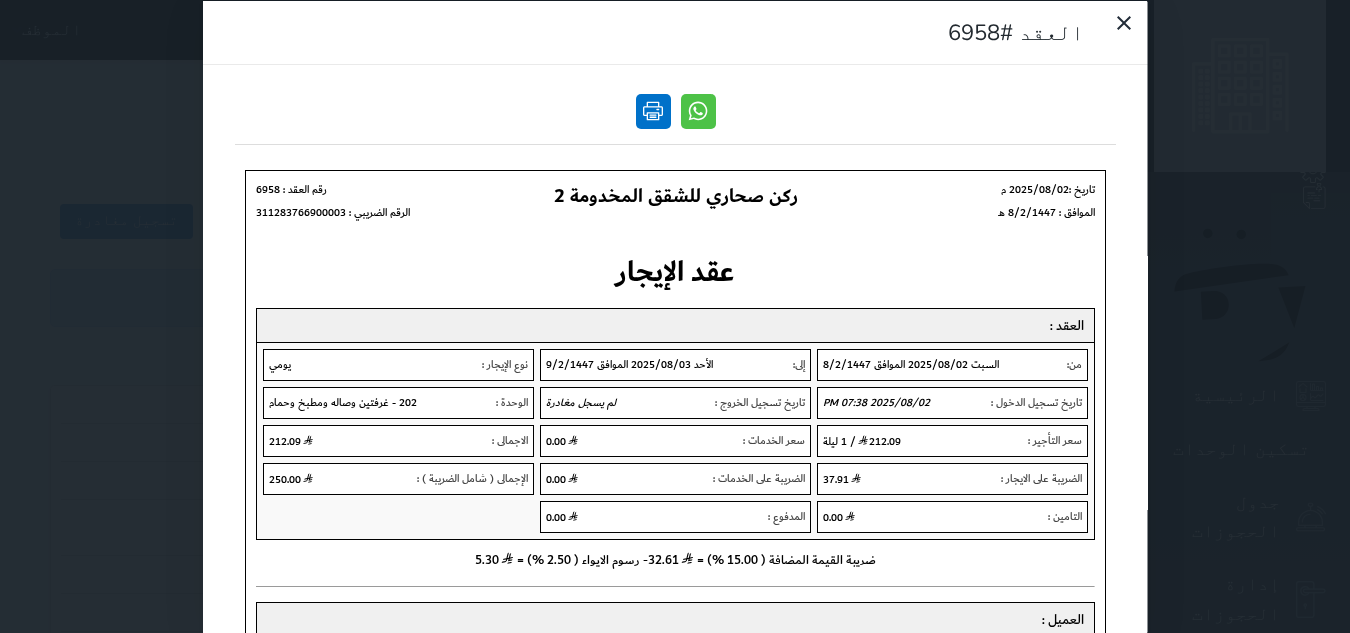 click at bounding box center [652, 110] 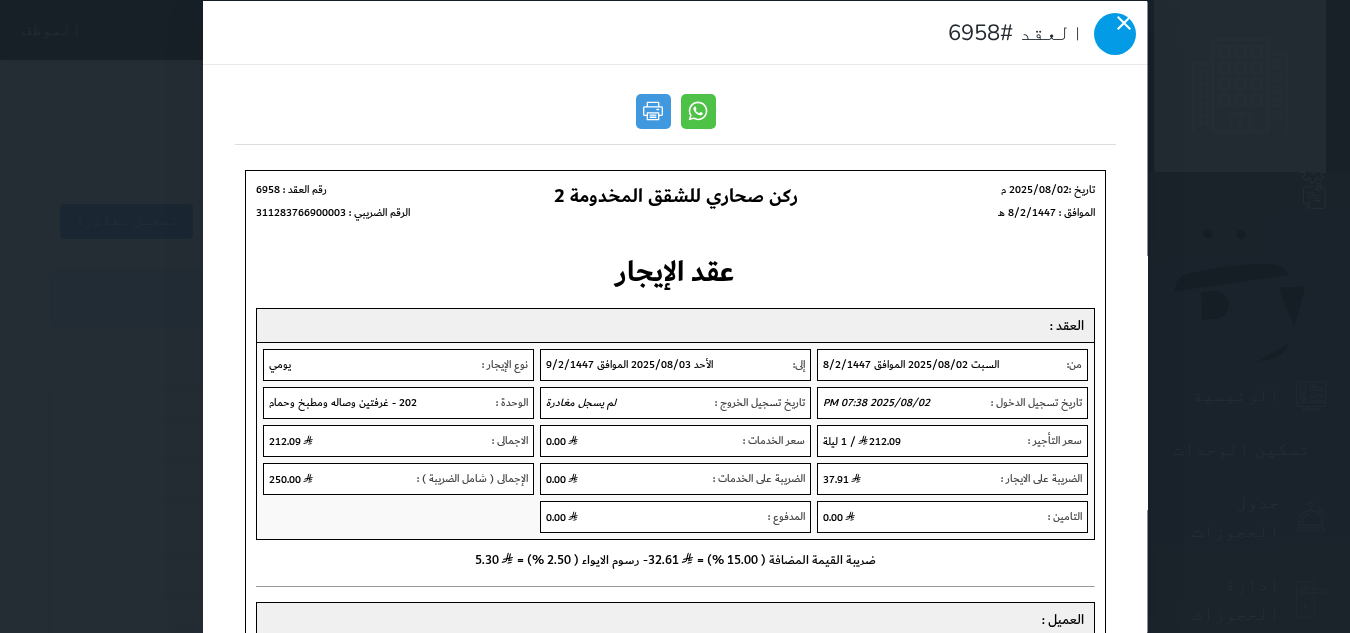 click 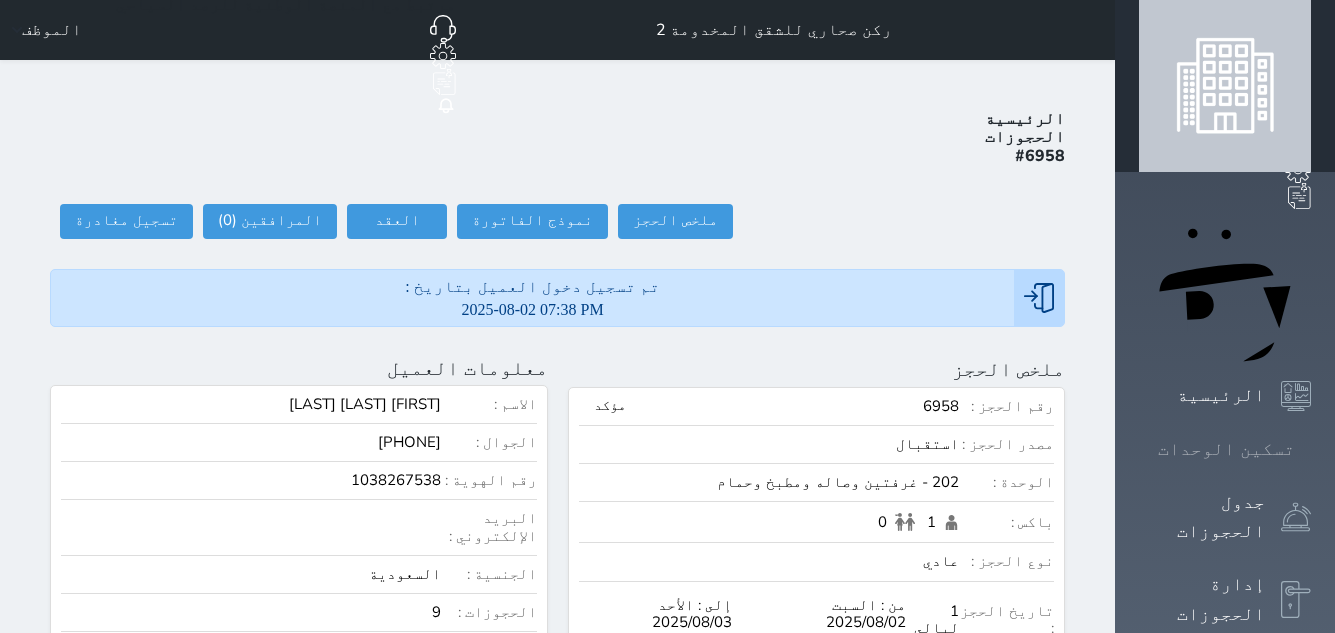 click on "تسكين الوحدات" at bounding box center [1226, 449] 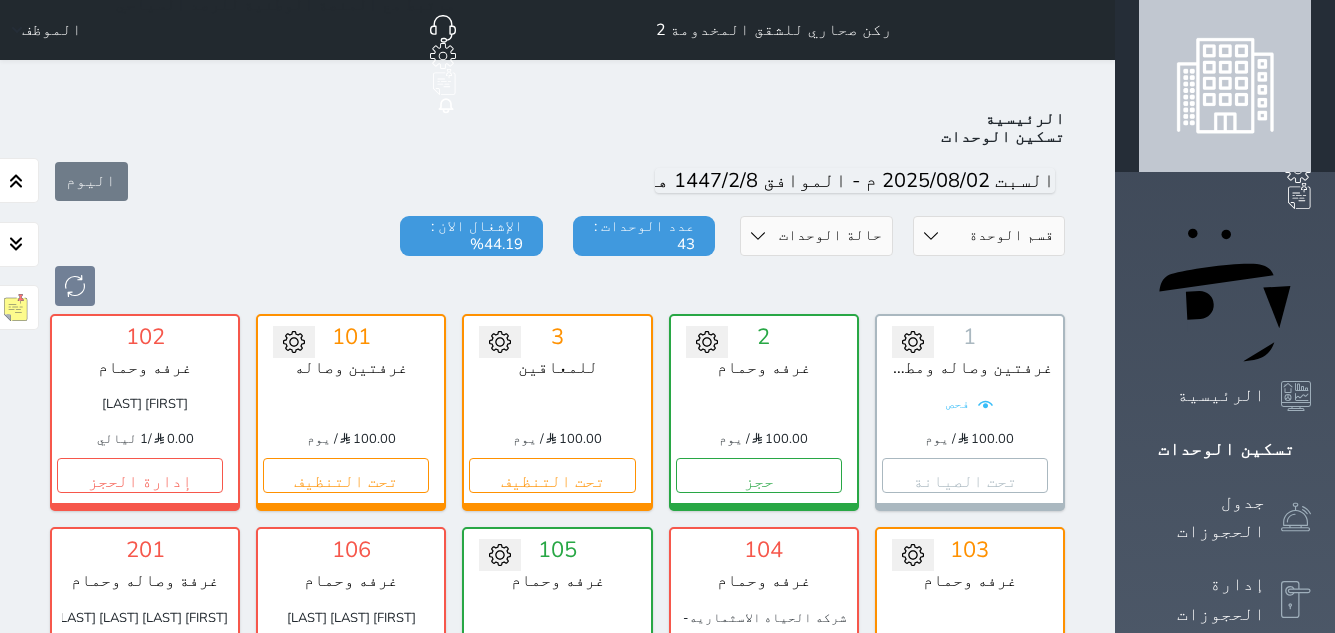 scroll, scrollTop: 78, scrollLeft: 0, axis: vertical 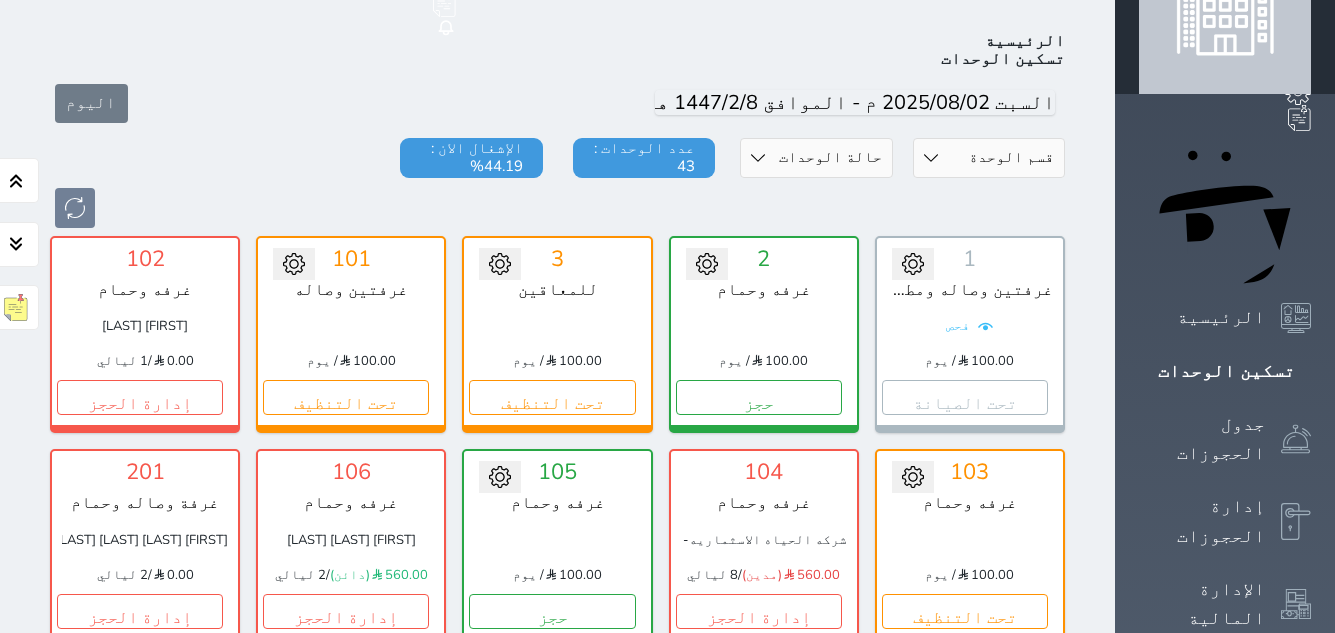 click at bounding box center (557, 326) 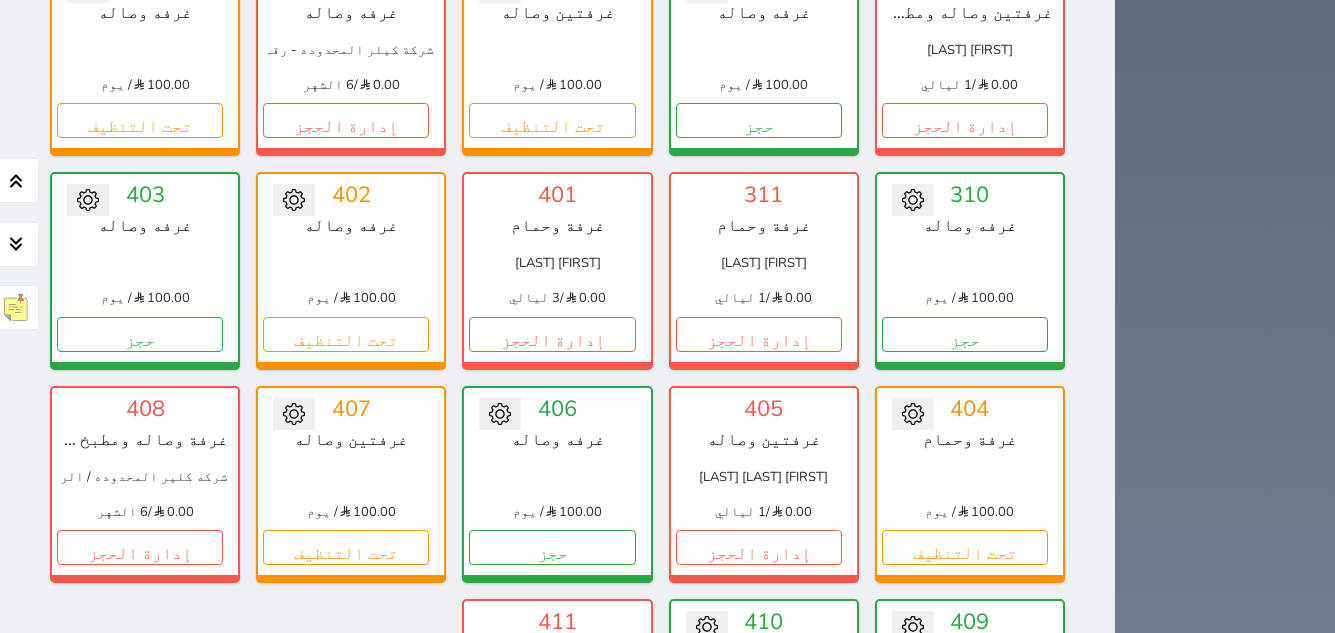 scroll, scrollTop: 1678, scrollLeft: 0, axis: vertical 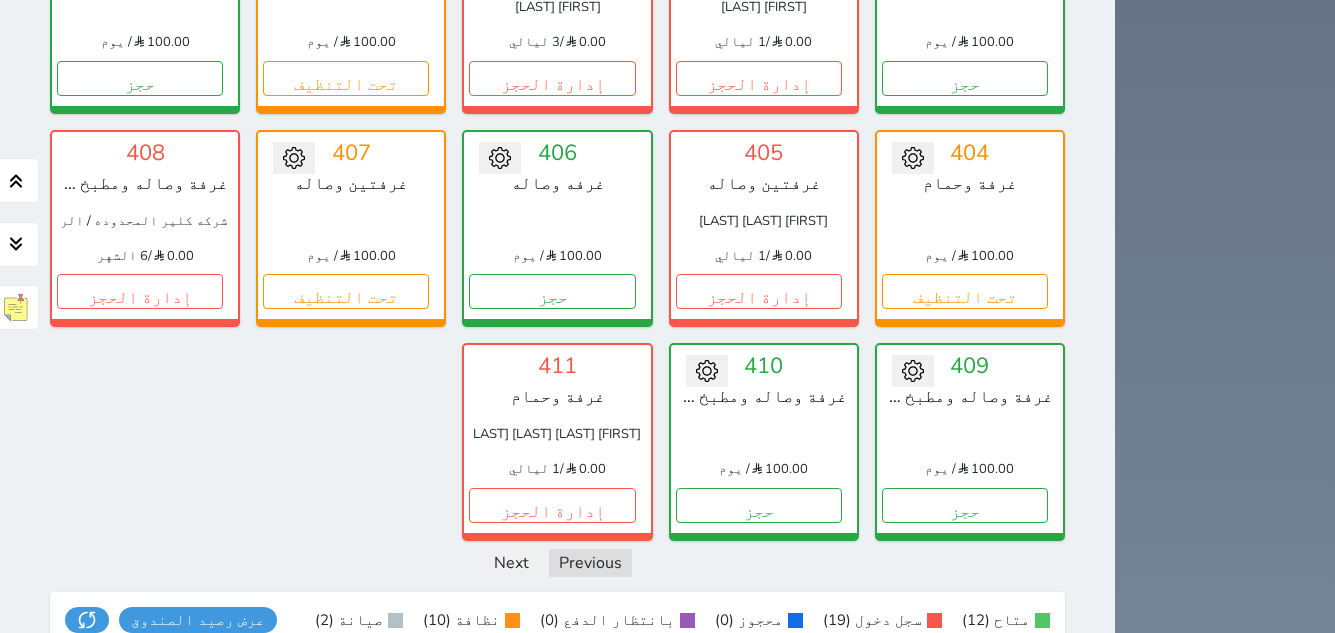 click on "عرض الوافدين" at bounding box center (816, 882) 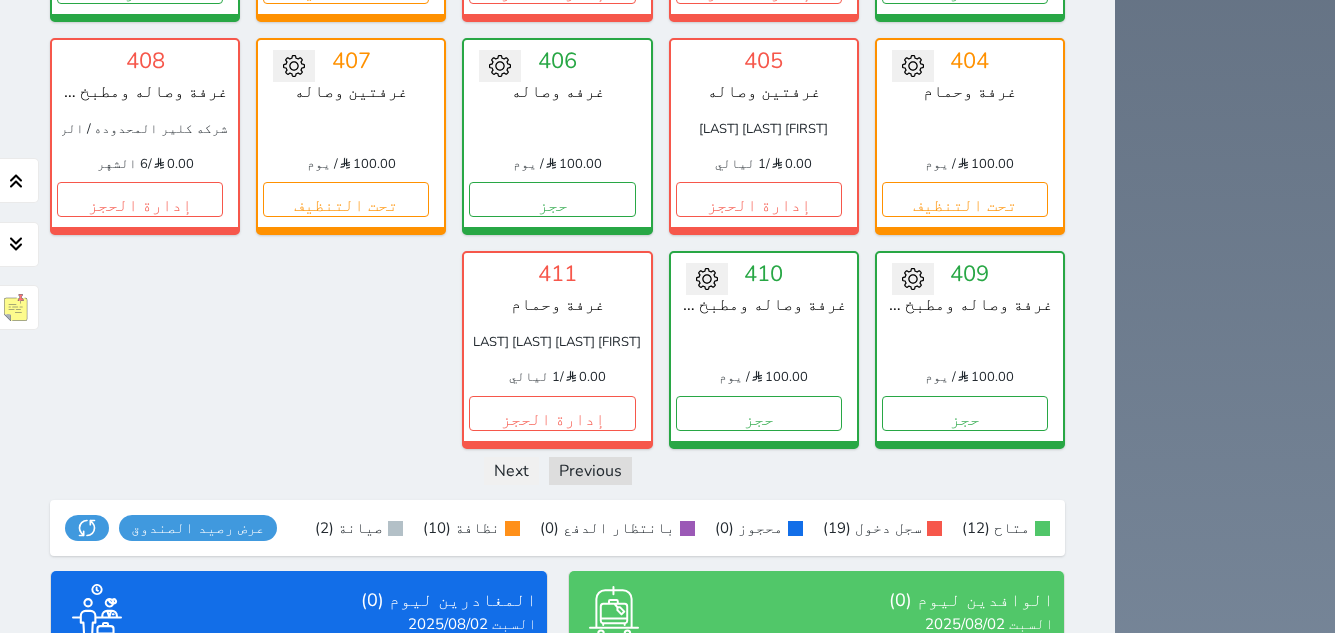 scroll, scrollTop: 1775, scrollLeft: 0, axis: vertical 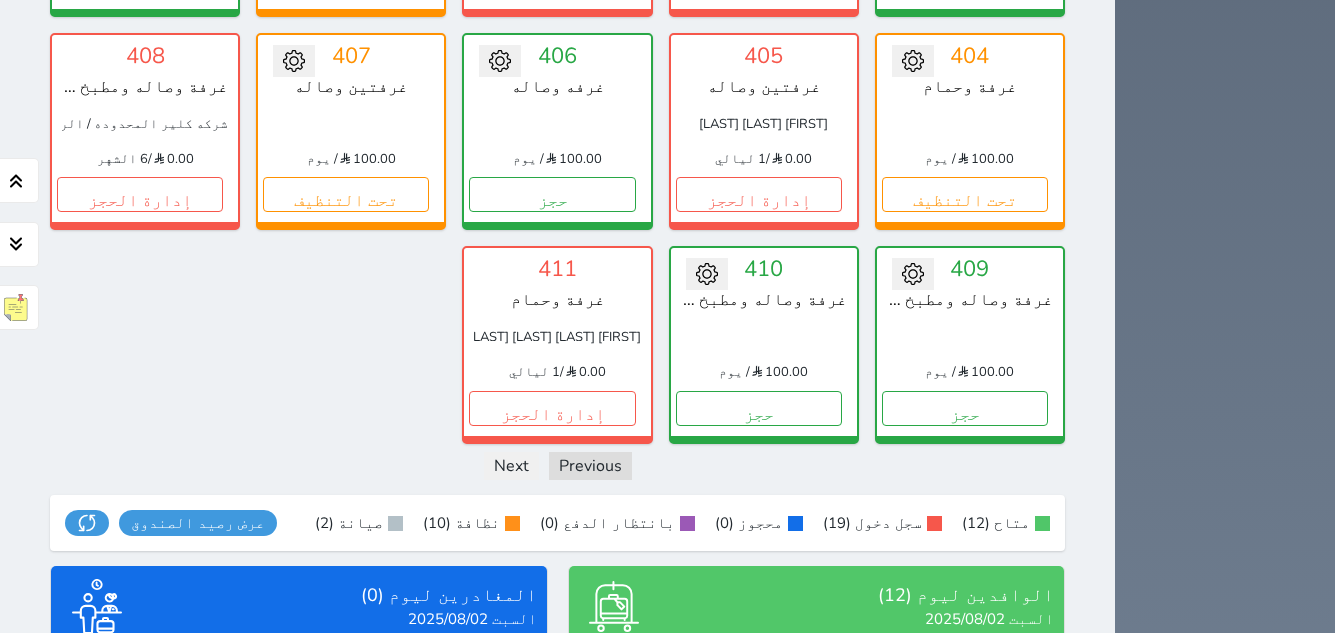 click on "عرض المغادرين" at bounding box center (299, 785) 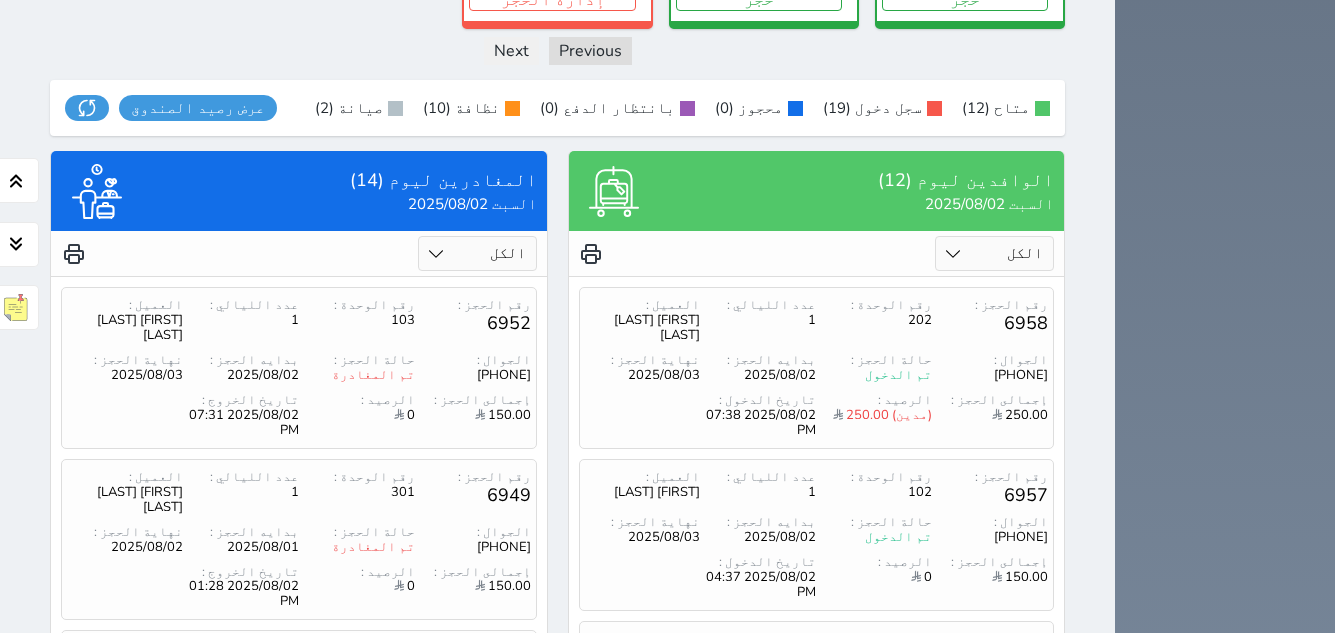 scroll, scrollTop: 2092, scrollLeft: 0, axis: vertical 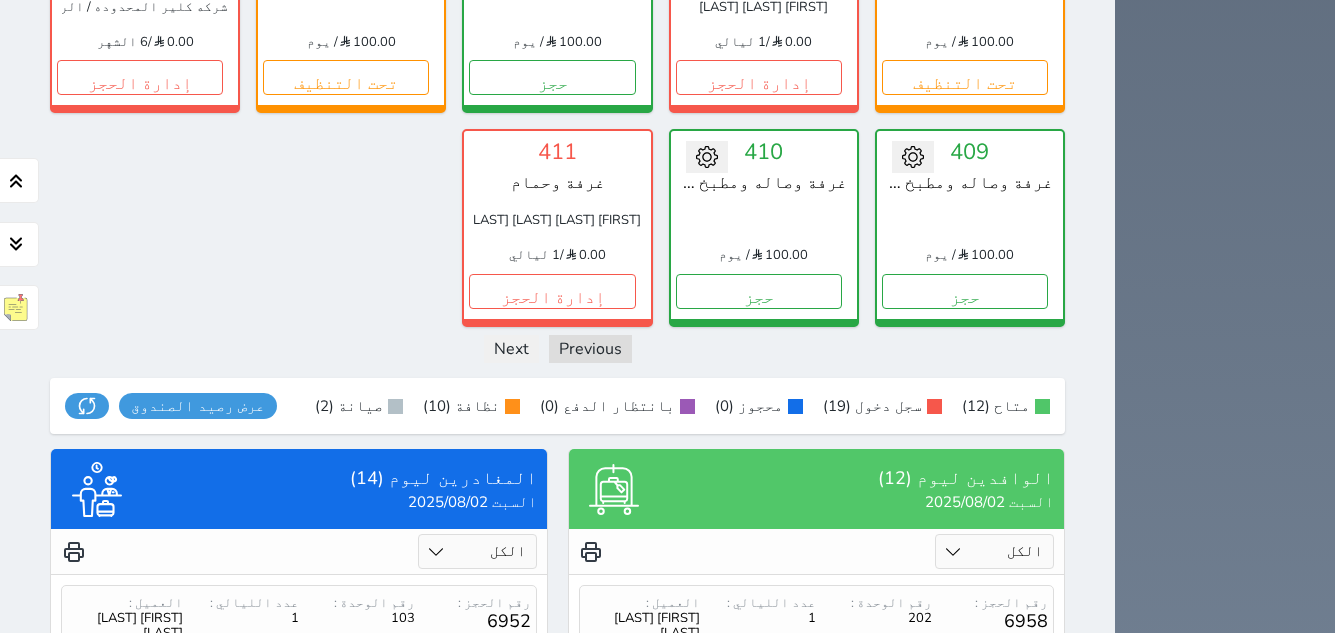drag, startPoint x: 863, startPoint y: 474, endPoint x: 866, endPoint y: 76, distance: 398.0113 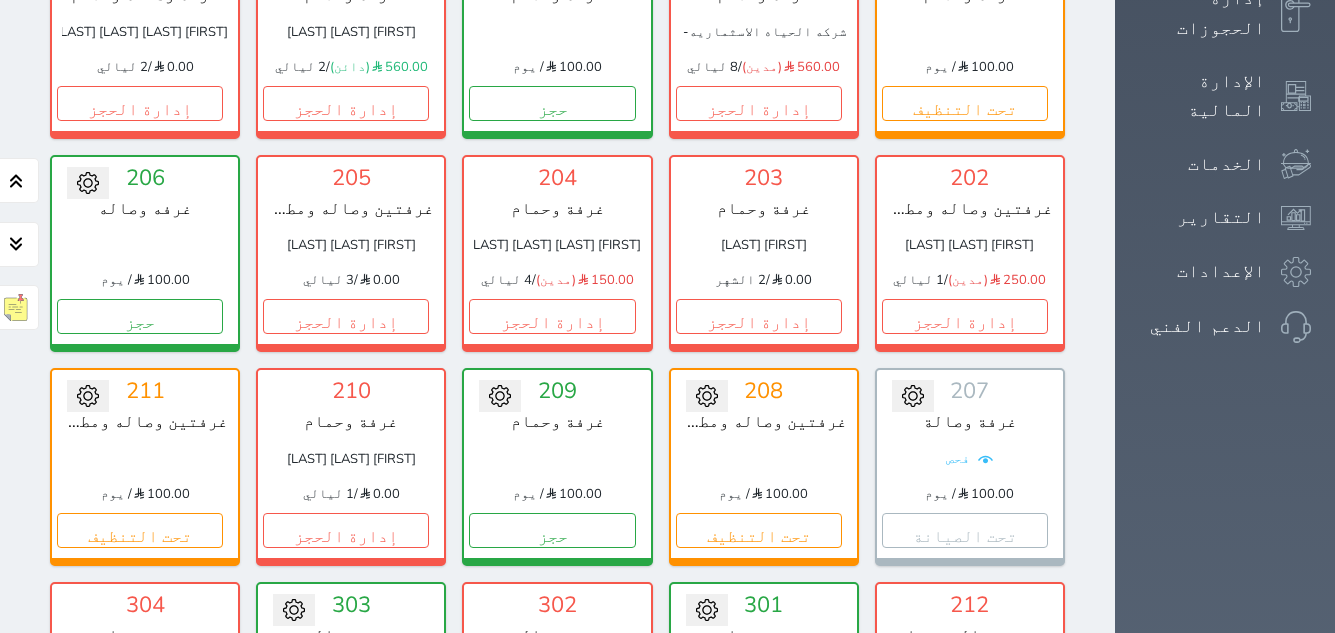 scroll, scrollTop: 700, scrollLeft: 0, axis: vertical 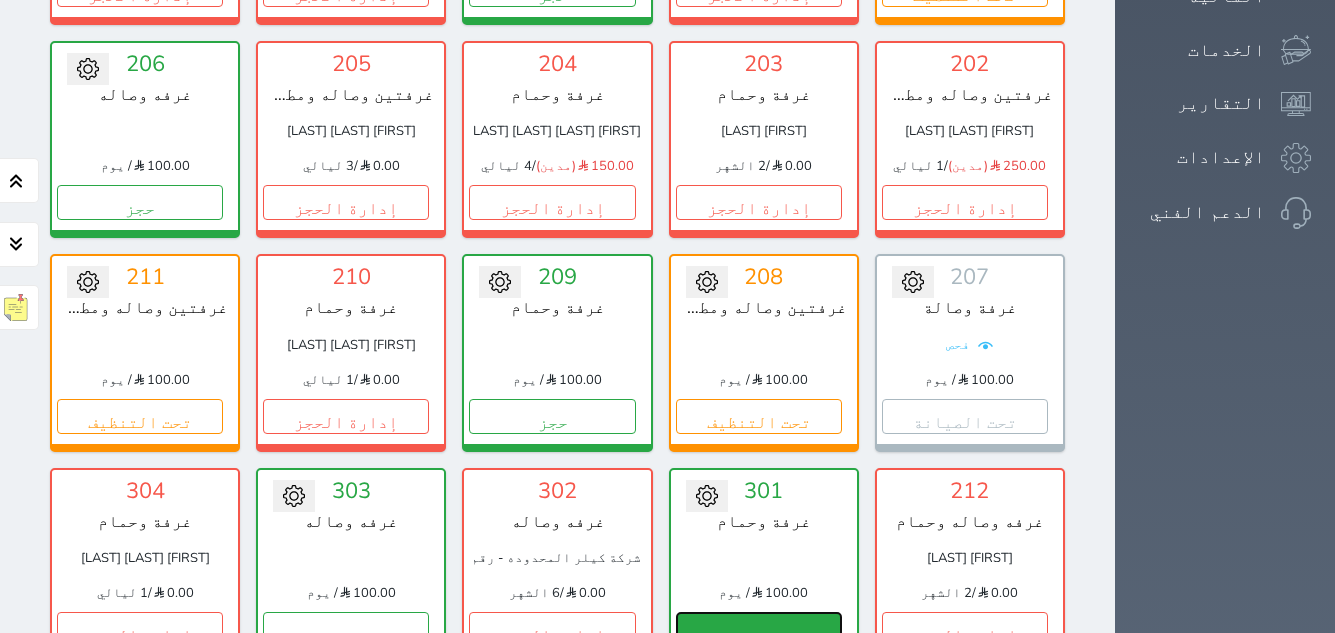 click on "حجز" at bounding box center [759, 629] 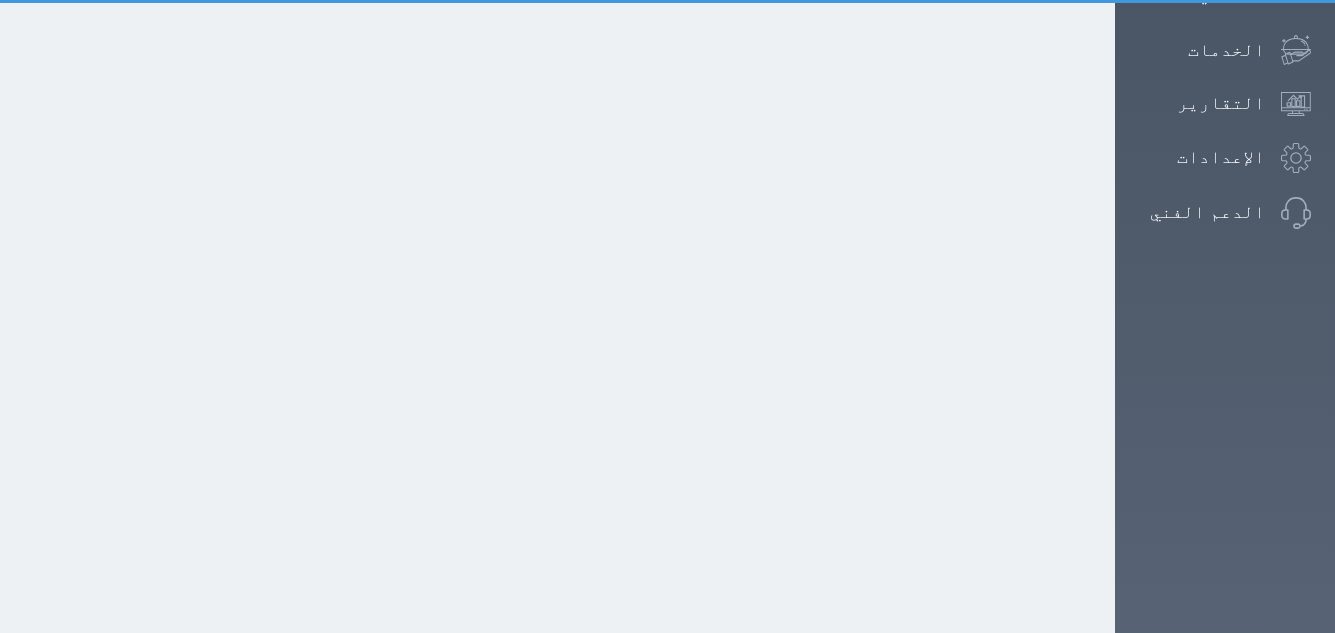 scroll, scrollTop: 141, scrollLeft: 0, axis: vertical 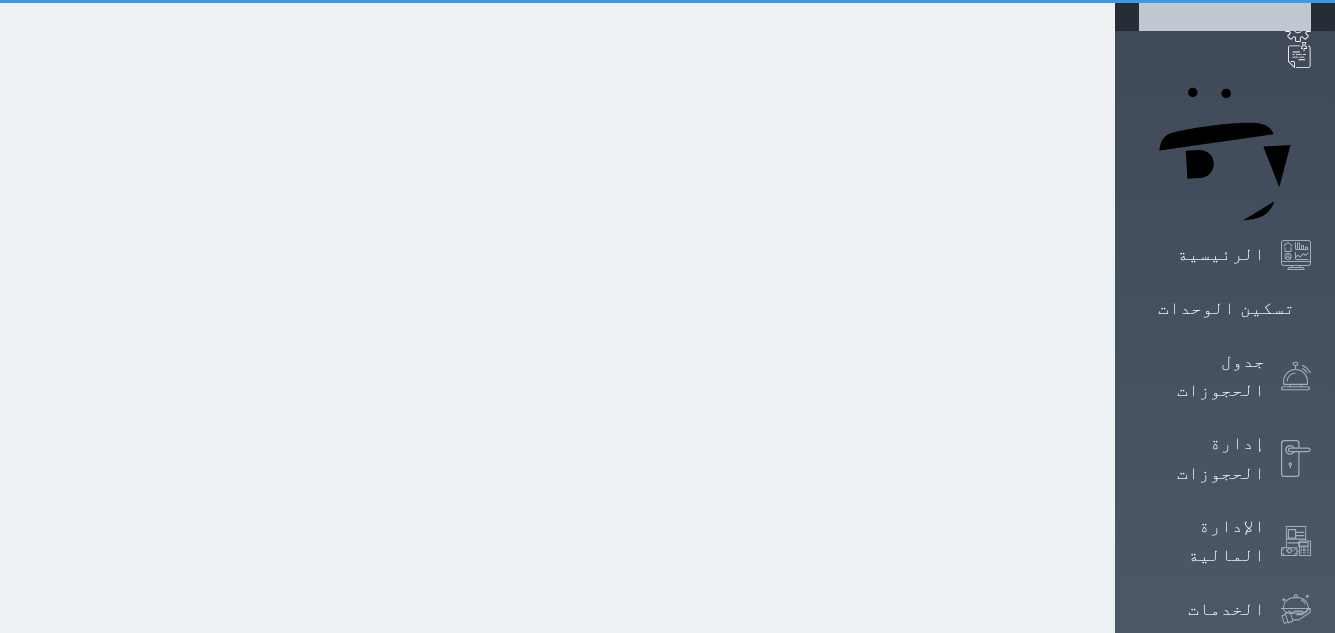 select on "1" 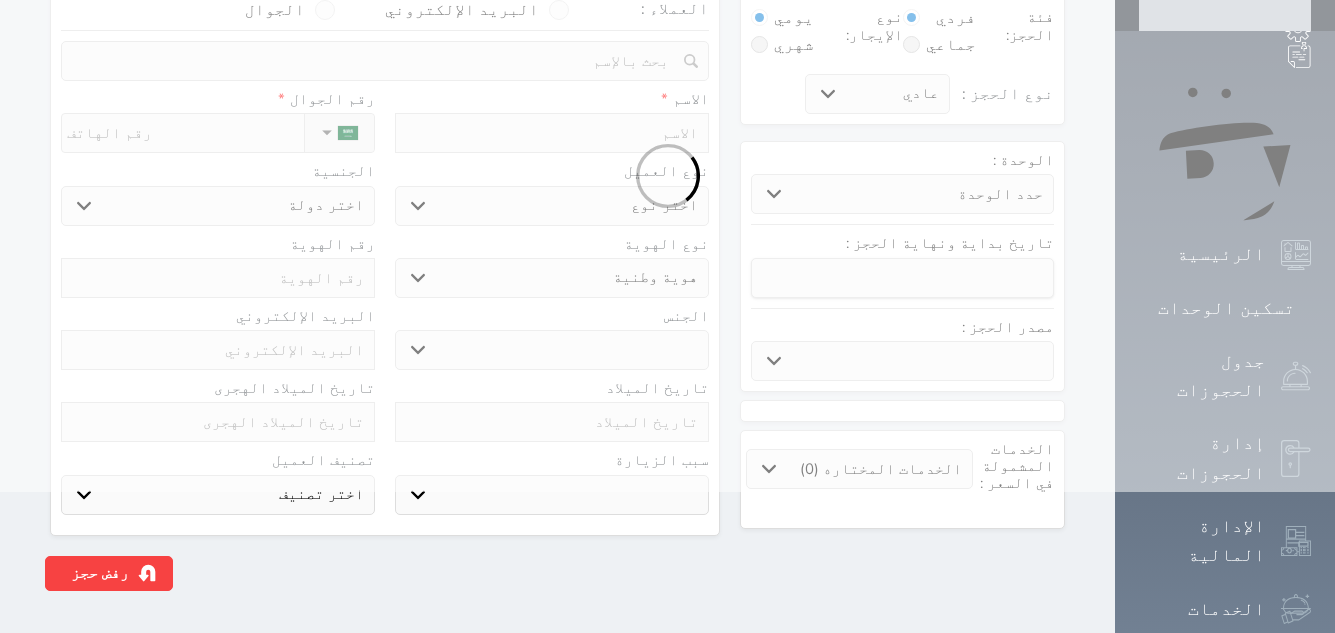 scroll, scrollTop: 0, scrollLeft: 0, axis: both 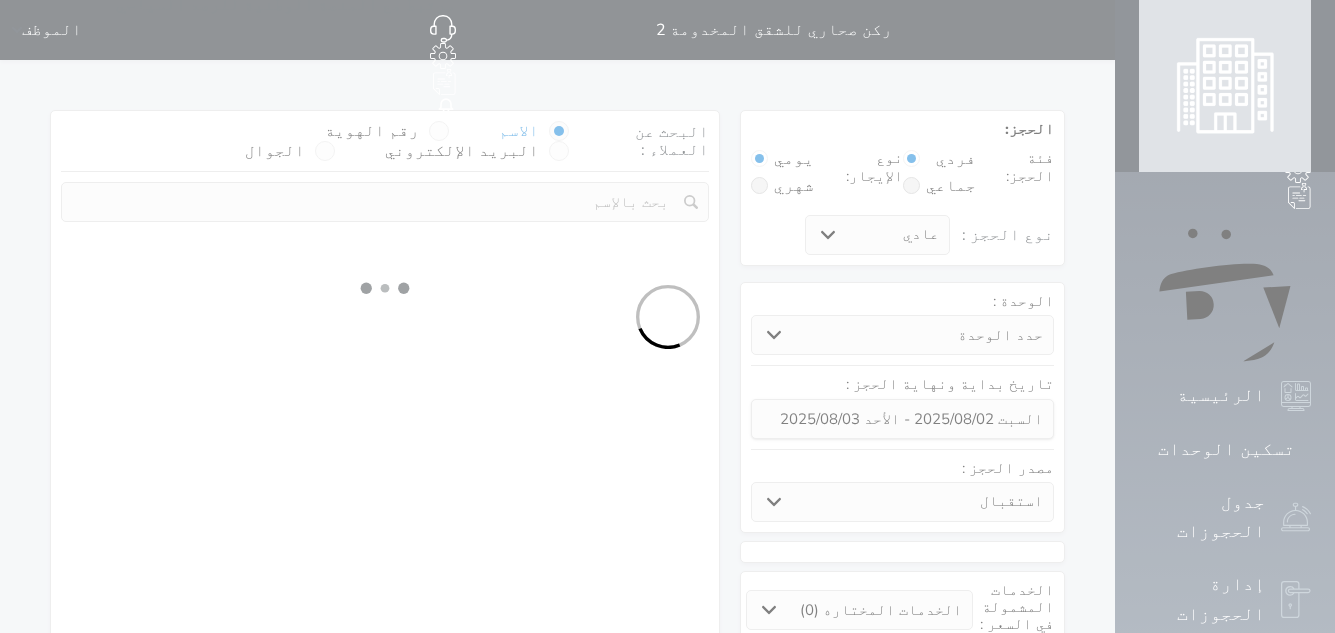 select 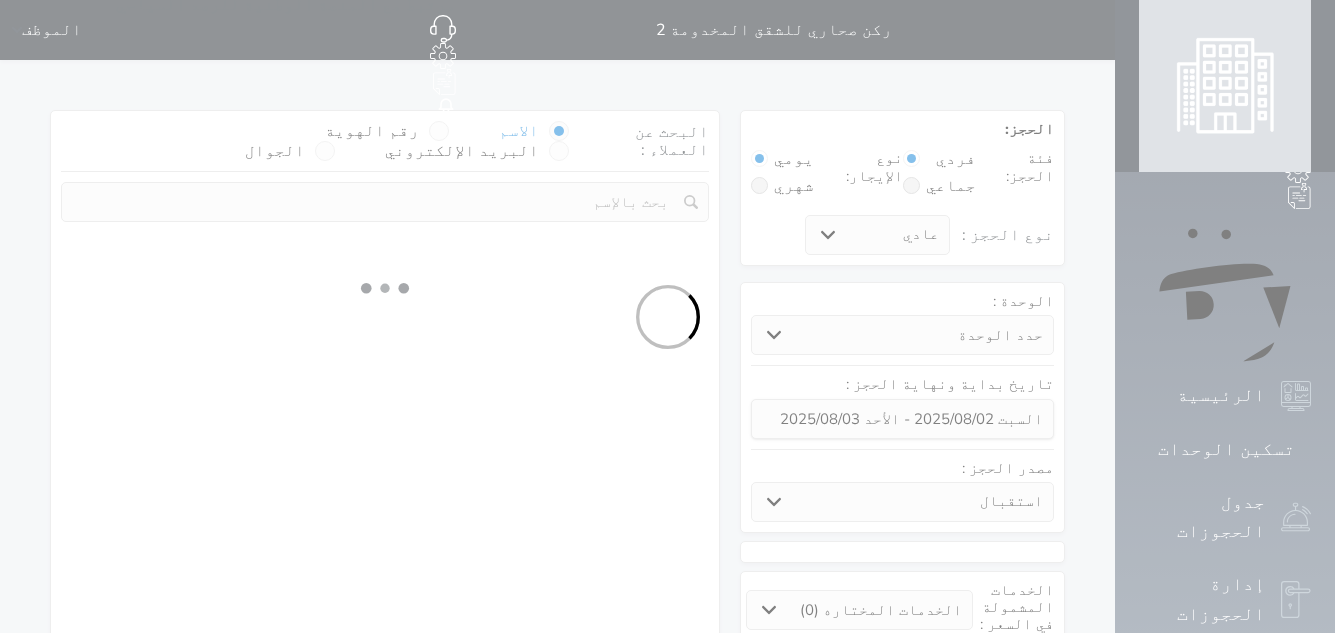 select on "28290" 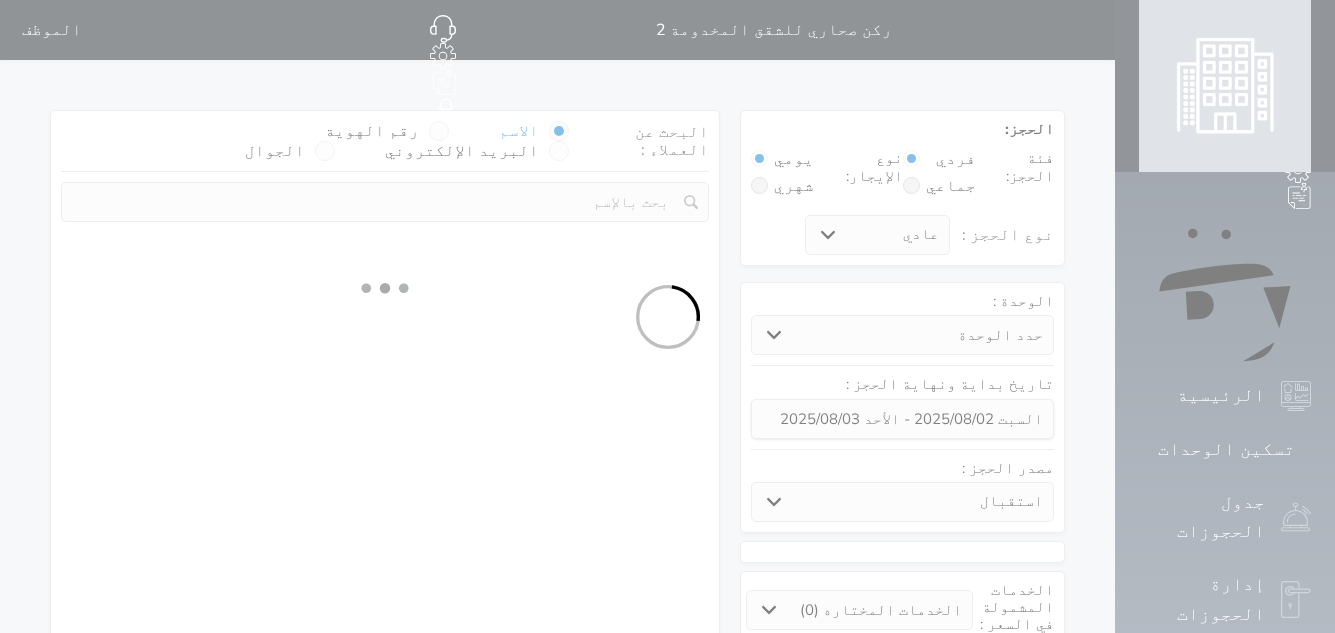 select 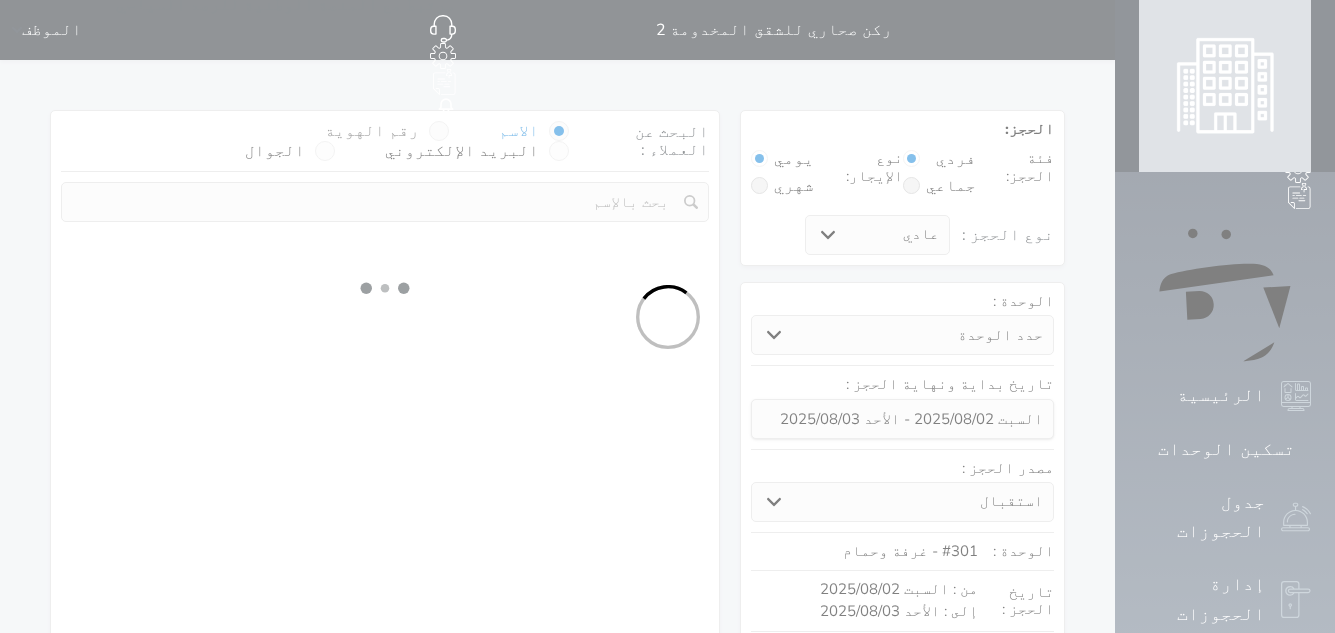 select on "1" 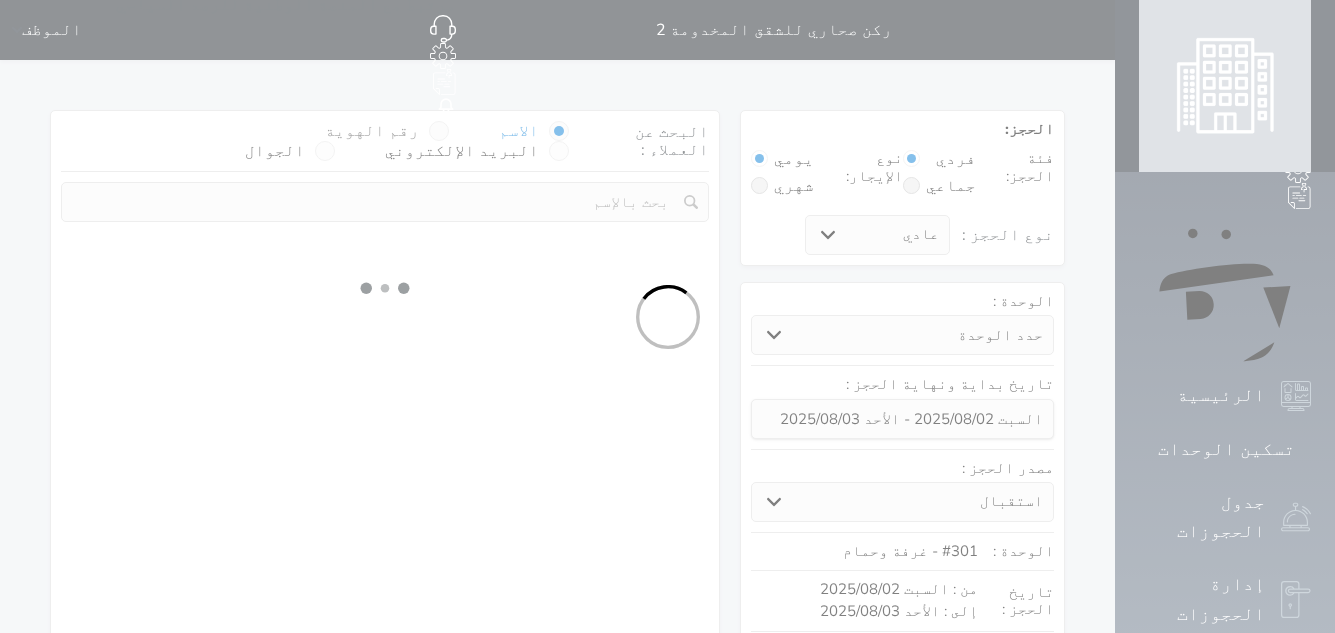 select on "1" 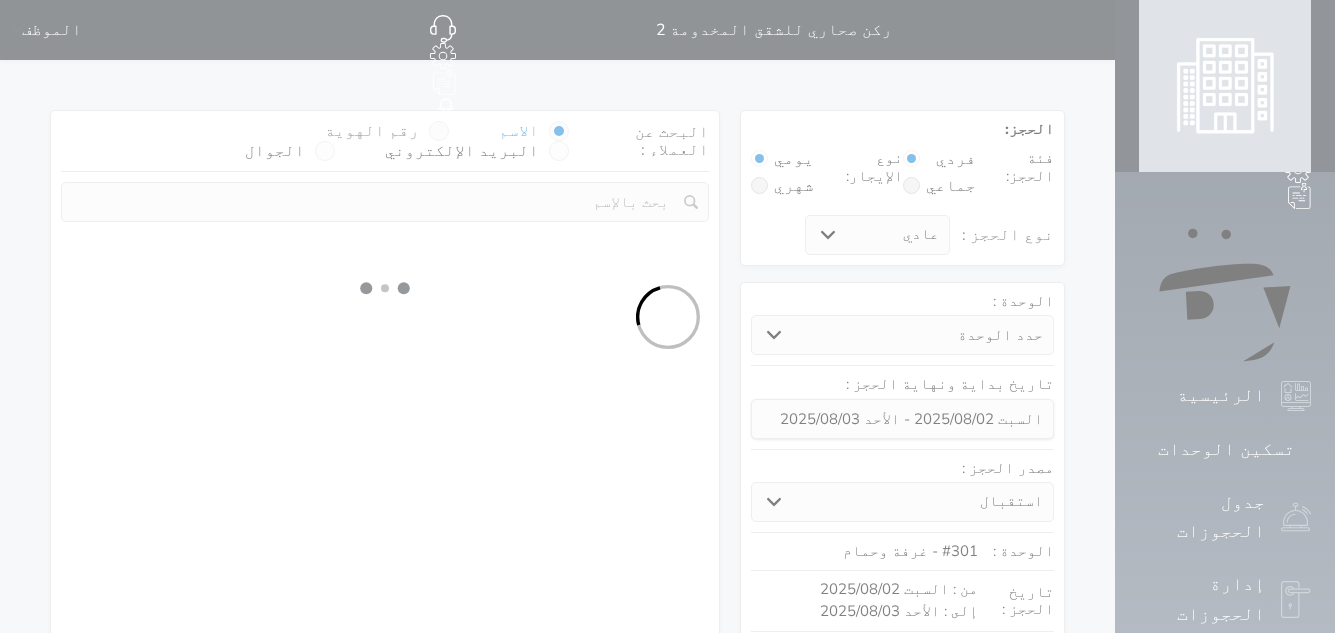 select 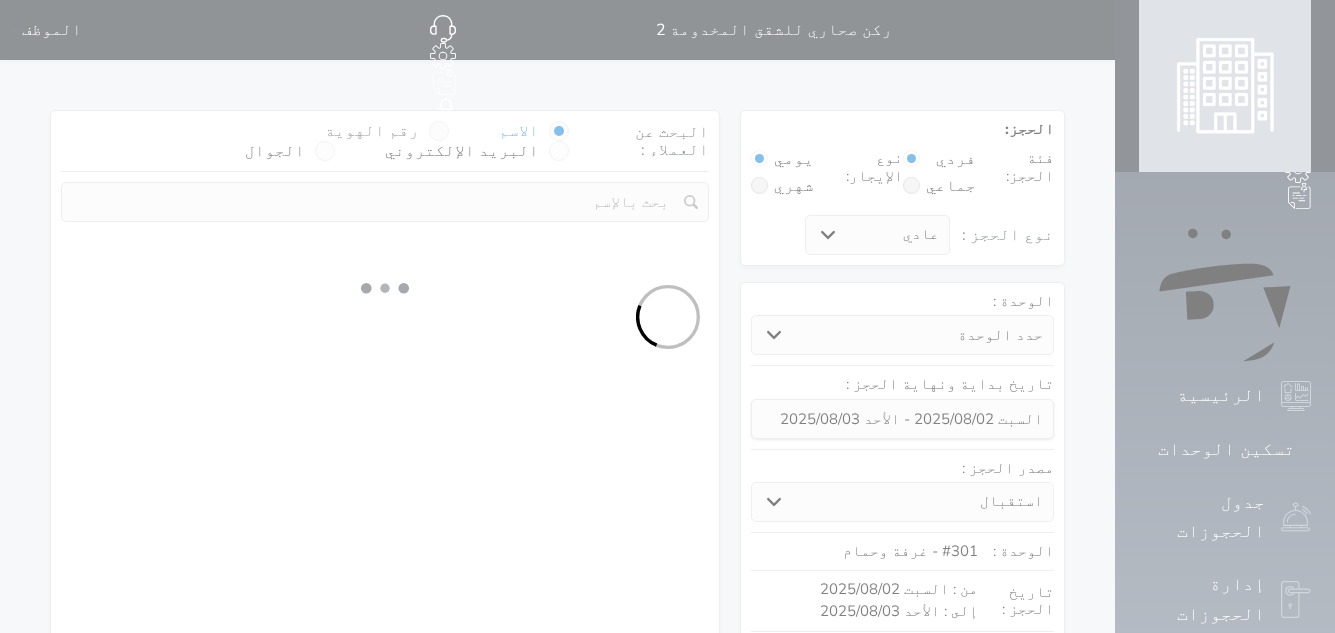 select on "7" 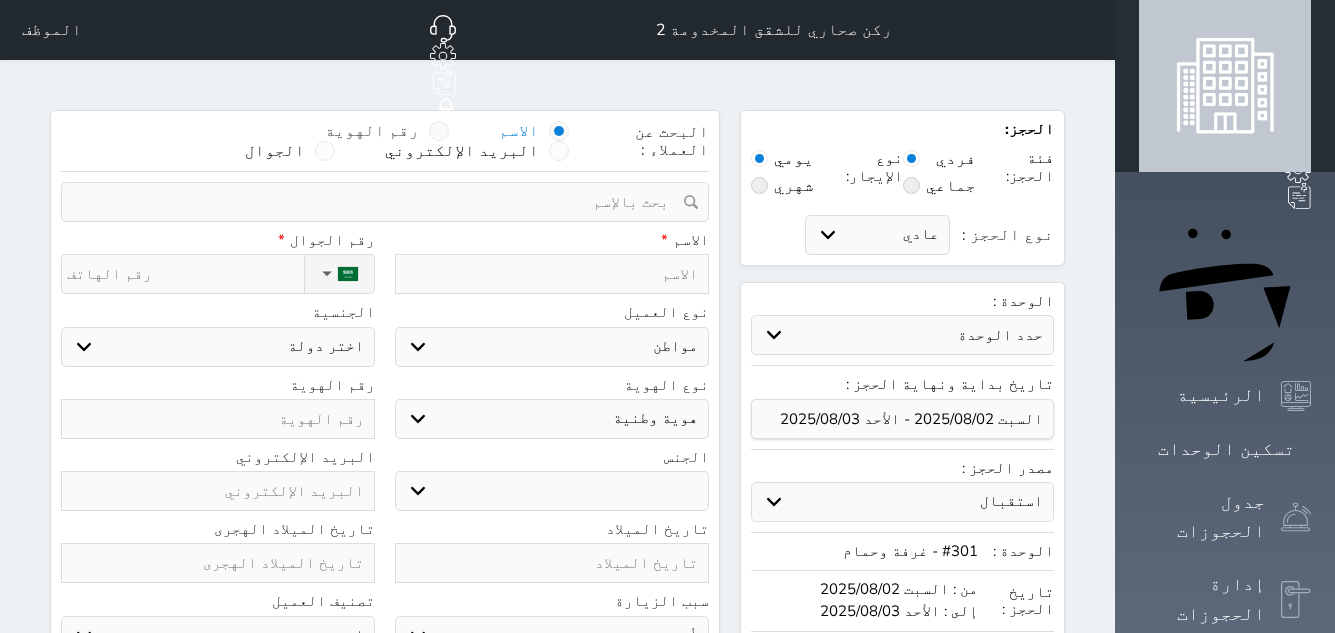 select 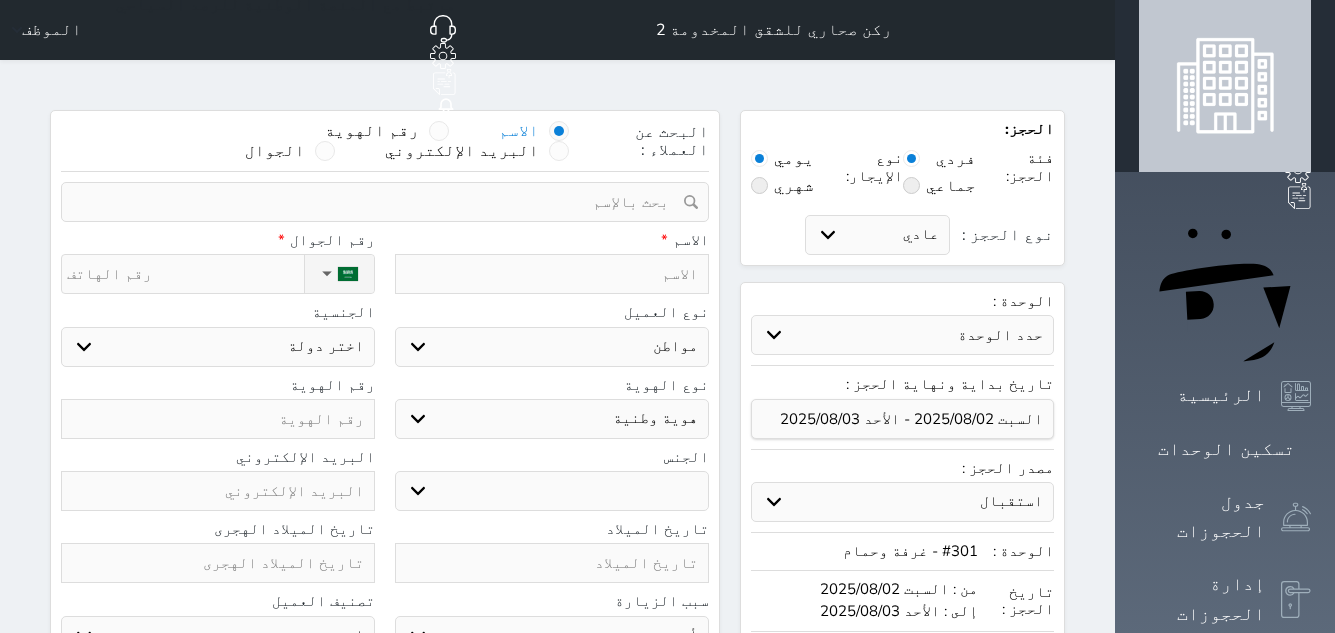 click on "رقم الهوية" at bounding box center (387, 131) 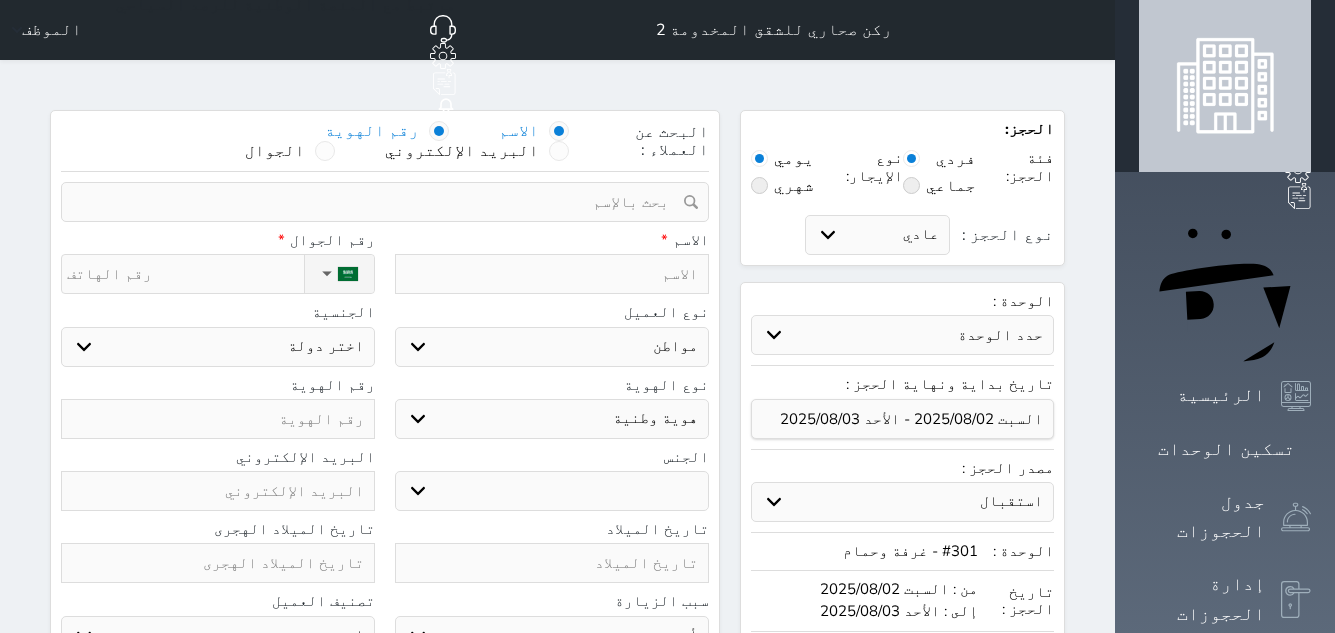 select 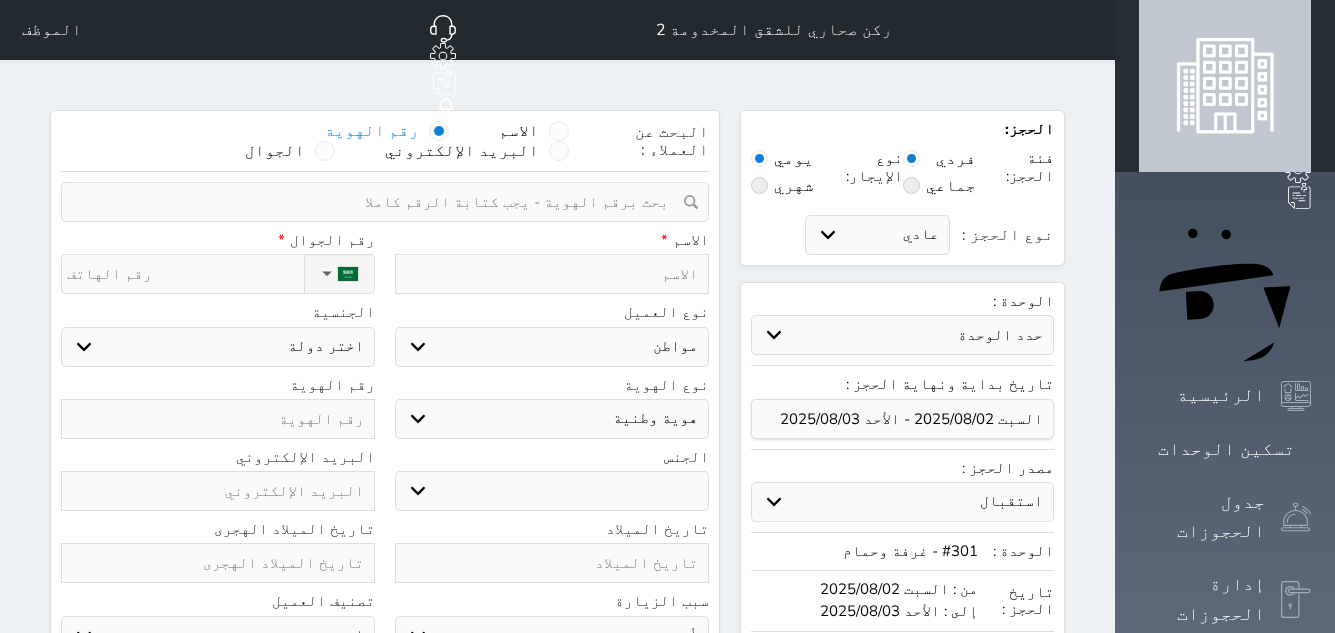 select 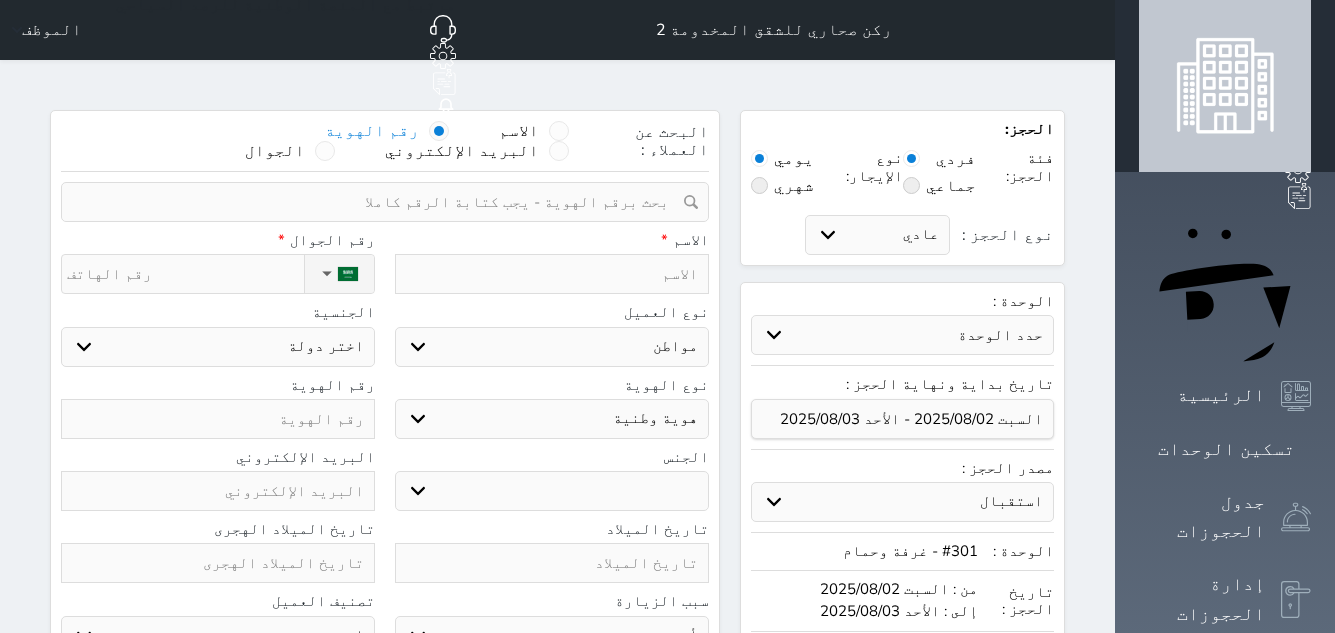 click at bounding box center [378, 202] 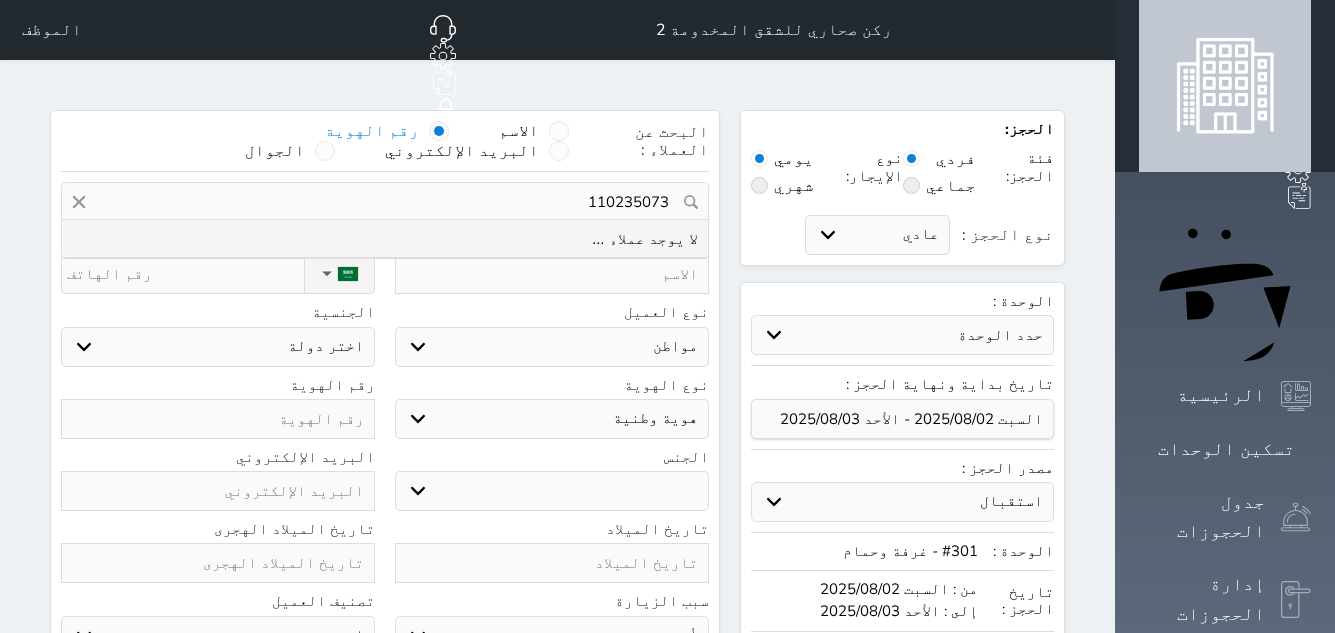 type on "1102350731" 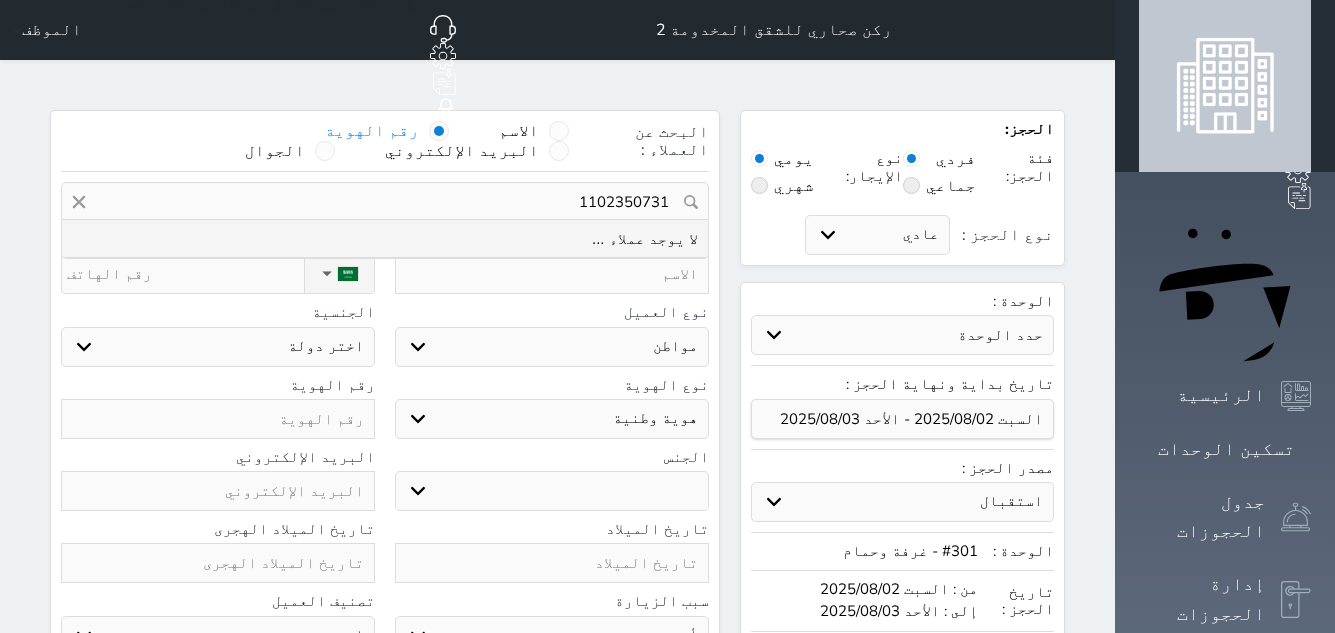 select 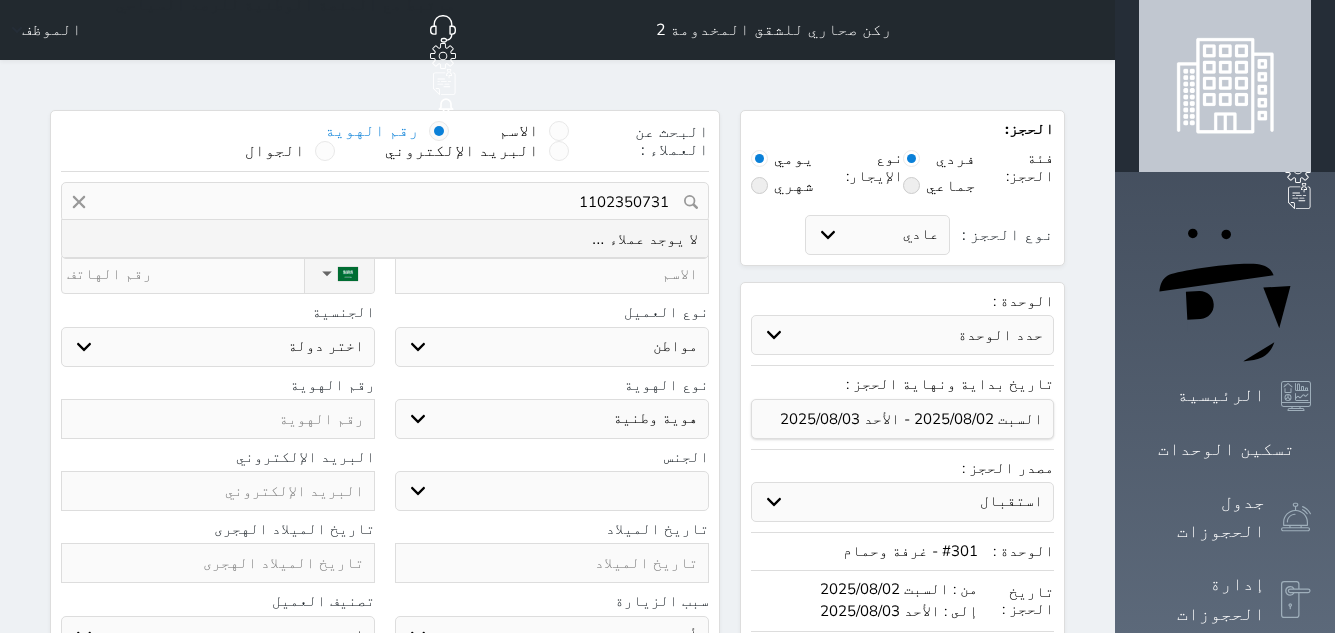 select on "113" 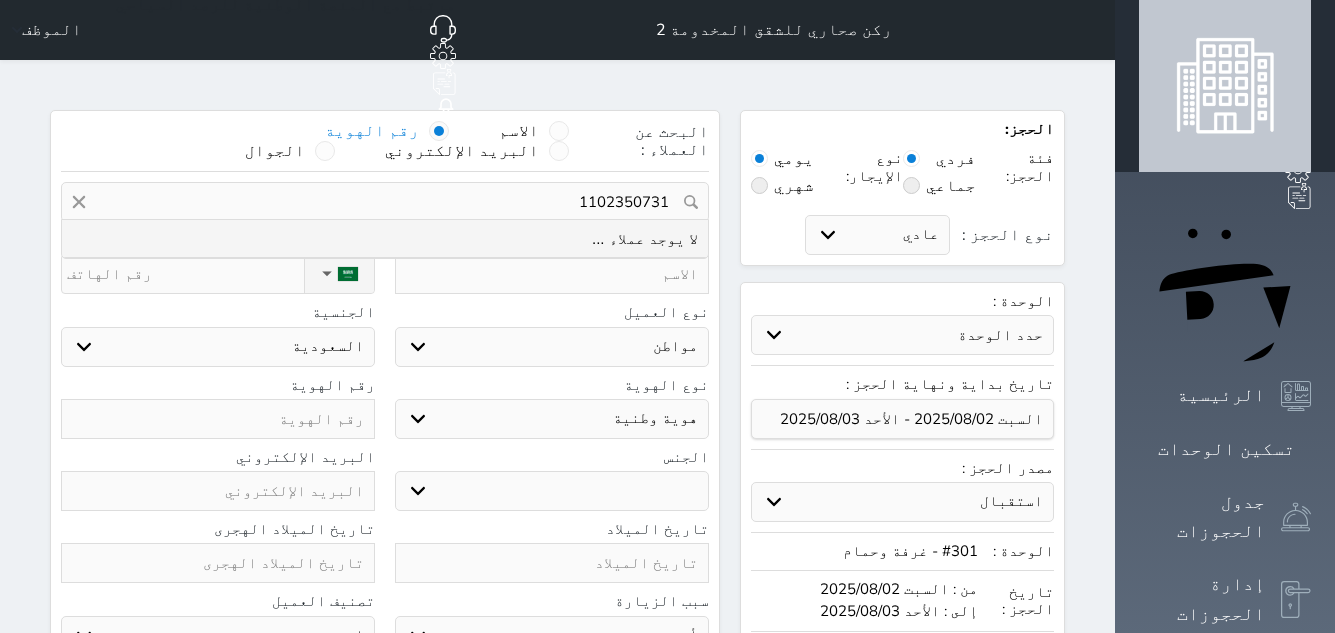 click on "1102350731" at bounding box center [385, 202] 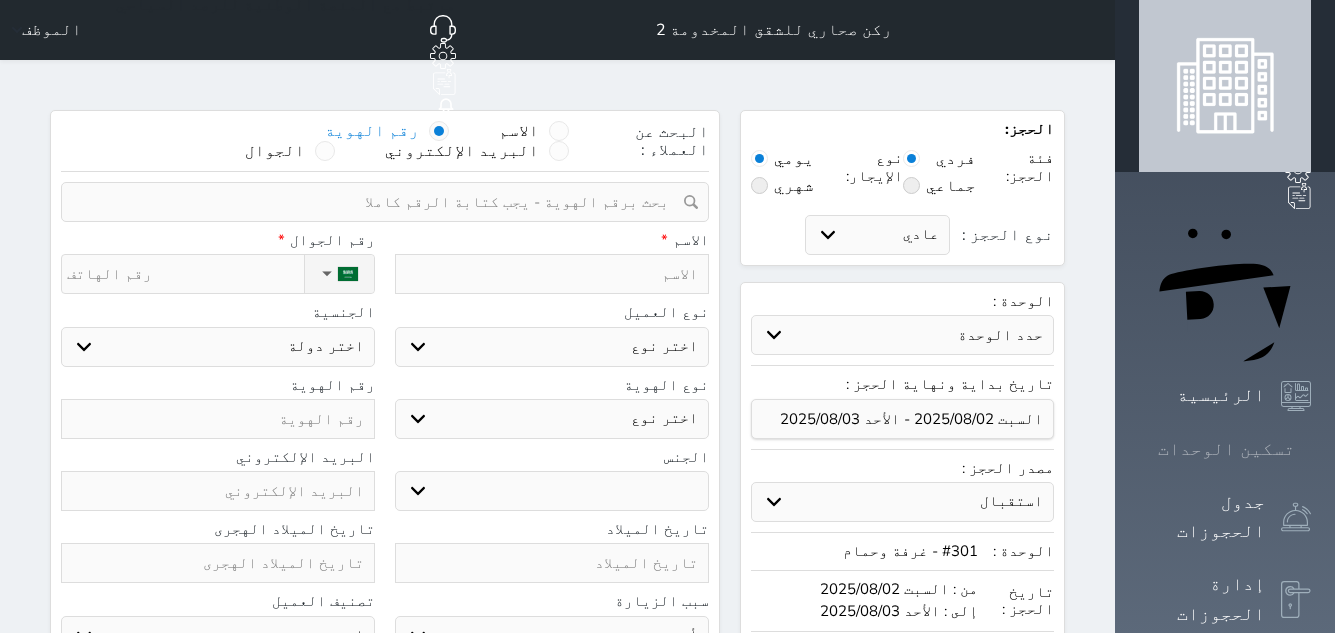 click 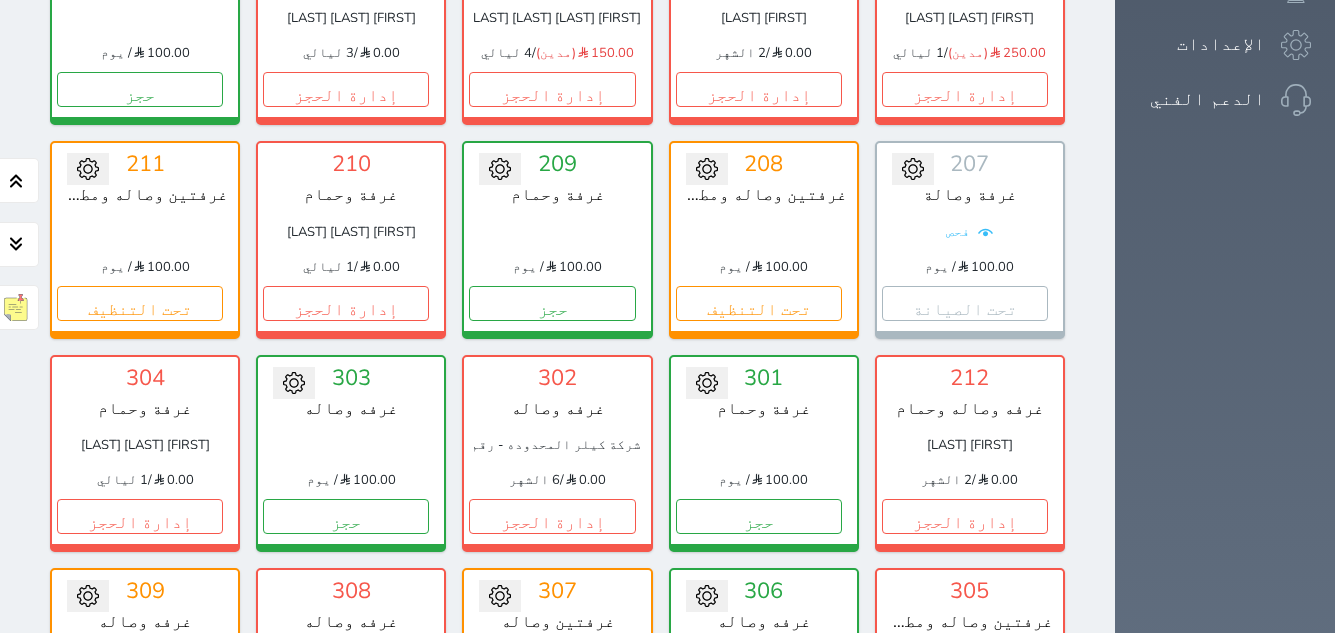 scroll, scrollTop: 778, scrollLeft: 0, axis: vertical 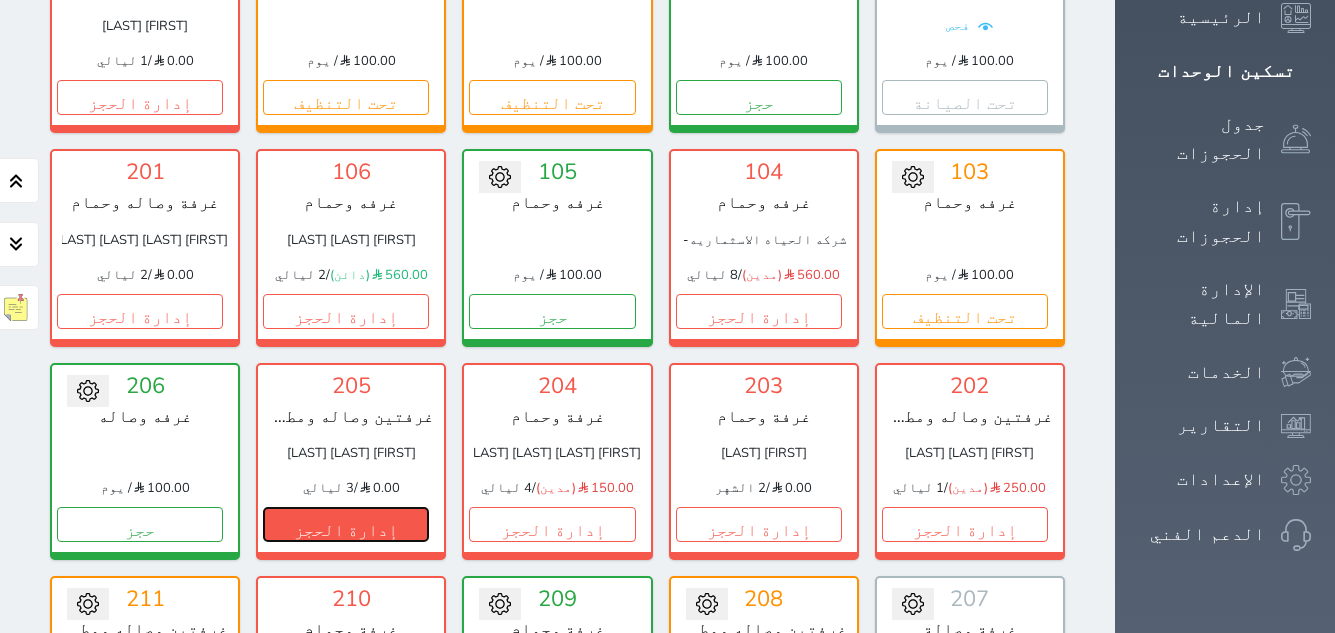 click on "إدارة الحجز" at bounding box center [346, 524] 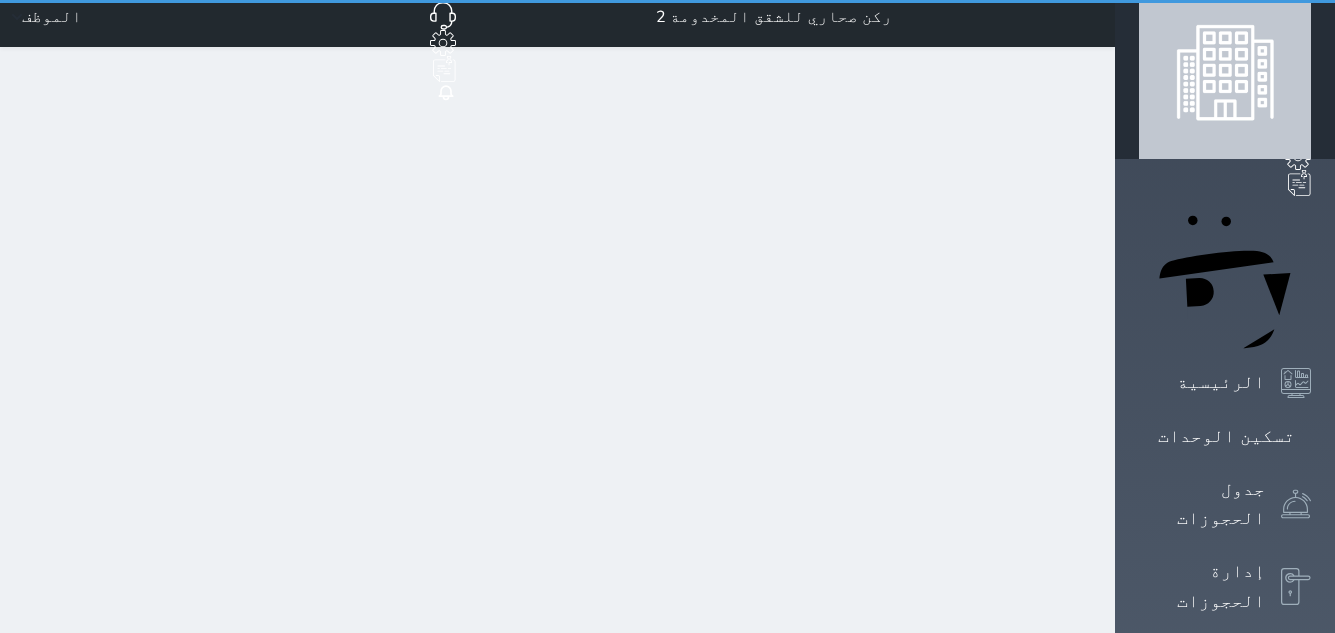 scroll, scrollTop: 0, scrollLeft: 0, axis: both 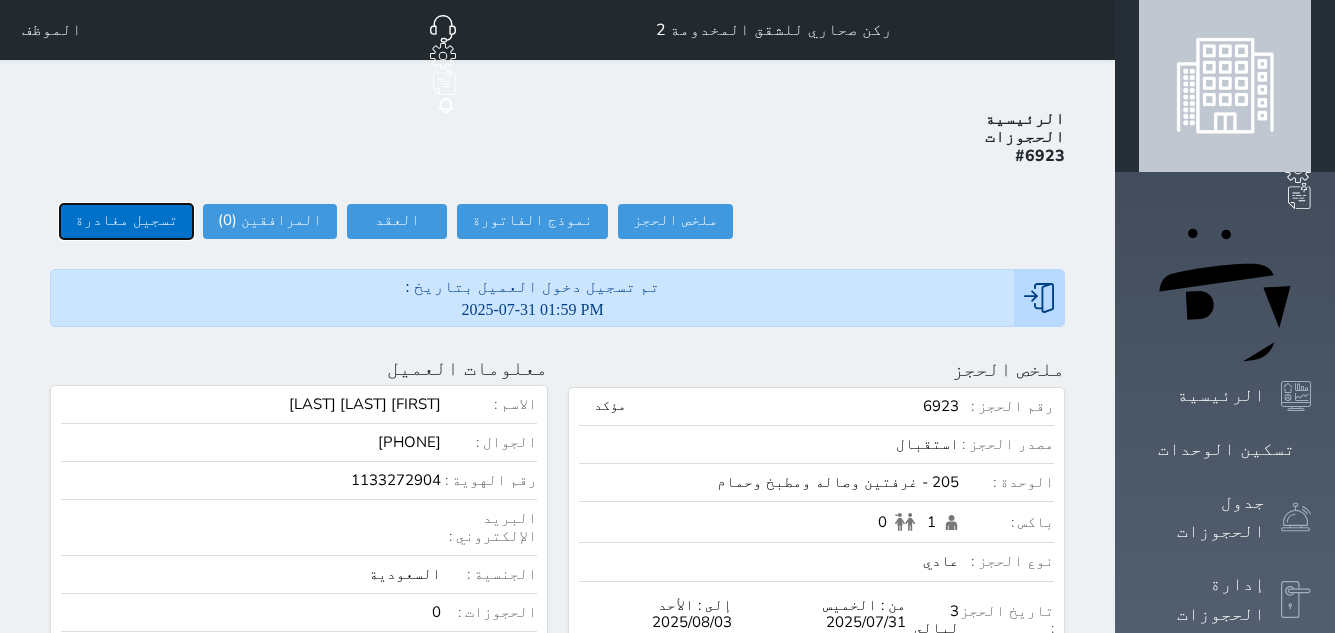 click on "تسجيل مغادرة" at bounding box center [126, 221] 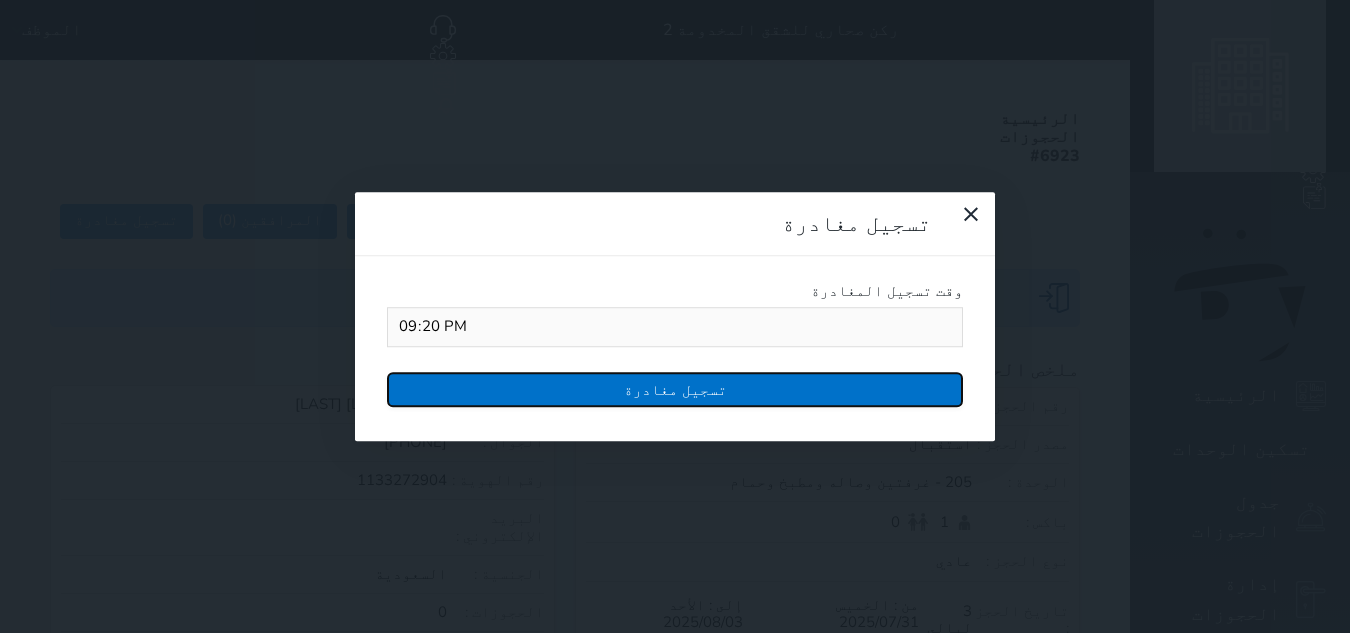 click on "تسجيل مغادرة" at bounding box center [675, 389] 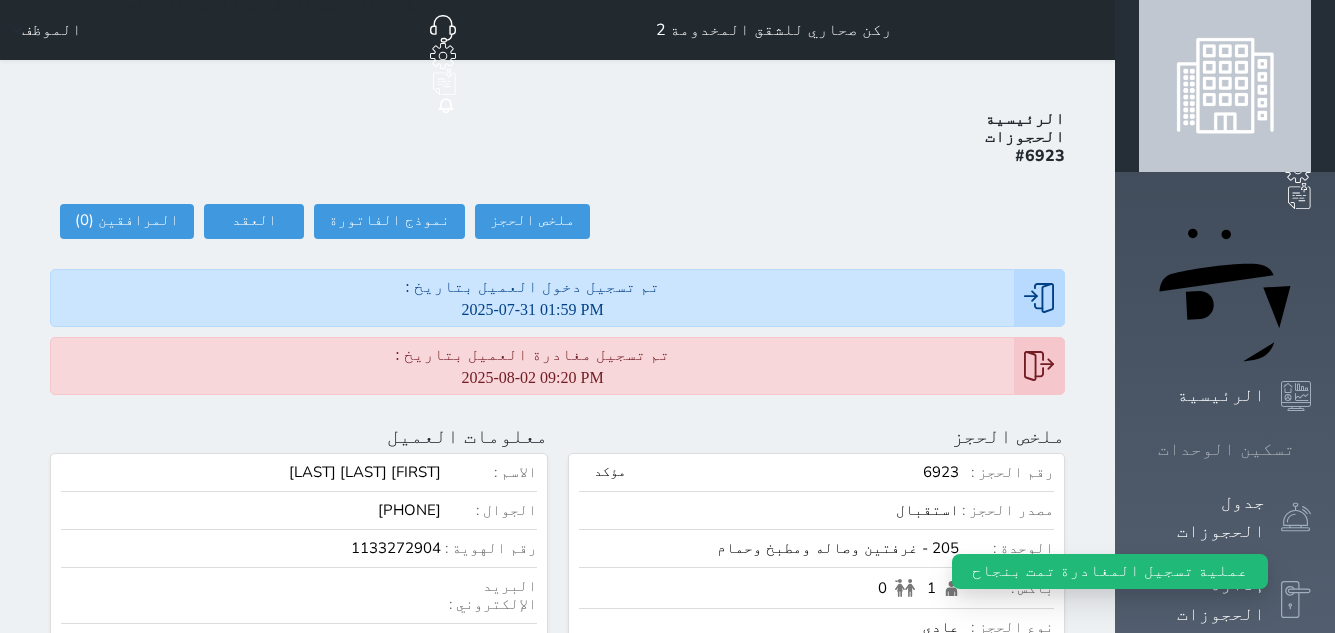 click on "تسكين الوحدات" at bounding box center [1225, 449] 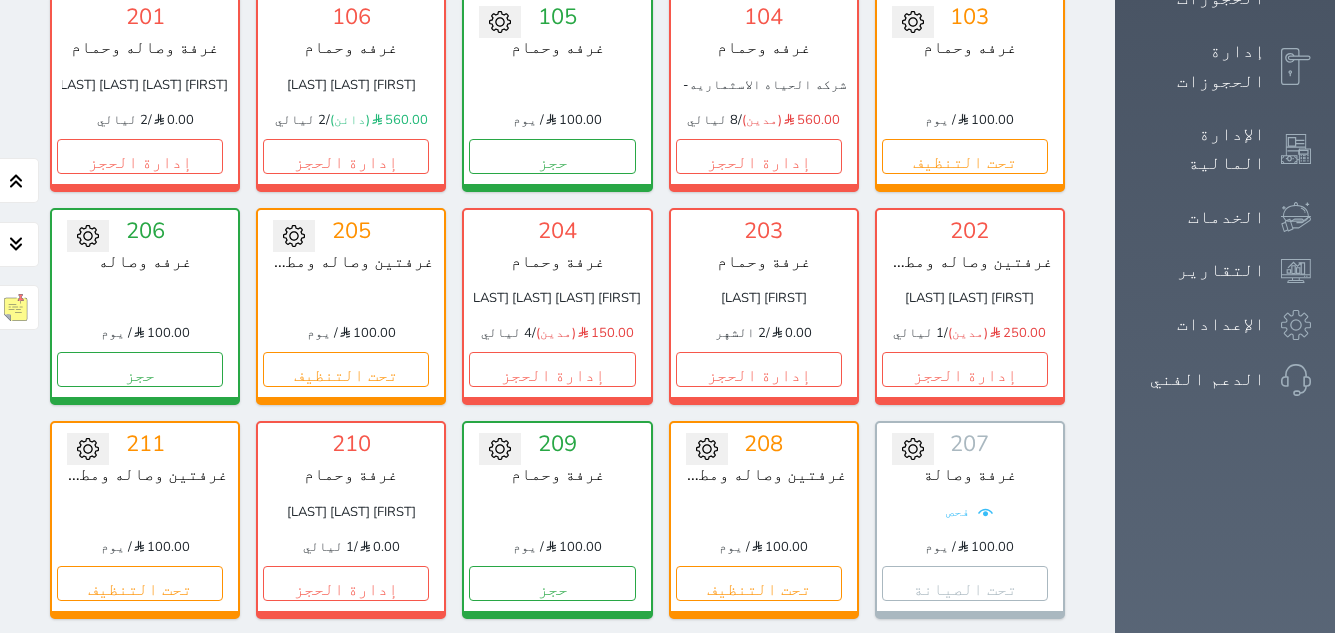 scroll, scrollTop: 578, scrollLeft: 0, axis: vertical 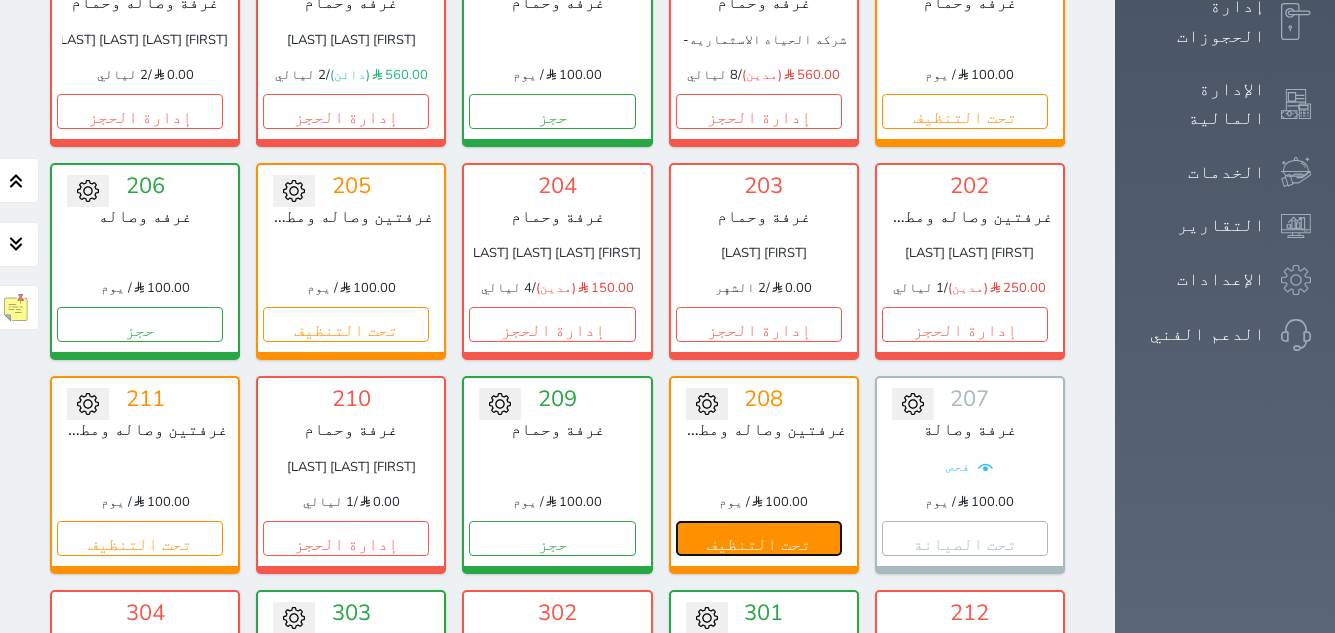 click on "تحت التنظيف" at bounding box center [759, 538] 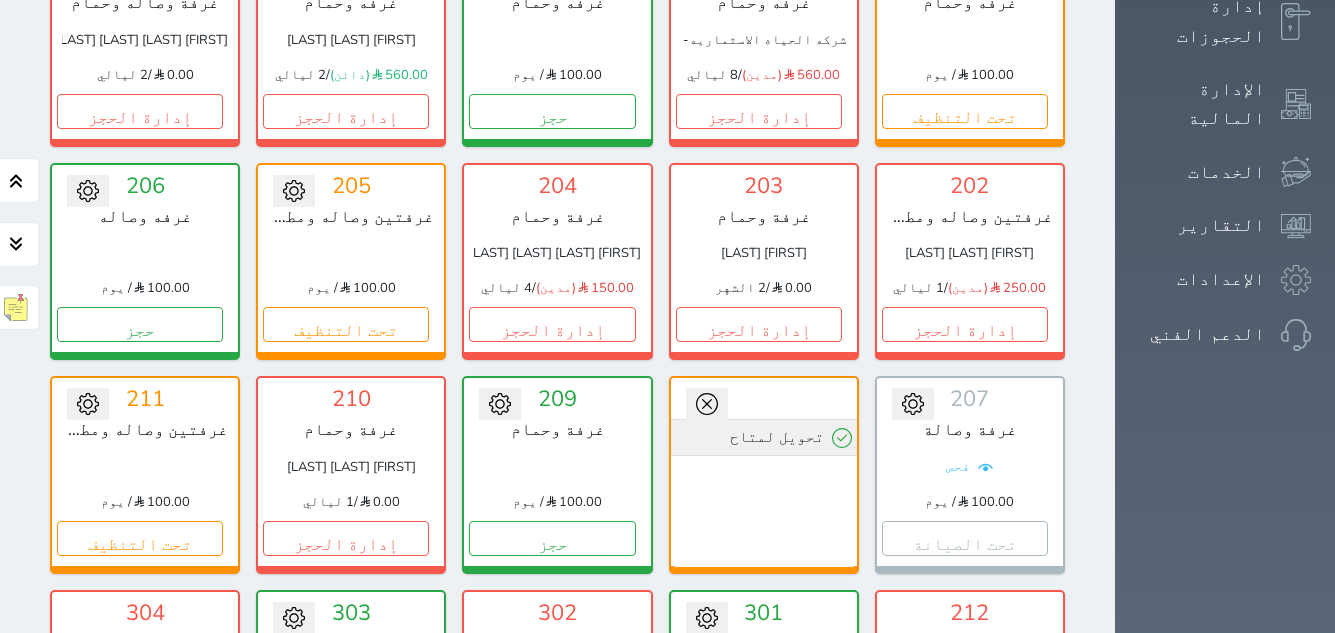 click on "تحويل لمتاح" at bounding box center (764, 437) 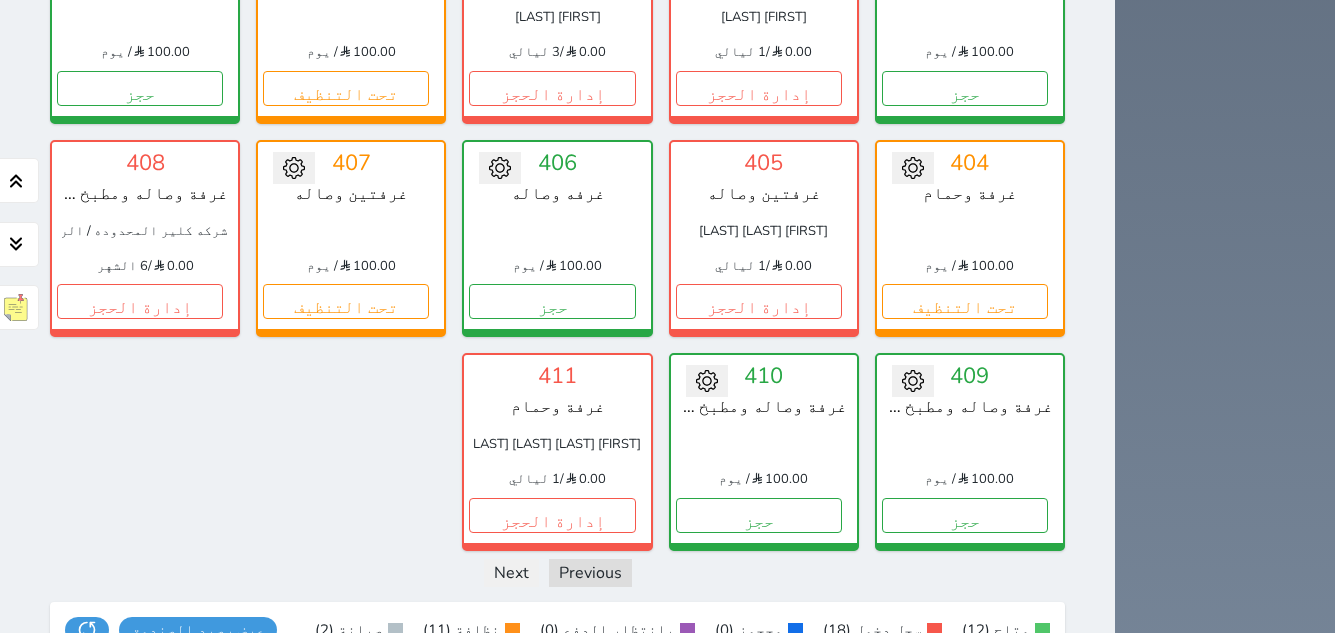 scroll, scrollTop: 1775, scrollLeft: 0, axis: vertical 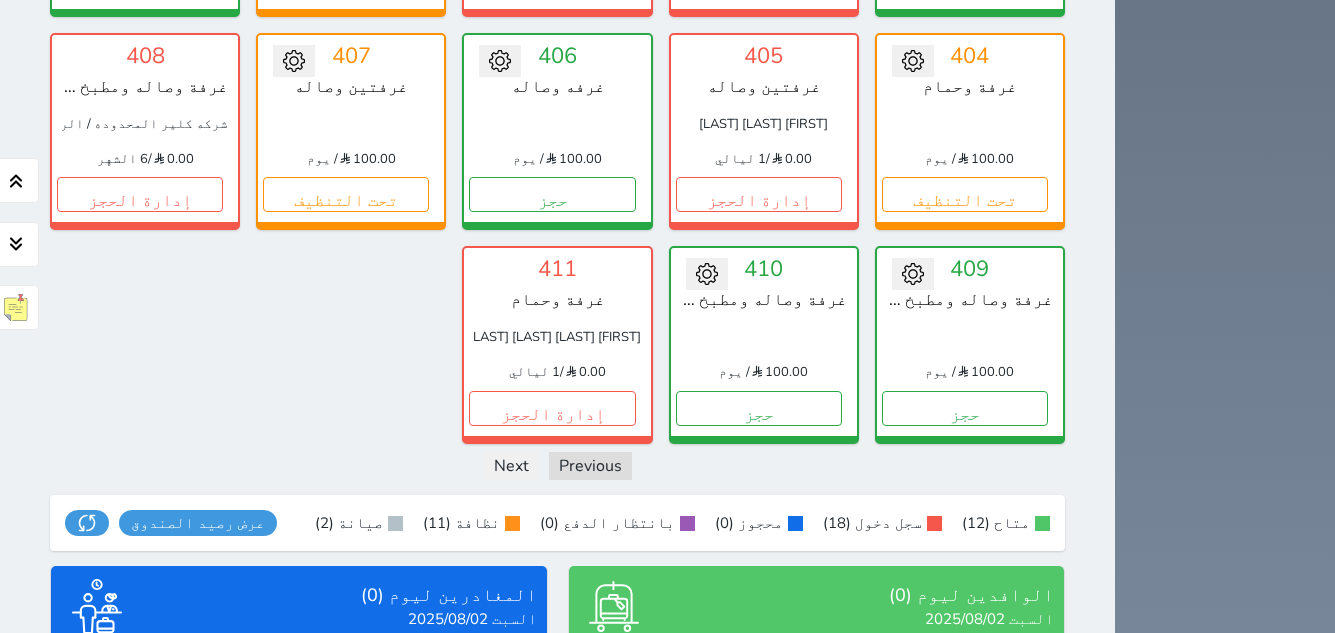 click on "عرض الوافدين" at bounding box center (816, 785) 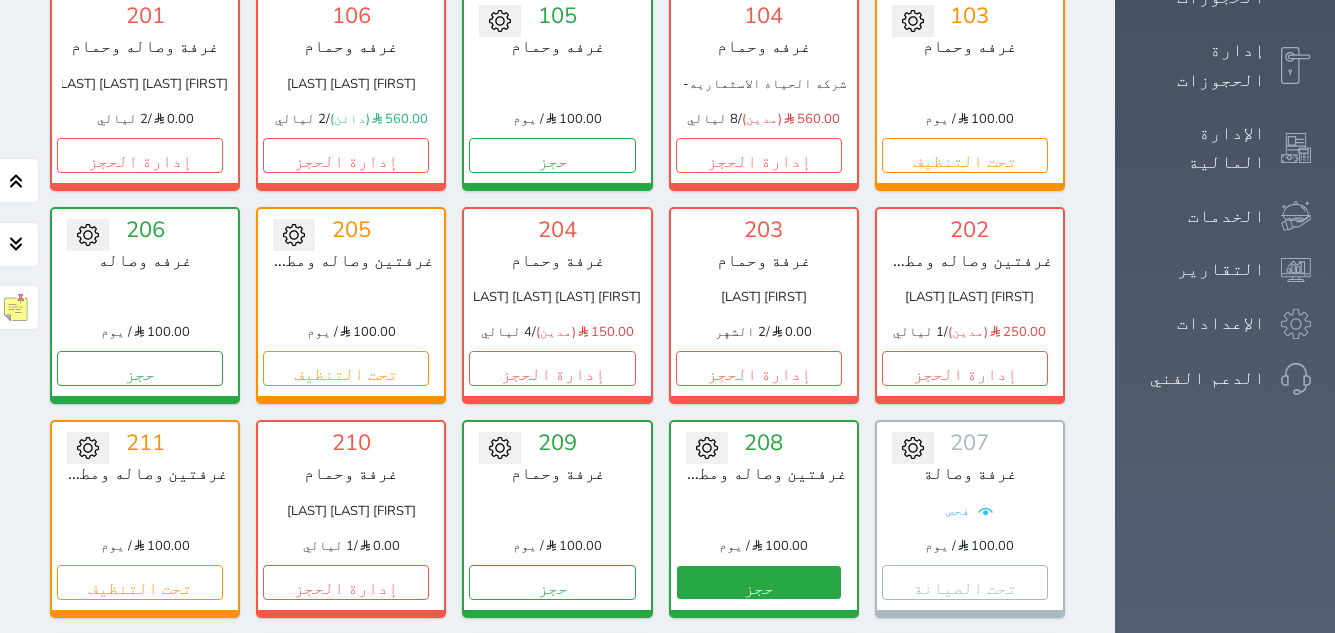scroll, scrollTop: 475, scrollLeft: 0, axis: vertical 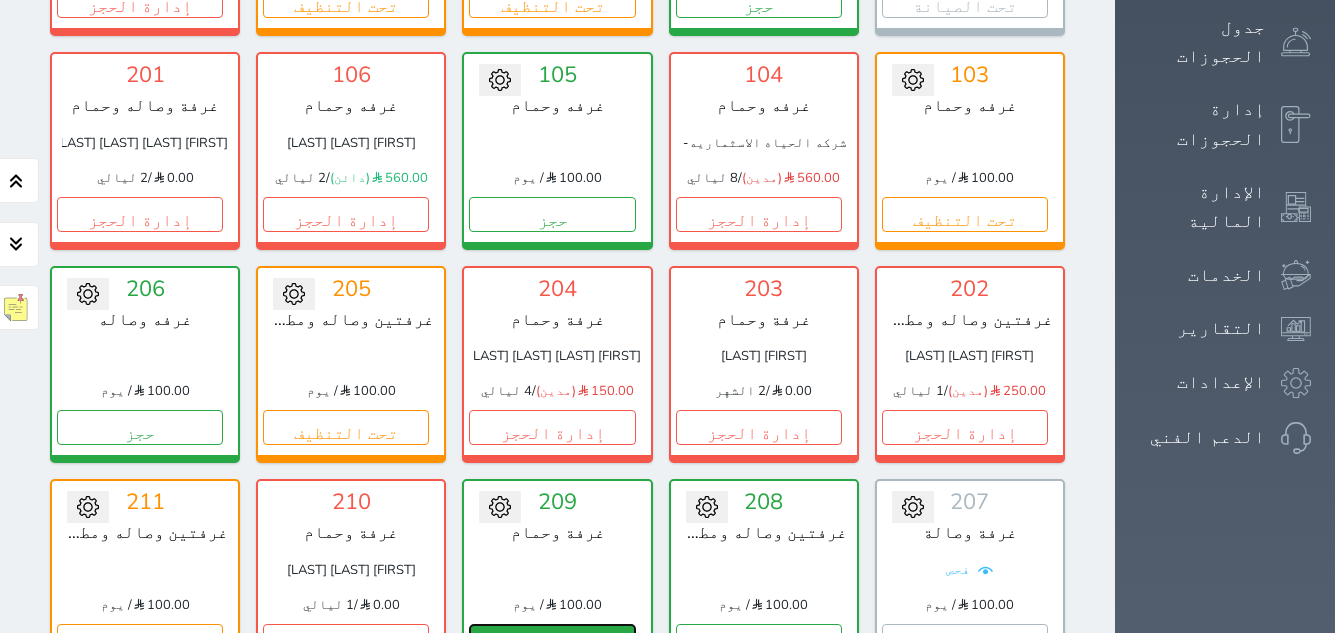 click on "حجز" at bounding box center [552, 641] 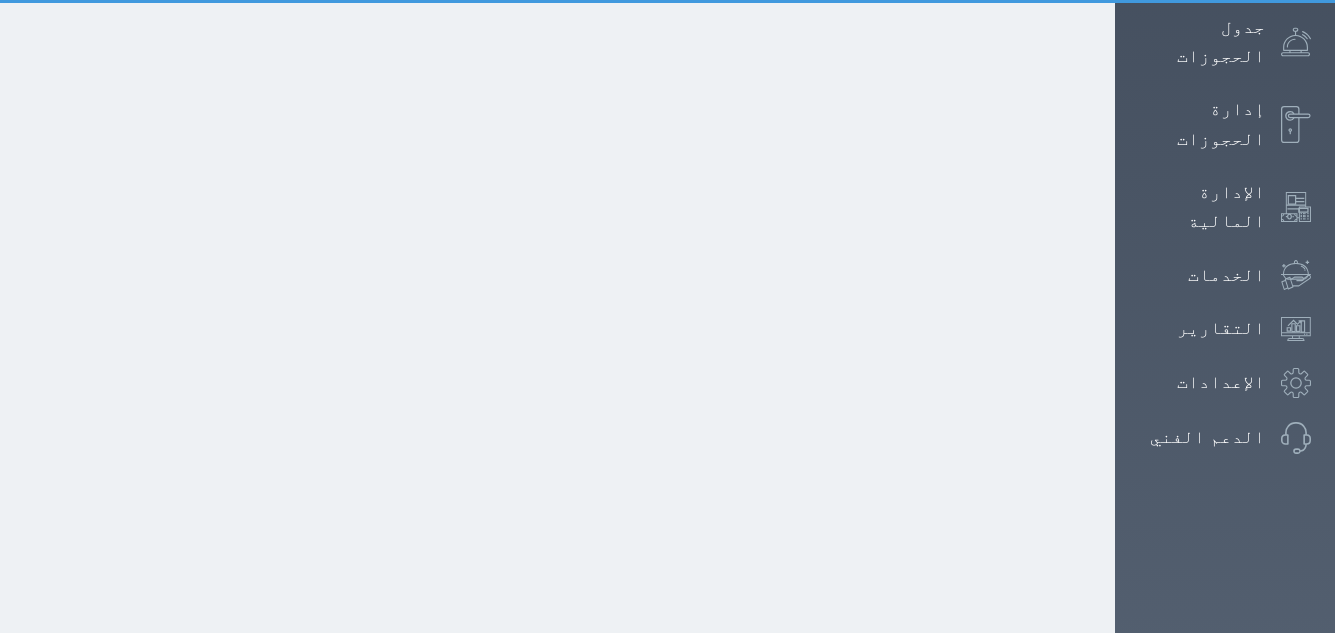 scroll, scrollTop: 51, scrollLeft: 0, axis: vertical 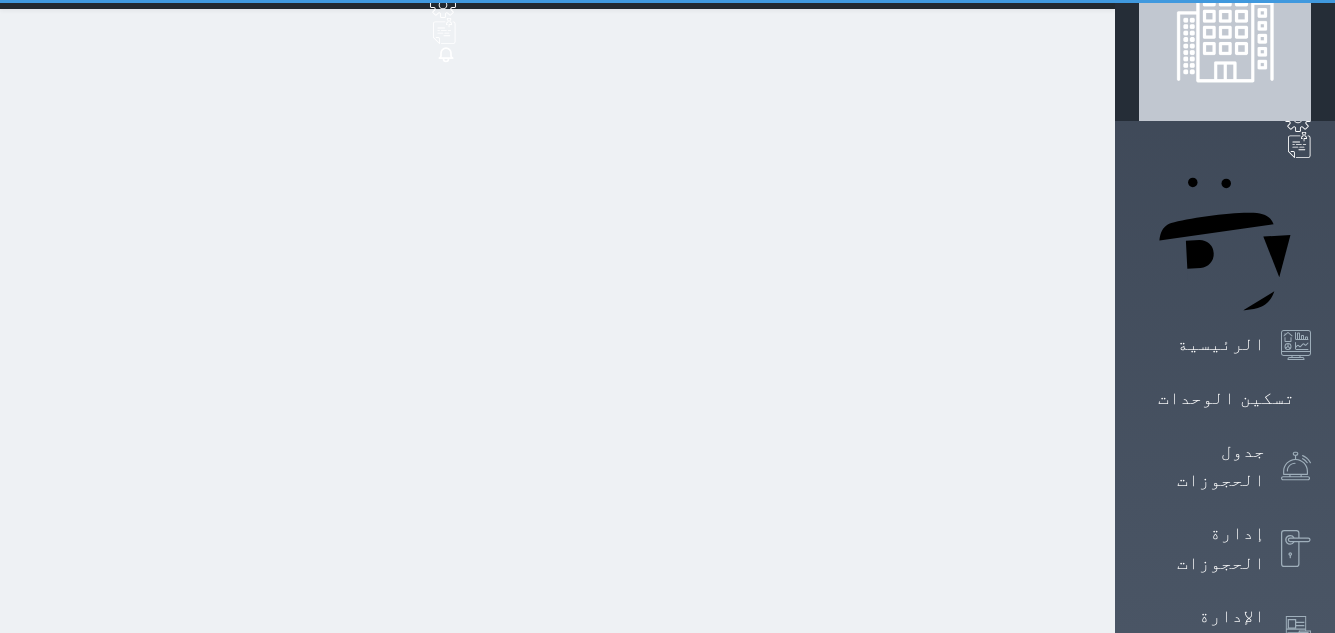 select on "1" 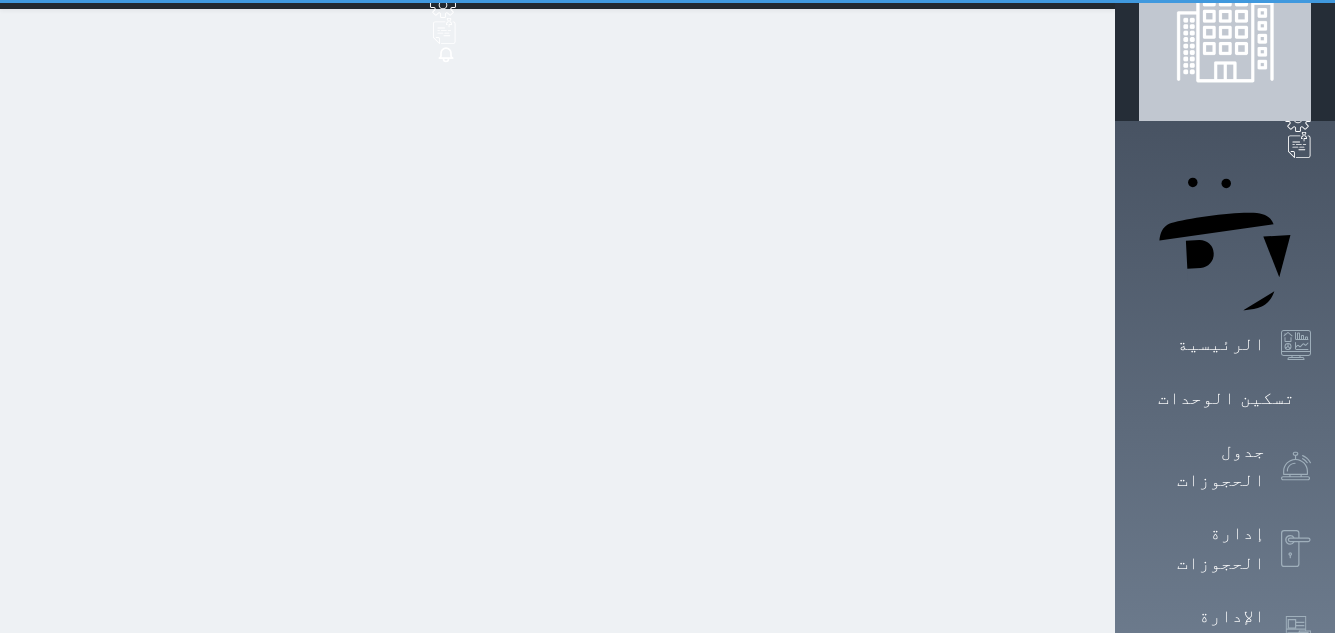 scroll, scrollTop: 0, scrollLeft: 0, axis: both 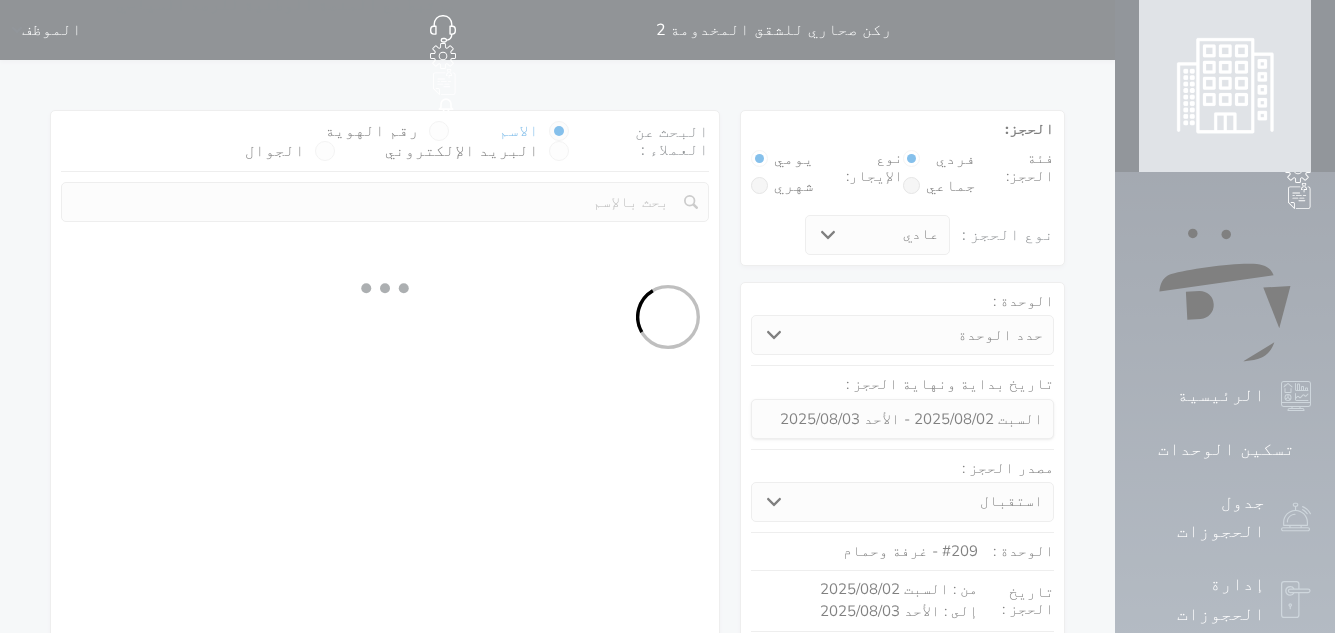 select 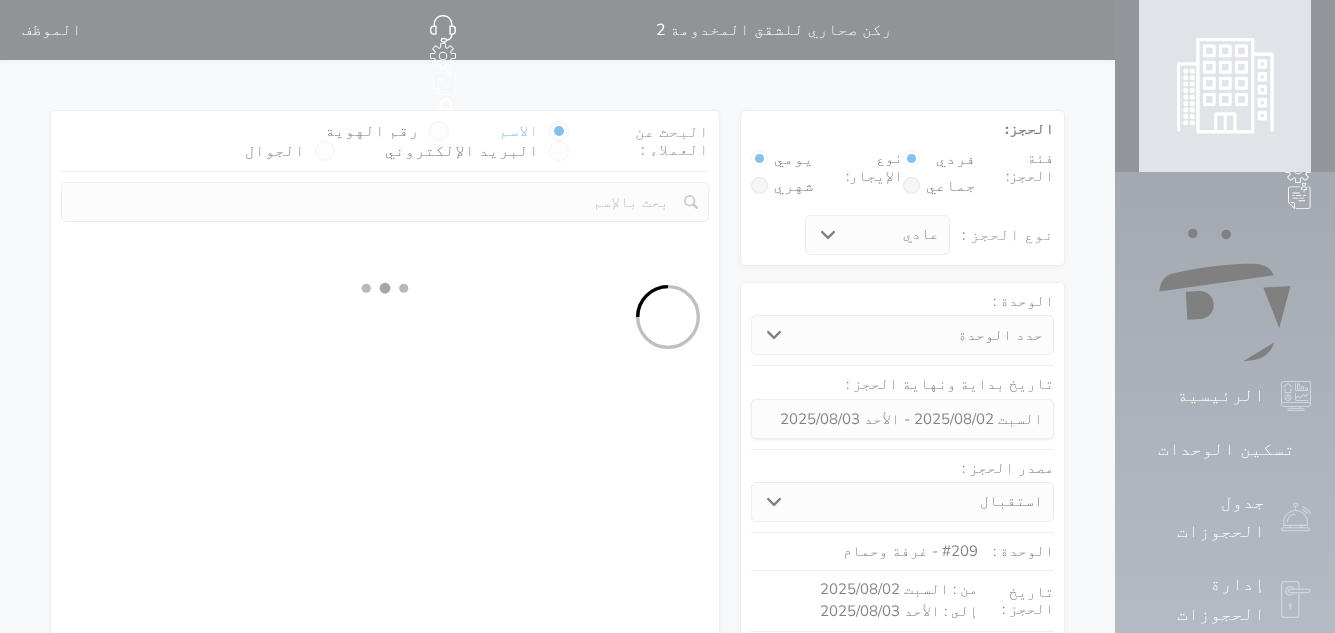 select on "113" 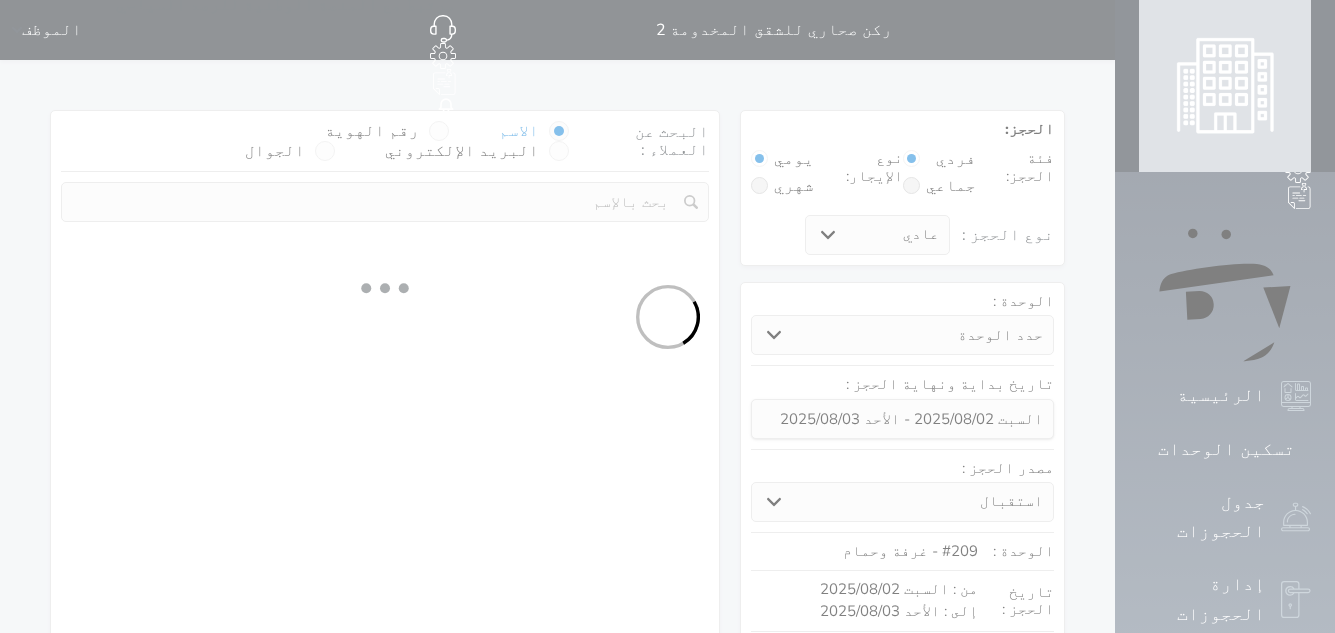 select on "1" 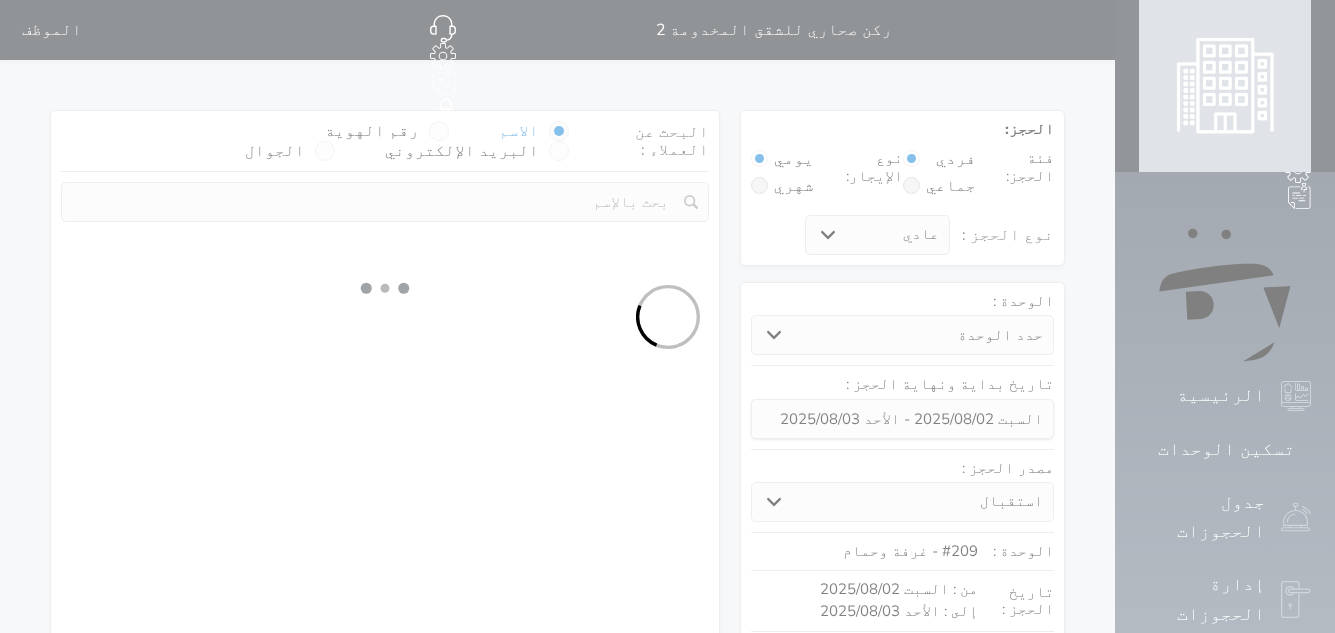 select 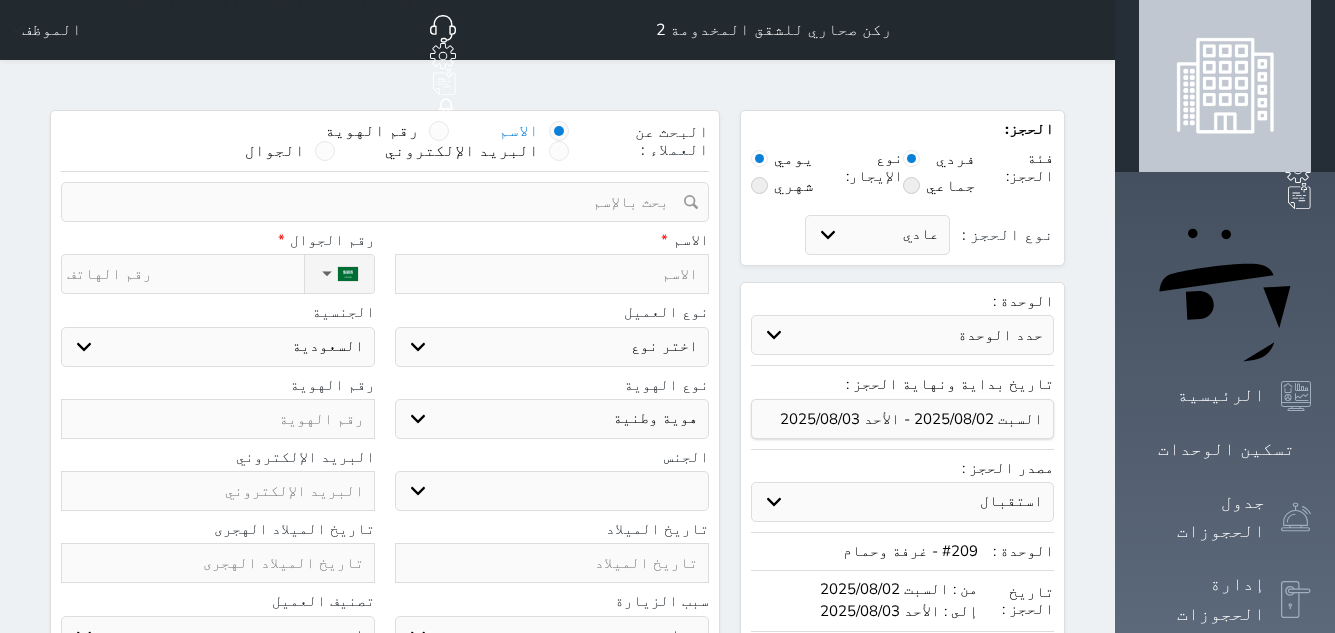 select on "1" 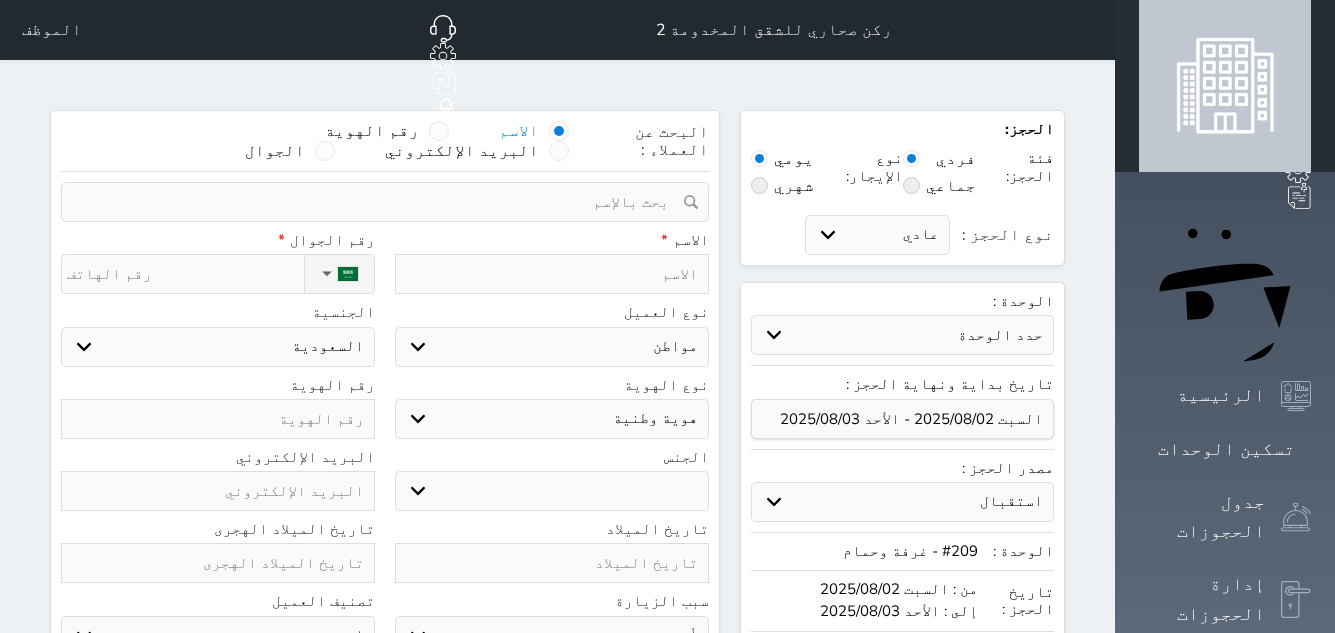 select 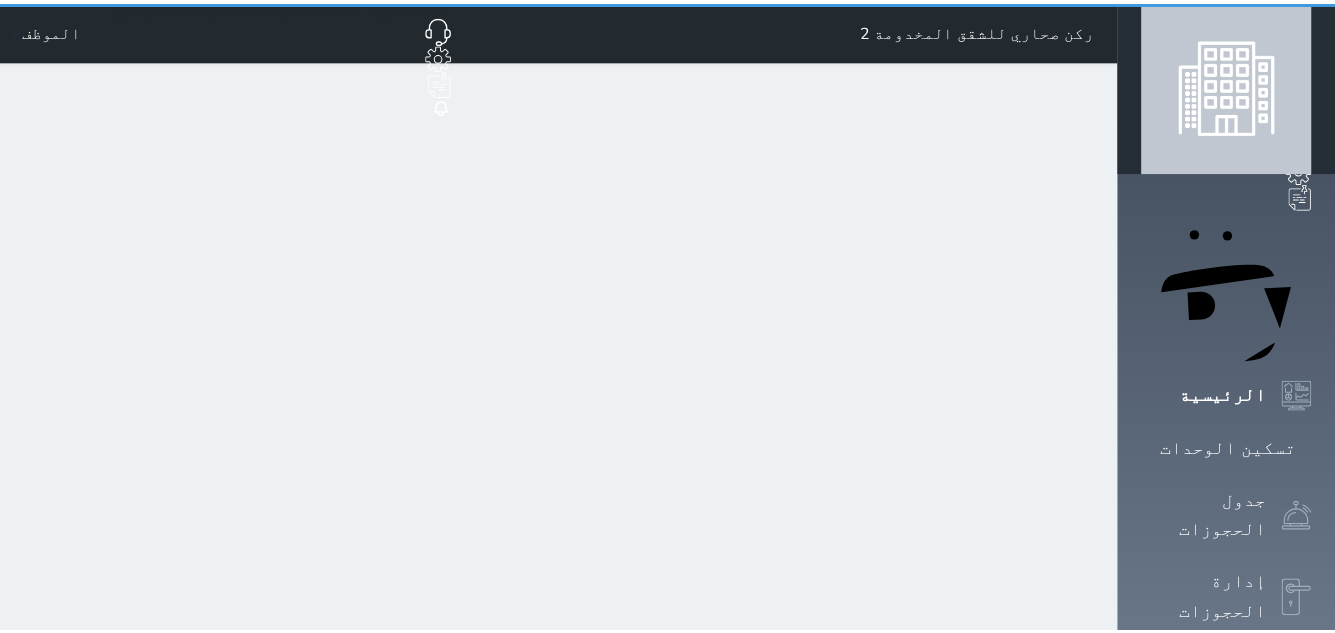 scroll, scrollTop: 0, scrollLeft: 0, axis: both 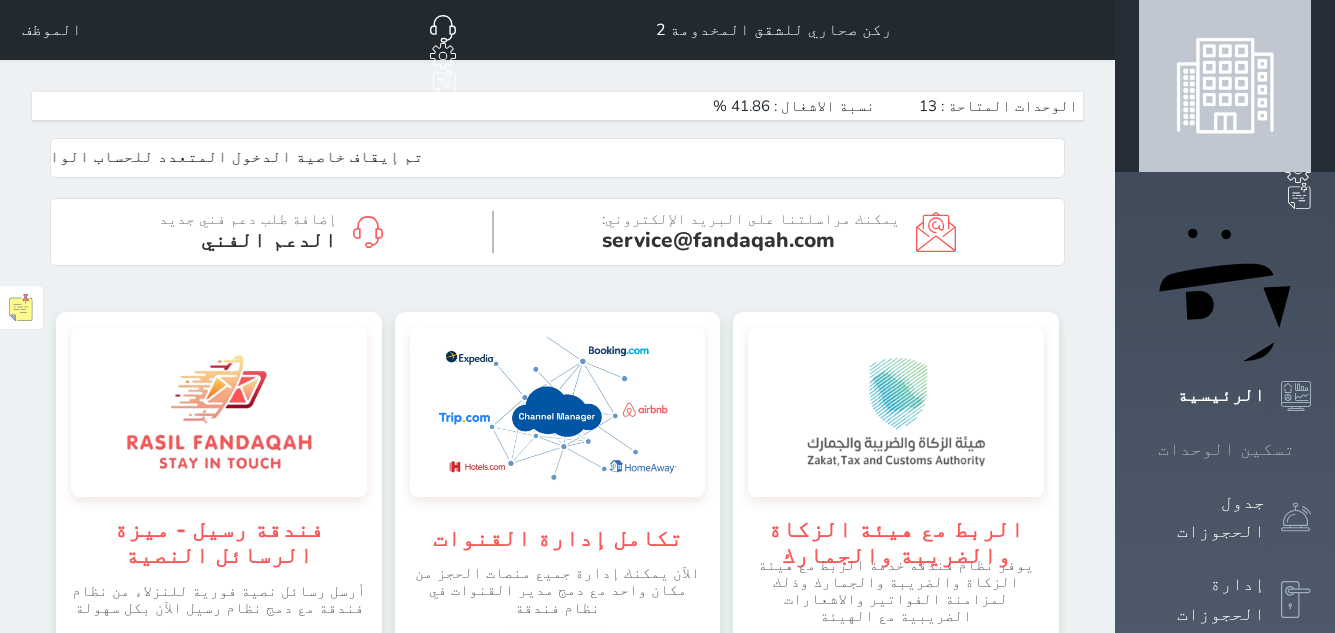 click at bounding box center [1311, 449] 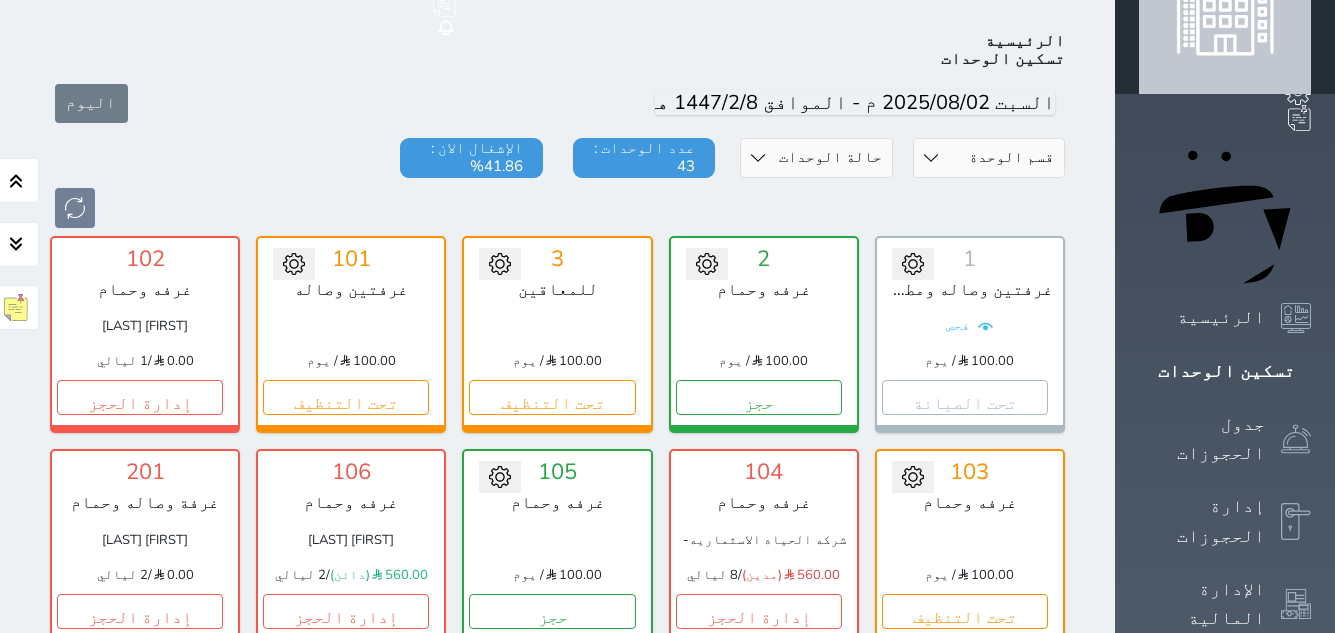 scroll, scrollTop: 578, scrollLeft: 0, axis: vertical 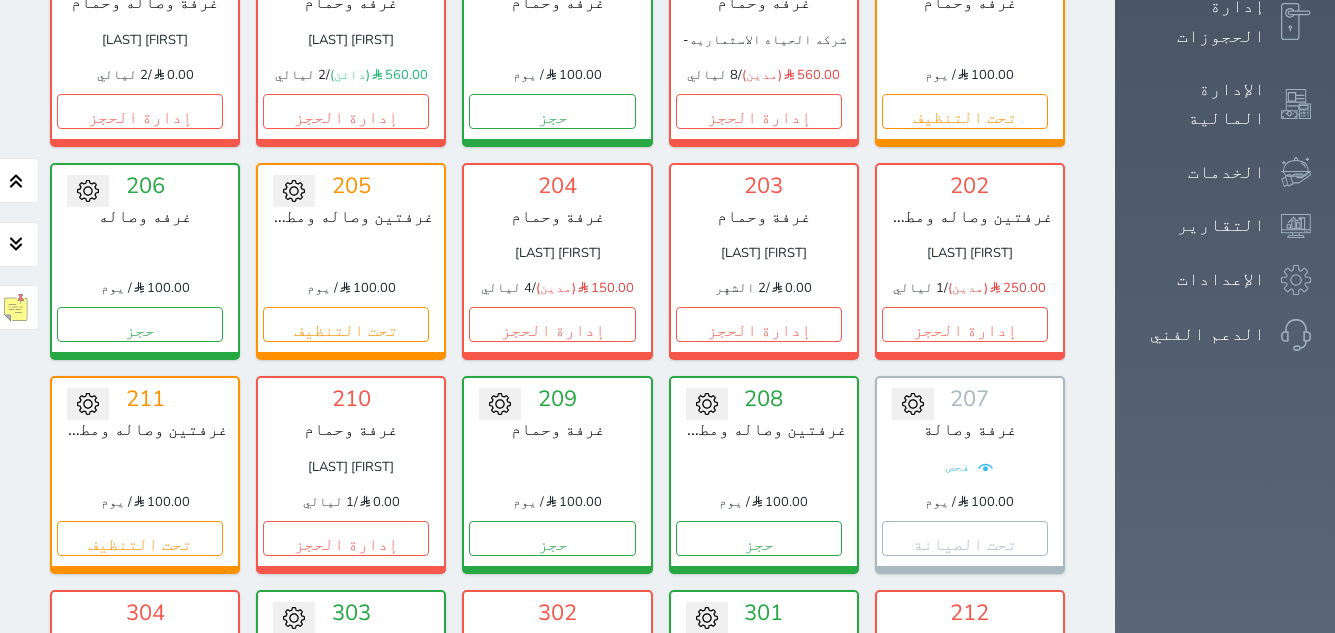 click on "حجز" at bounding box center (759, 751) 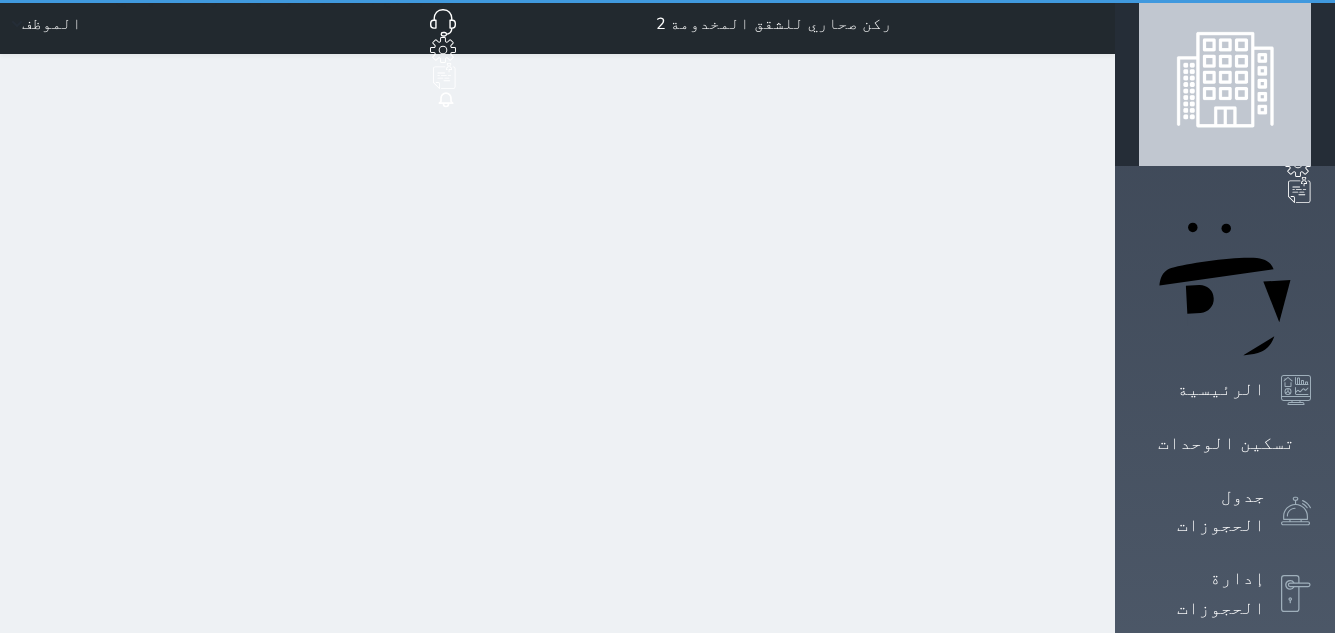 scroll, scrollTop: 0, scrollLeft: 0, axis: both 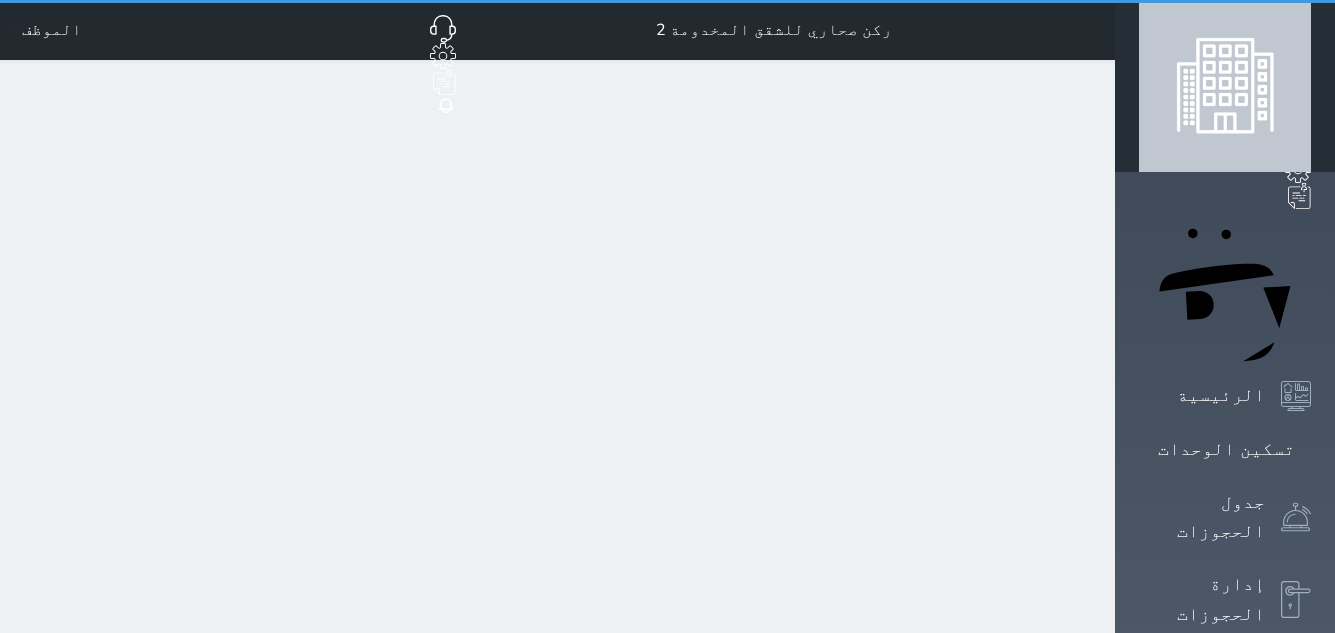 select on "1" 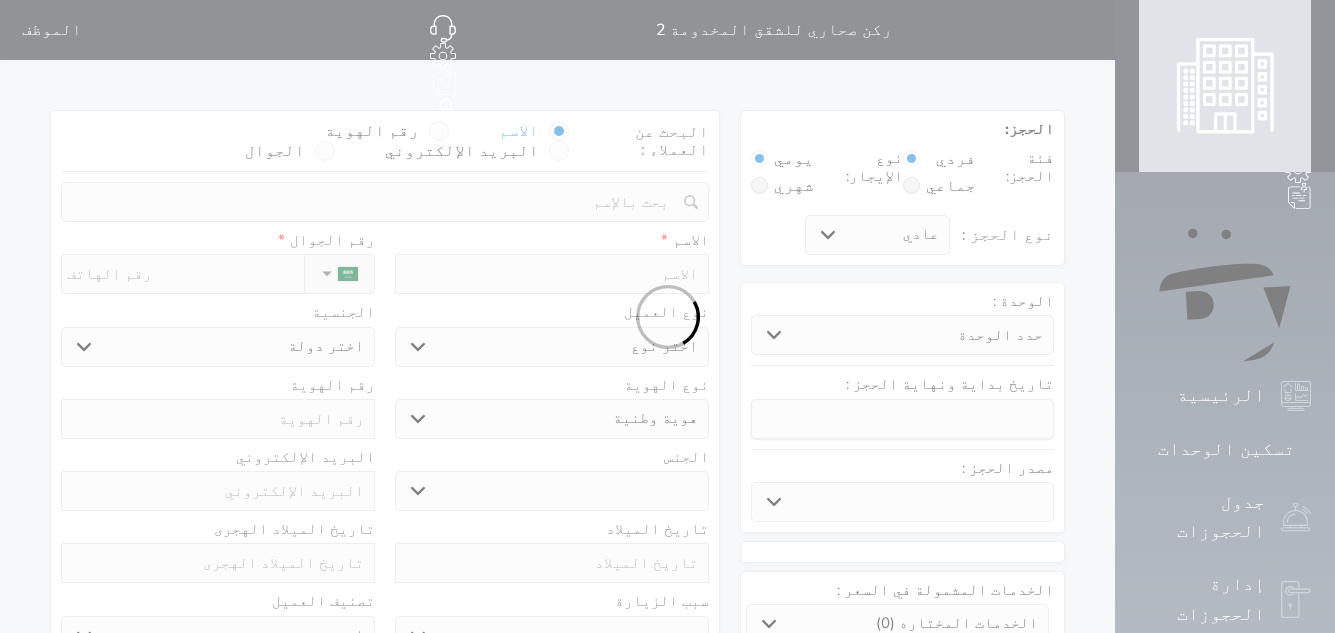 select 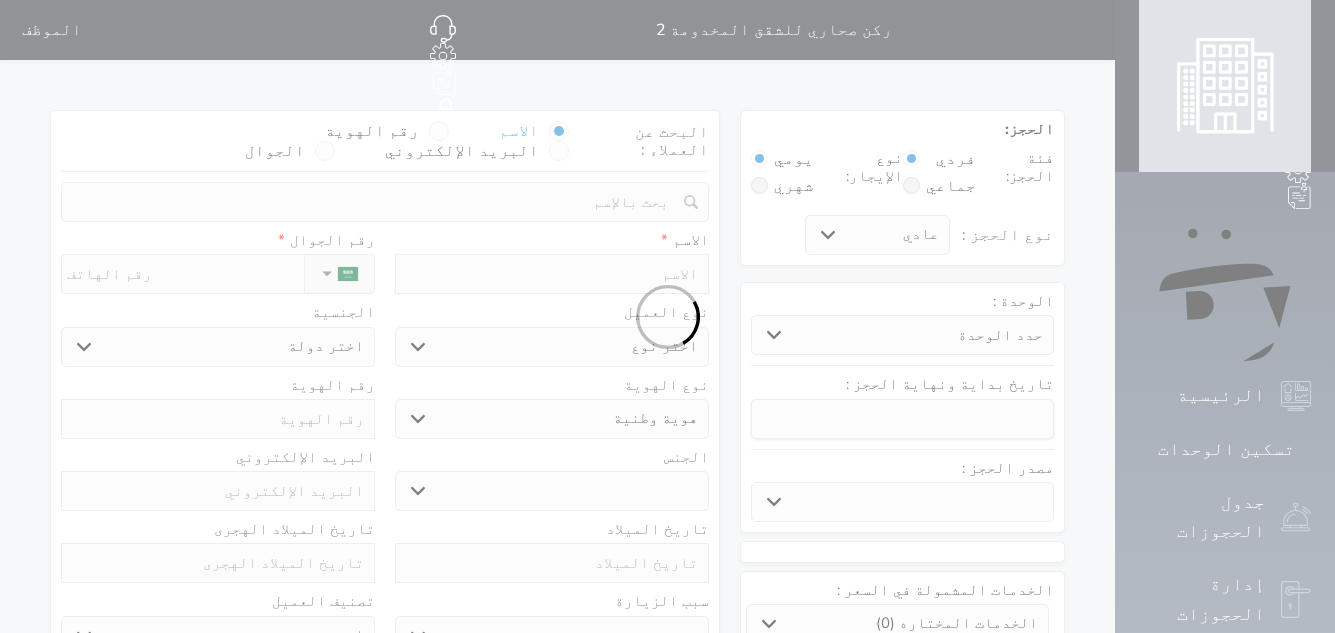 select 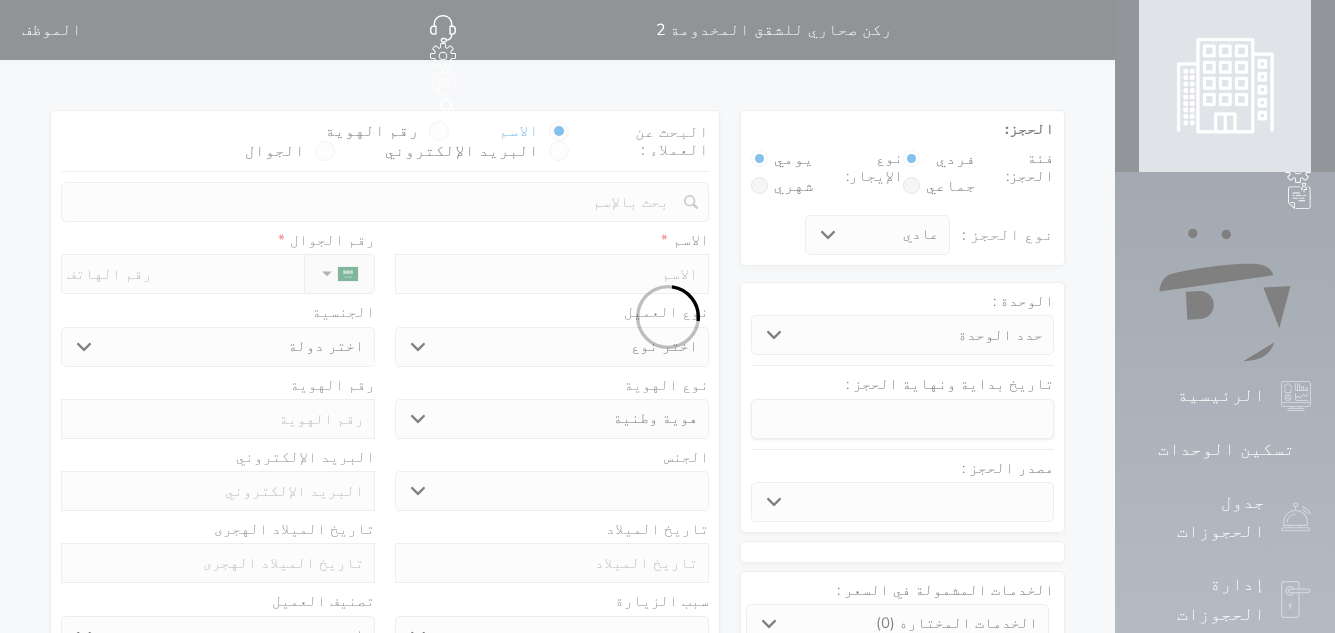 select 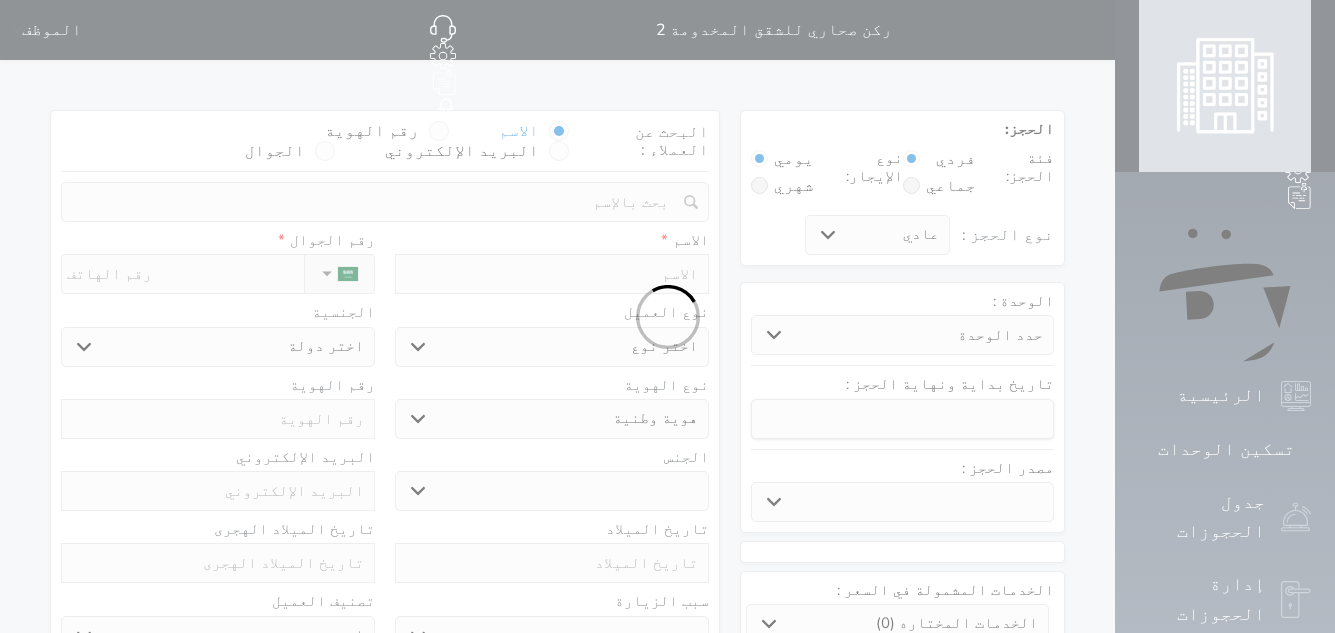 select 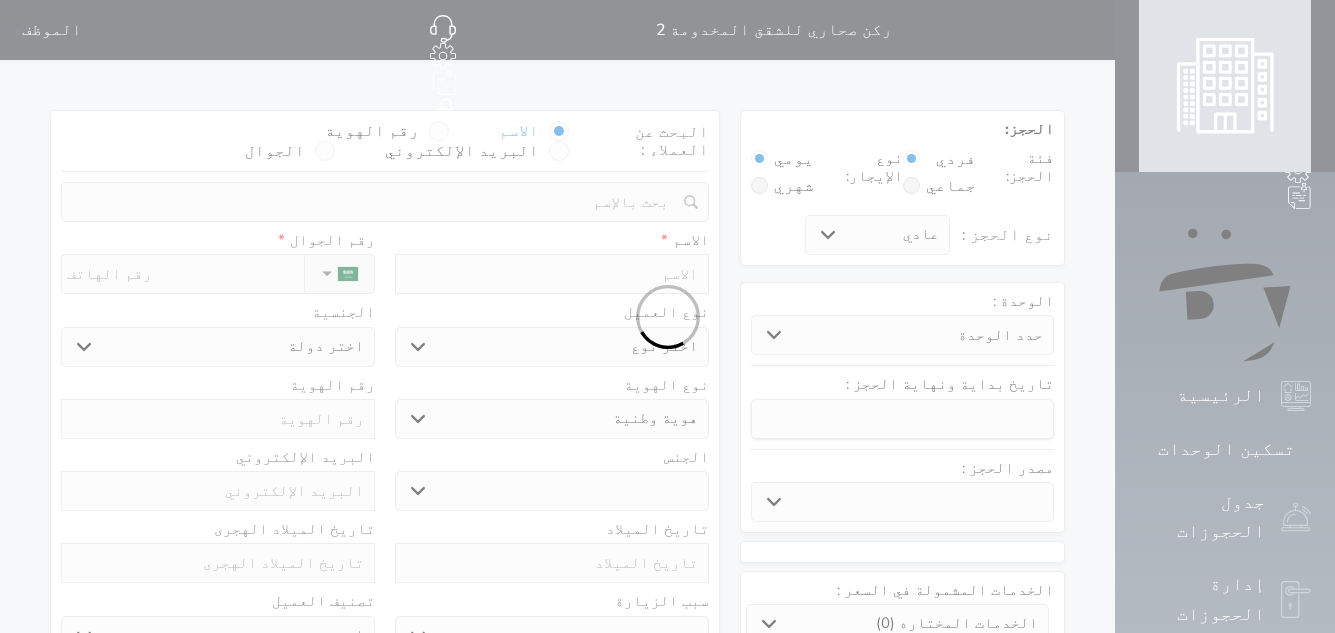 select 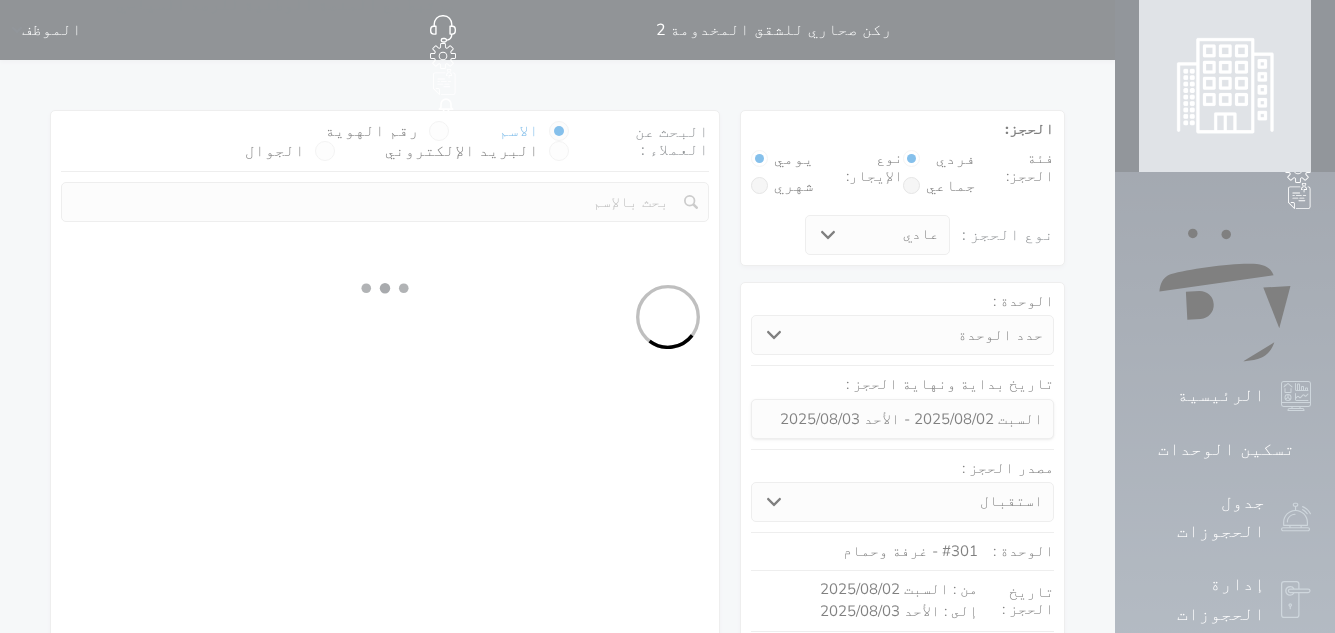select on "64295" 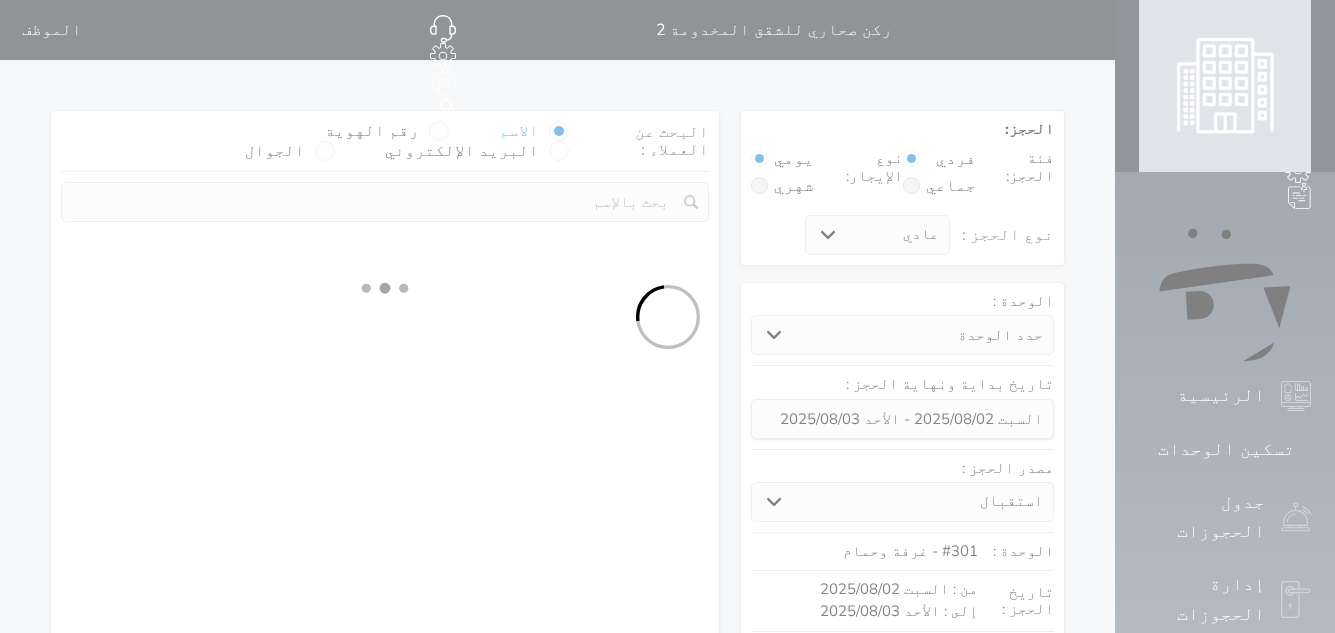 select on "1" 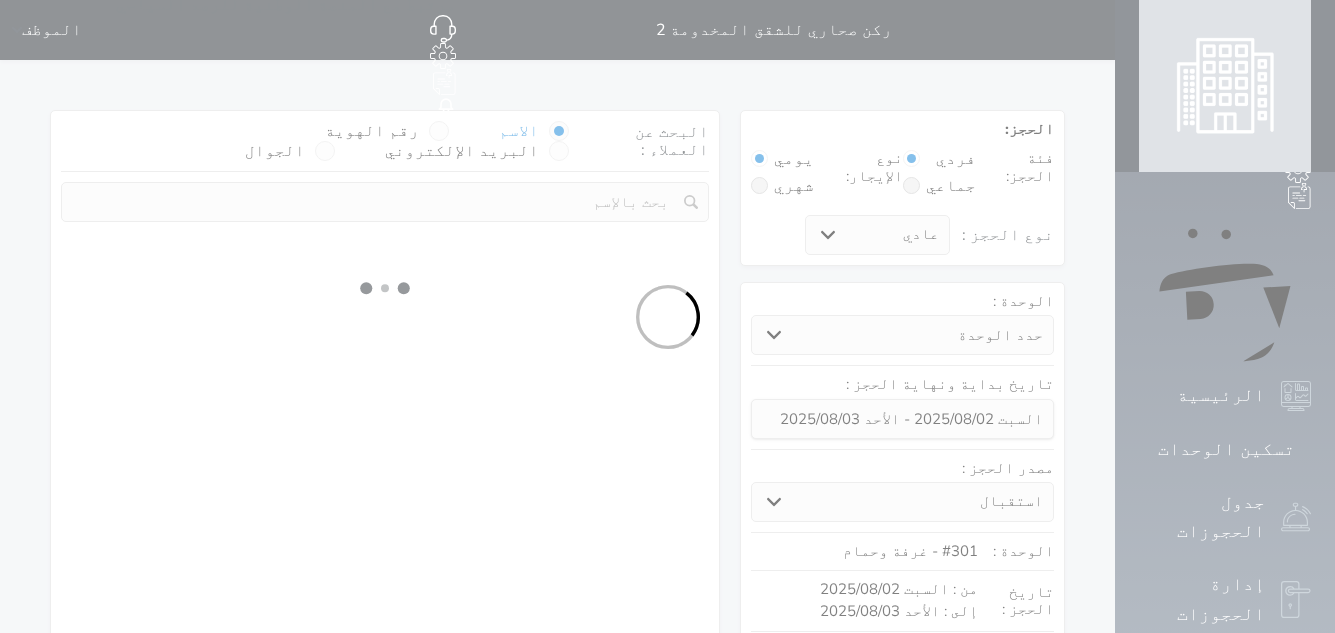 select on "113" 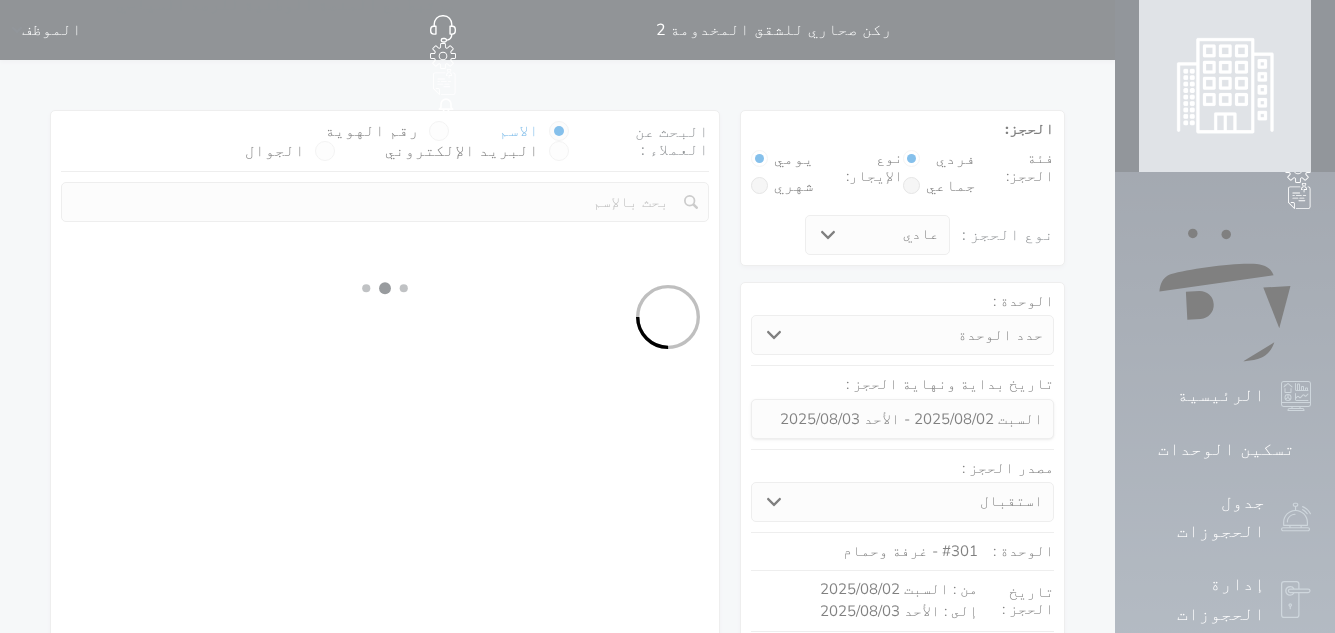 select on "1" 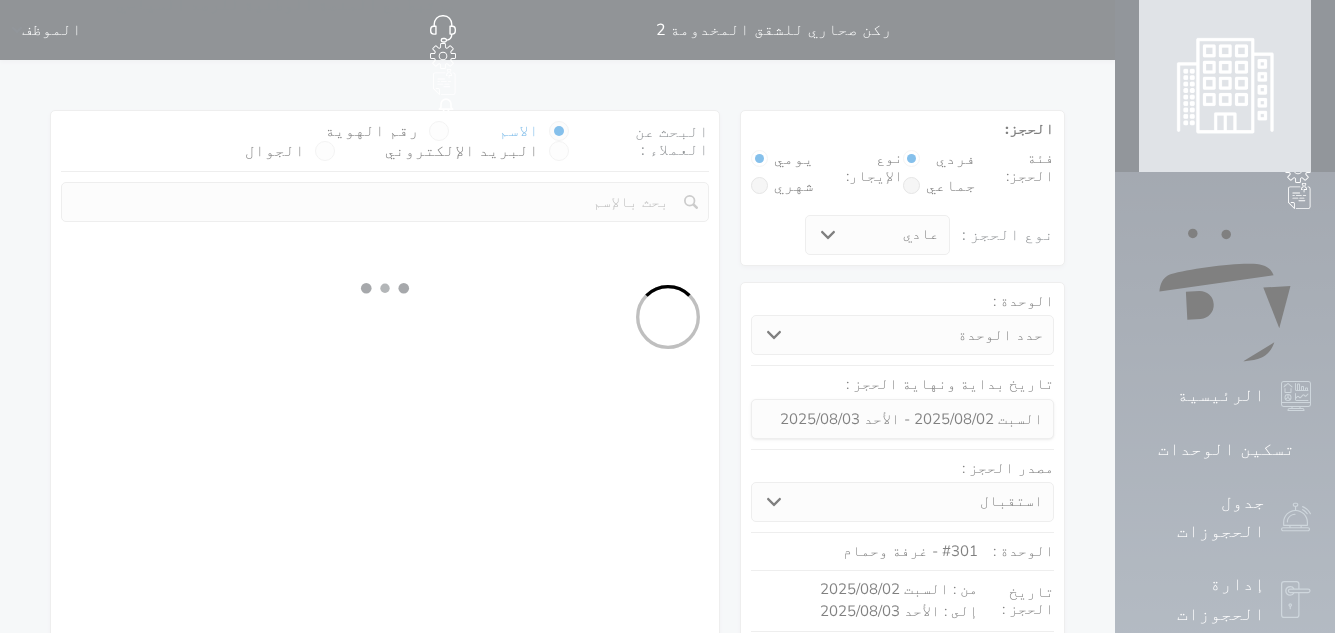select 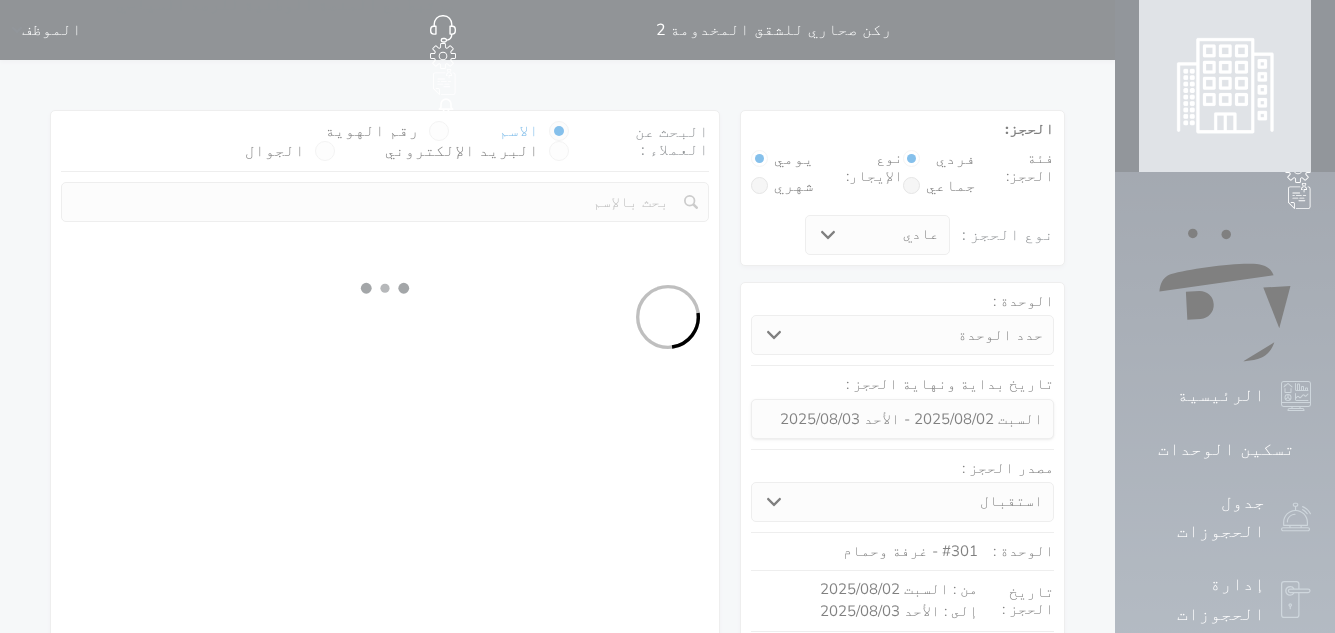 select on "7" 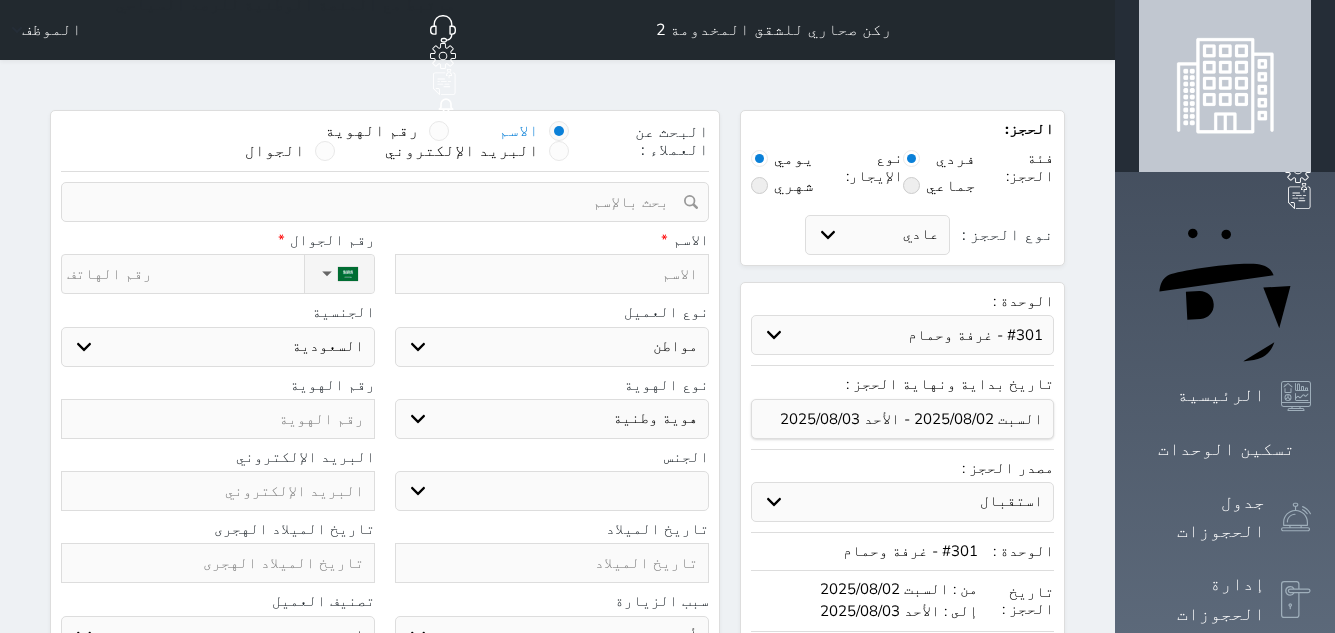 select 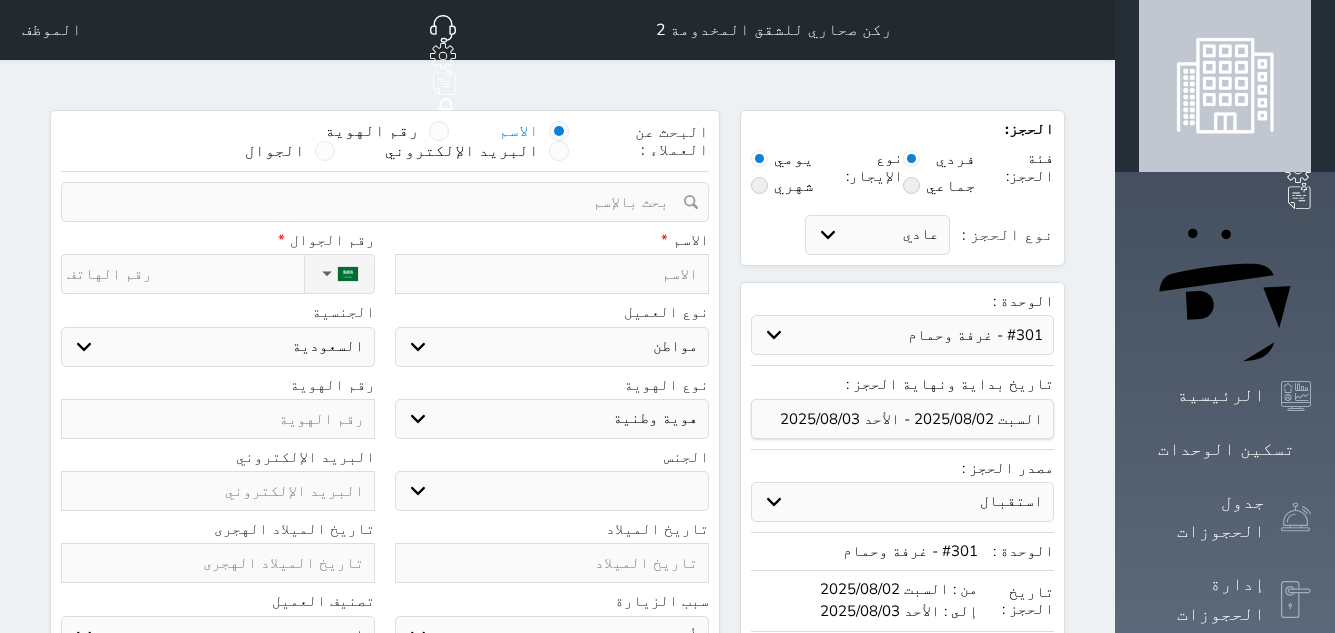 click on "الاسم *" at bounding box center (552, 263) 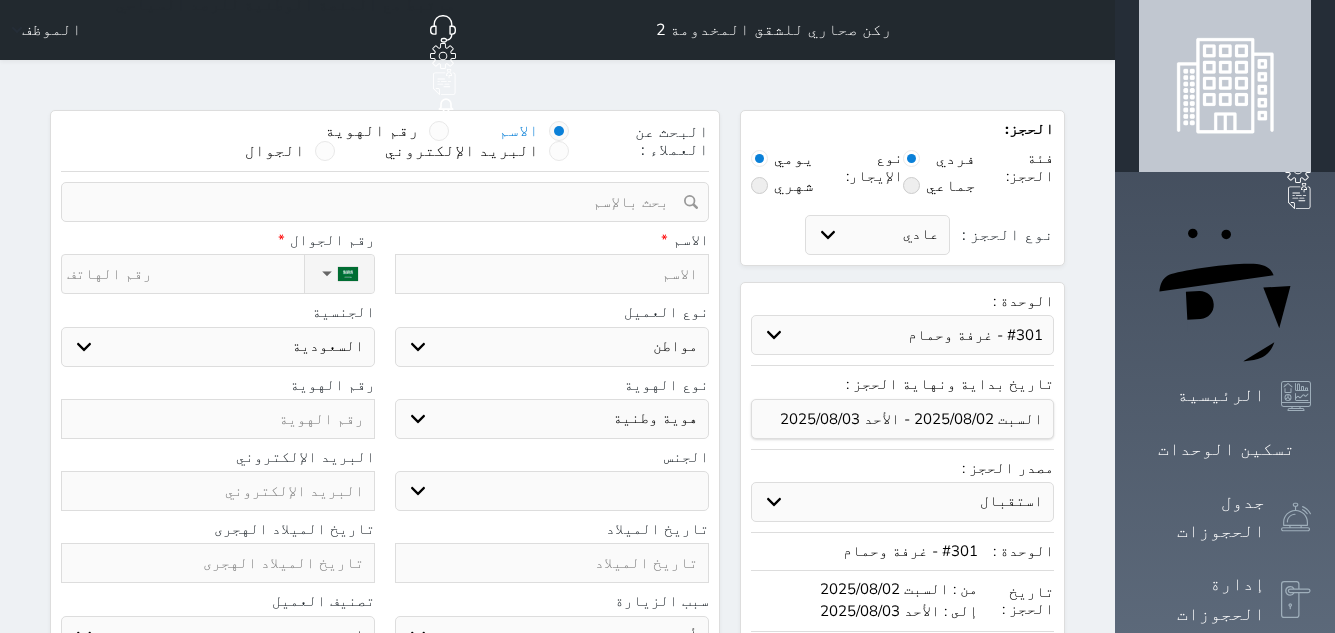 click at bounding box center (552, 274) 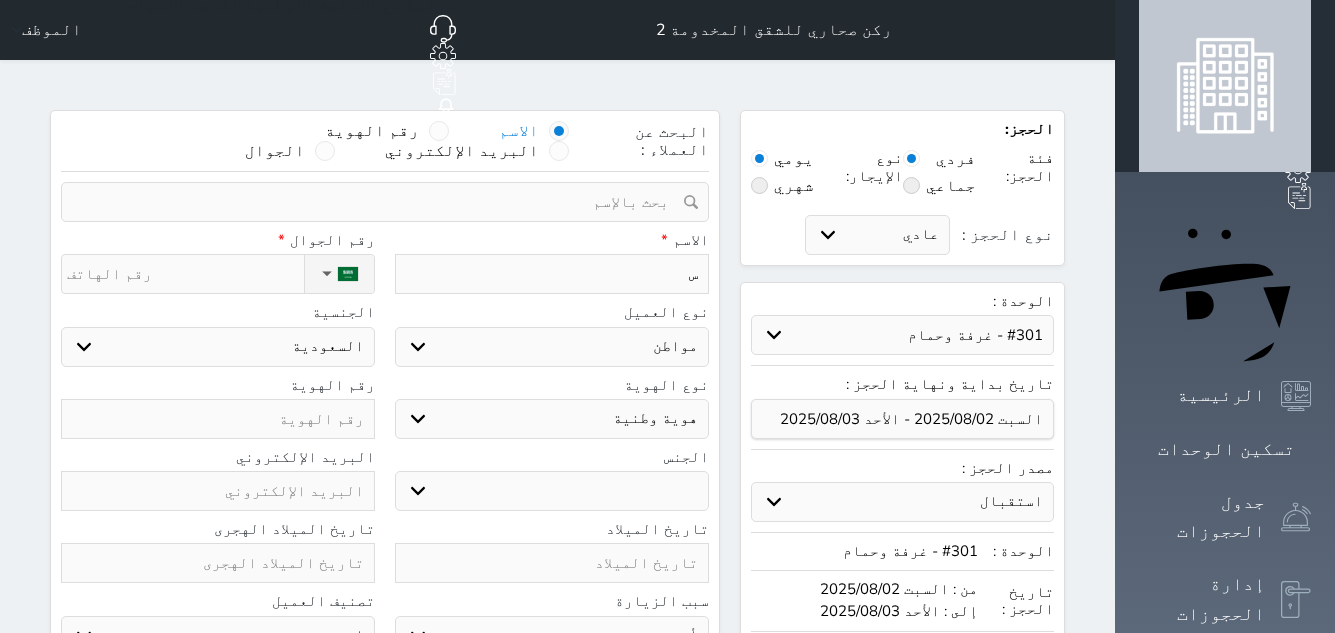 type on "سع" 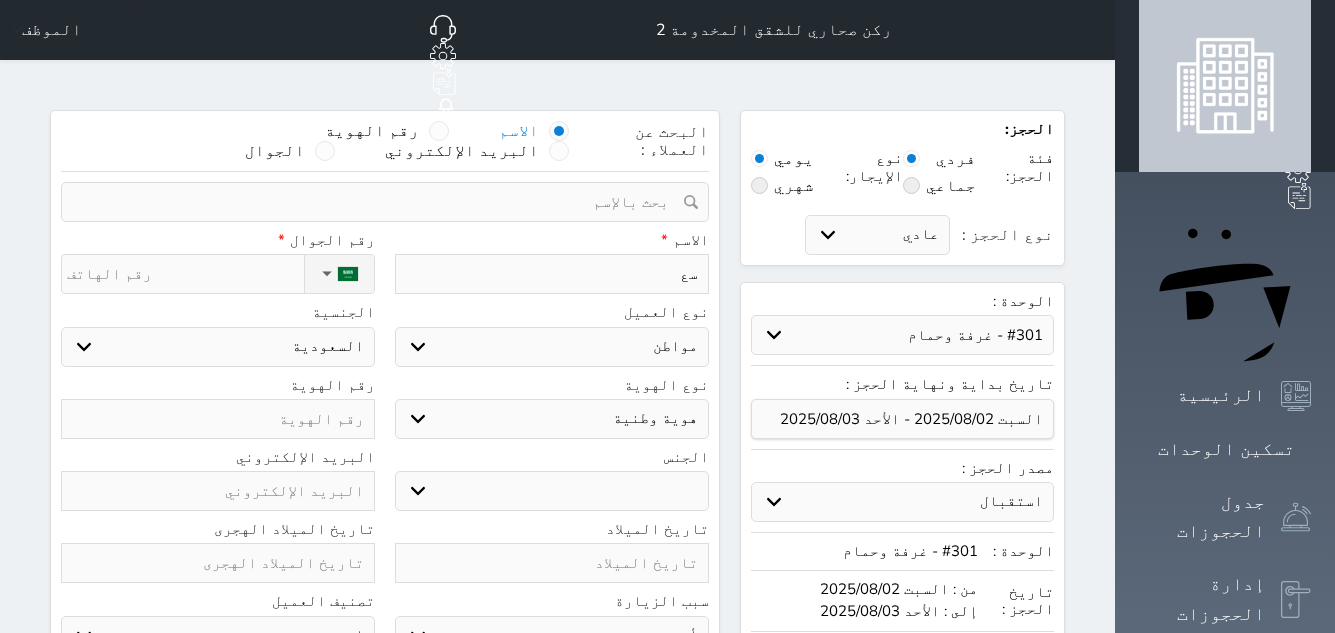 type on "سعو" 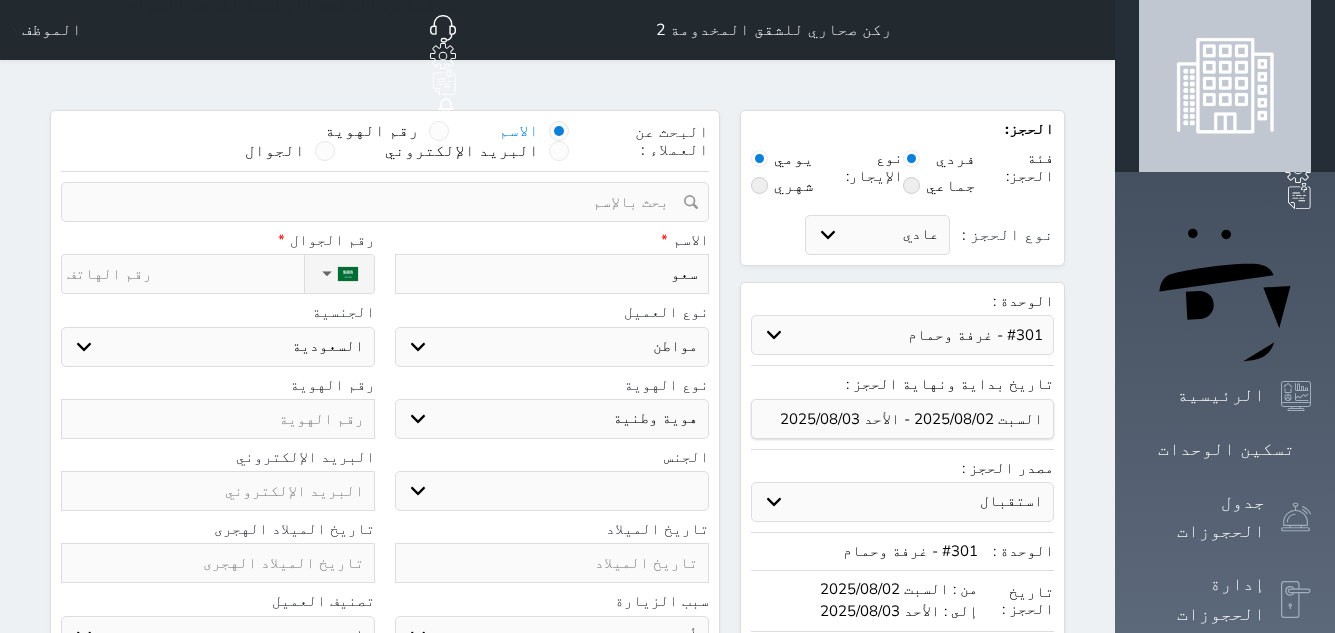type on "سعود" 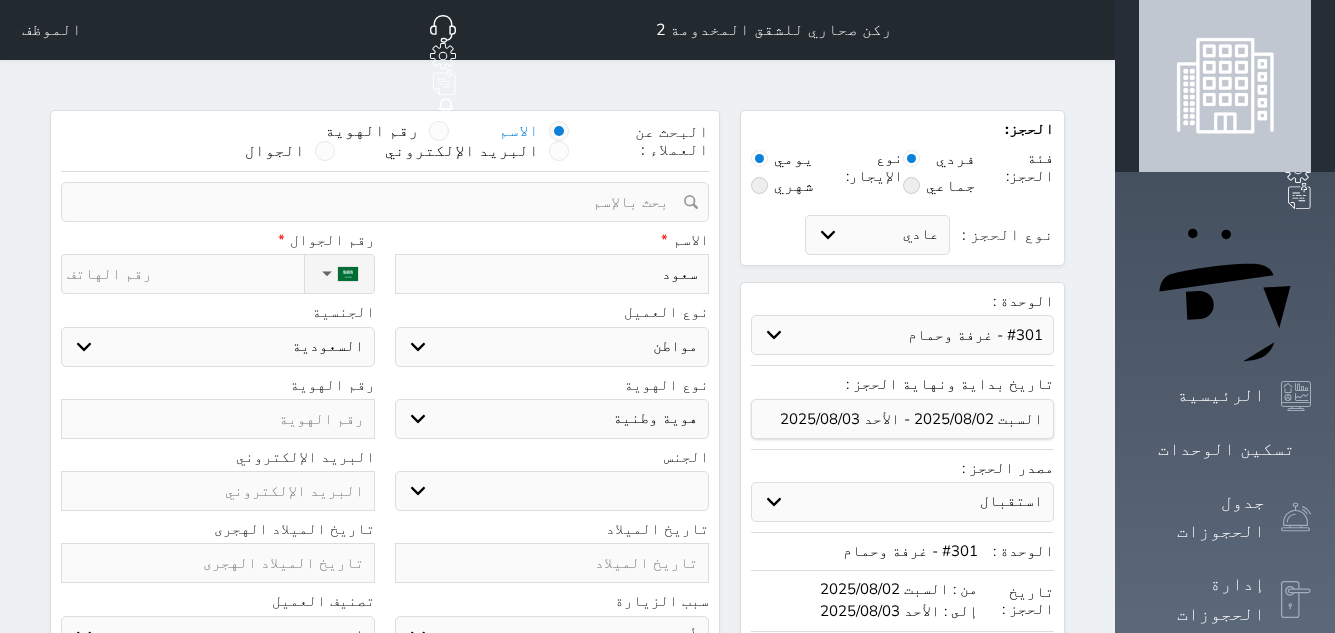 type on "سعود" 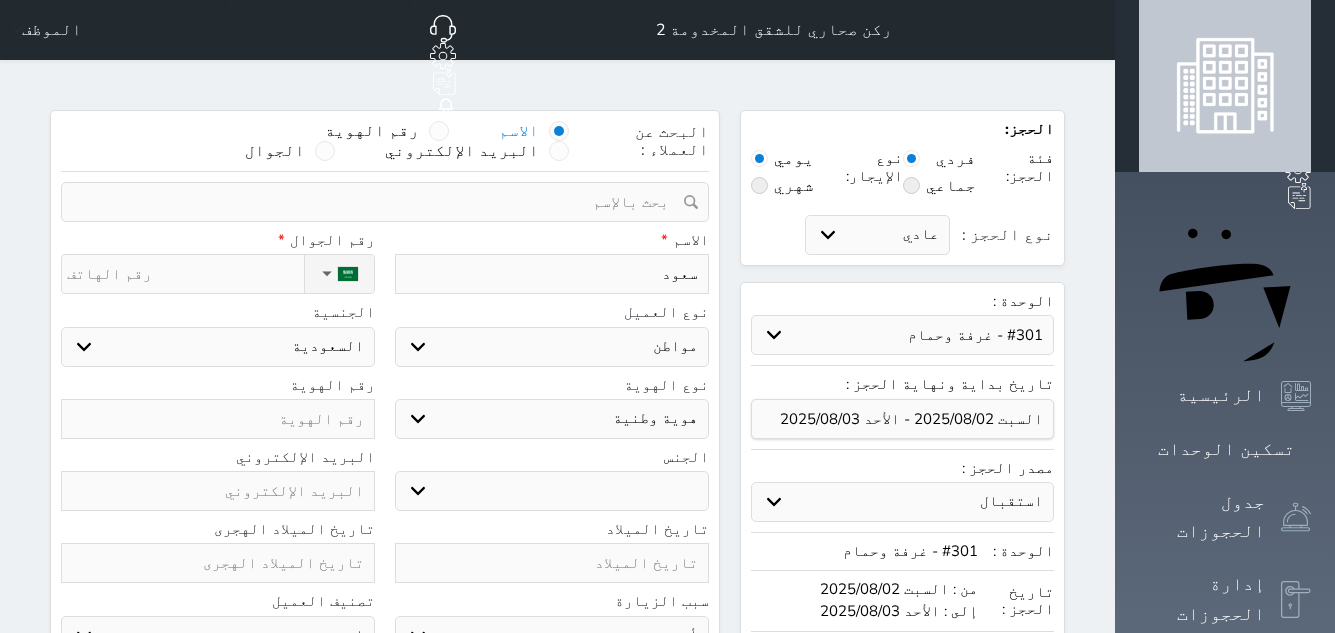 type on "سعود ه" 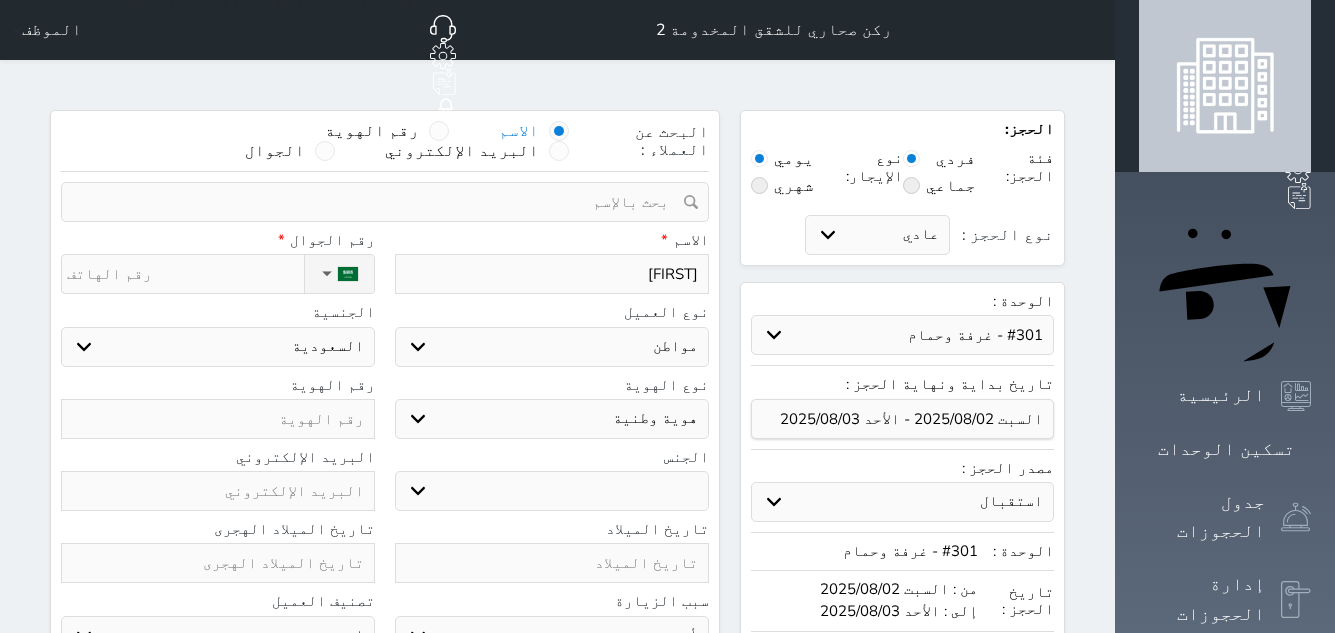 type on "سعود هن" 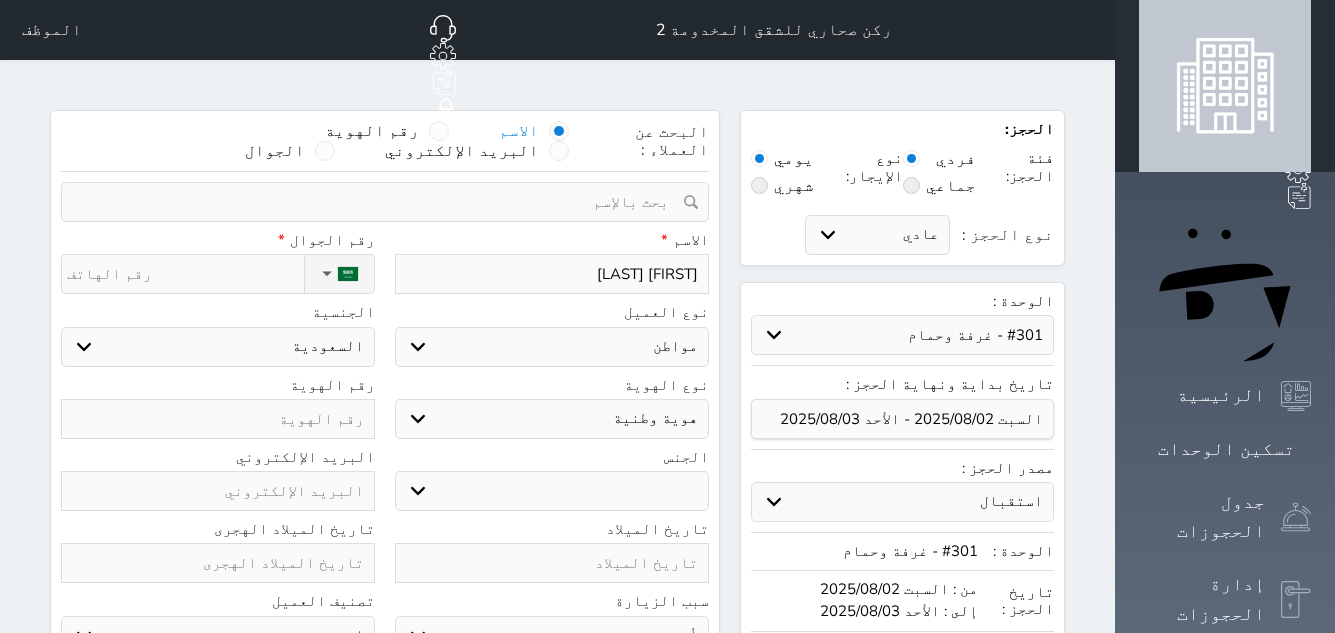 type on "سعود هند" 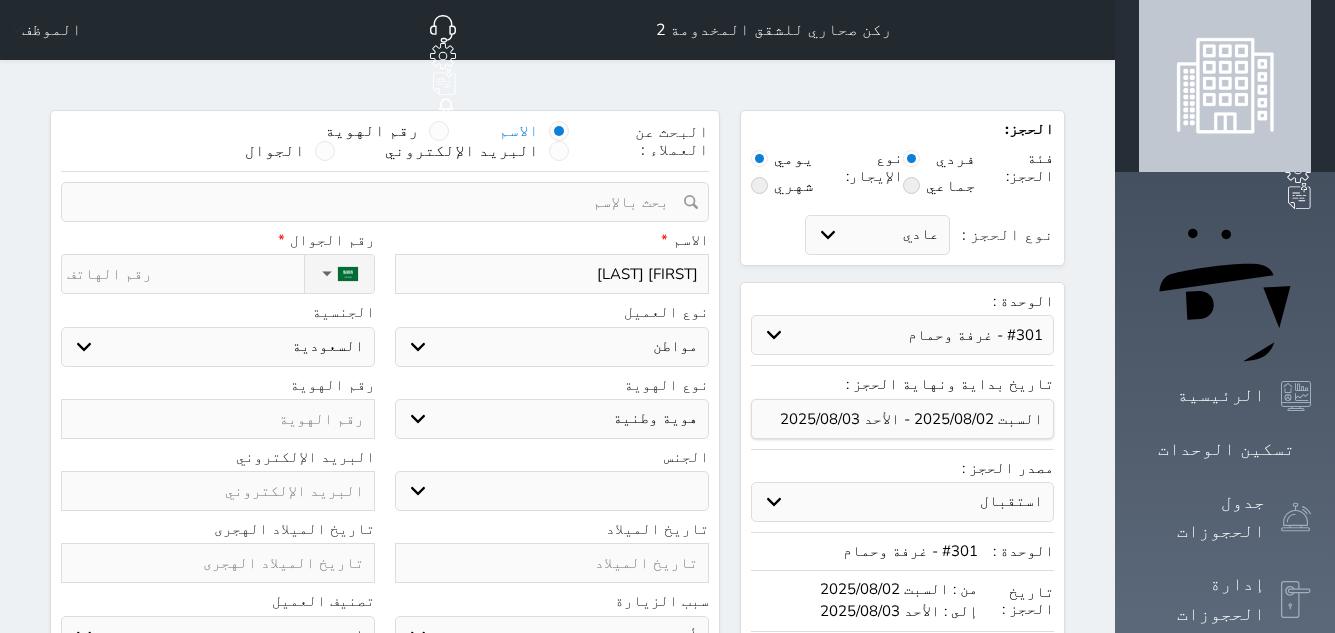 type on "سعود هندي م" 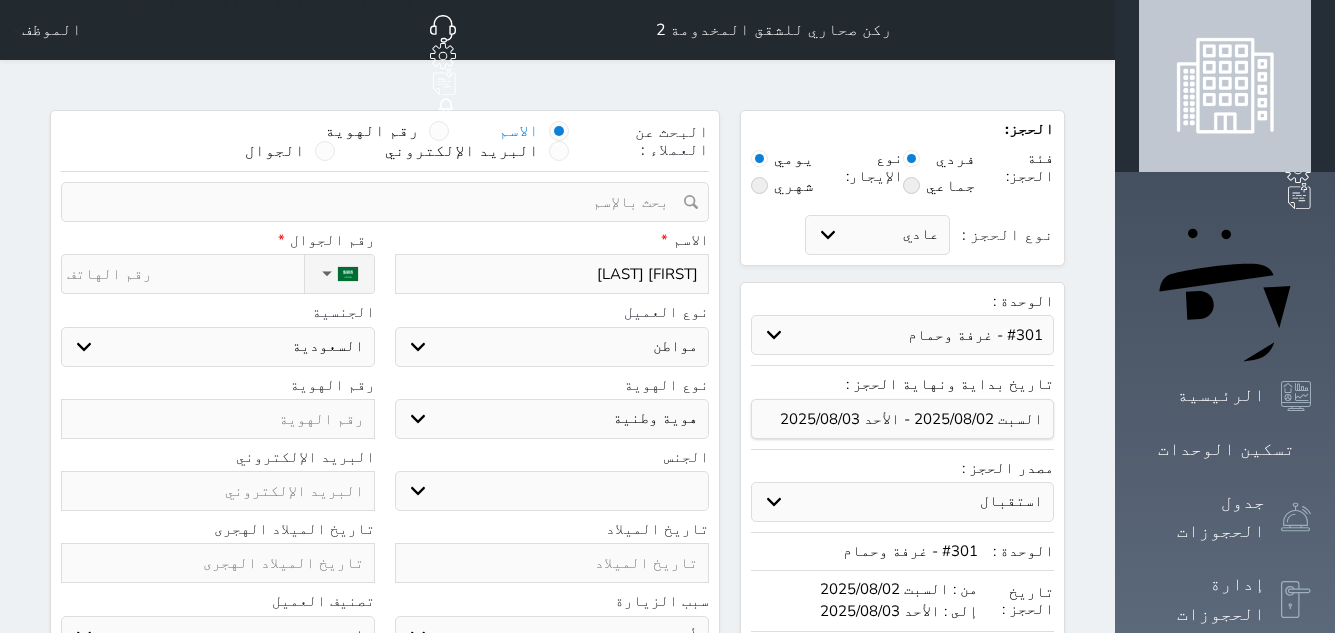 type on "سعود هندي مح" 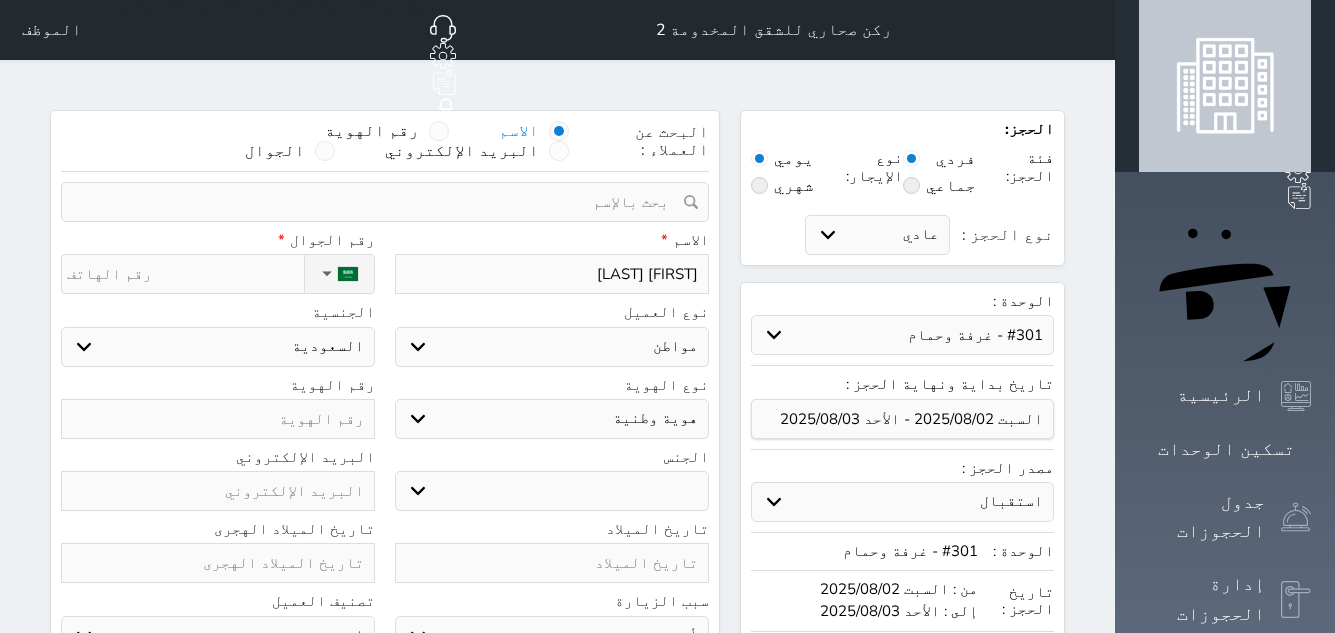type on "[FIRST] [LAST] [LAST] [LAST]" 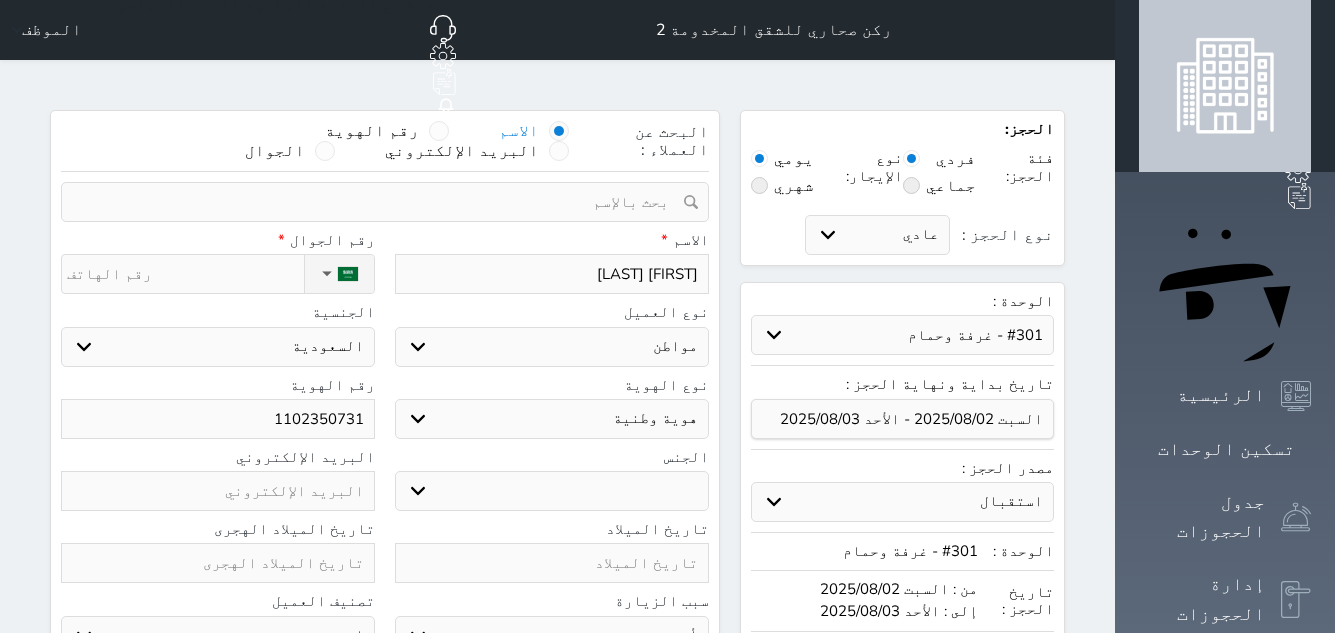 type on "1102350731" 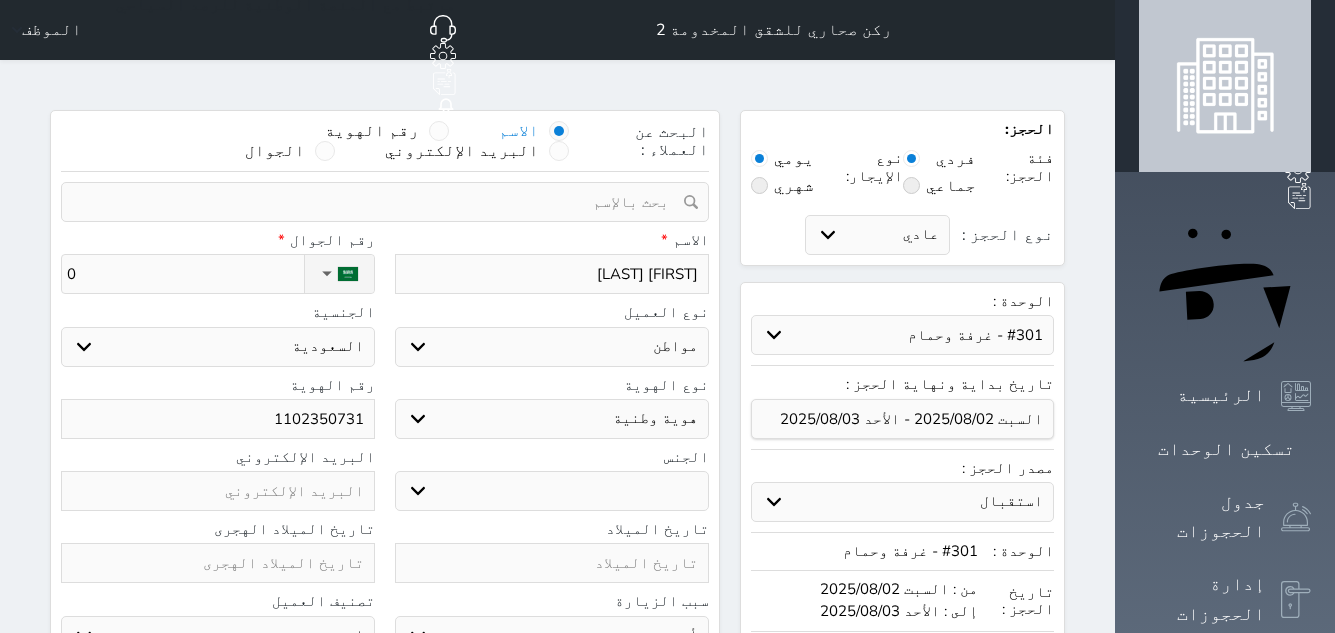 select 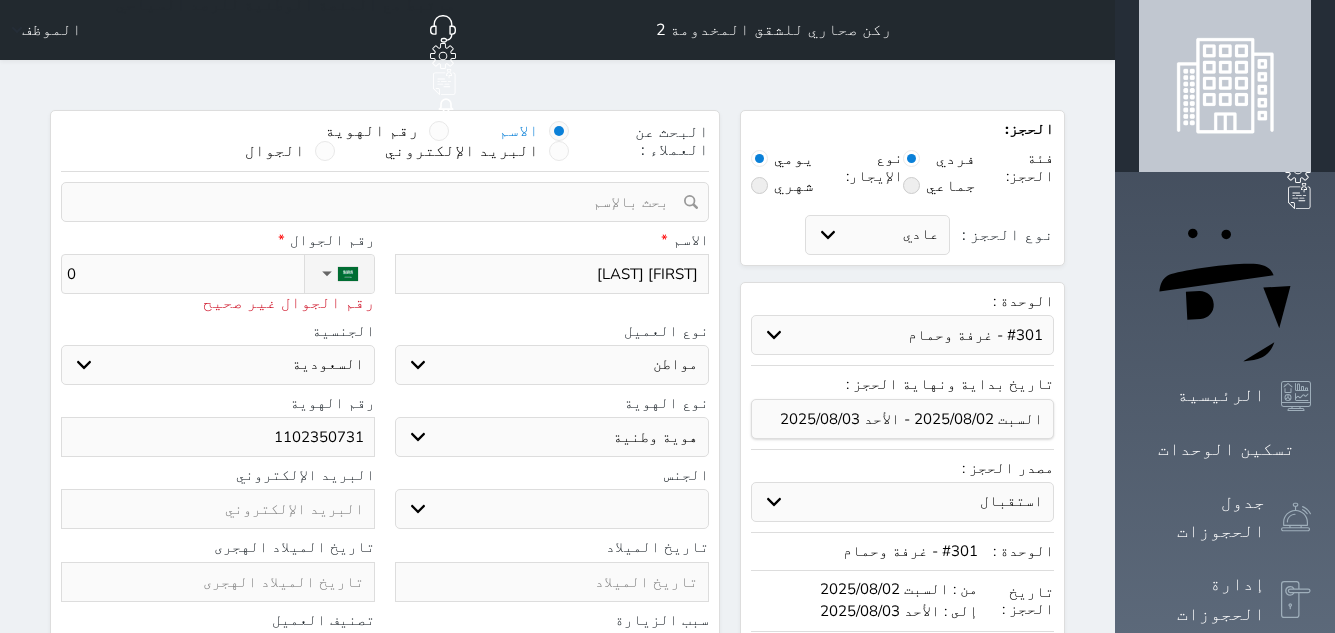 type on "05" 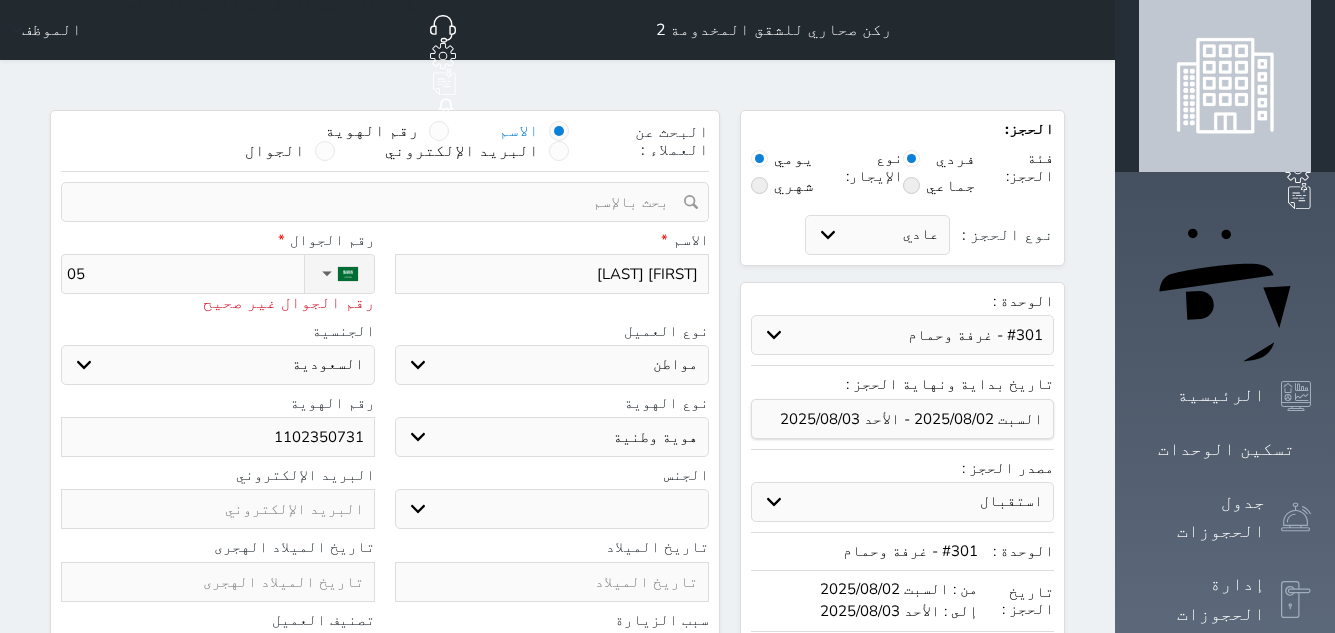 select 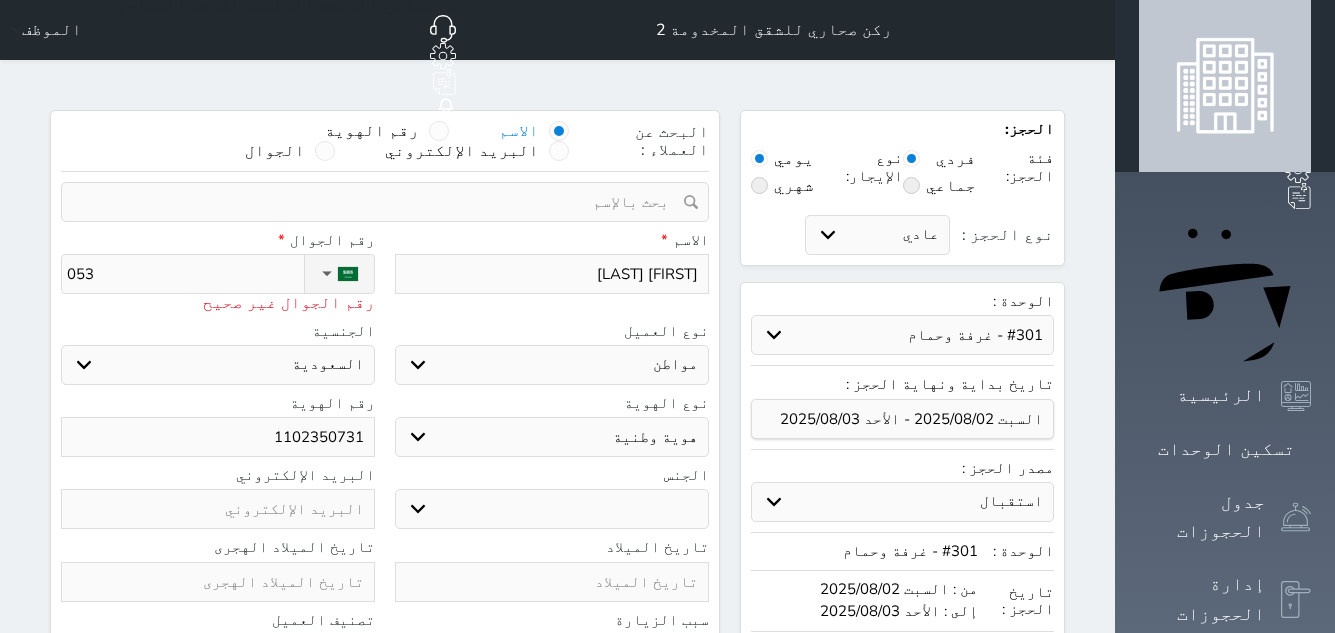 type on "0537" 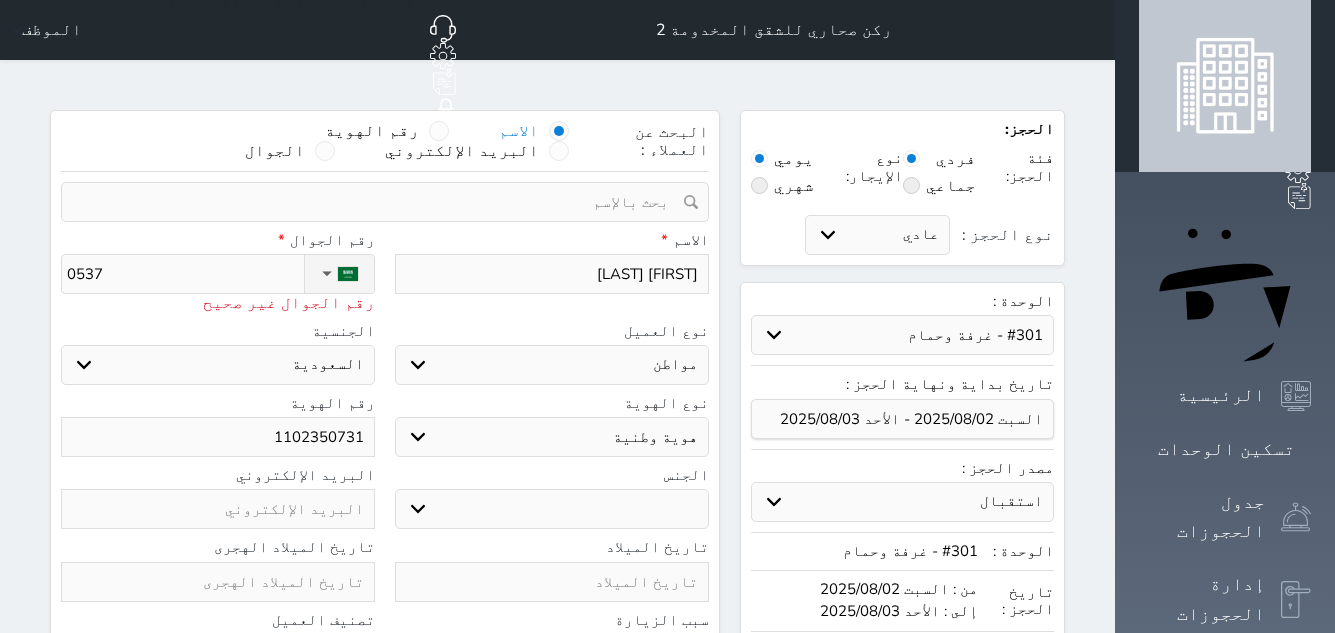 type on "05370" 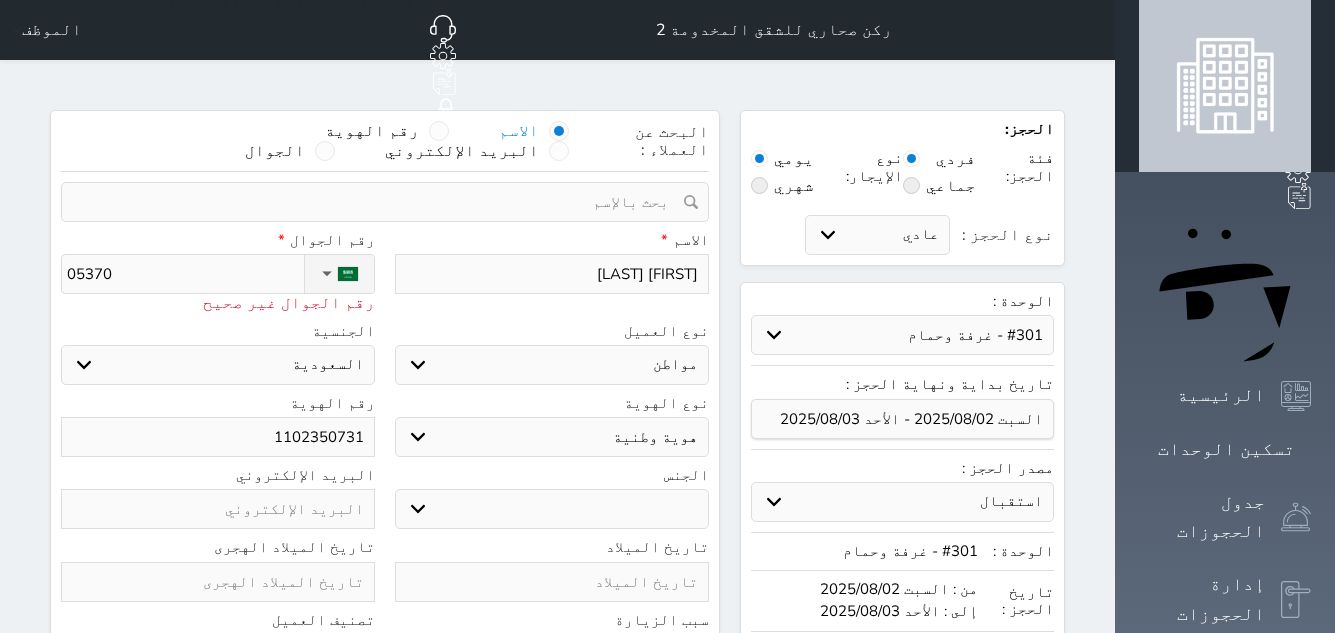 select 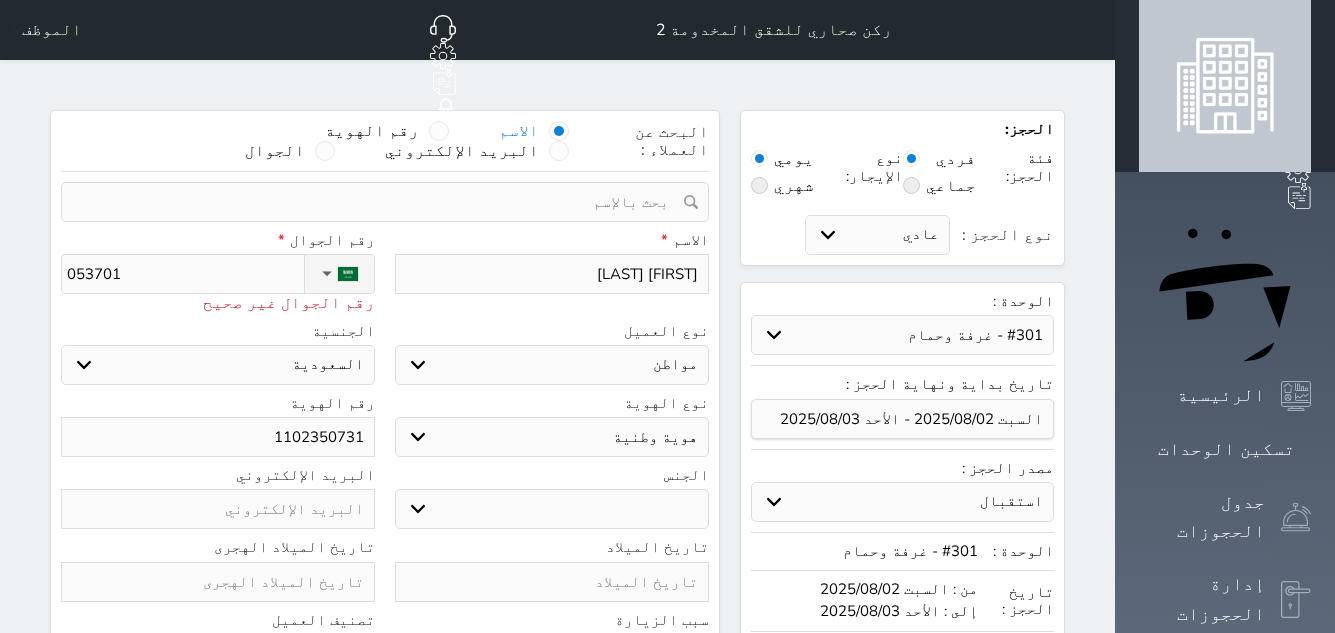 type on "0537018" 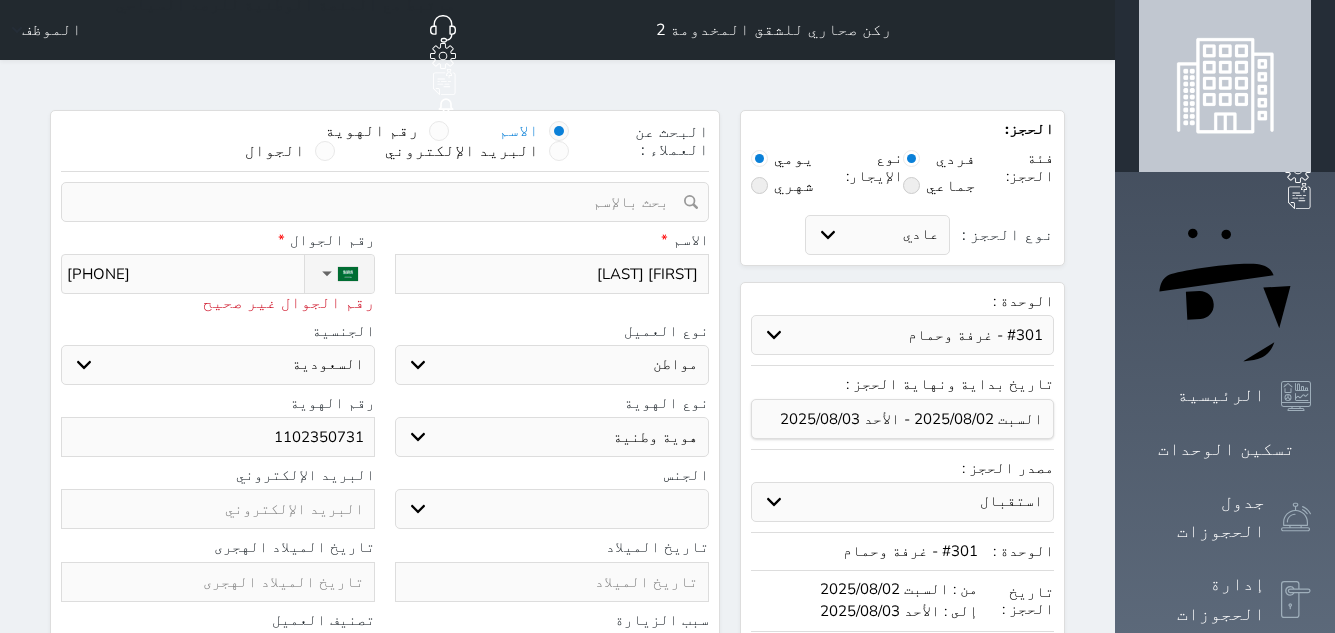 type on "05370188" 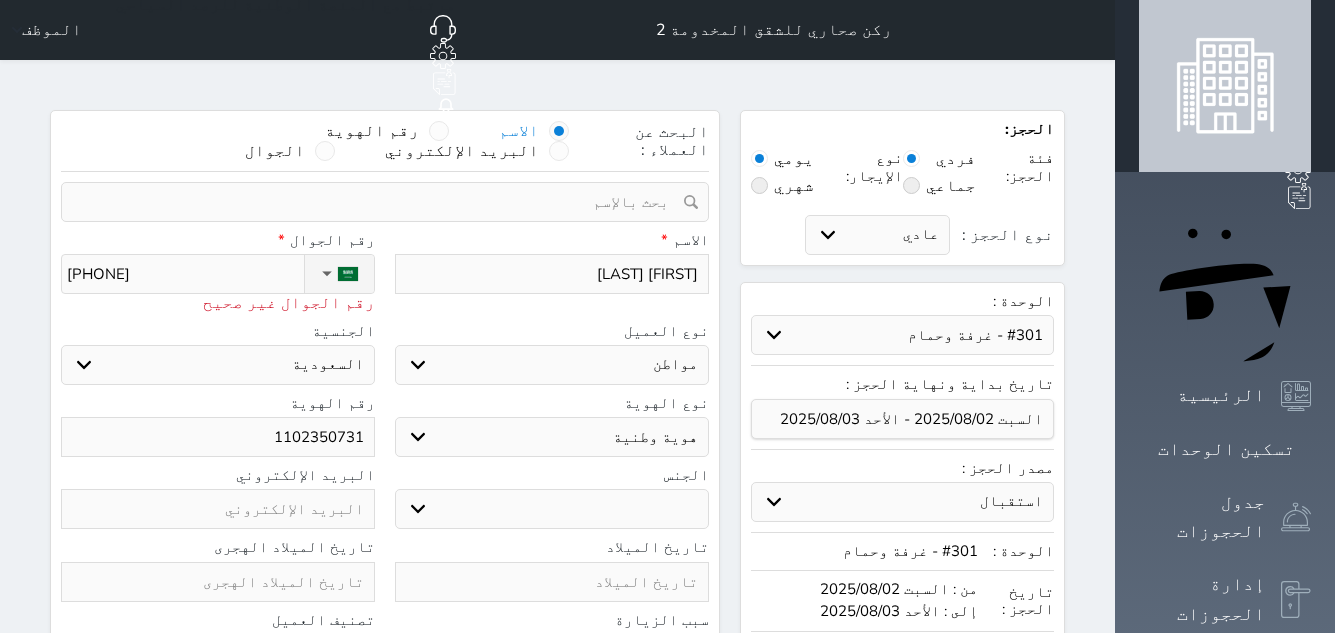 type on "+966 53 701 8883" 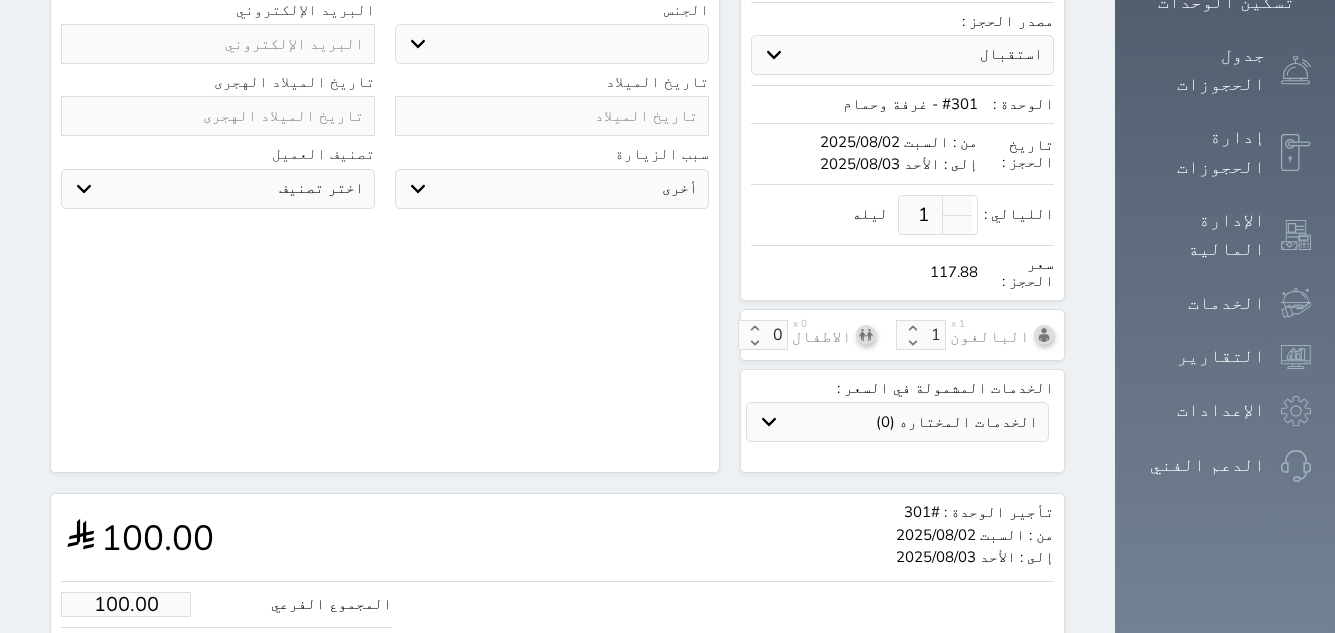 scroll, scrollTop: 600, scrollLeft: 0, axis: vertical 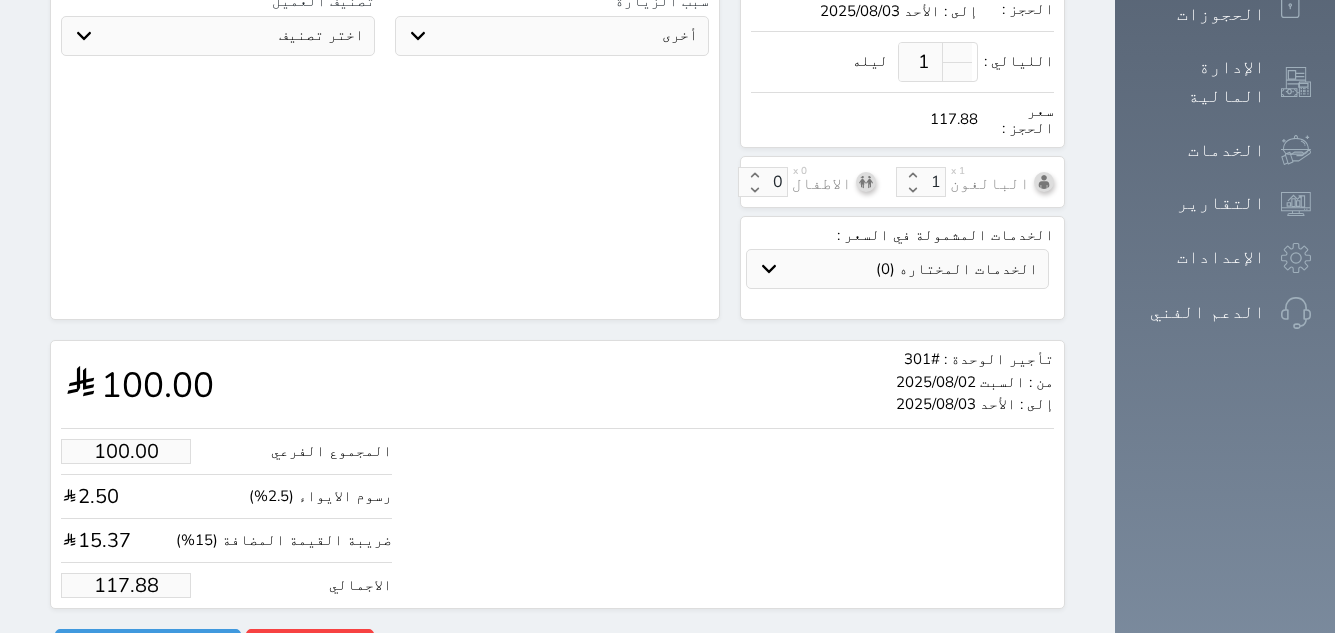 type on "+966 53 701 8883" 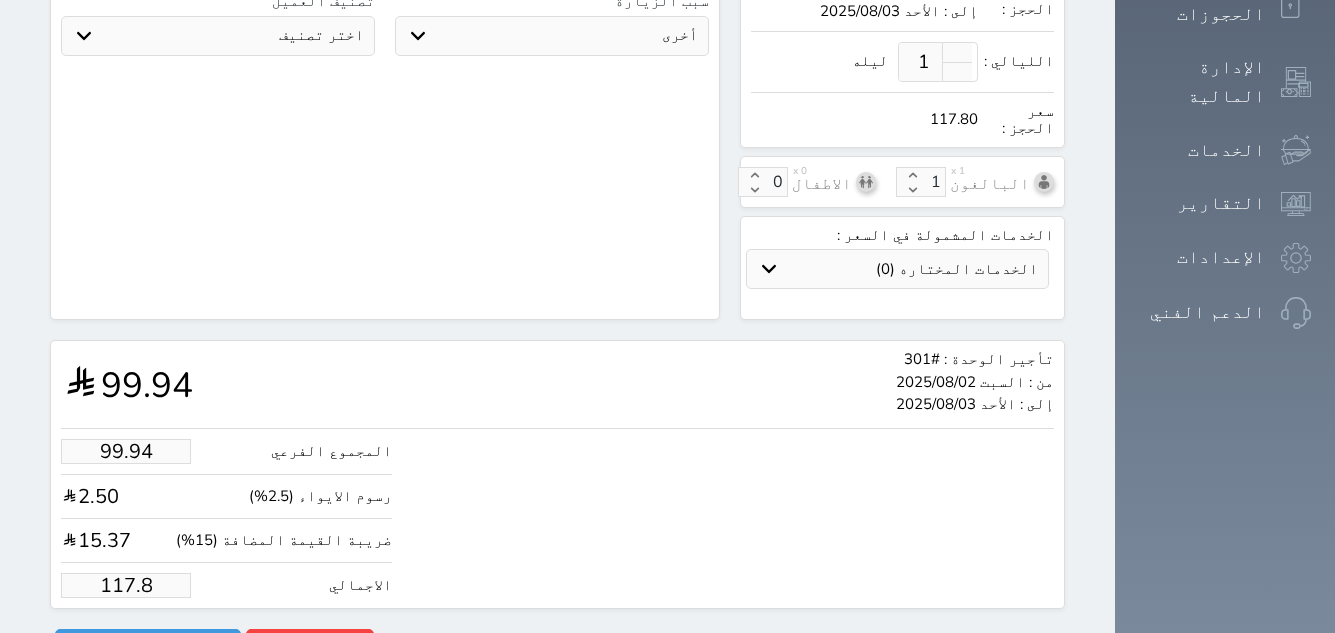 type on "99.26" 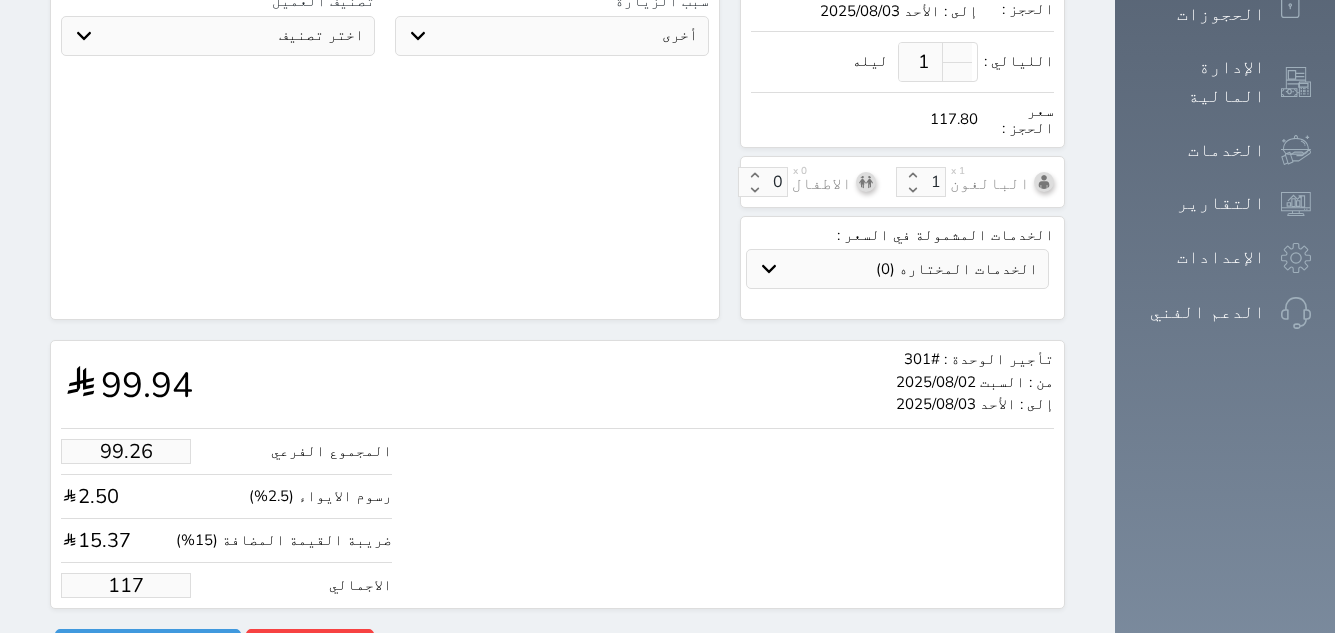 select 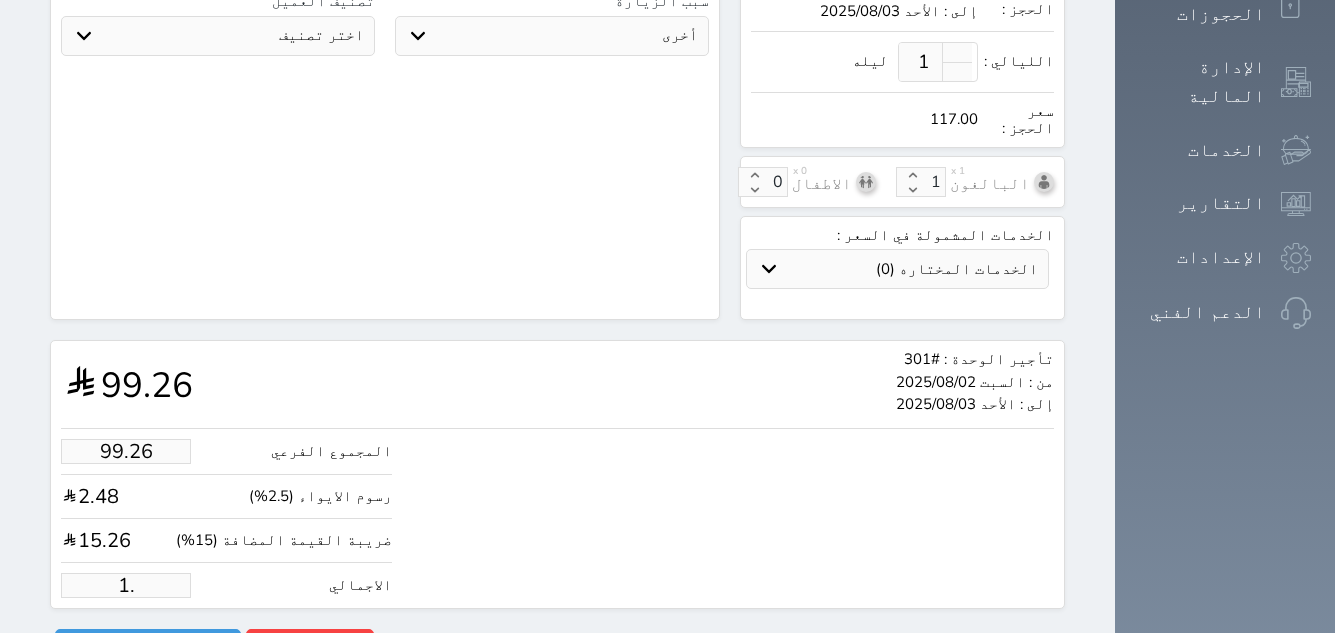 type on "1" 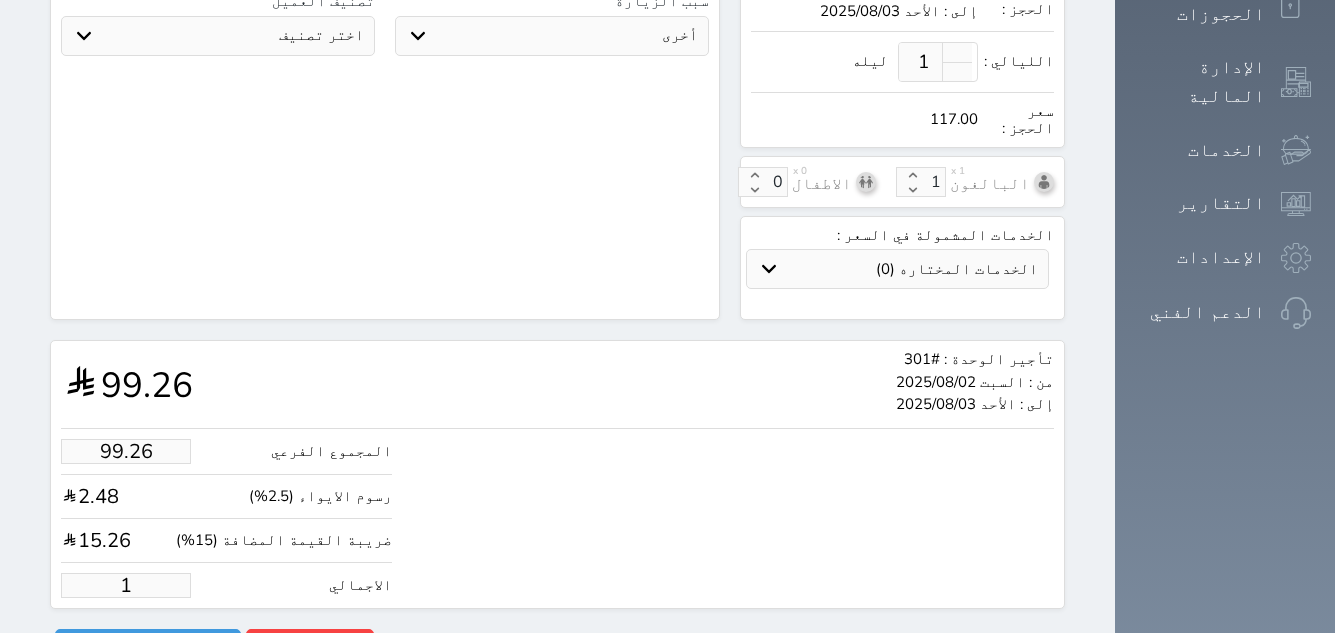 type 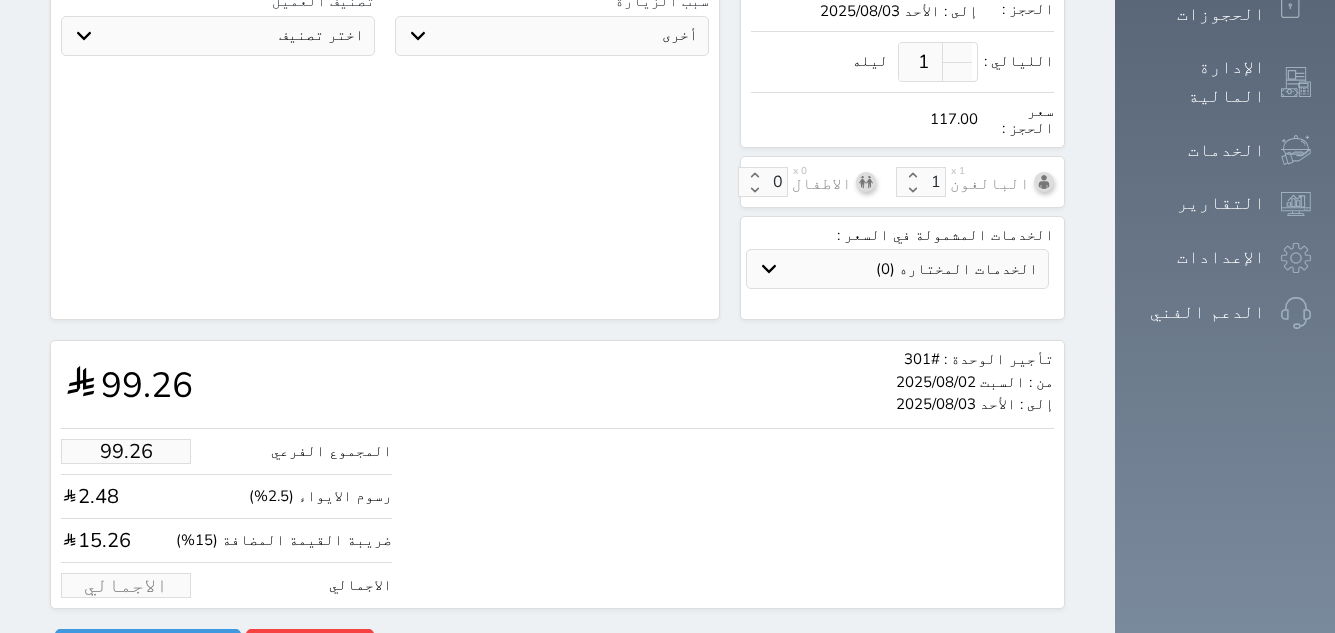 type on "1.00" 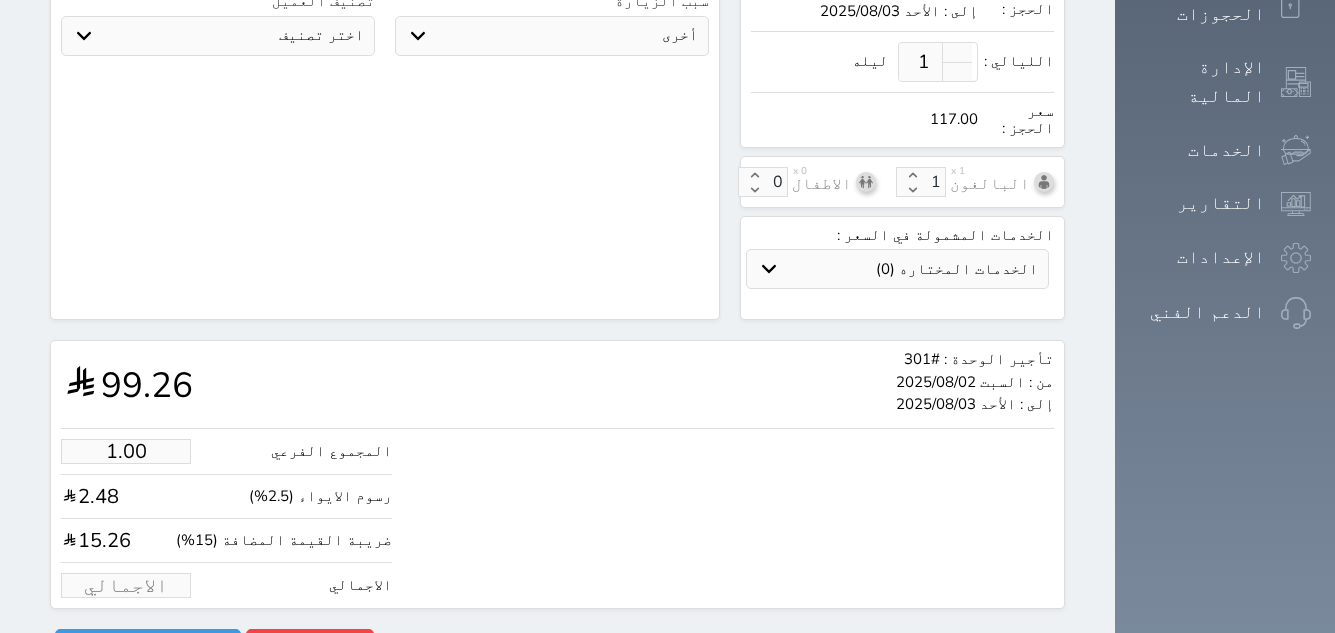 select 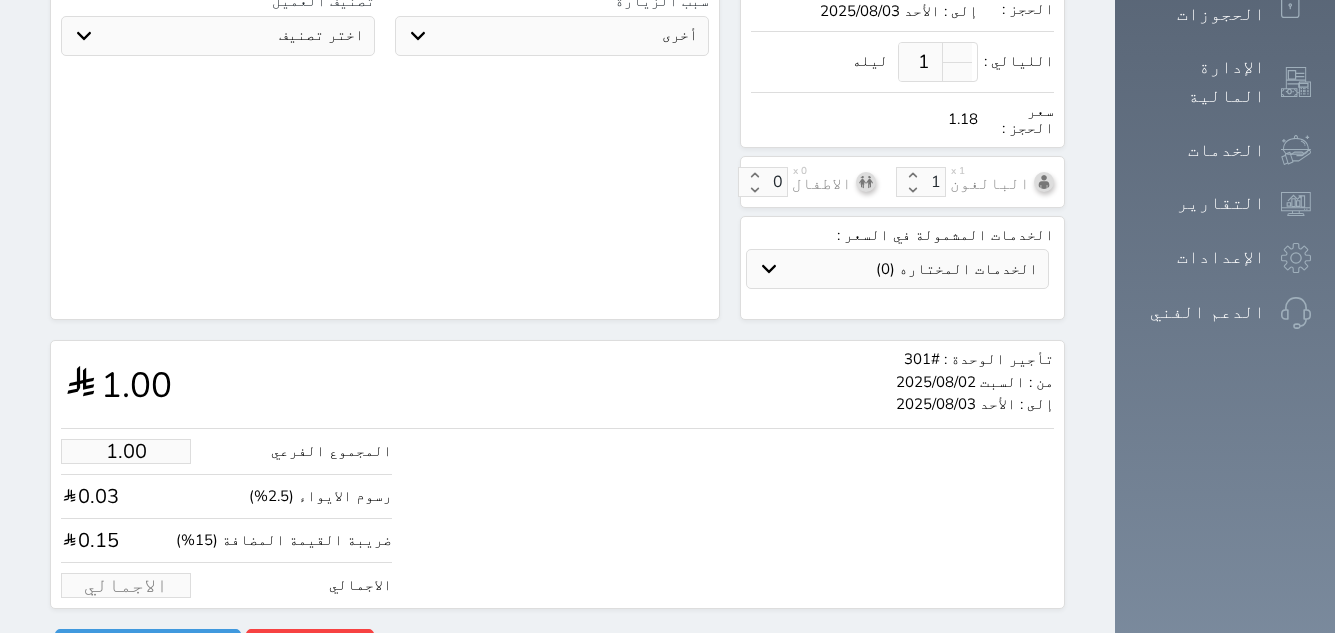 type on "1" 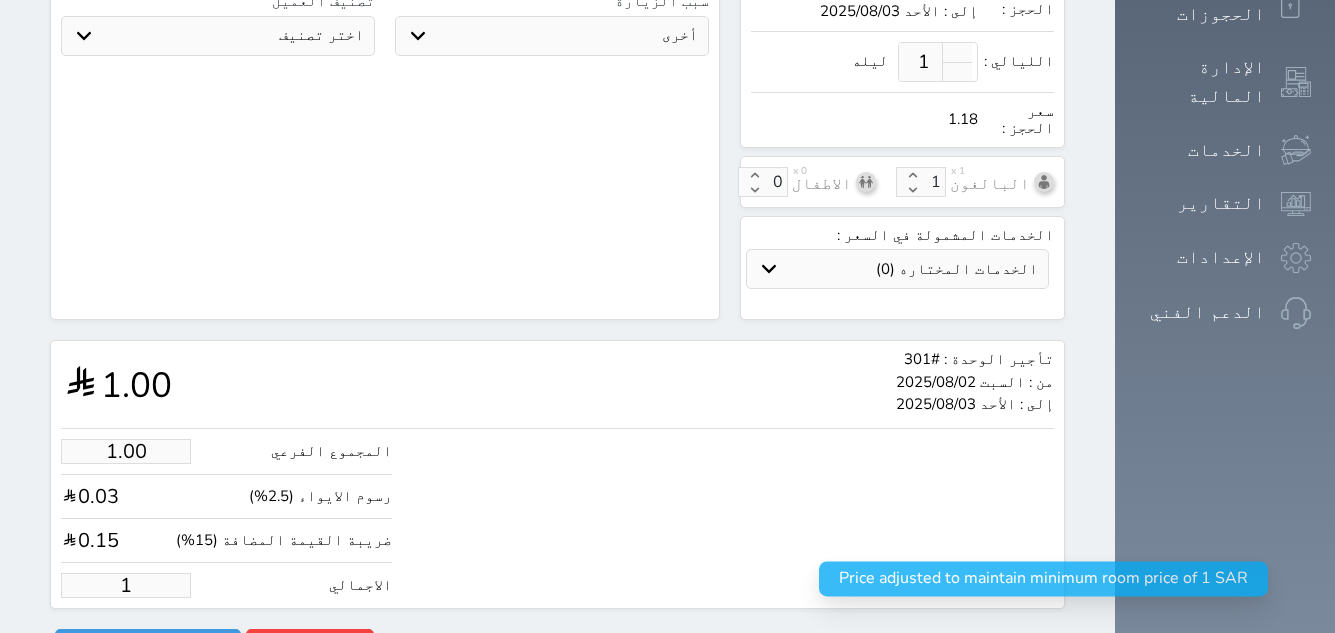 type on "12.73" 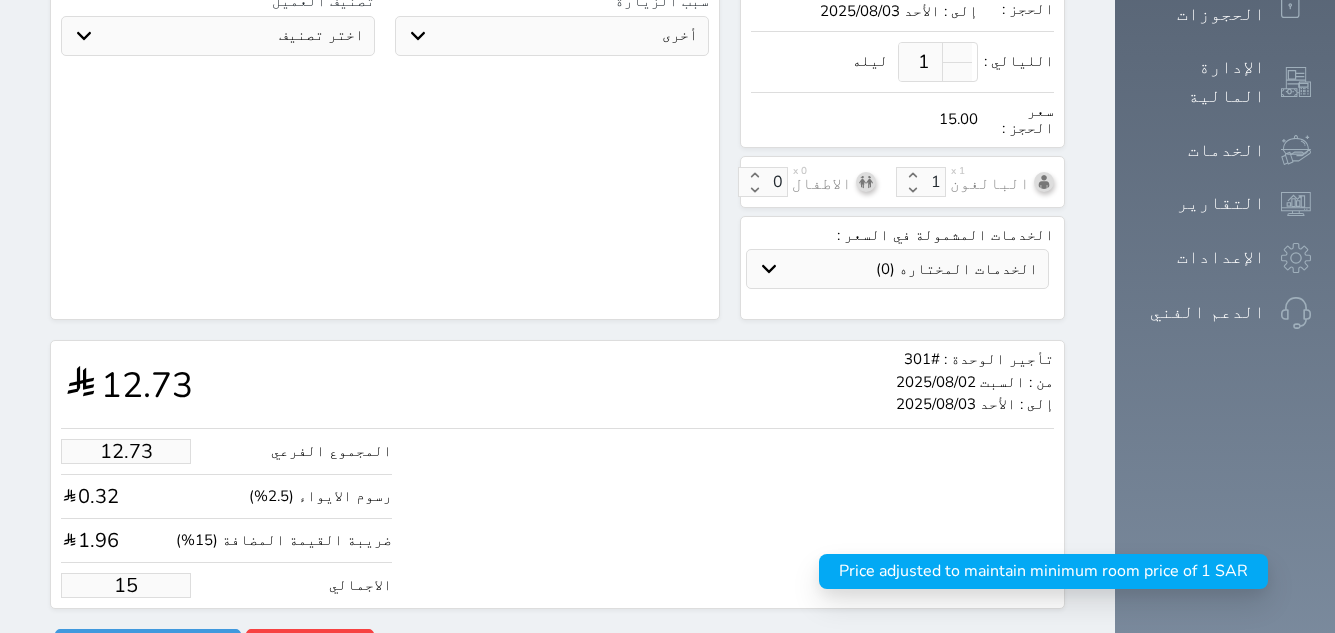 type on "127.25" 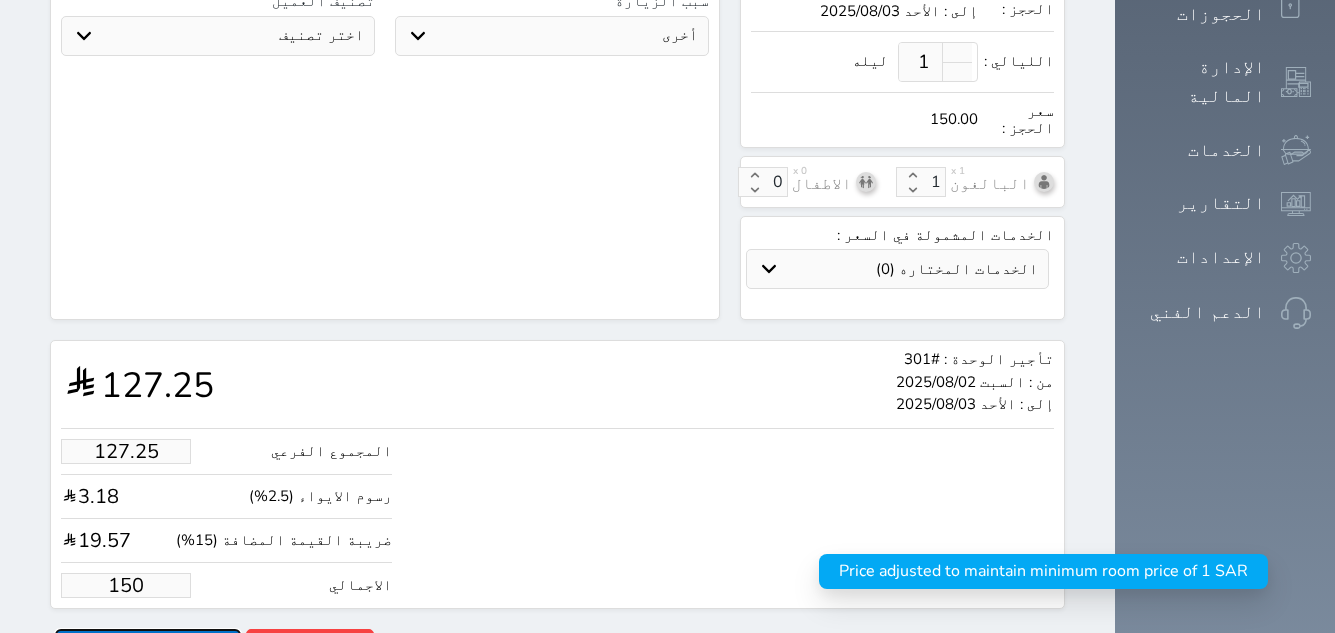 type on "150.00" 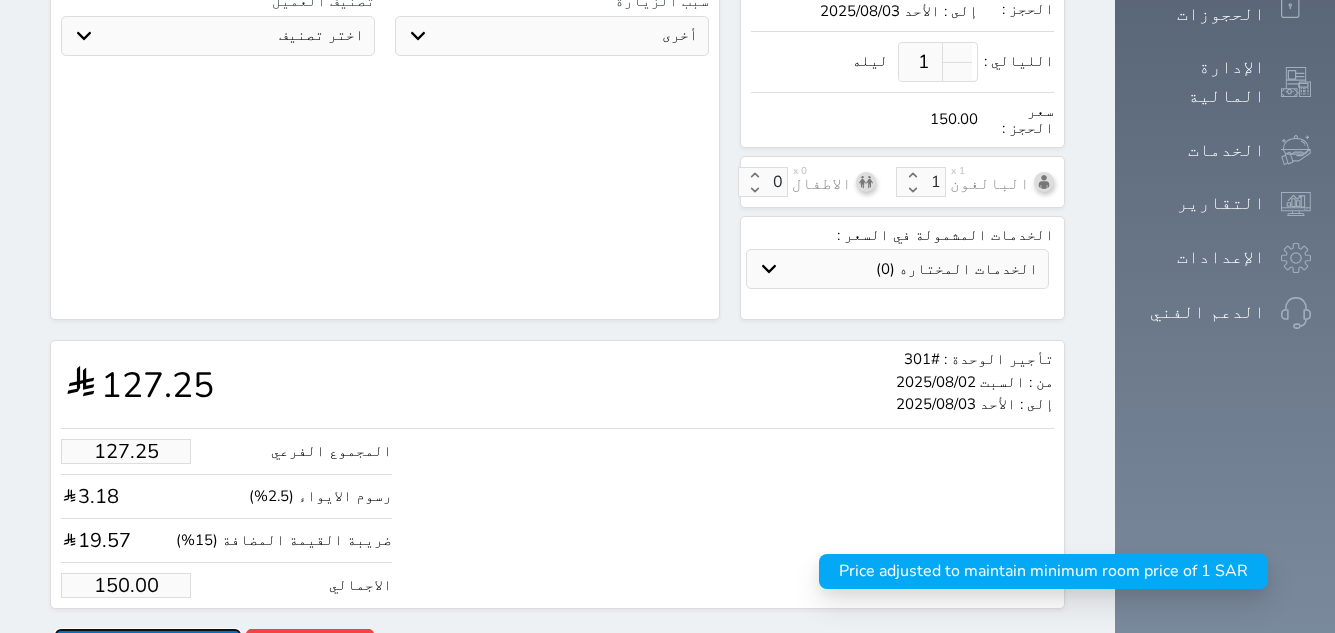 click on "حجز" at bounding box center [148, 646] 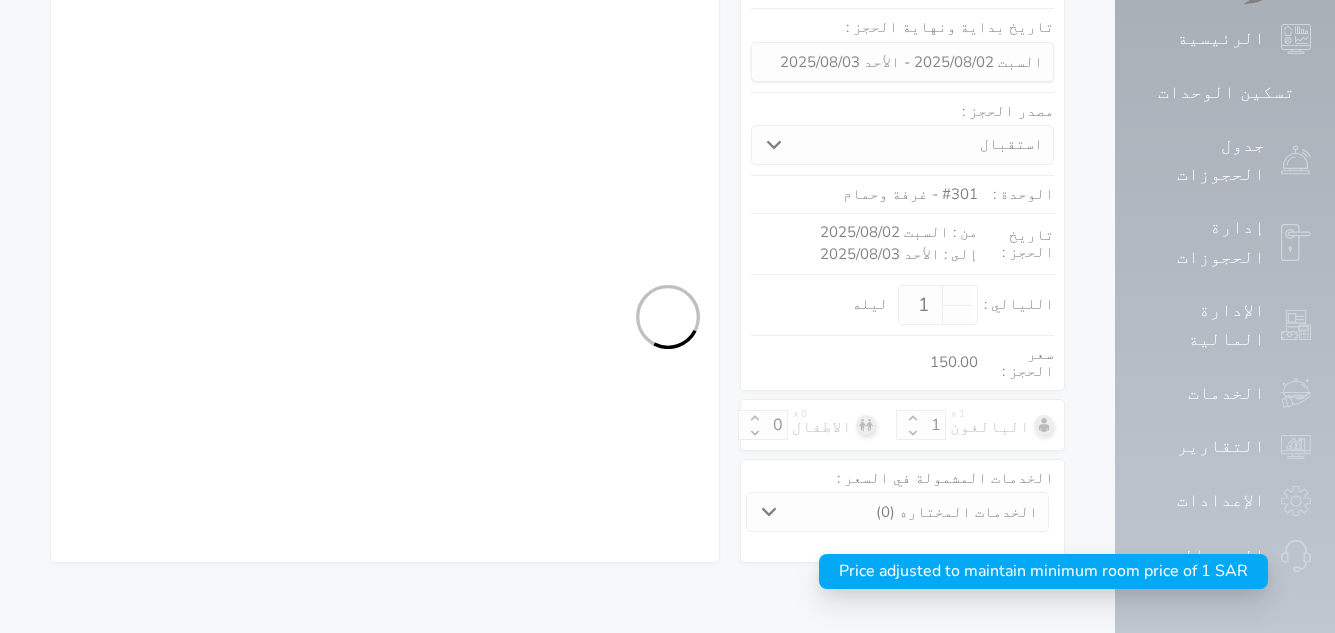 scroll, scrollTop: 276, scrollLeft: 0, axis: vertical 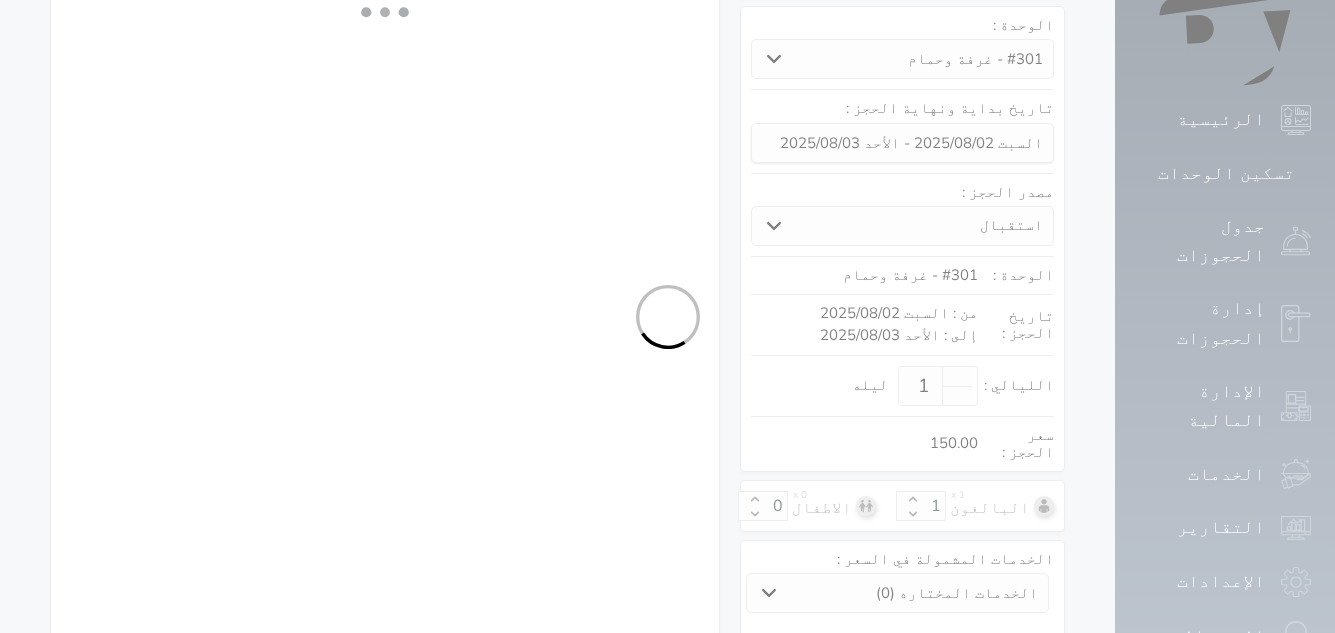 select on "1" 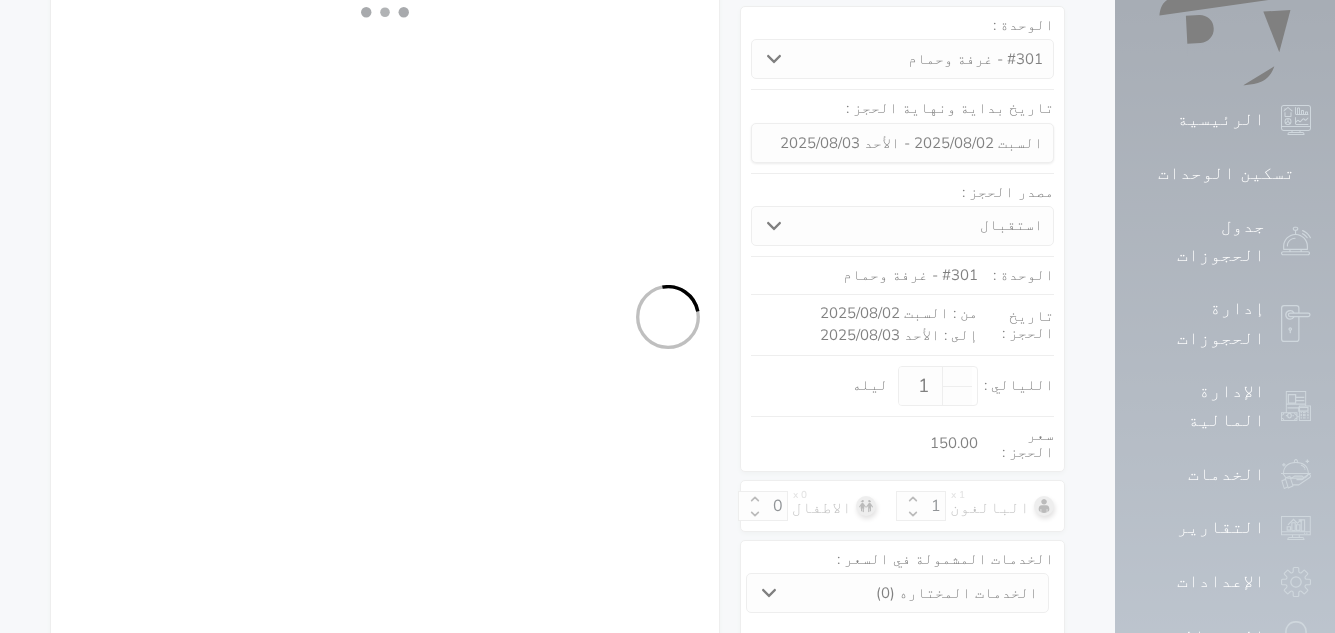 select on "113" 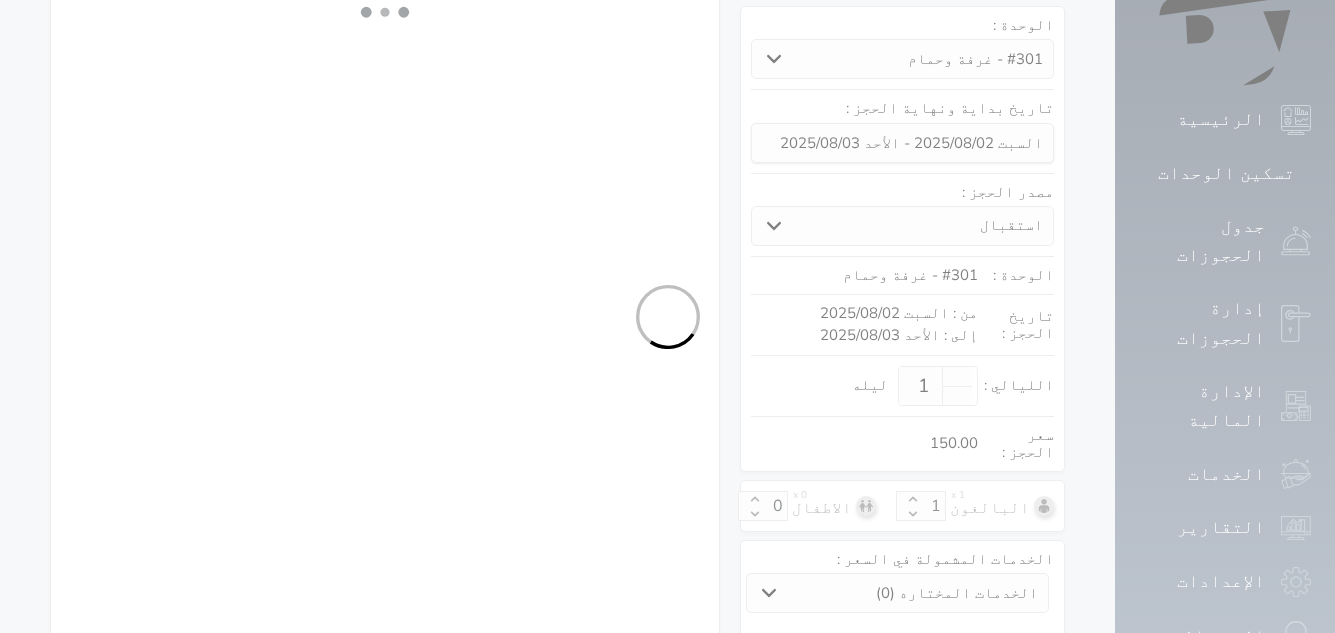 select on "1" 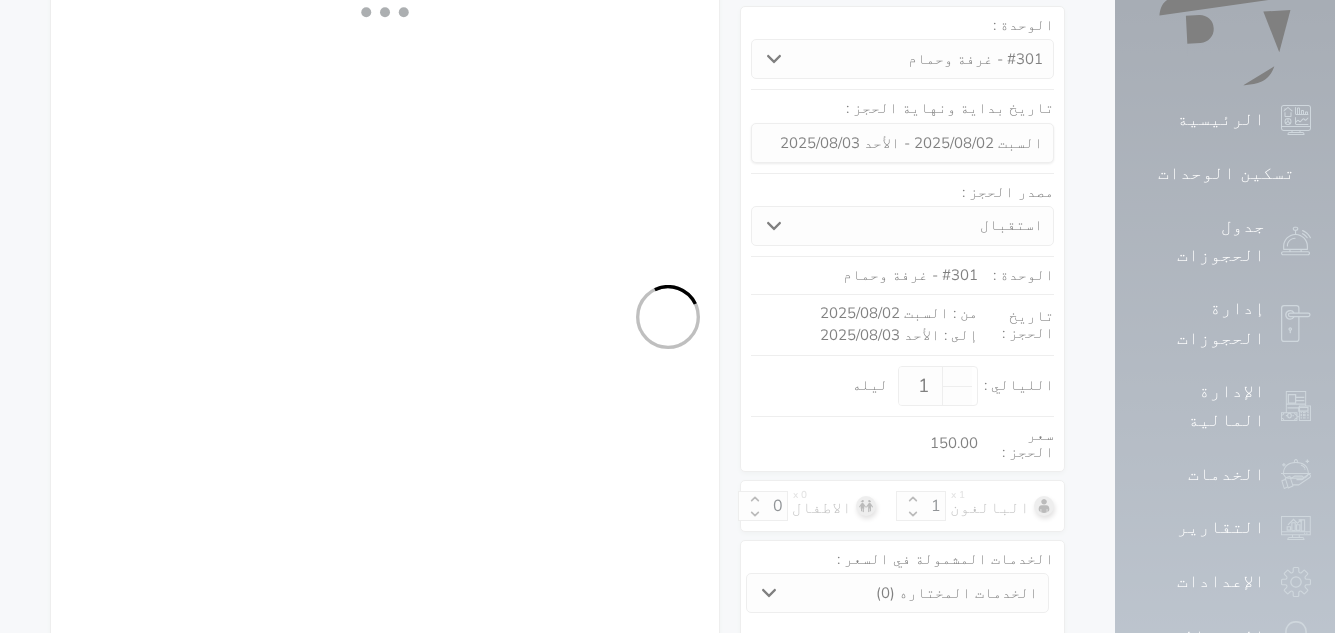 select 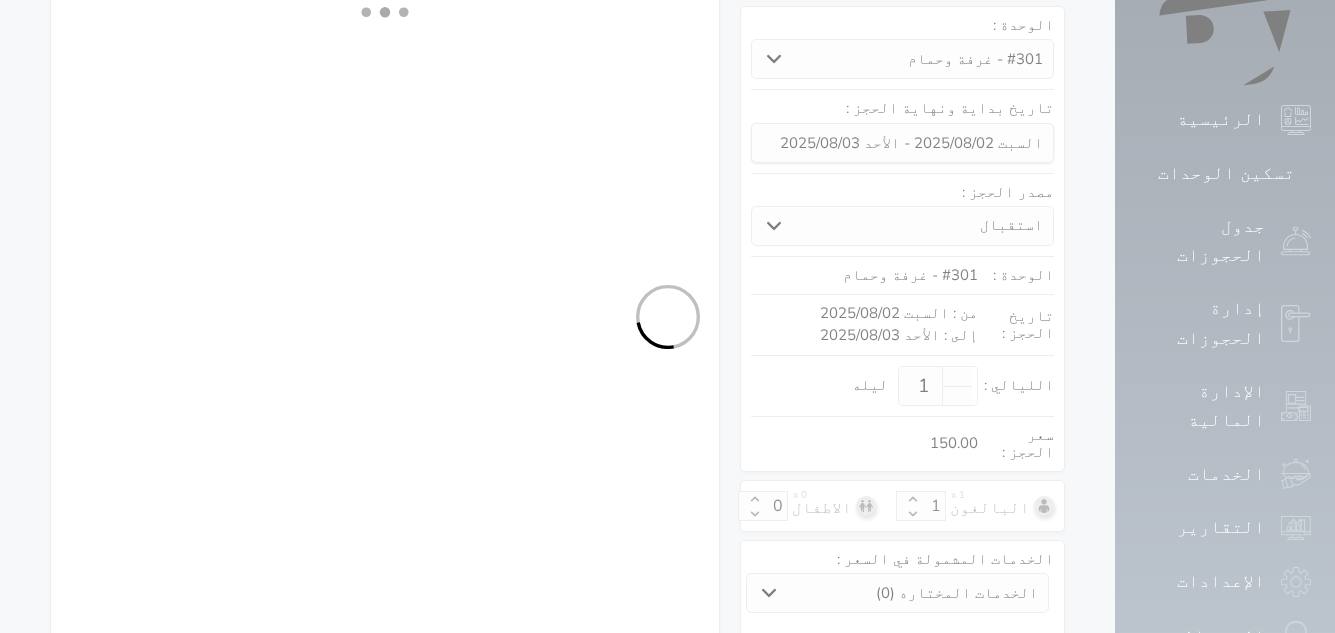 select on "7" 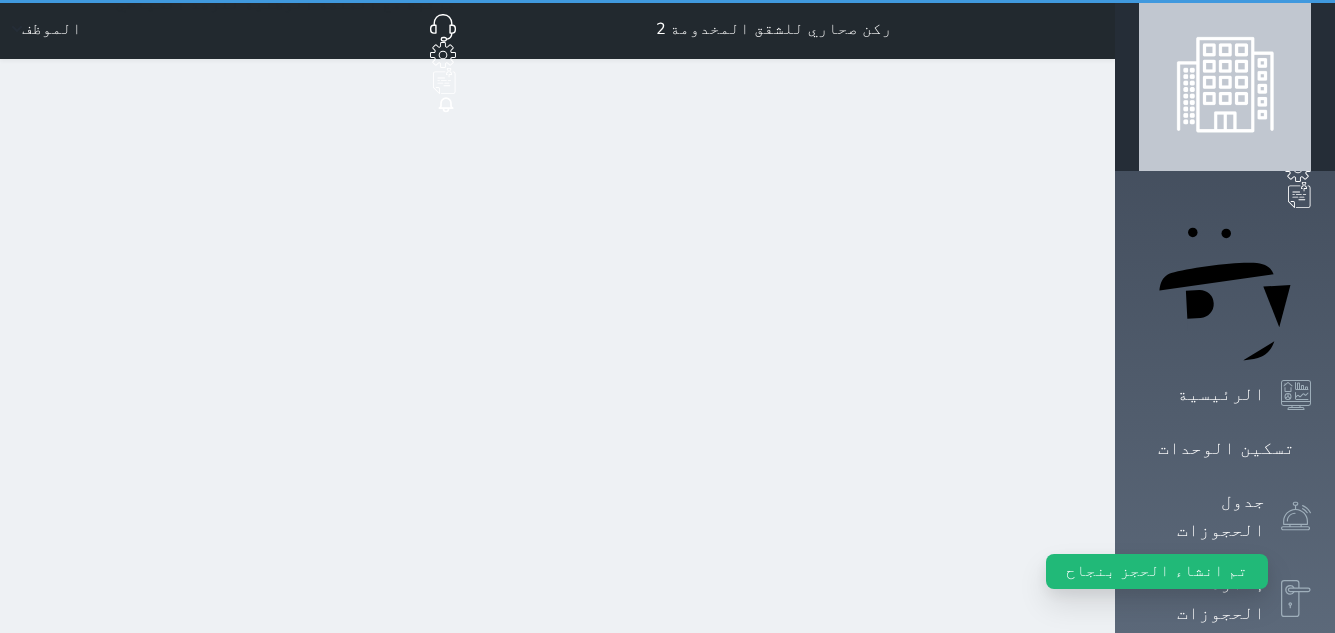 scroll, scrollTop: 0, scrollLeft: 0, axis: both 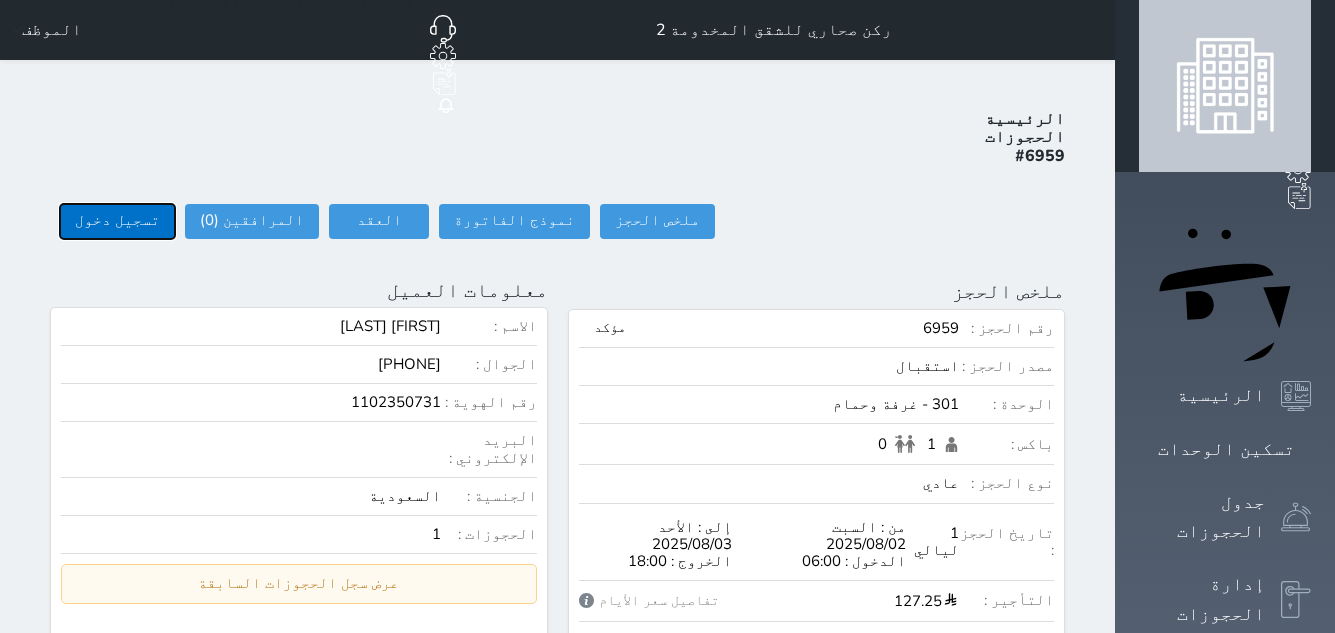 drag, startPoint x: 81, startPoint y: 149, endPoint x: 131, endPoint y: 160, distance: 51.1957 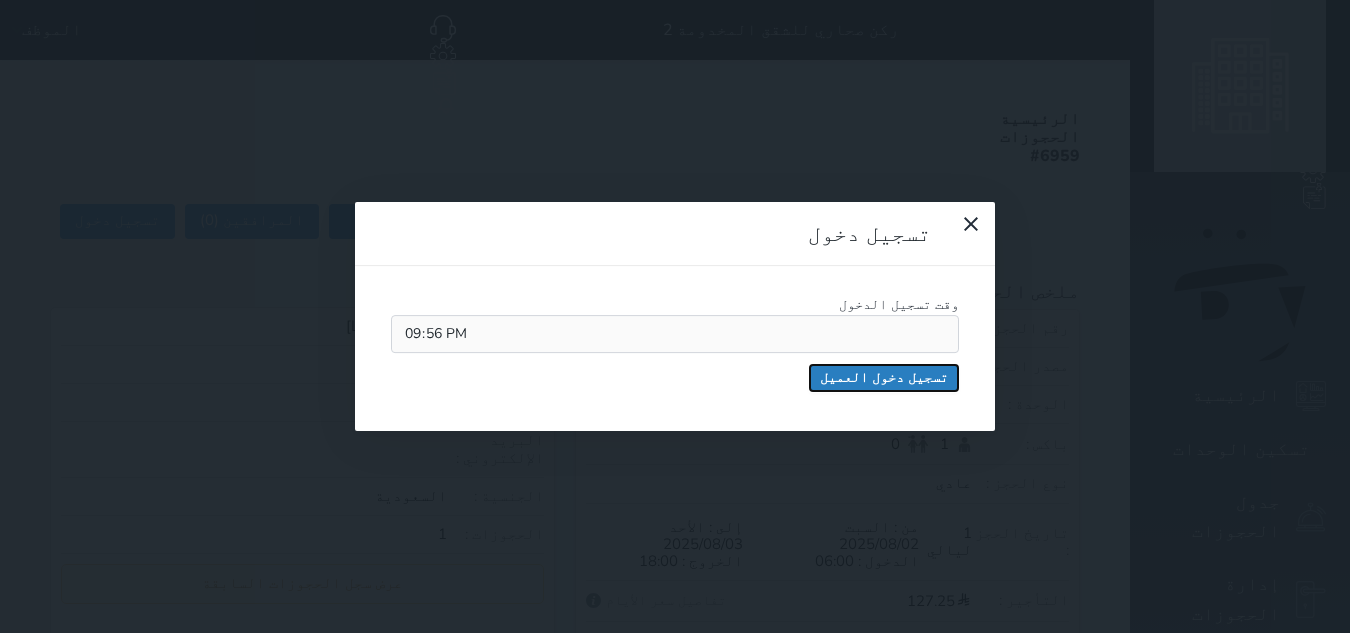 click on "تسجيل دخول العميل" at bounding box center (884, 378) 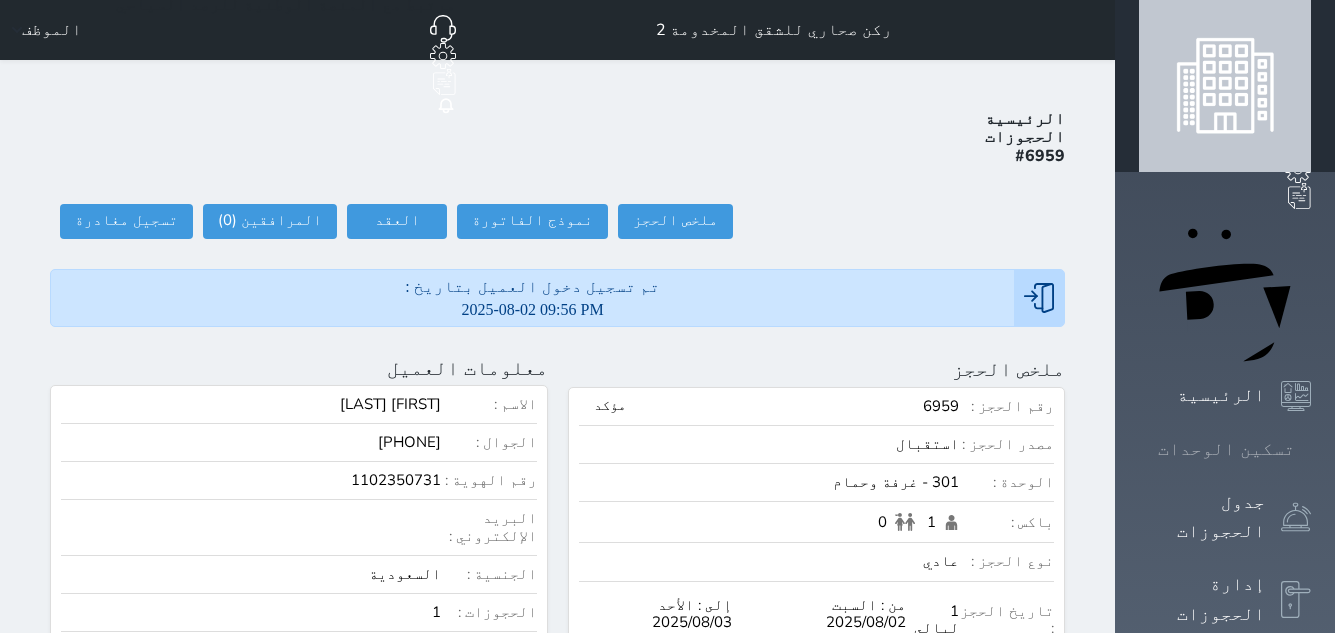 click at bounding box center [1311, 449] 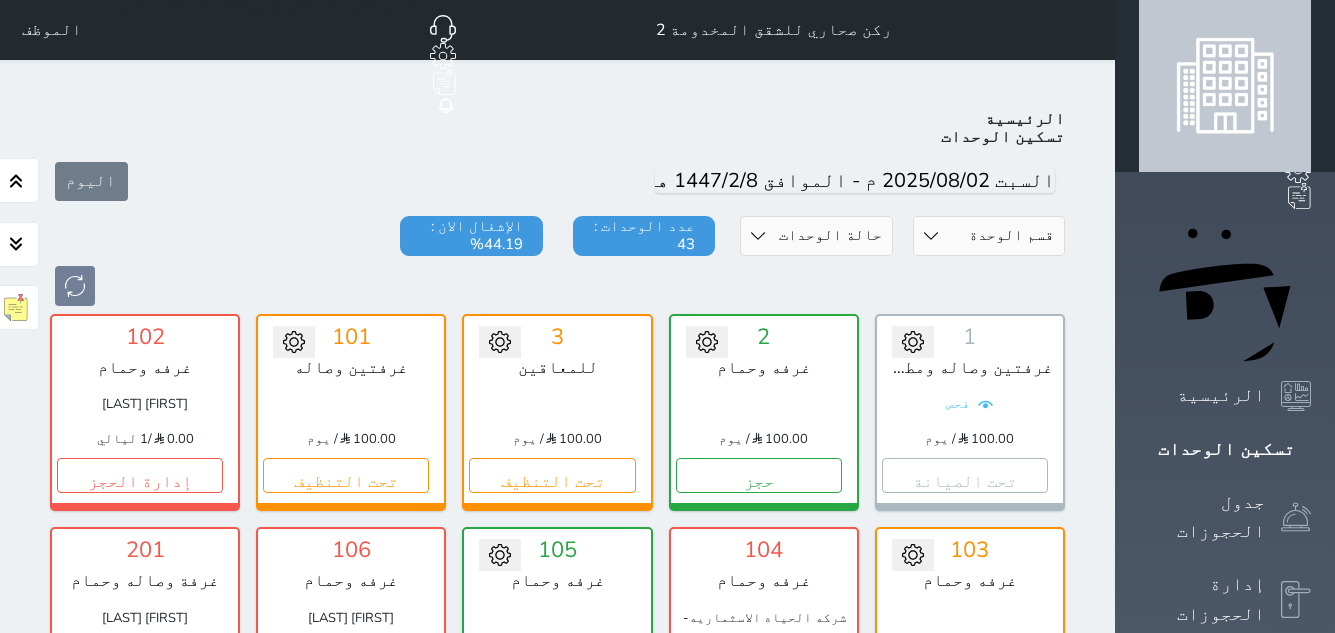 scroll, scrollTop: 78, scrollLeft: 0, axis: vertical 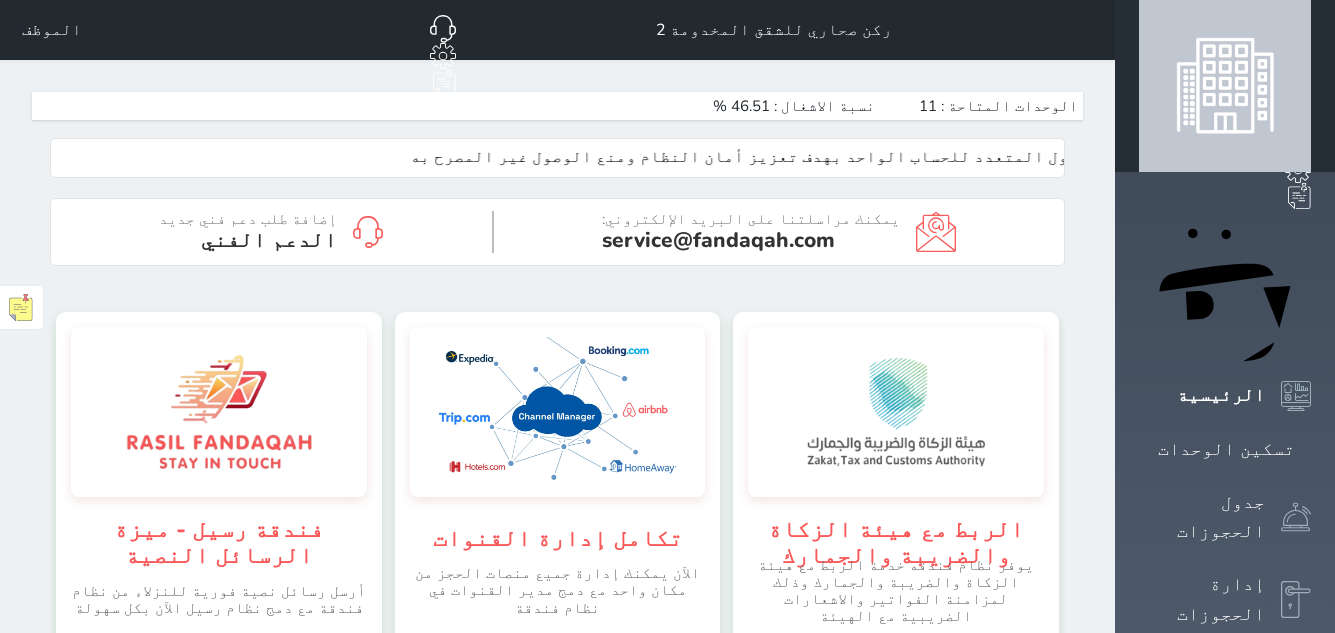 click on "حجز جماعي جديد   حجز جديد             الرئيسية     تسكين الوحدات     جدول الحجوزات     إدارة الحجوزات       الإدارة المالية           الخدمات     التقارير     الإعدادات     الدعم الفني" at bounding box center (1225, 1202) 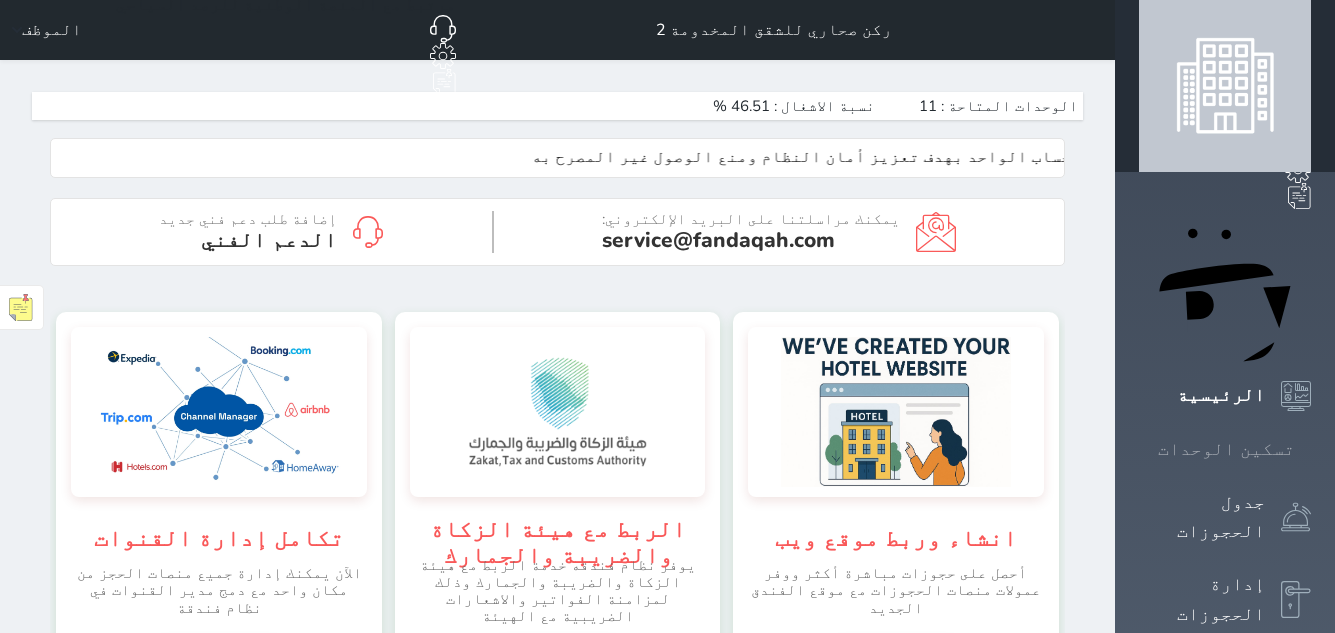 click 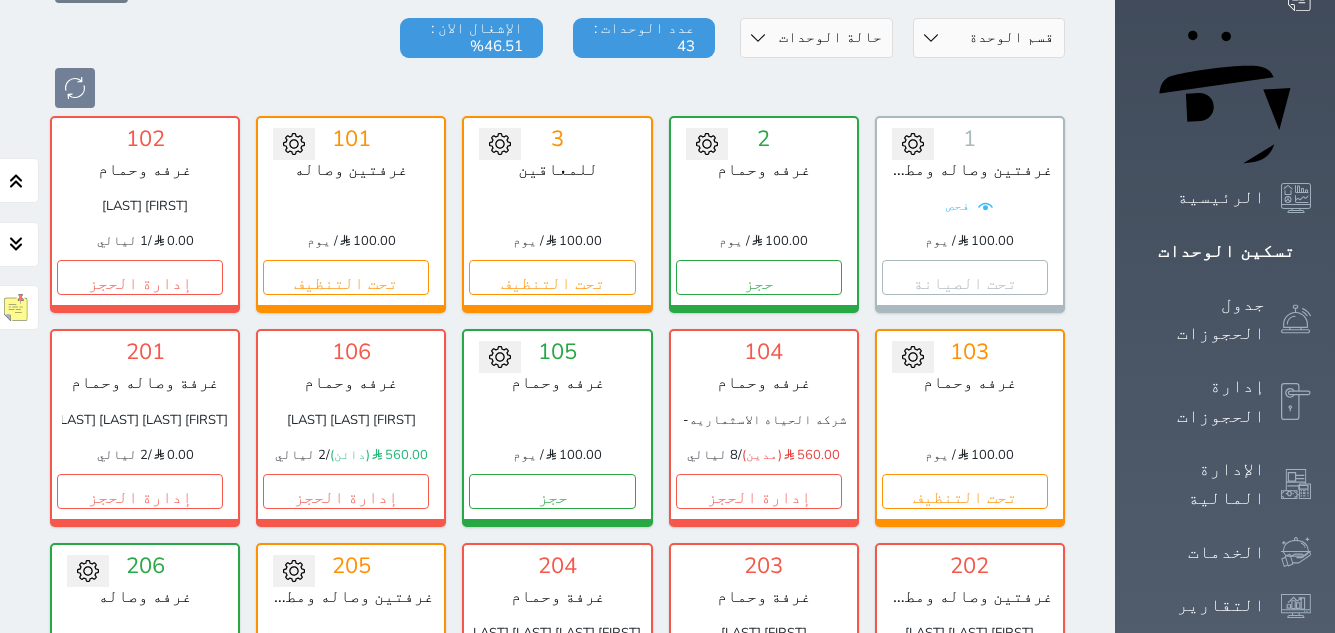 scroll, scrollTop: 200, scrollLeft: 0, axis: vertical 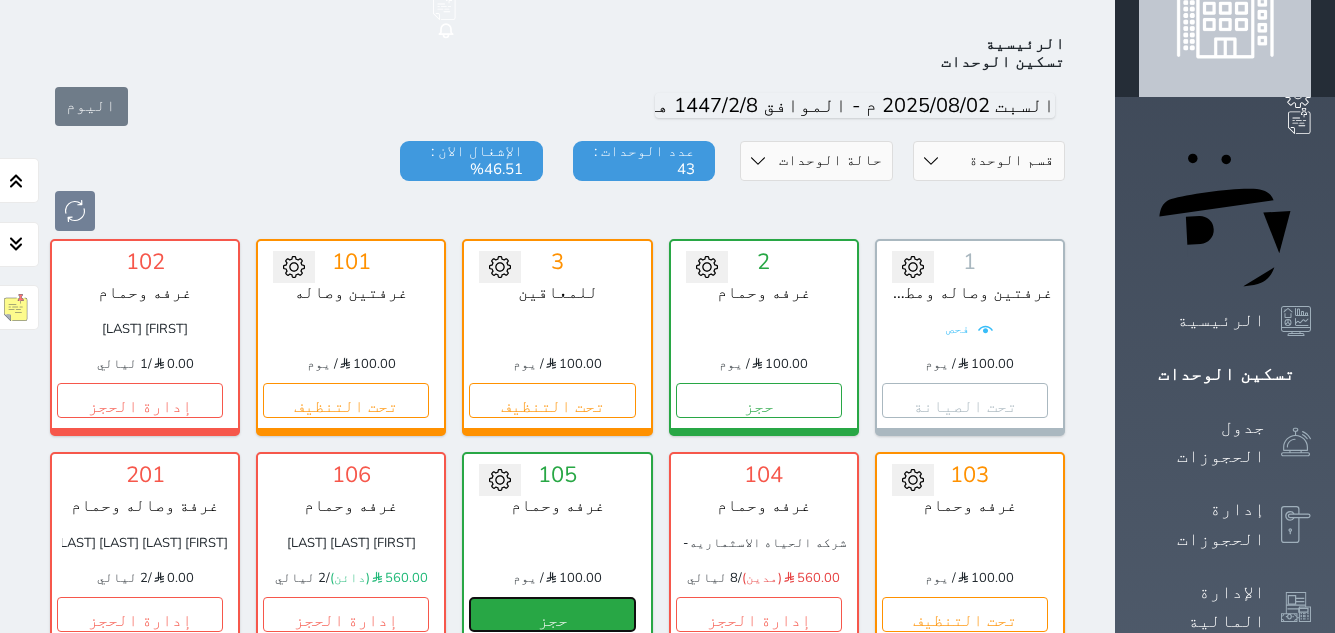 click on "حجز" at bounding box center [552, 614] 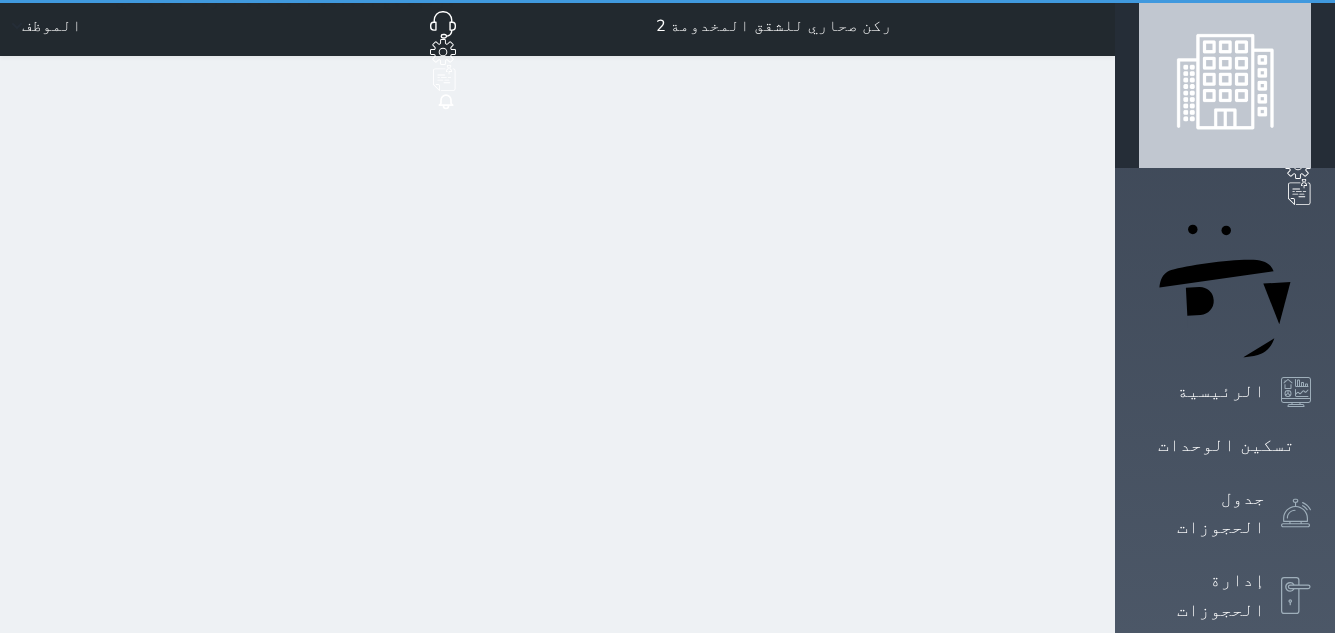 scroll, scrollTop: 0, scrollLeft: 0, axis: both 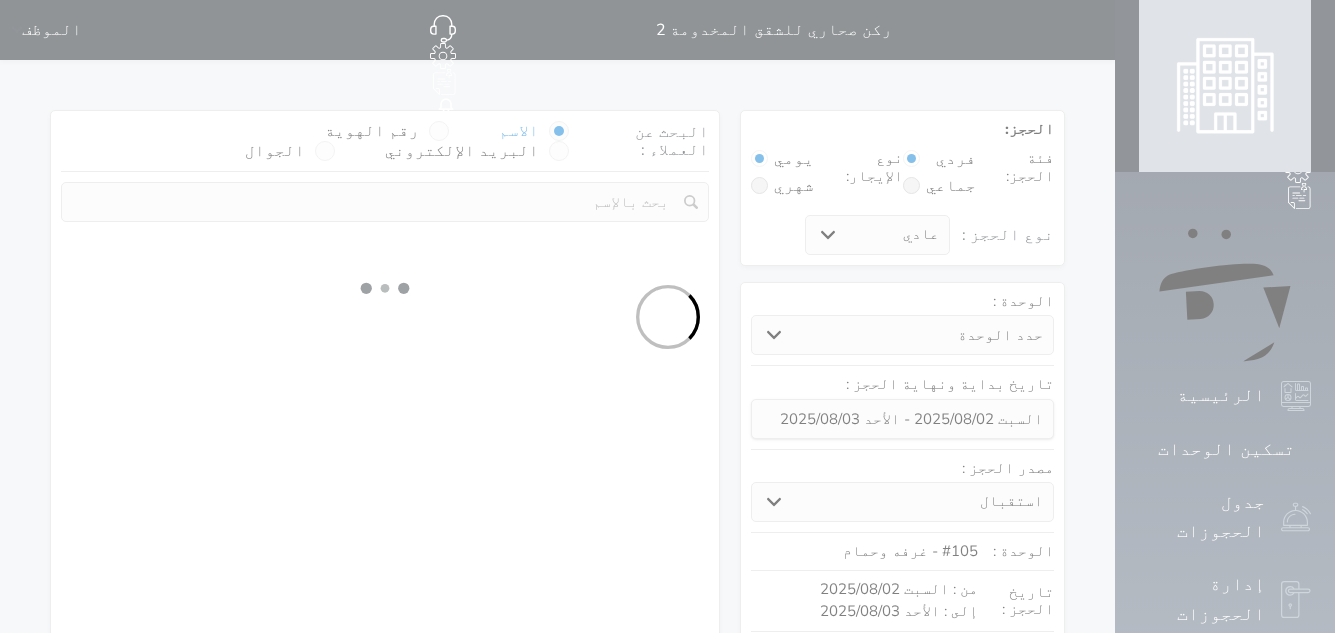 select on "[NUMBER]" 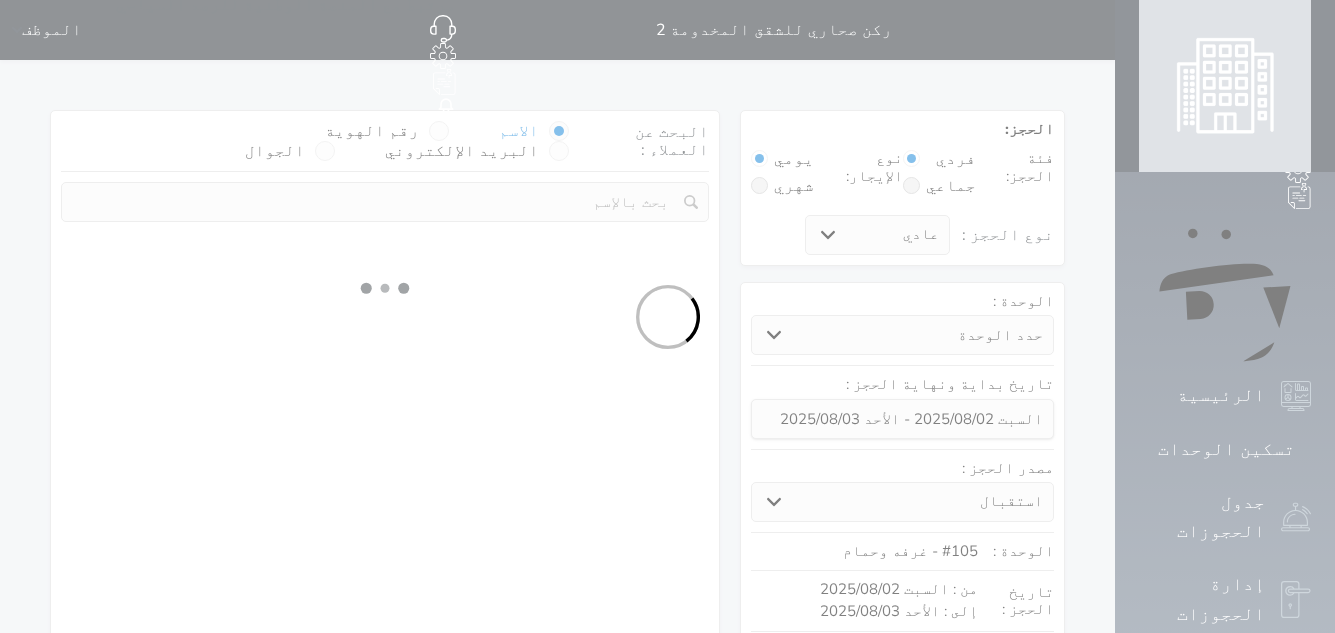 select on "1" 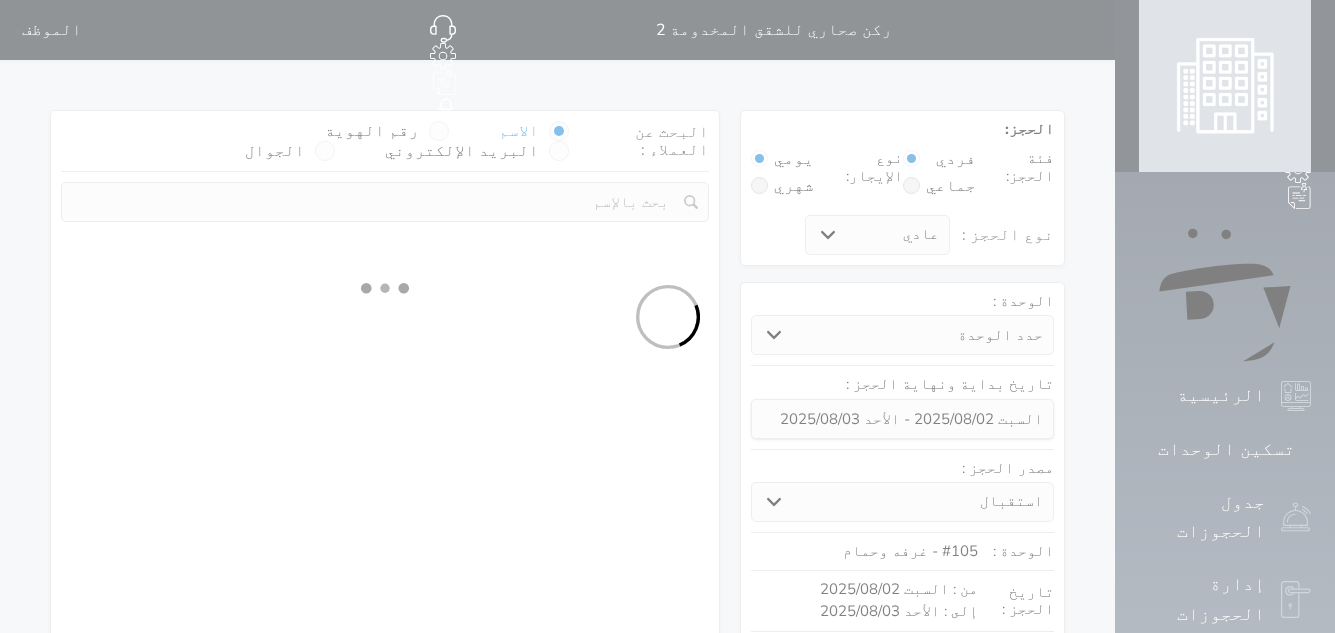 select on "113" 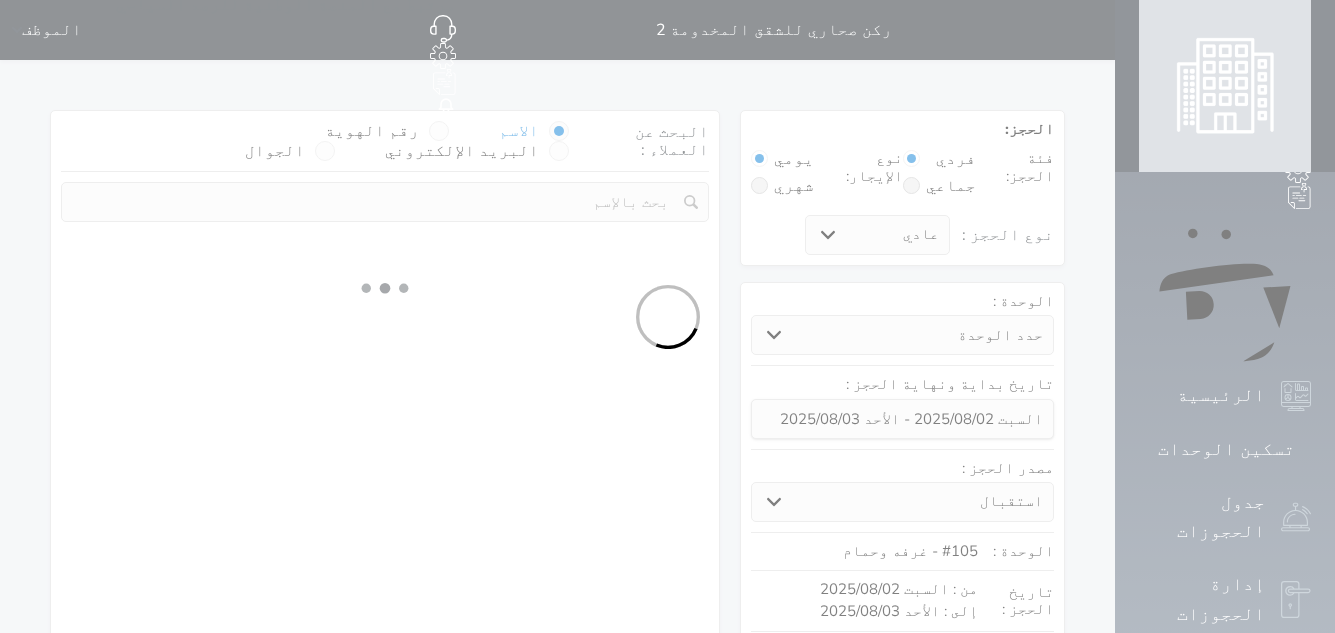 select on "1" 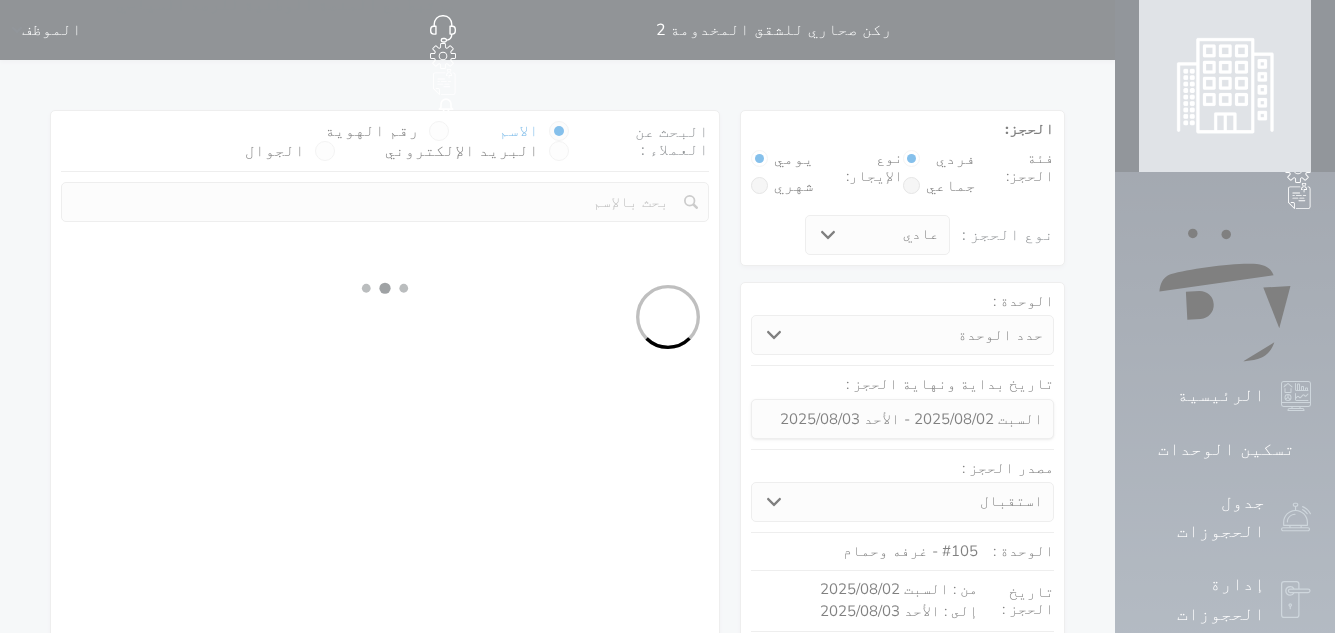select 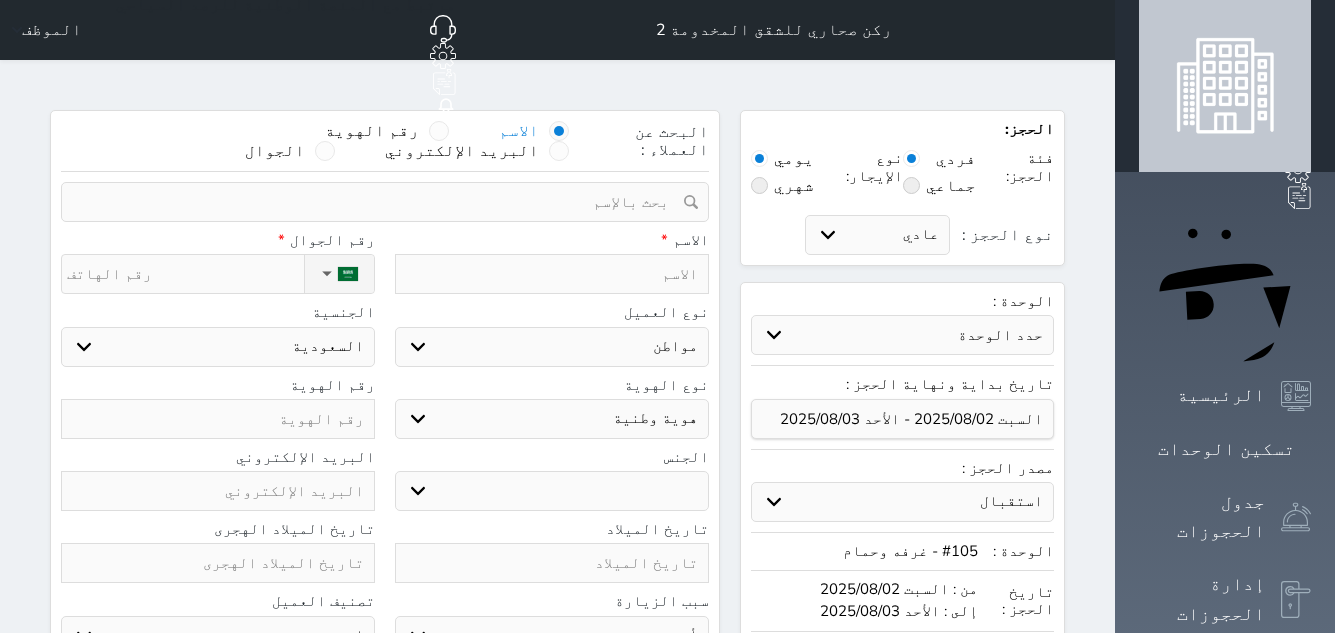 click at bounding box center [552, 274] 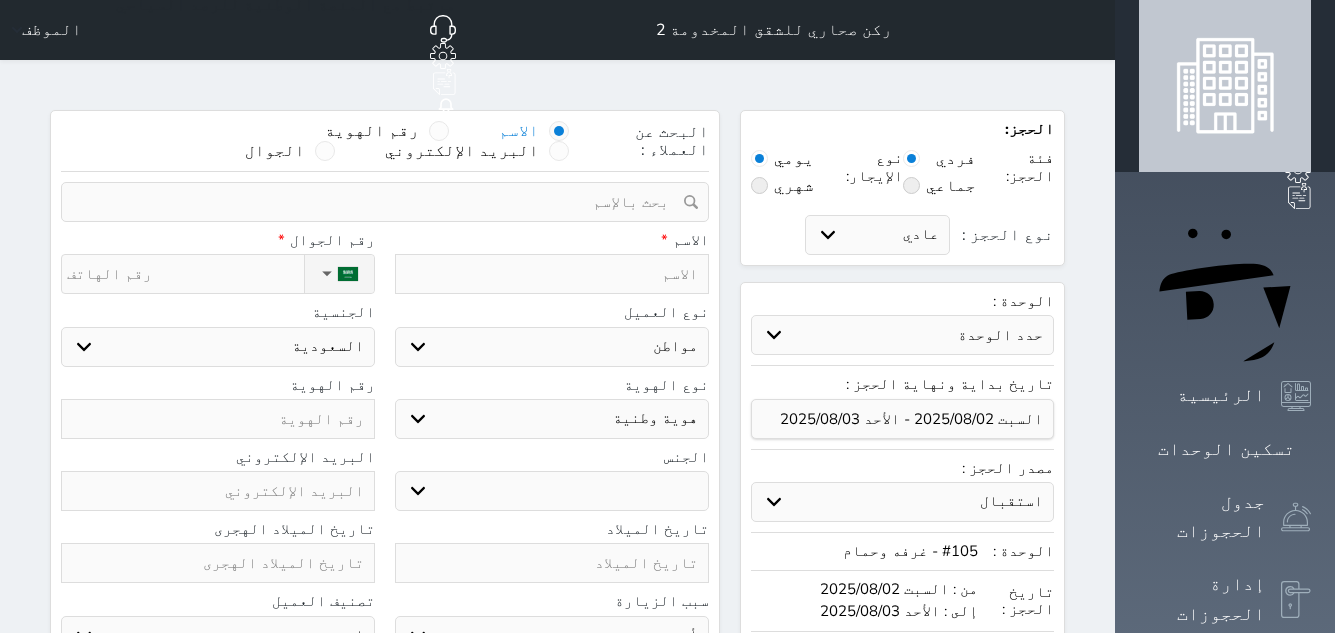 drag, startPoint x: 517, startPoint y: 95, endPoint x: 538, endPoint y: 134, distance: 44.294468 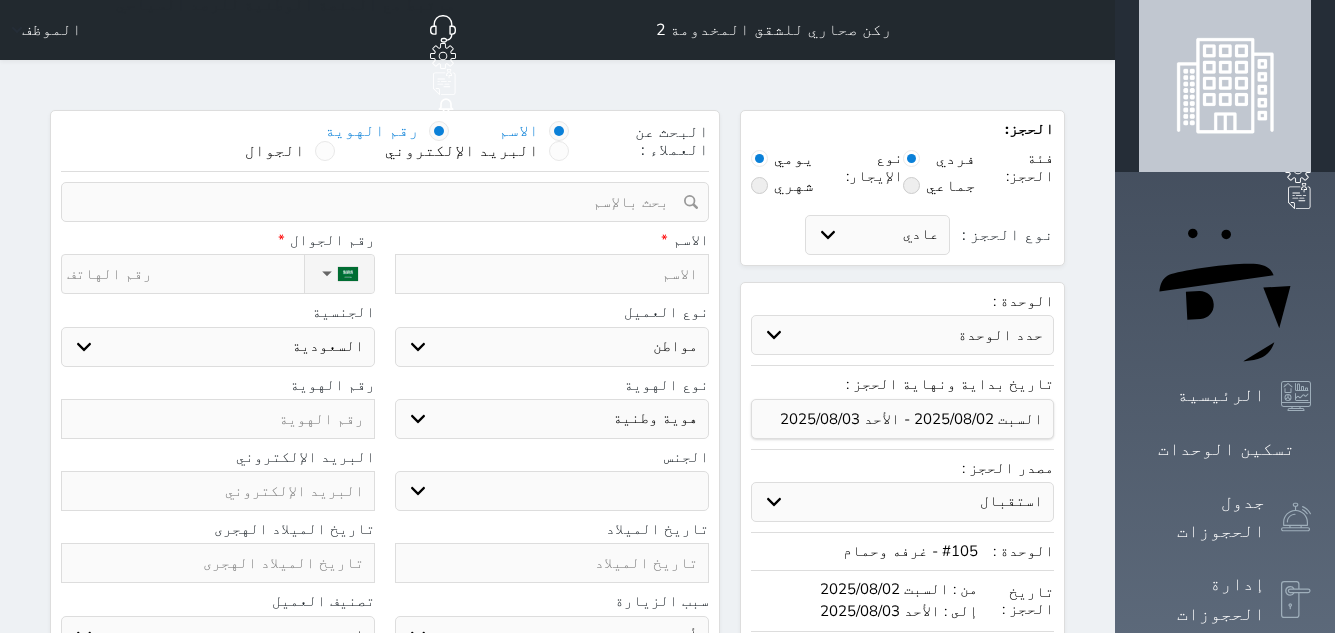 select 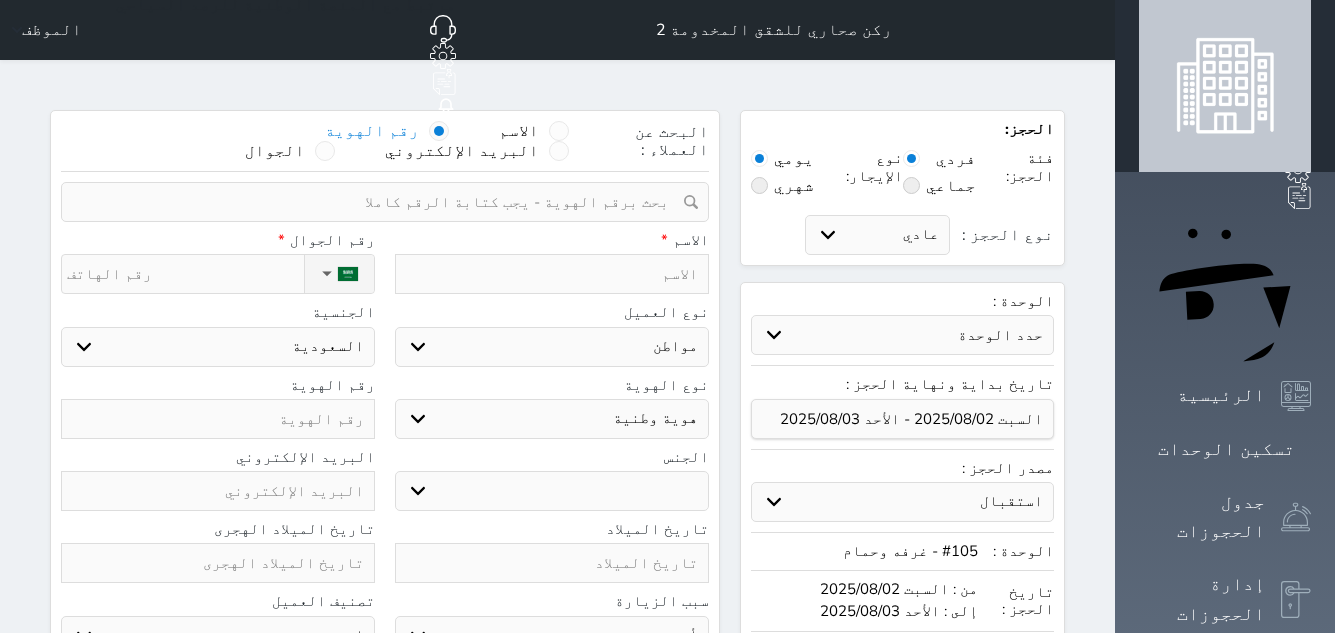 click at bounding box center (378, 202) 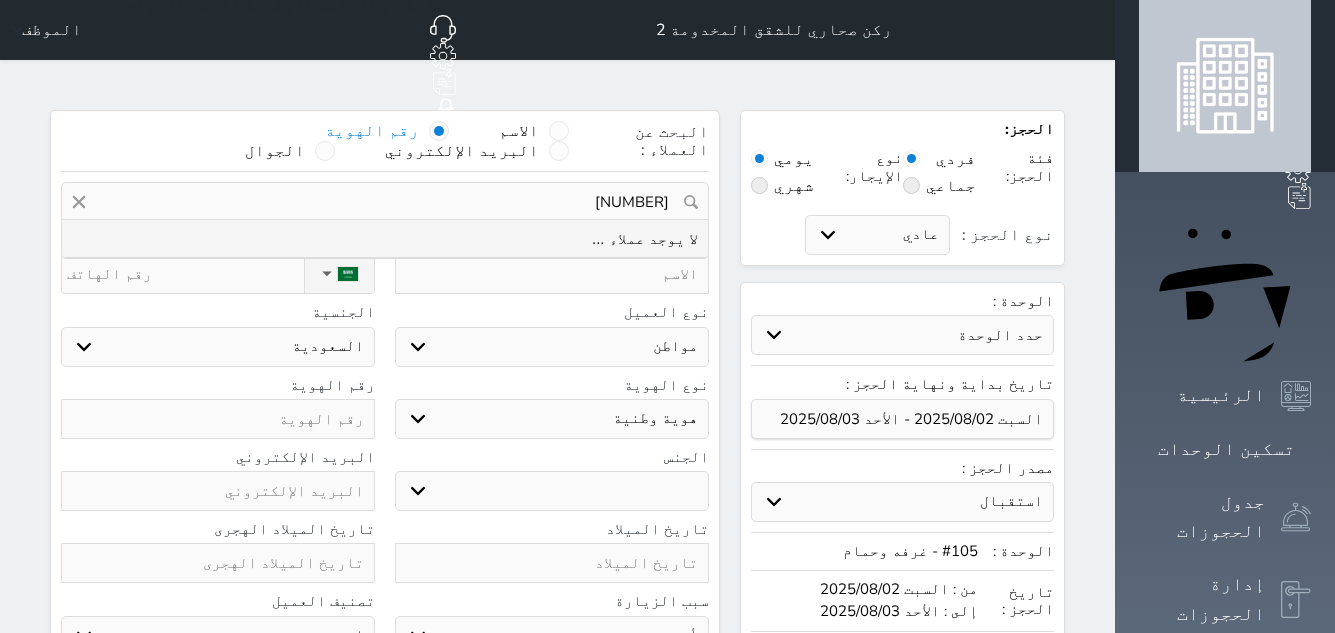 click on "[NUMBER]" at bounding box center [385, 202] 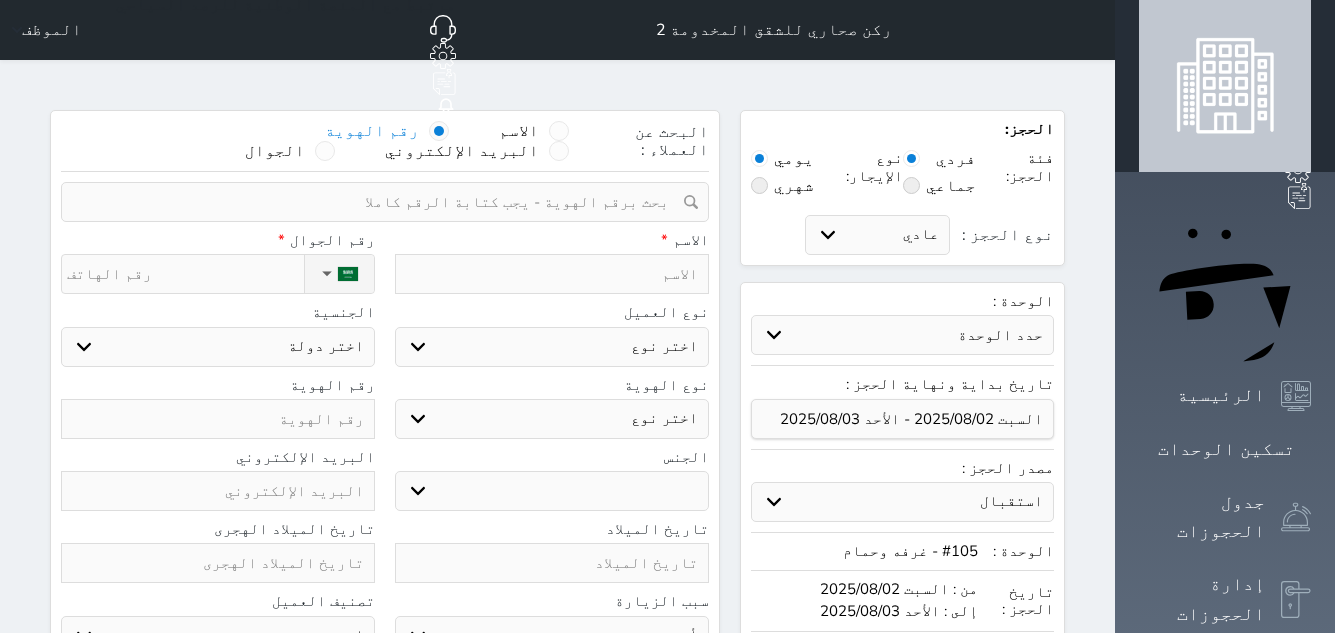 type on "م" 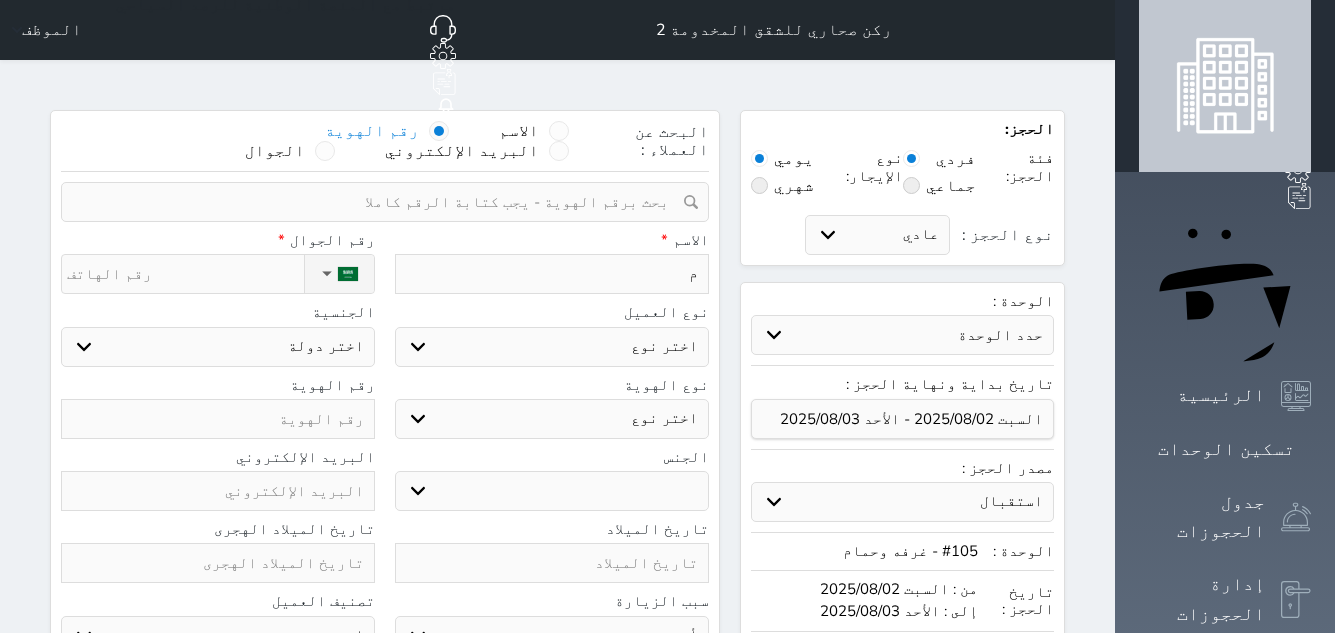 type on "مح" 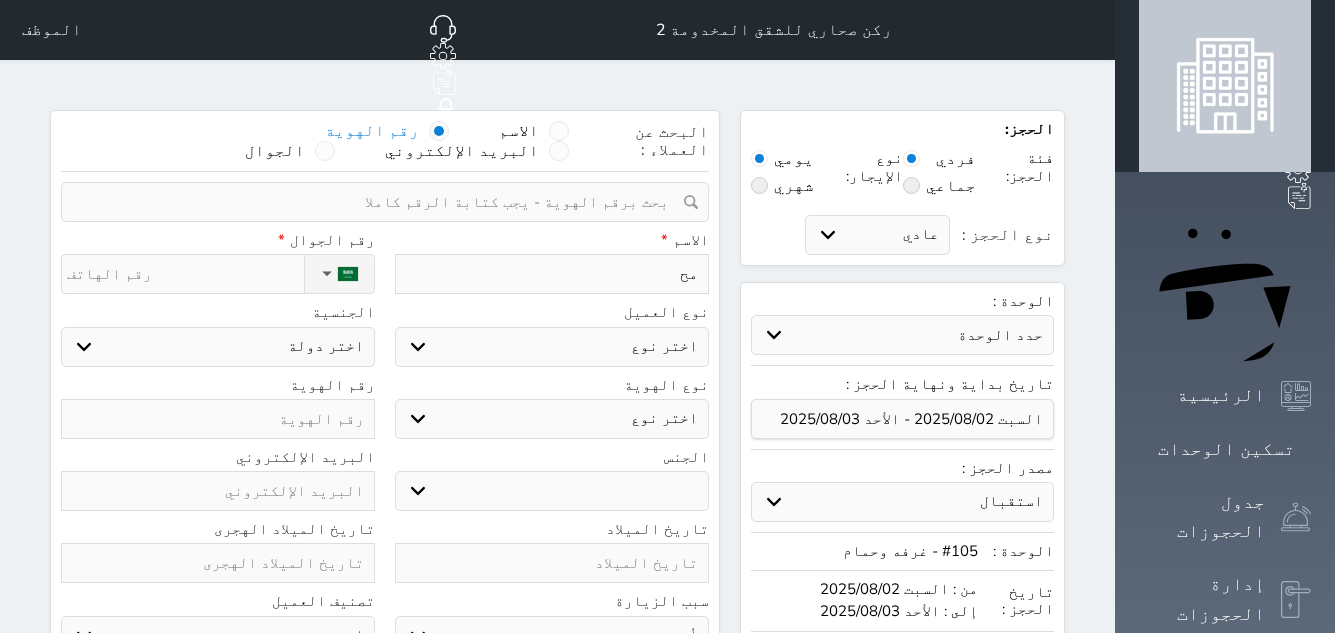 select 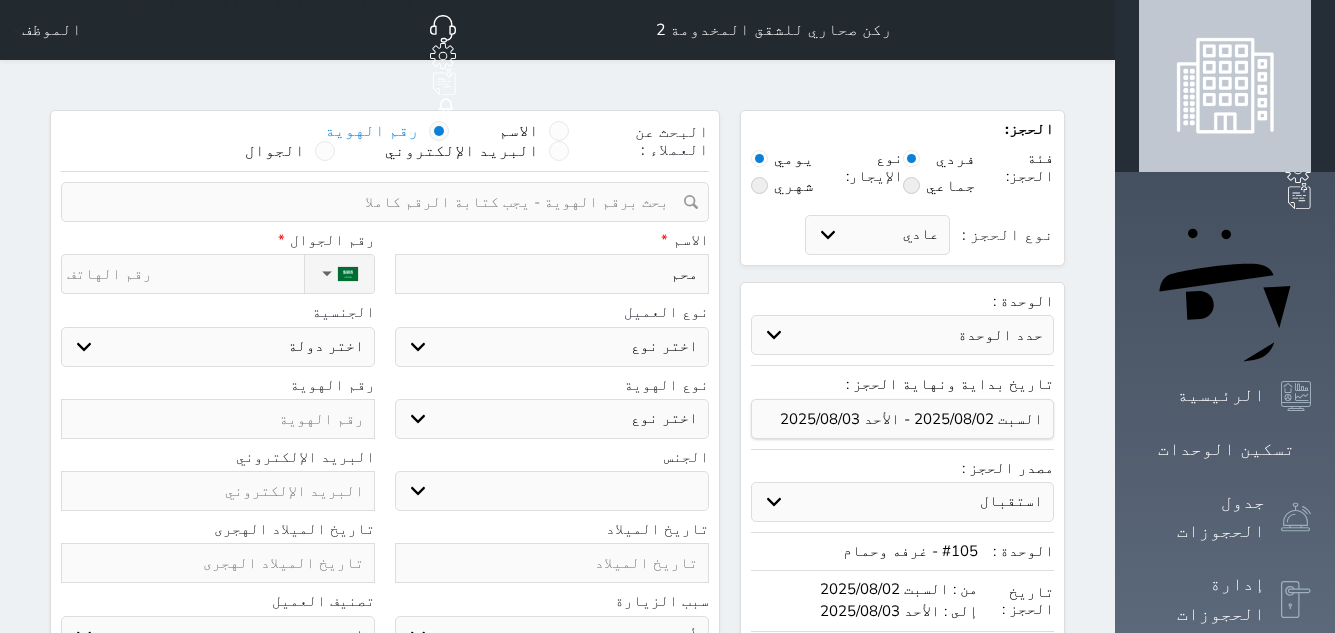 type on "محمد" 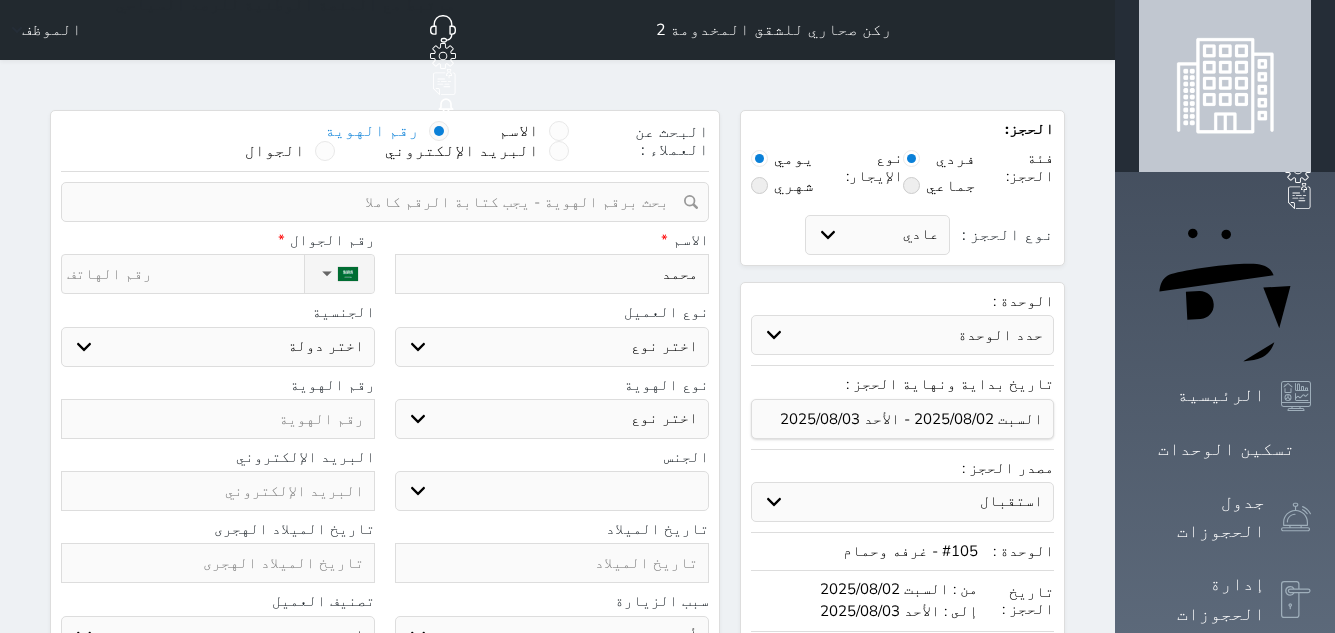 type on "محمد" 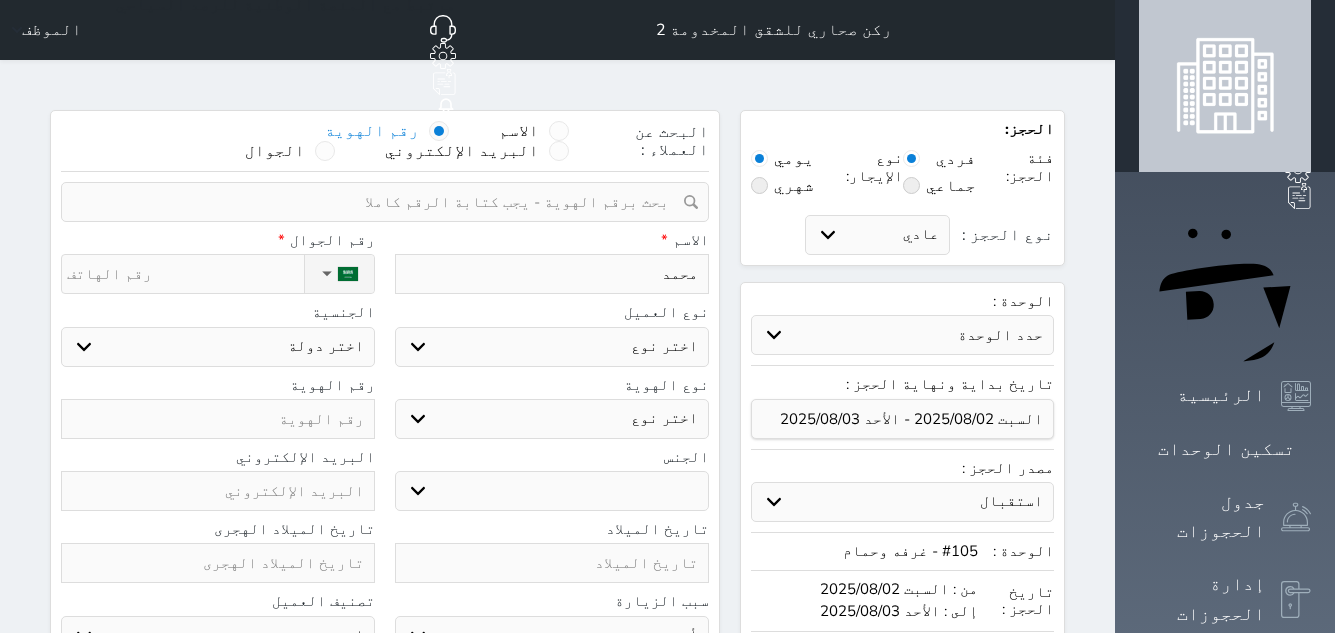 type on "محمد ا" 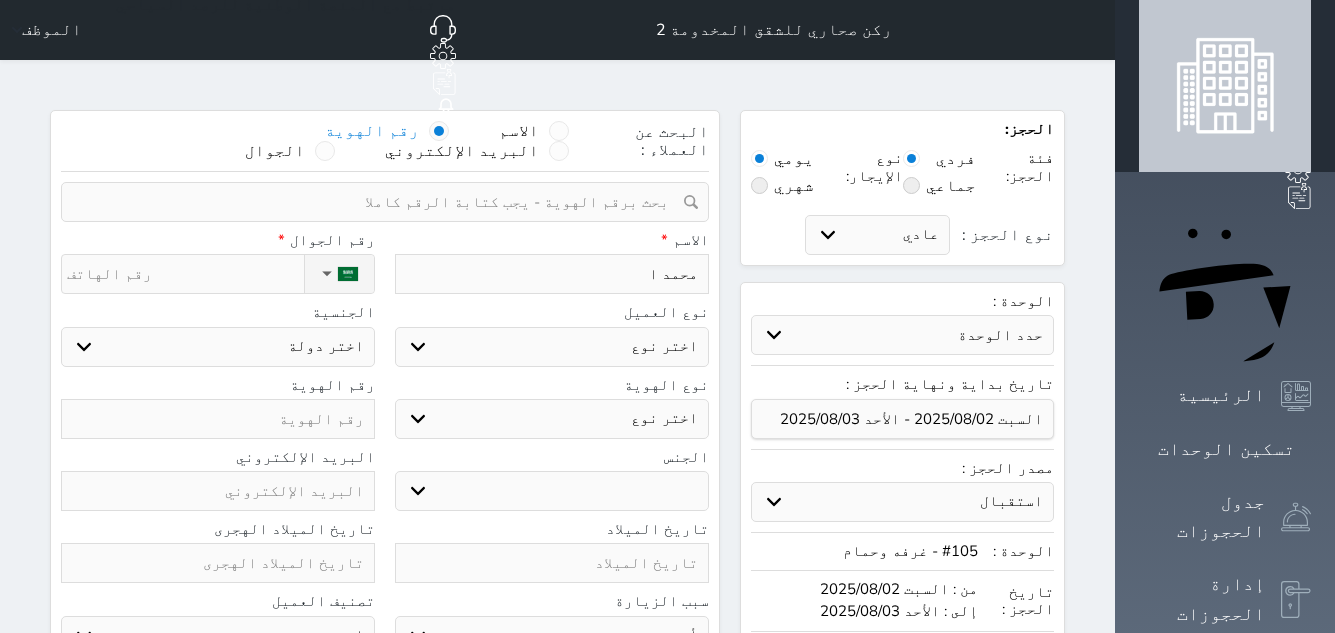 type on "[FIRST] [LAST]" 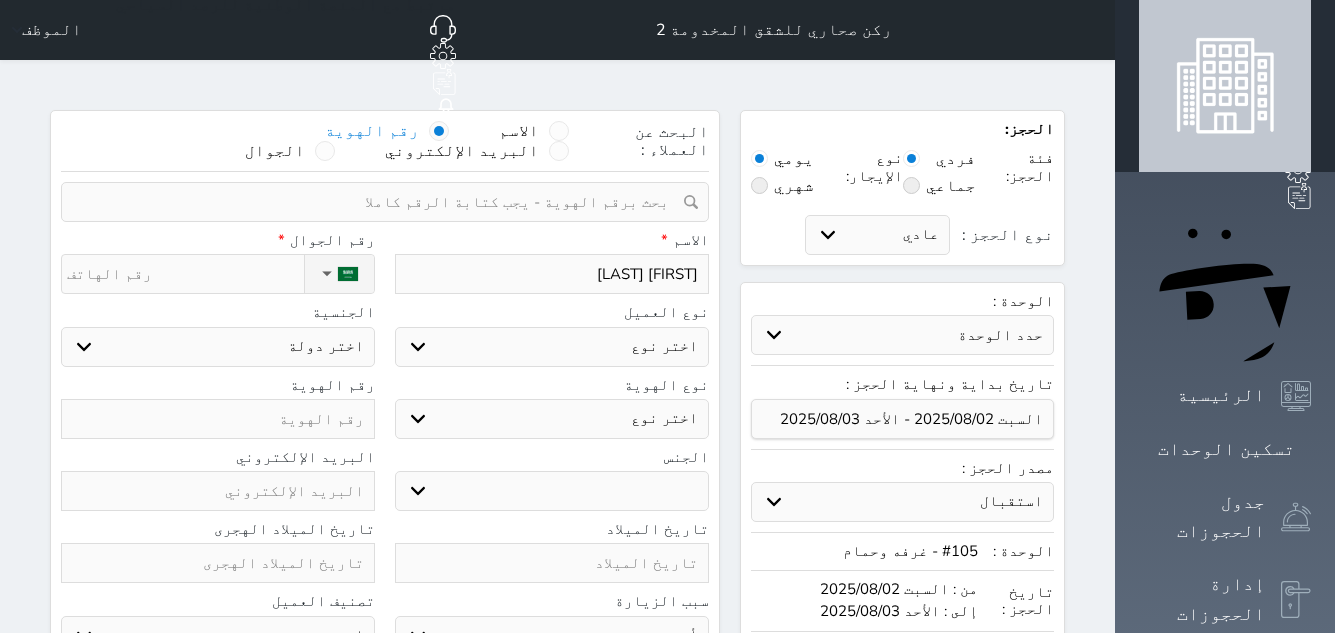 type on "[FIRST] [LAST] [LAST]" 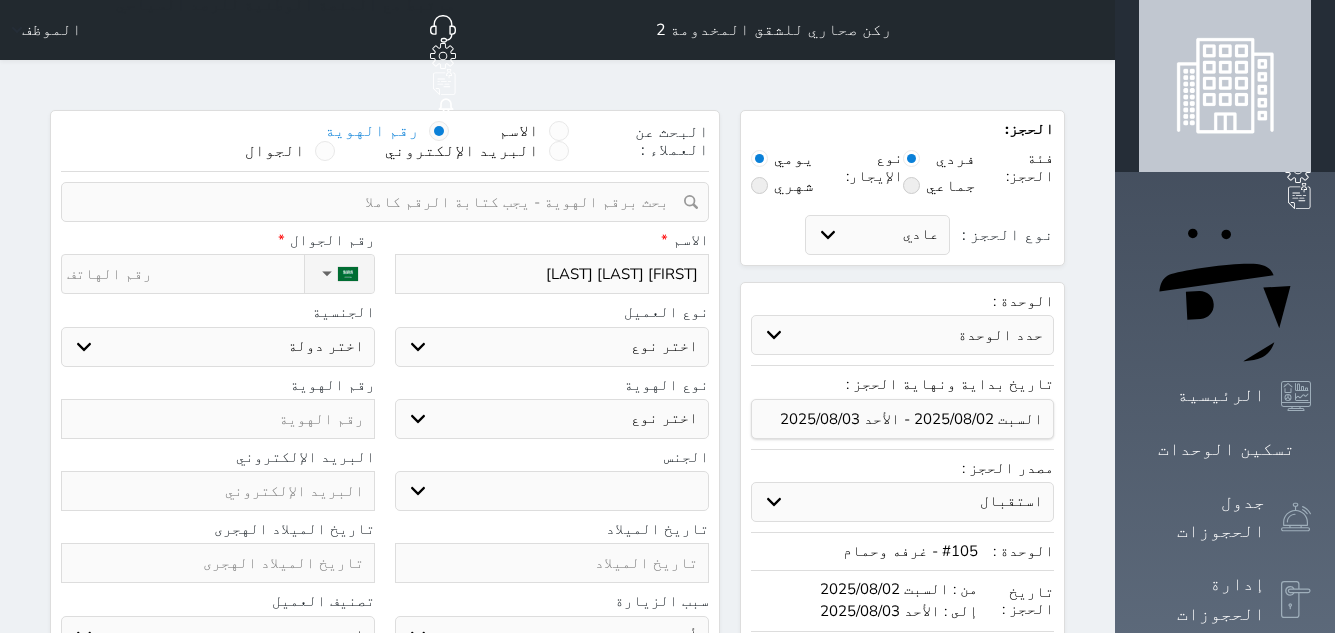 type on "[FIRST] [LAST]" 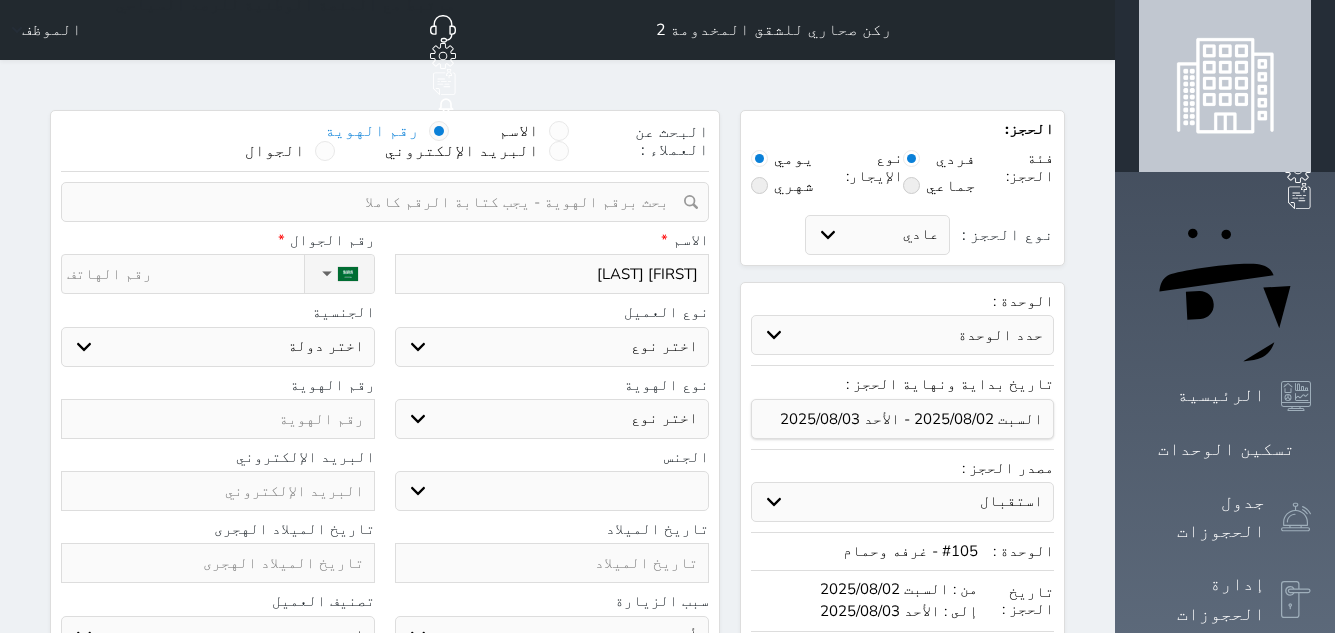 type on "[FIRST] [LAST]" 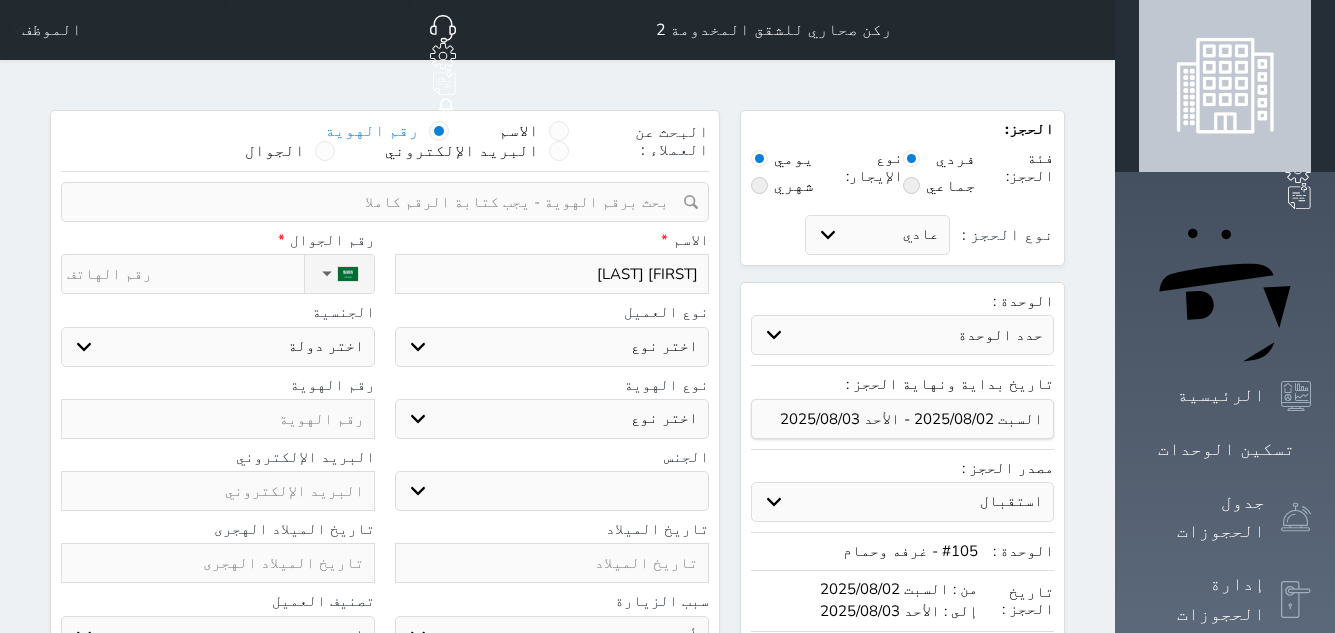 type on "[FIRST] [LAST] [LAST]" 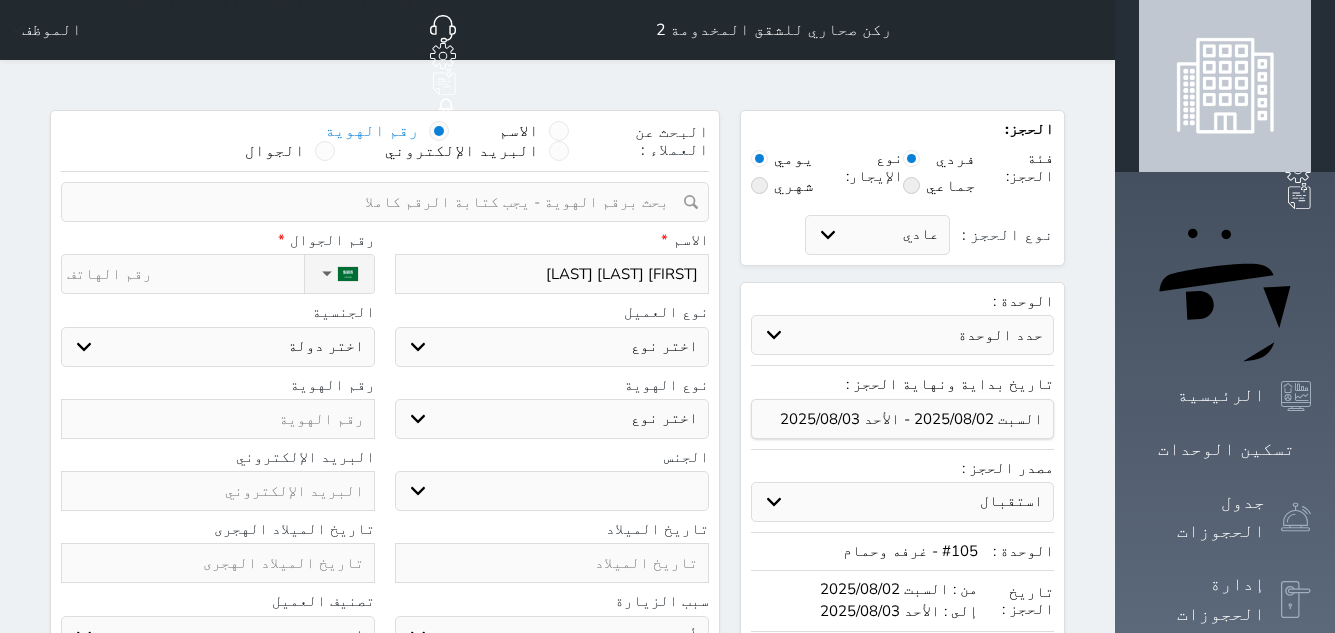 type on "[FIRST] [LAST] [LAST]" 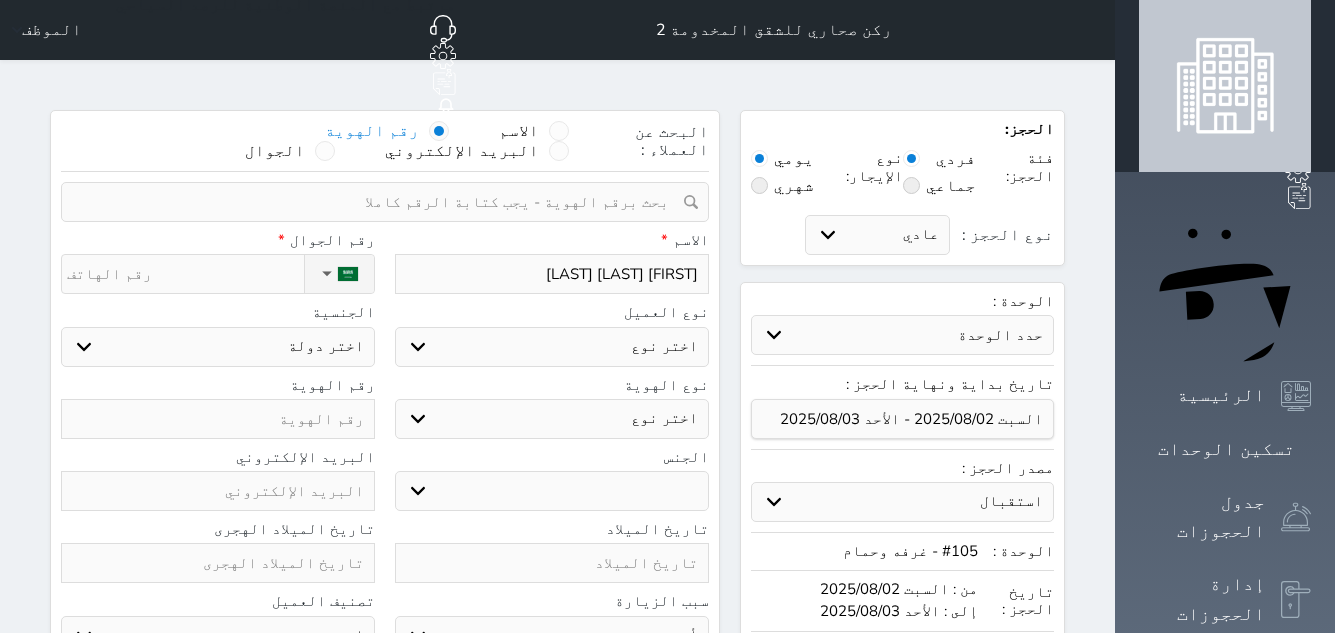 type on "[FIRST] [LAST] [LAST] [FIRST] [FIRST]" 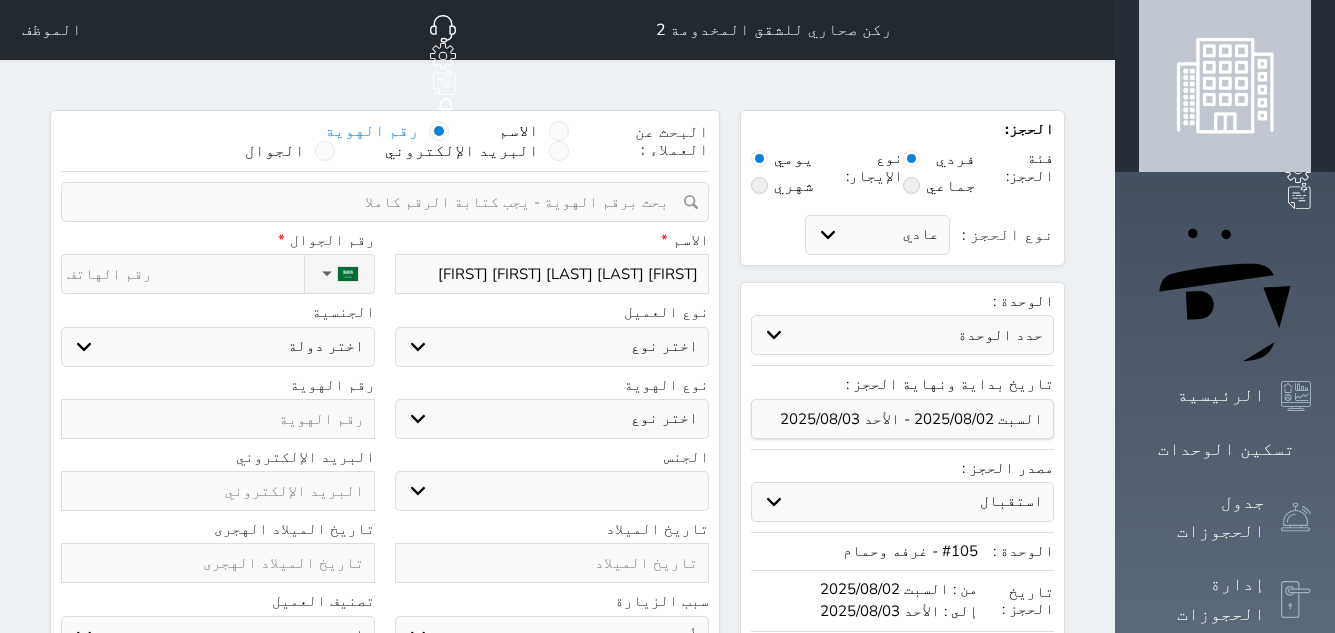 type on "[FIRST] [LAST] [LAST]" 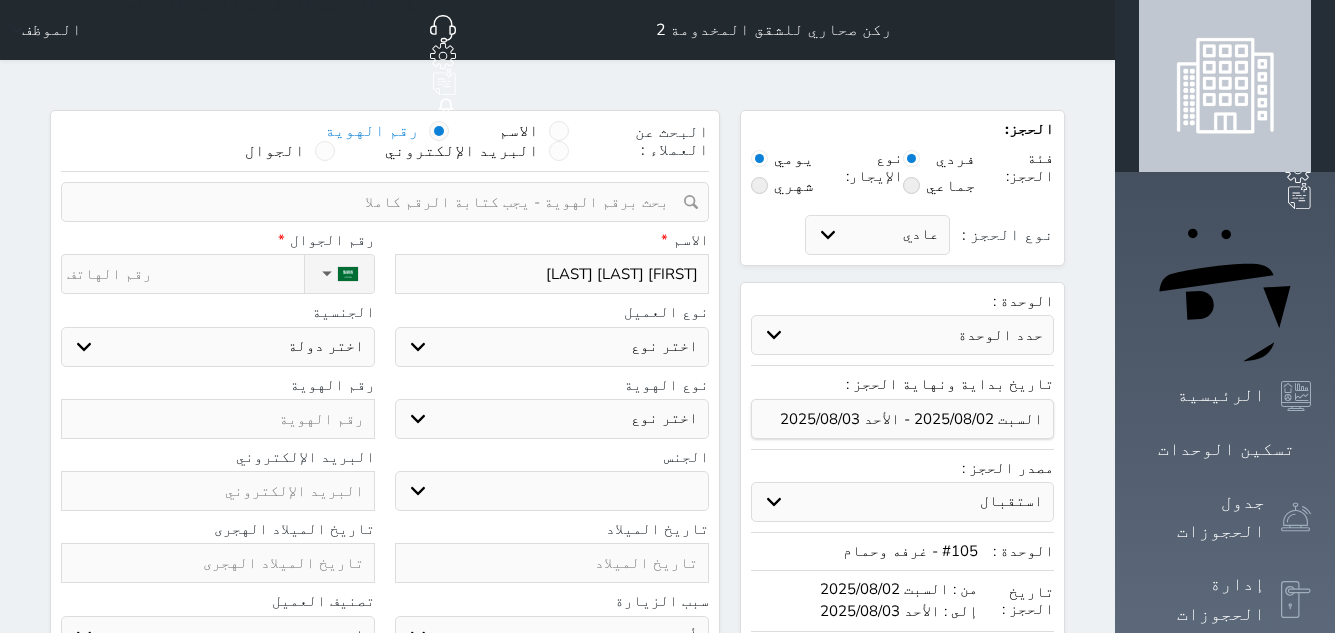 type on "[FIRST] [LAST] [LAST] [FIRST]" 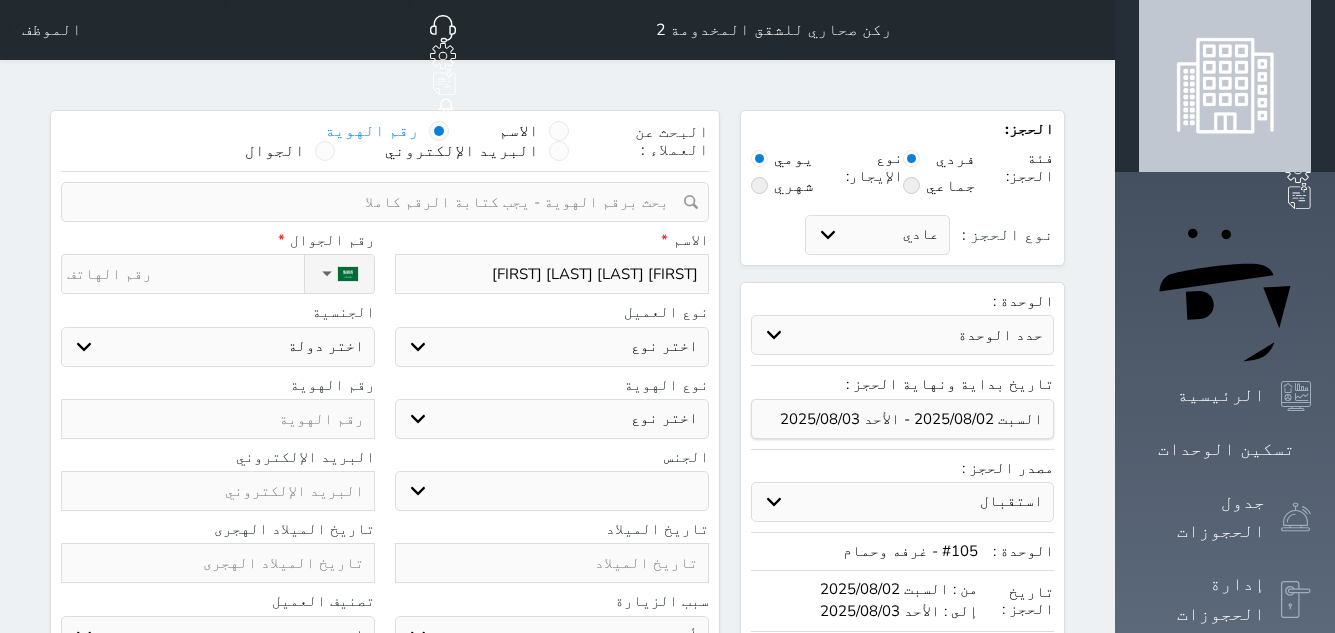type on "[FIRST] [LAST] [LAST] [FIRST]" 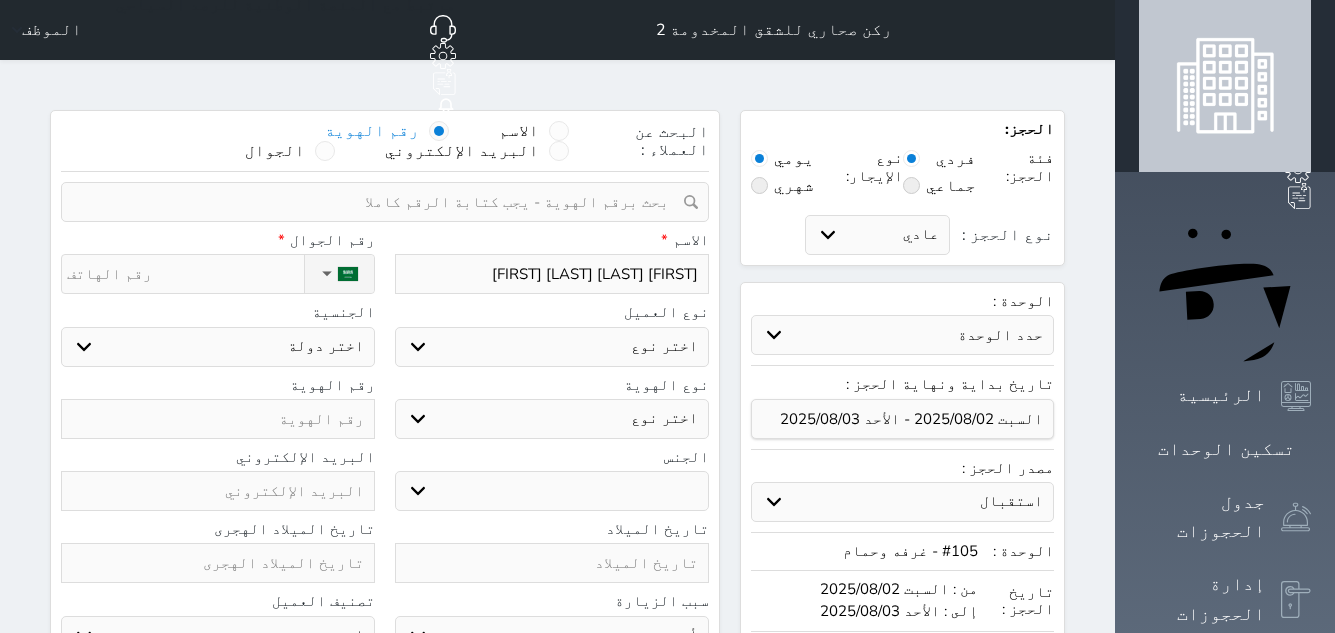type on "[FIRST] [LAST] [LAST] [FIRST]" 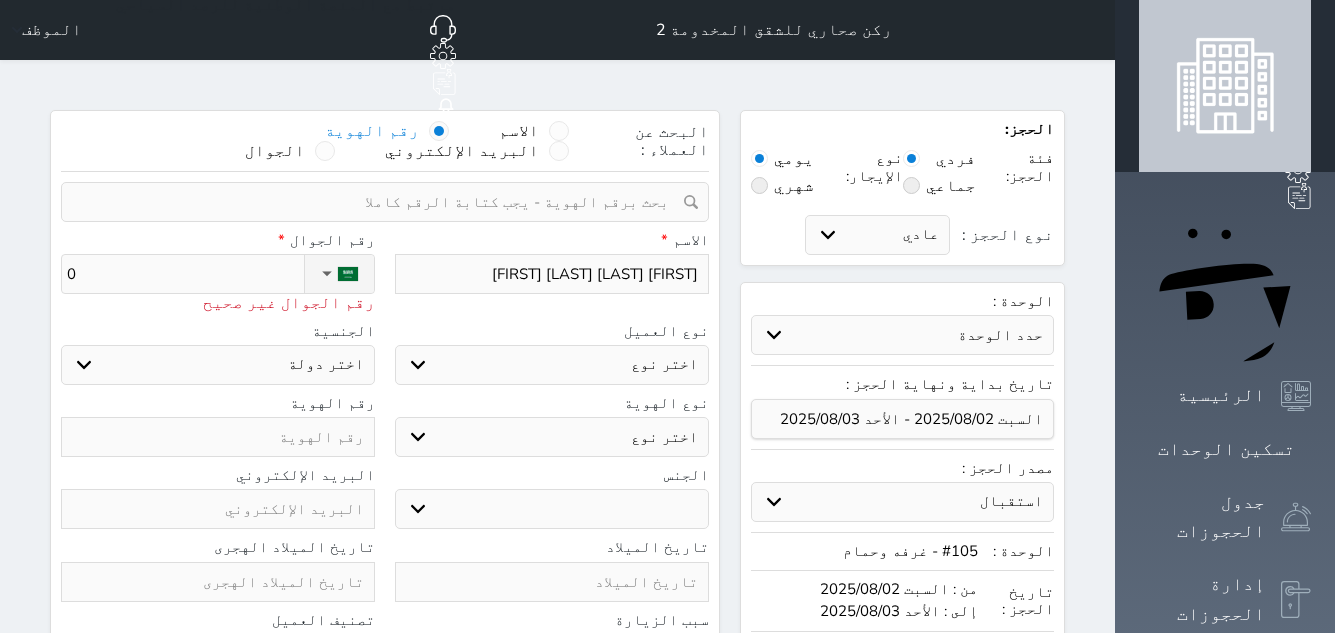 type on "05" 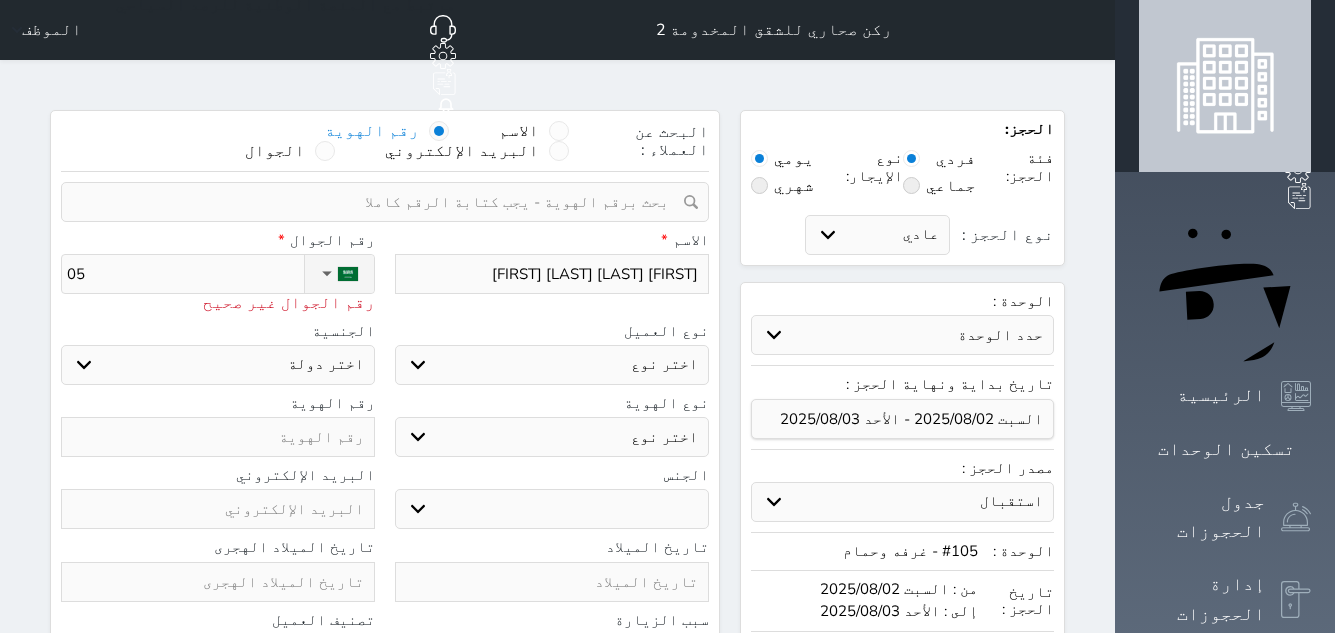 type on "059" 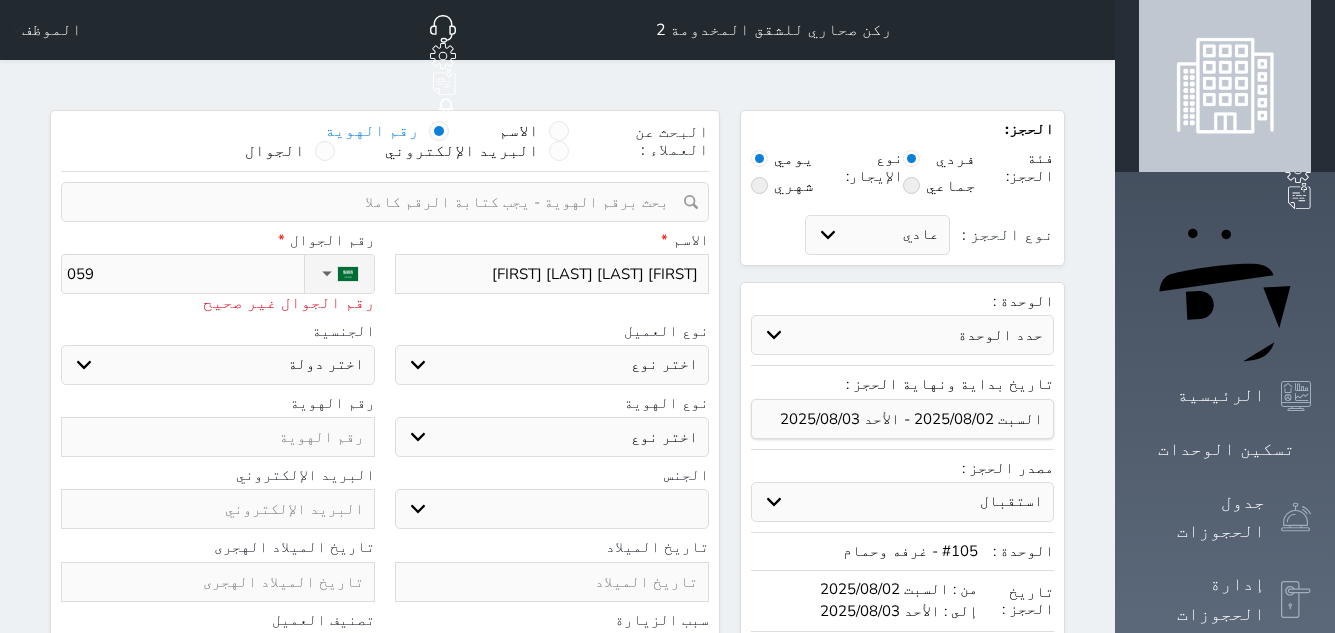 type on "0596" 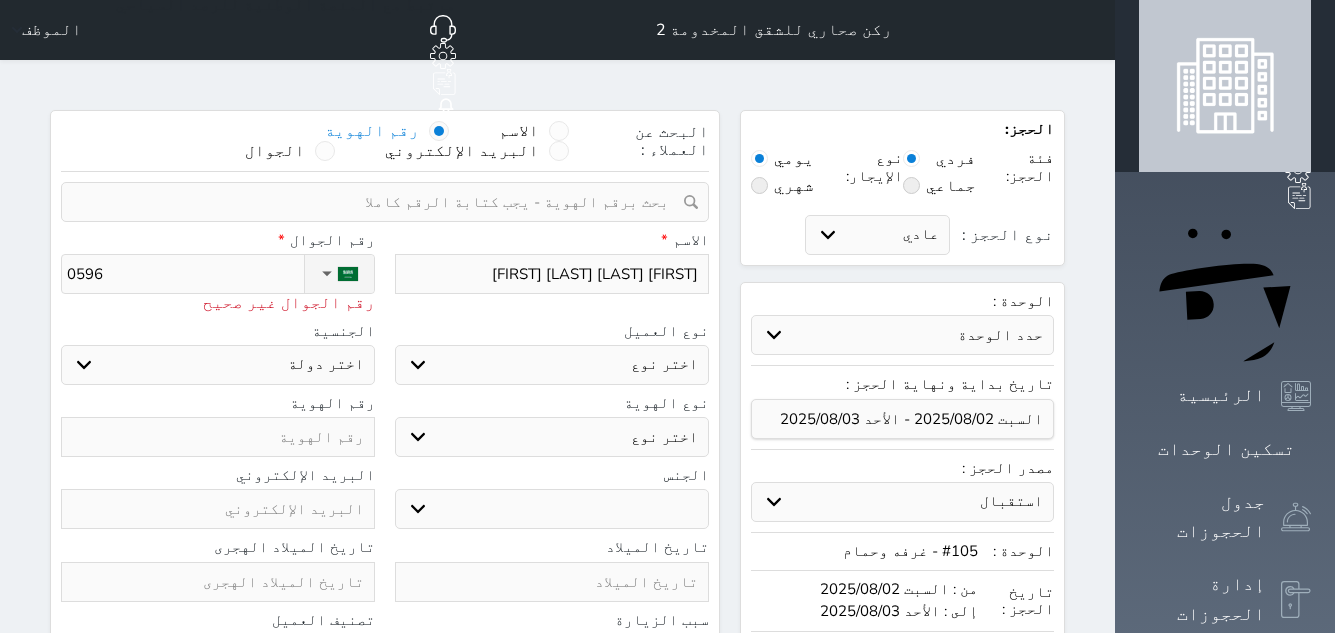 type on "05960" 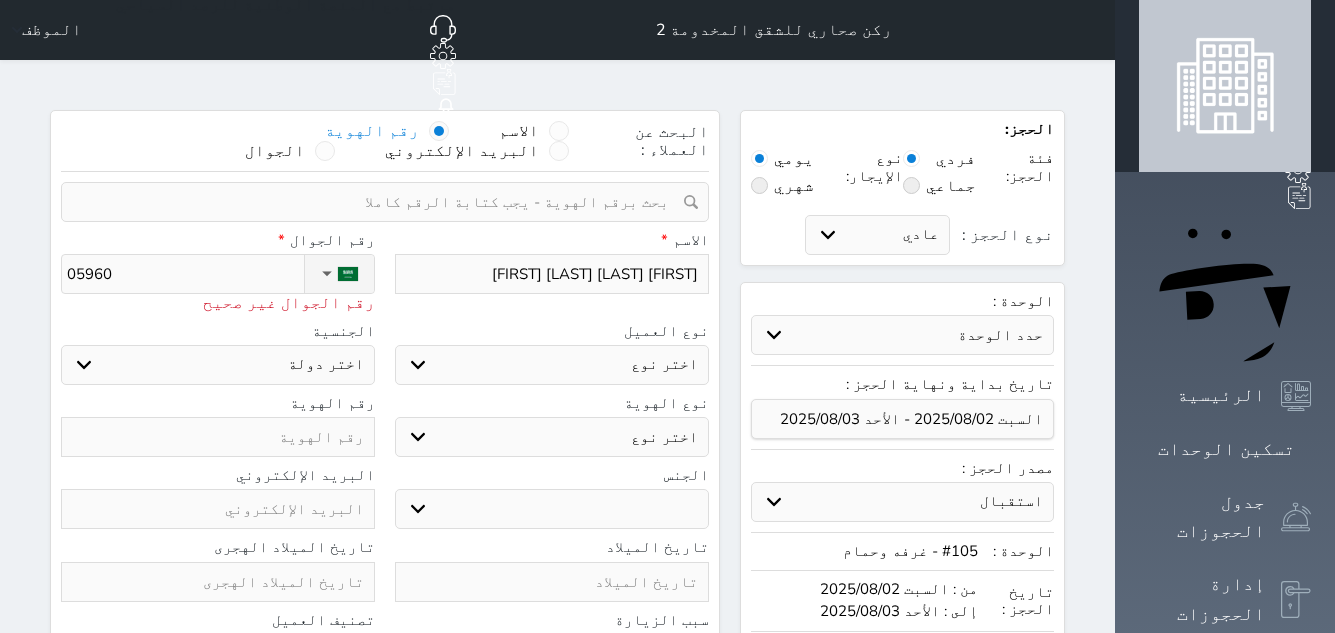 type on "[PHONE]" 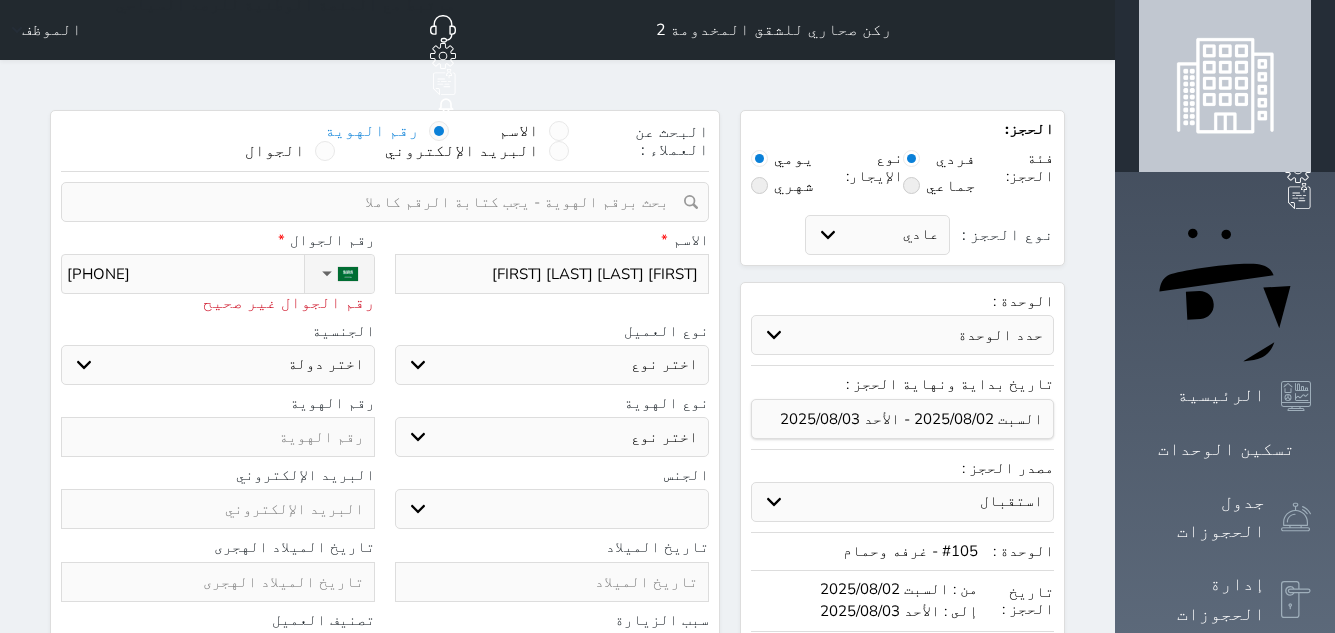 type on "[PHONE]" 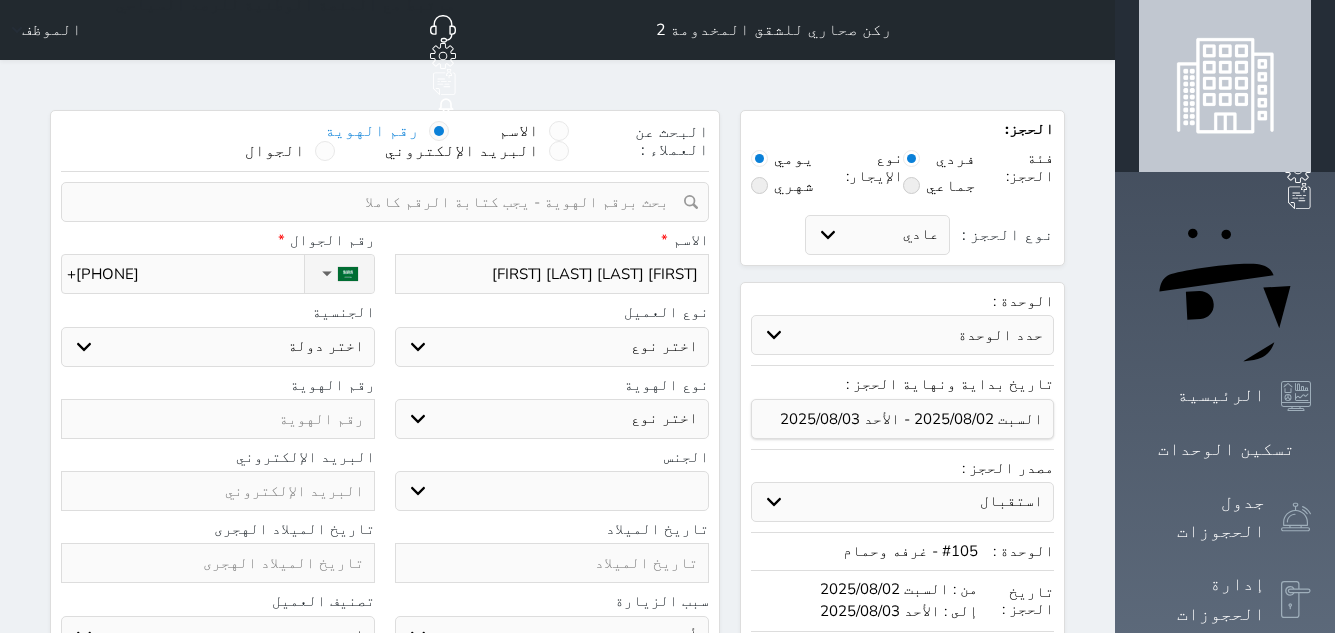 type on "+[PHONE]" 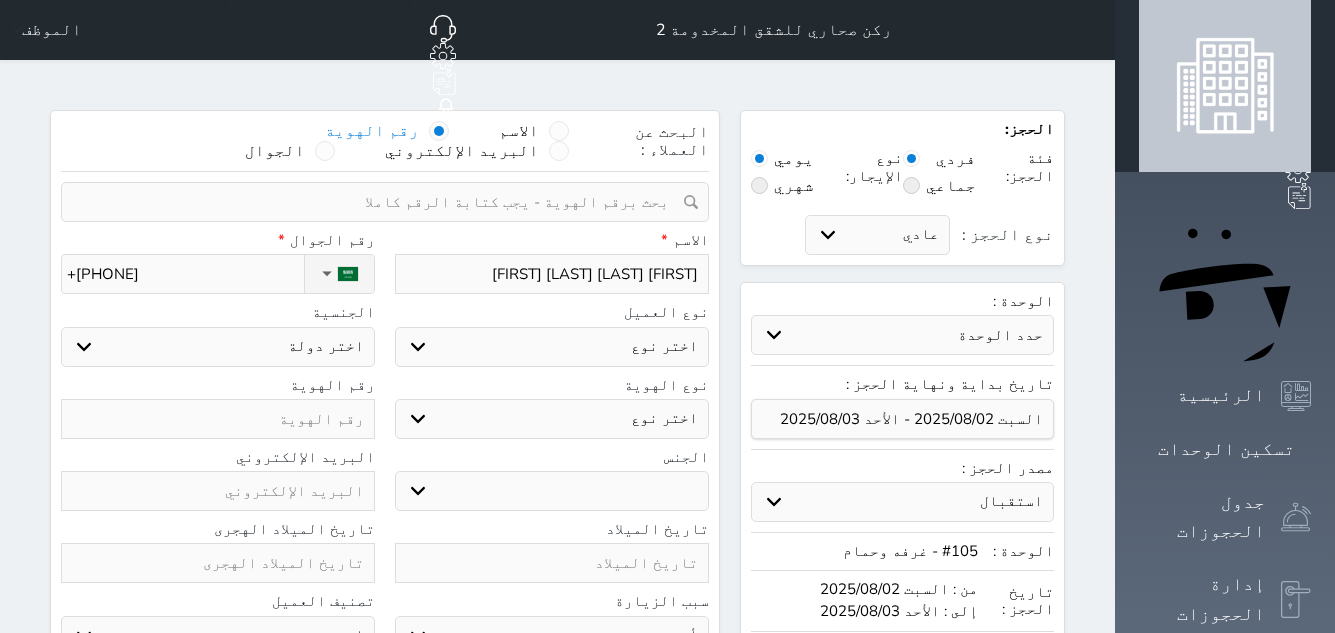 select 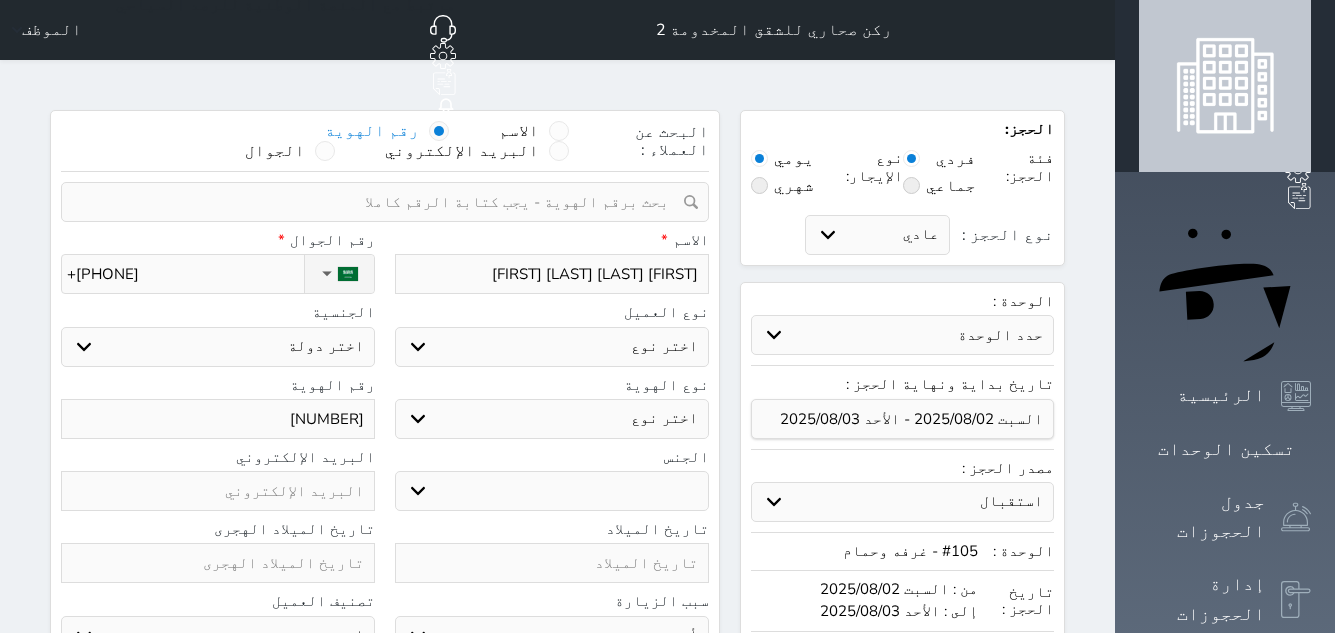 select 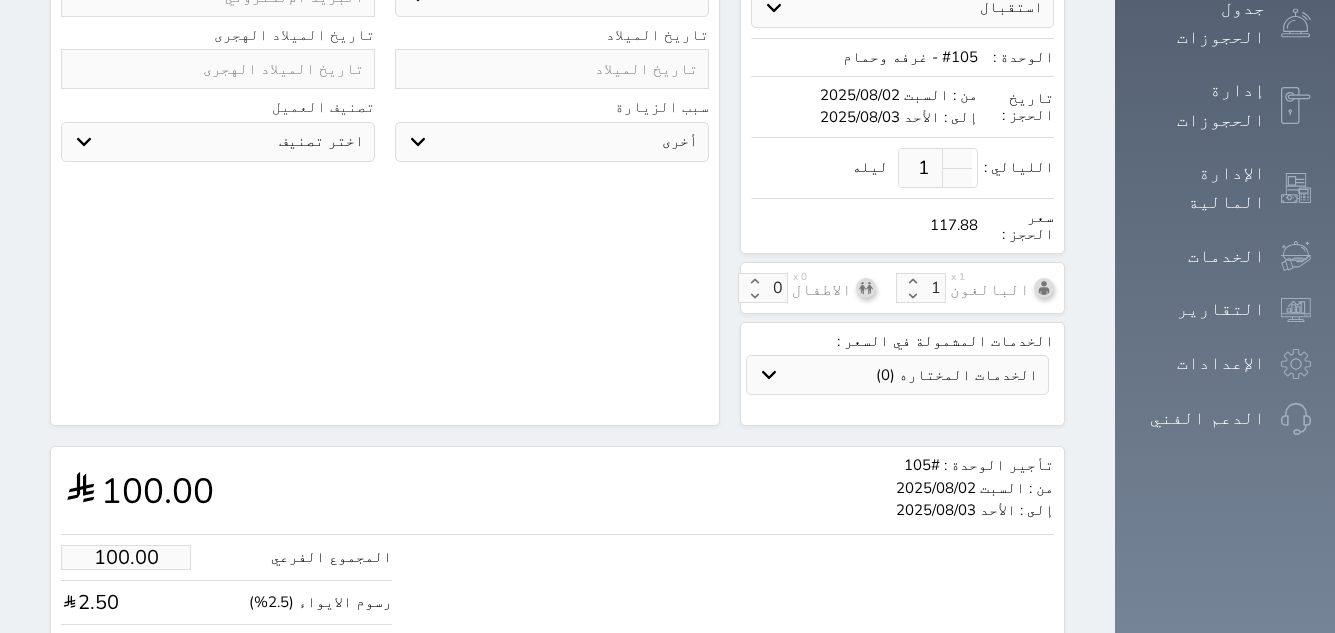 scroll, scrollTop: 600, scrollLeft: 0, axis: vertical 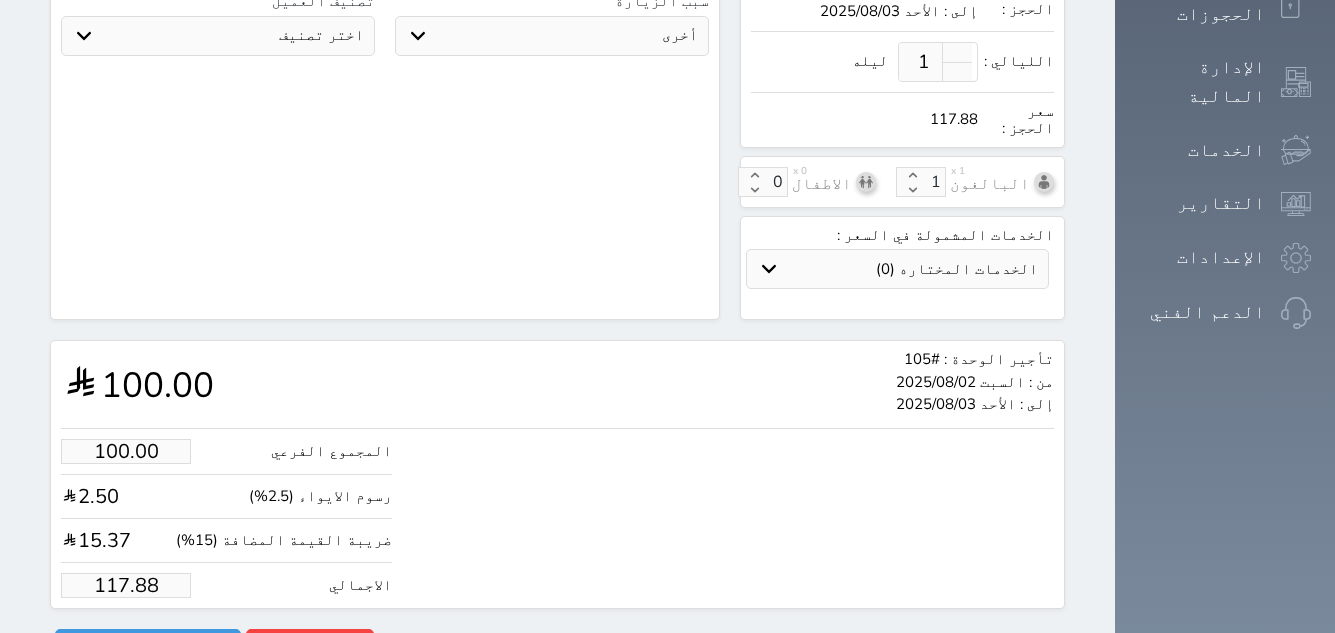 type on "[NUMBER]" 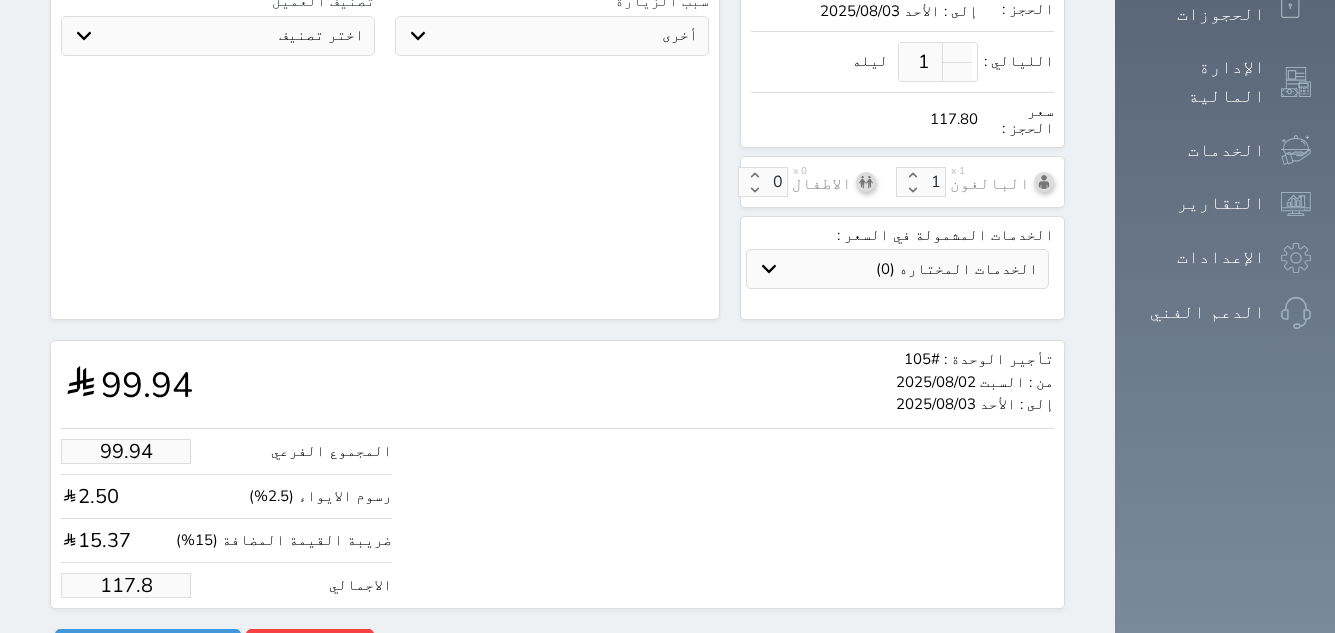 type on "99.26" 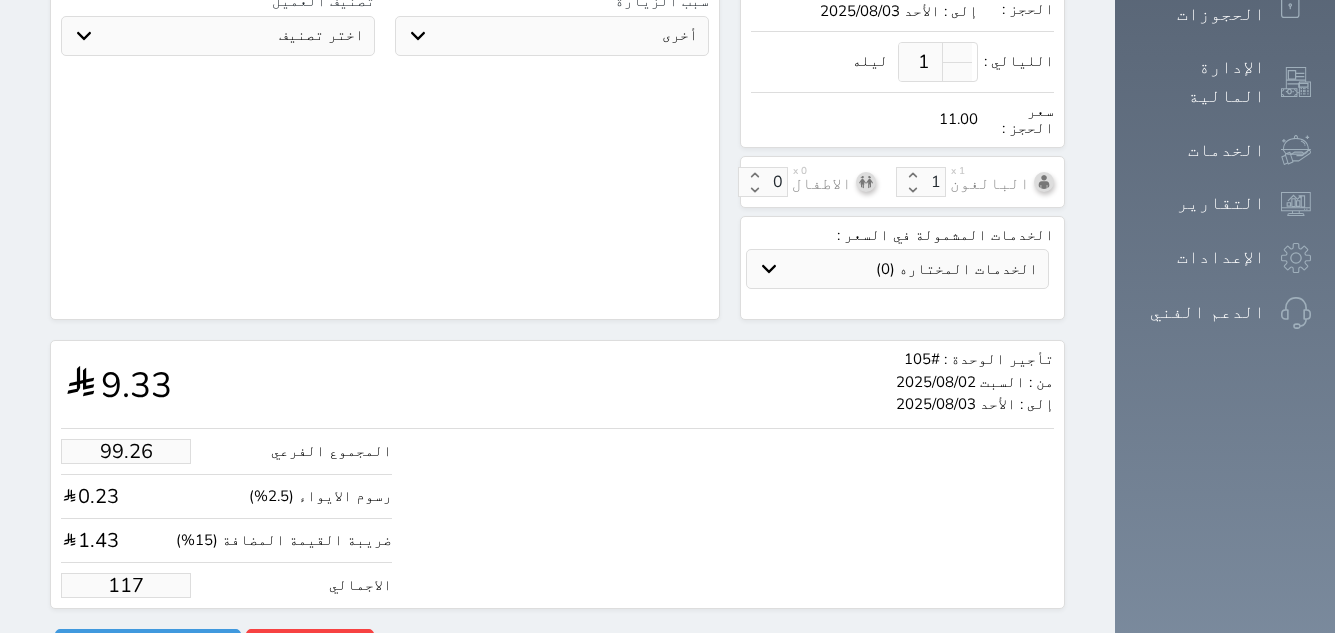 type on "9.33" 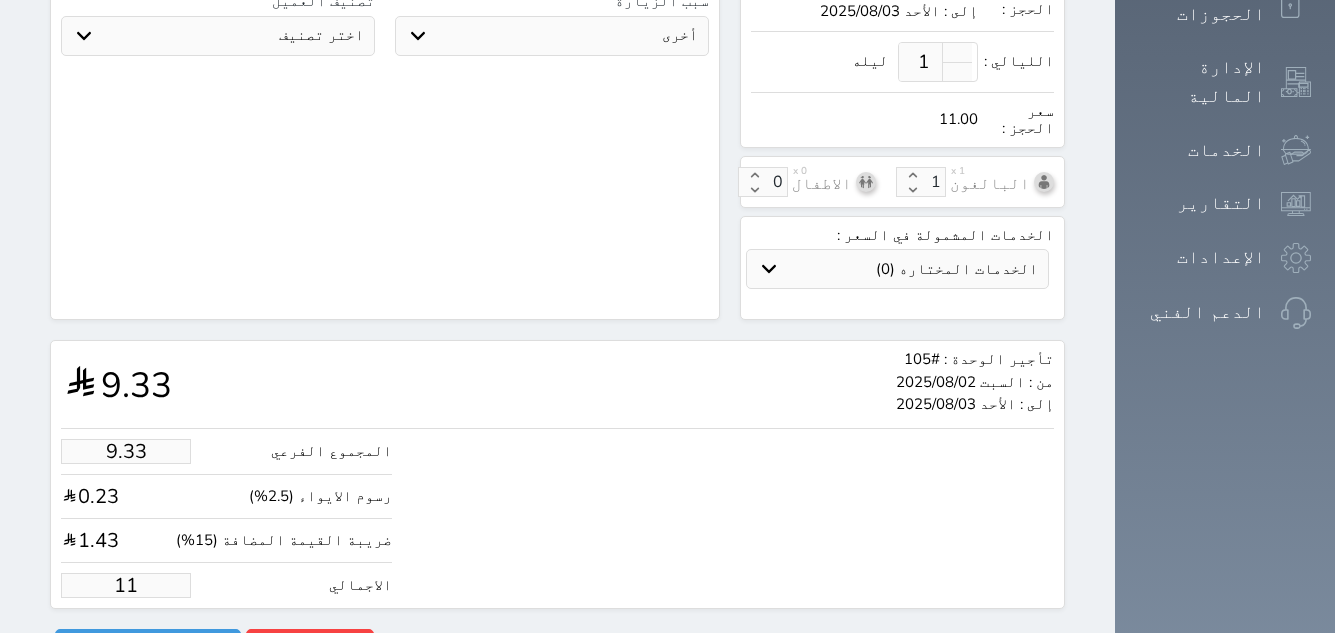 type on "1.17875" 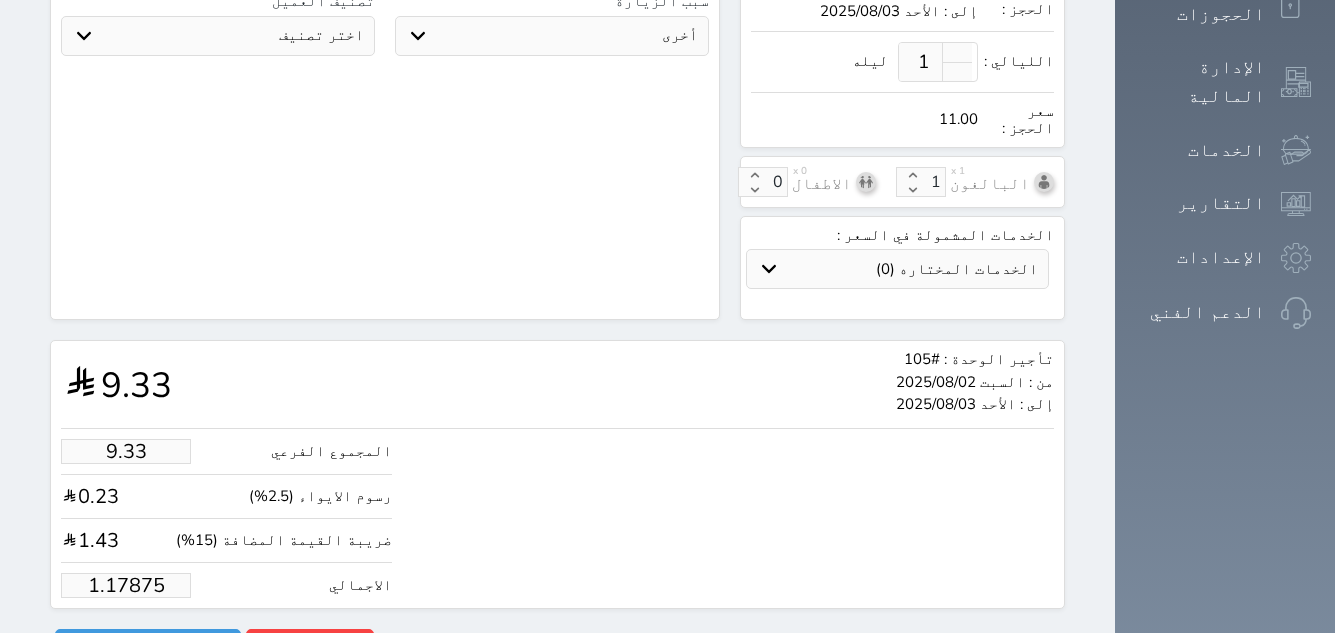 type on "1.00" 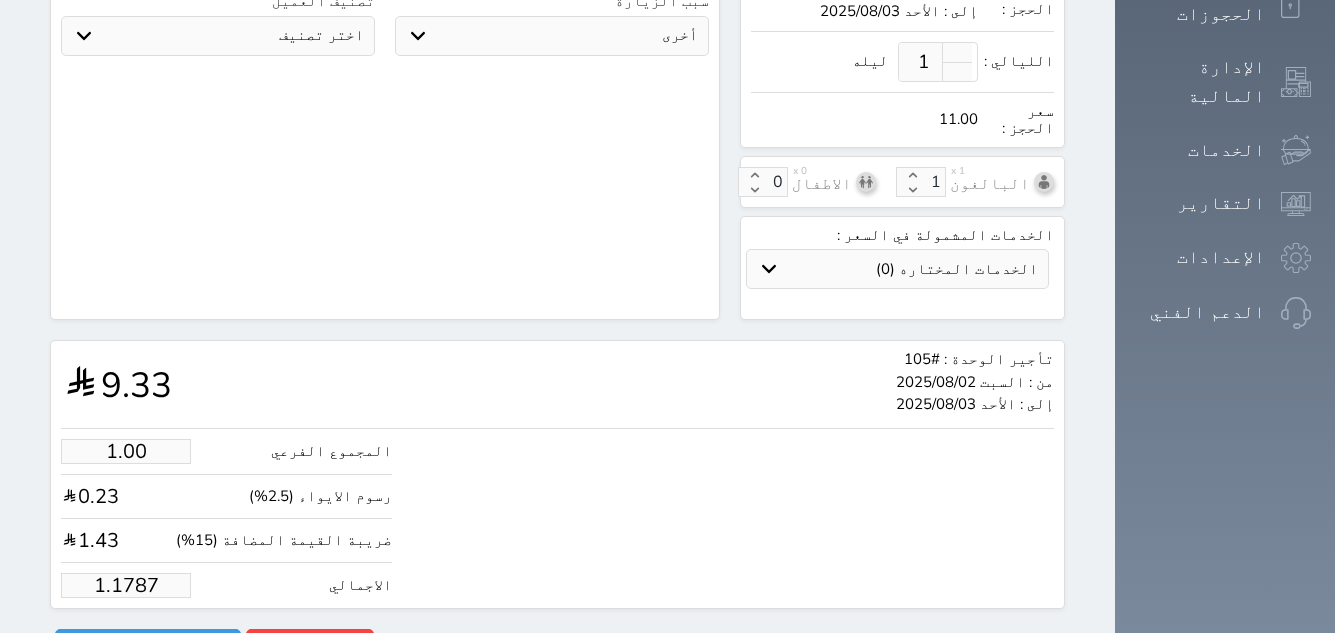 type on "1.178" 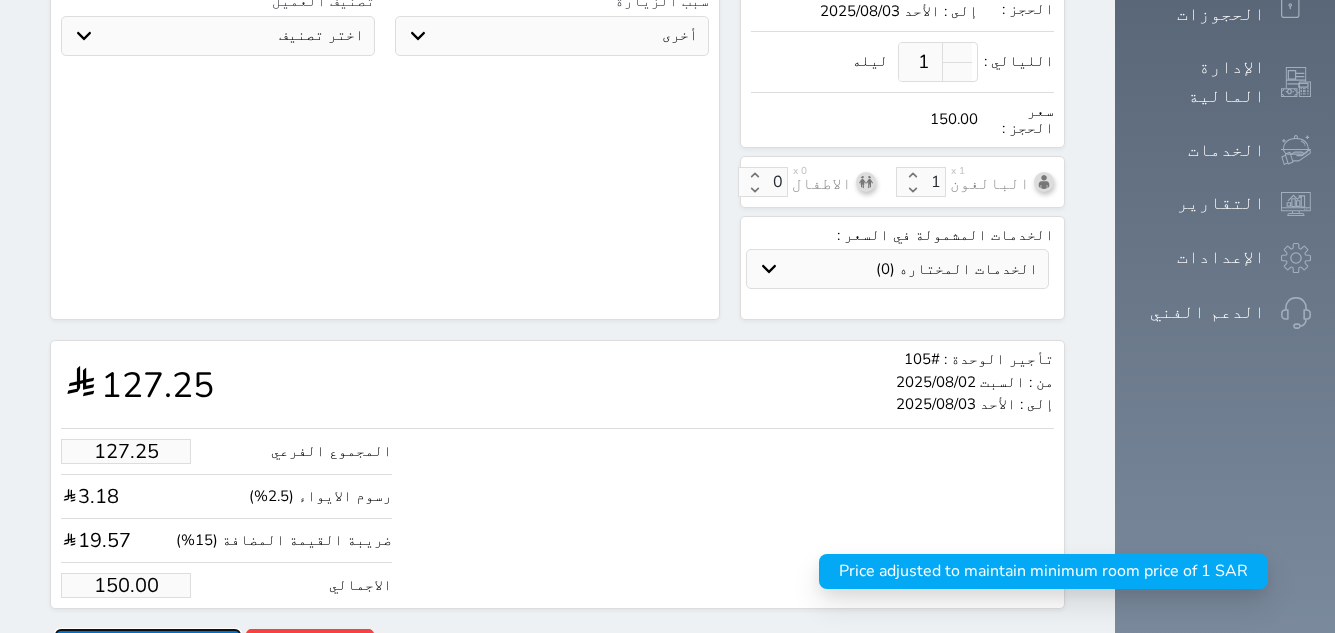 click on "حجز" at bounding box center [148, 646] 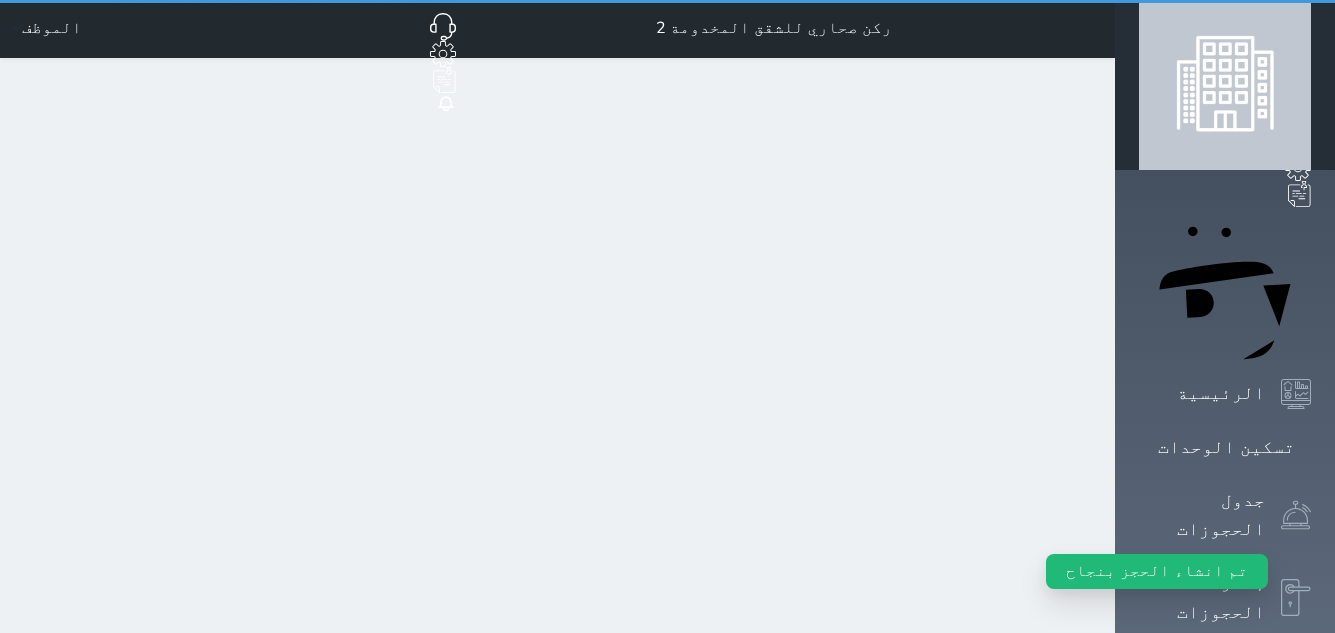 scroll, scrollTop: 0, scrollLeft: 0, axis: both 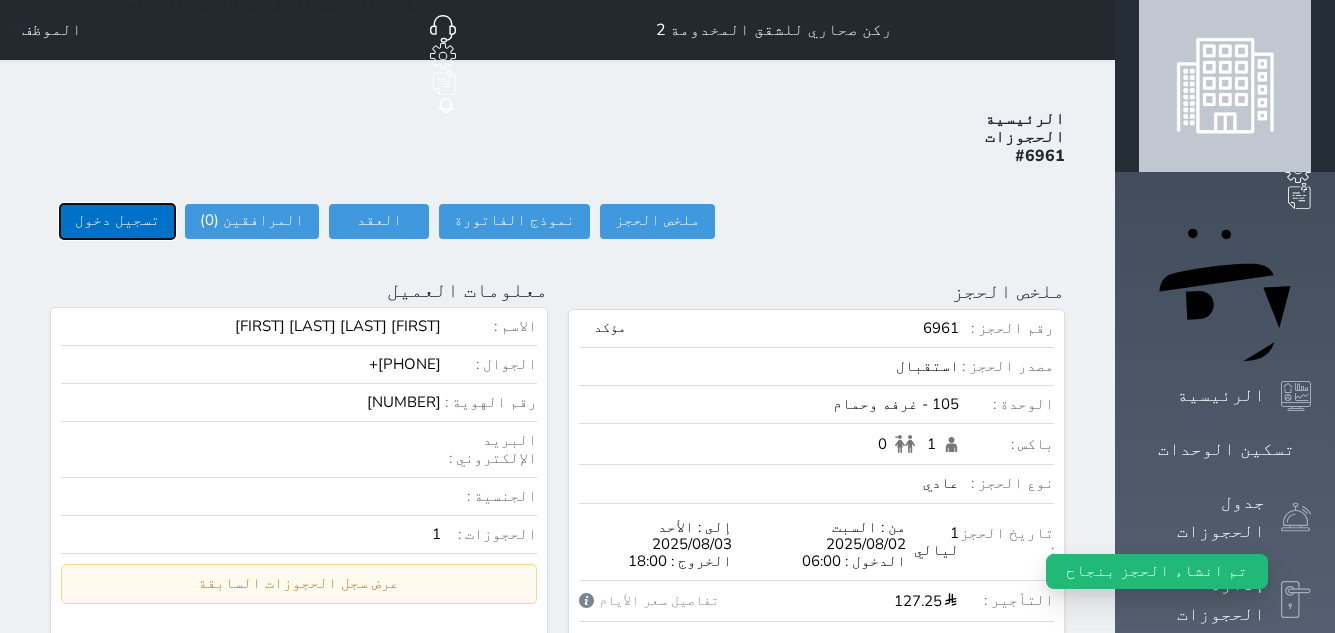 click on "تسجيل دخول" at bounding box center [117, 221] 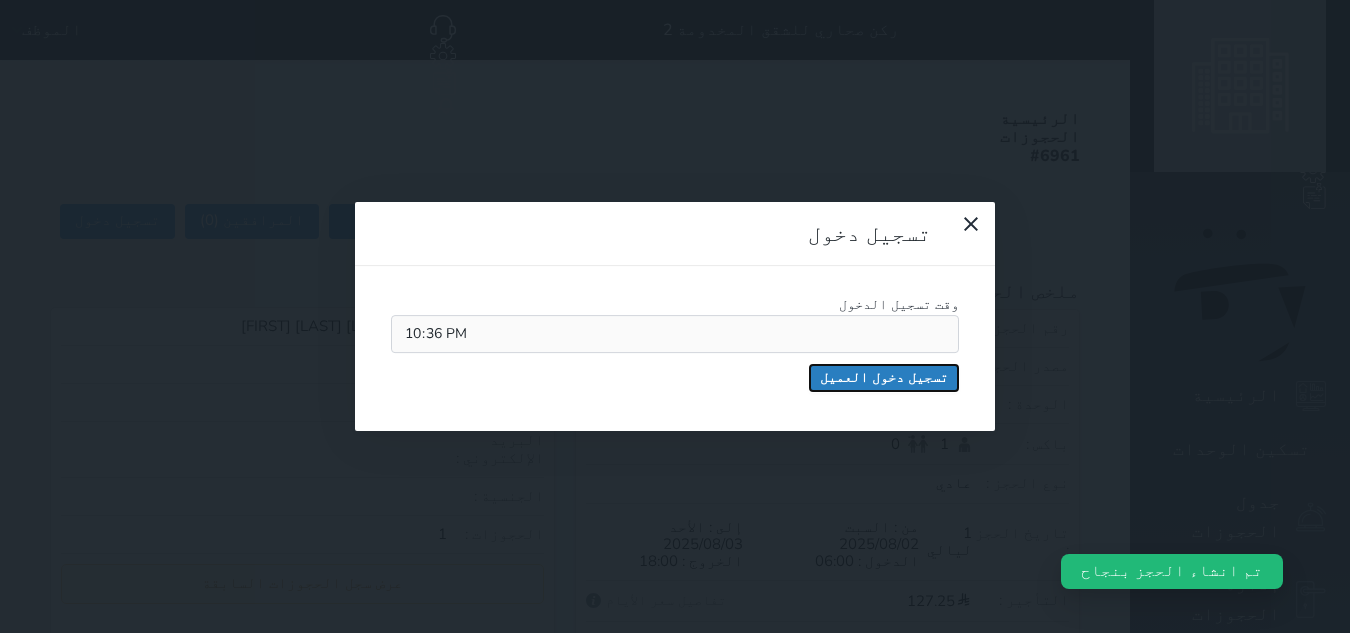 click on "تسجيل دخول العميل" at bounding box center [884, 378] 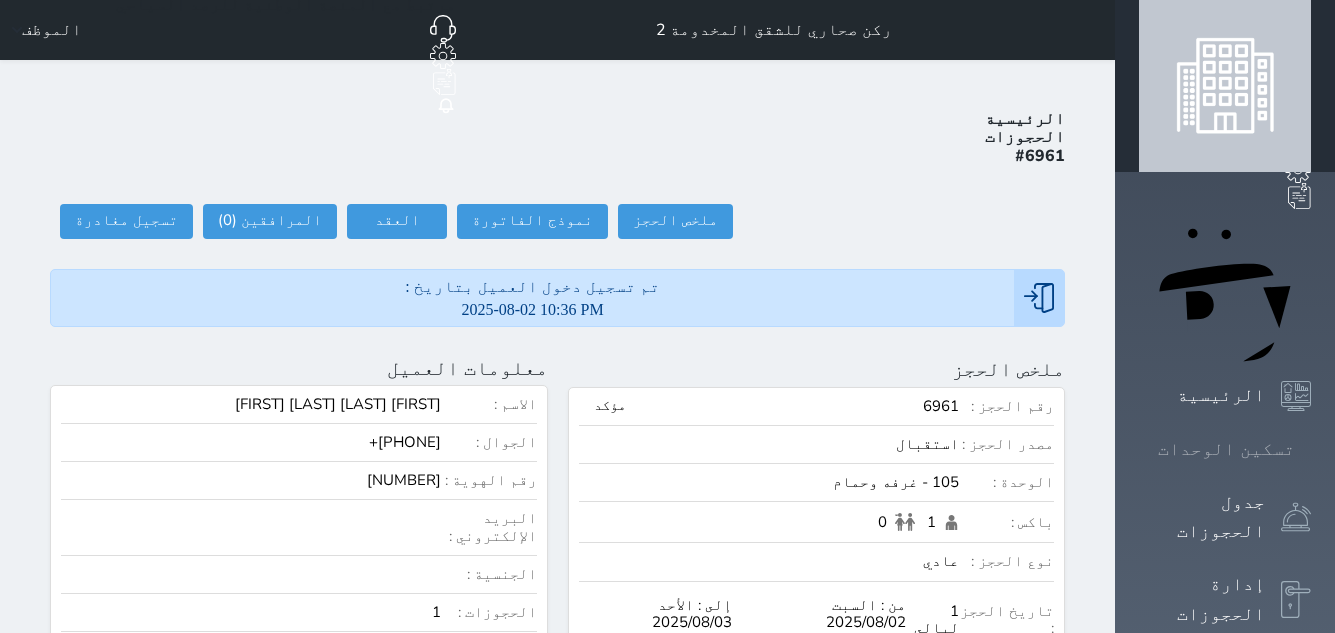 click on "تسكين الوحدات" at bounding box center (1225, 449) 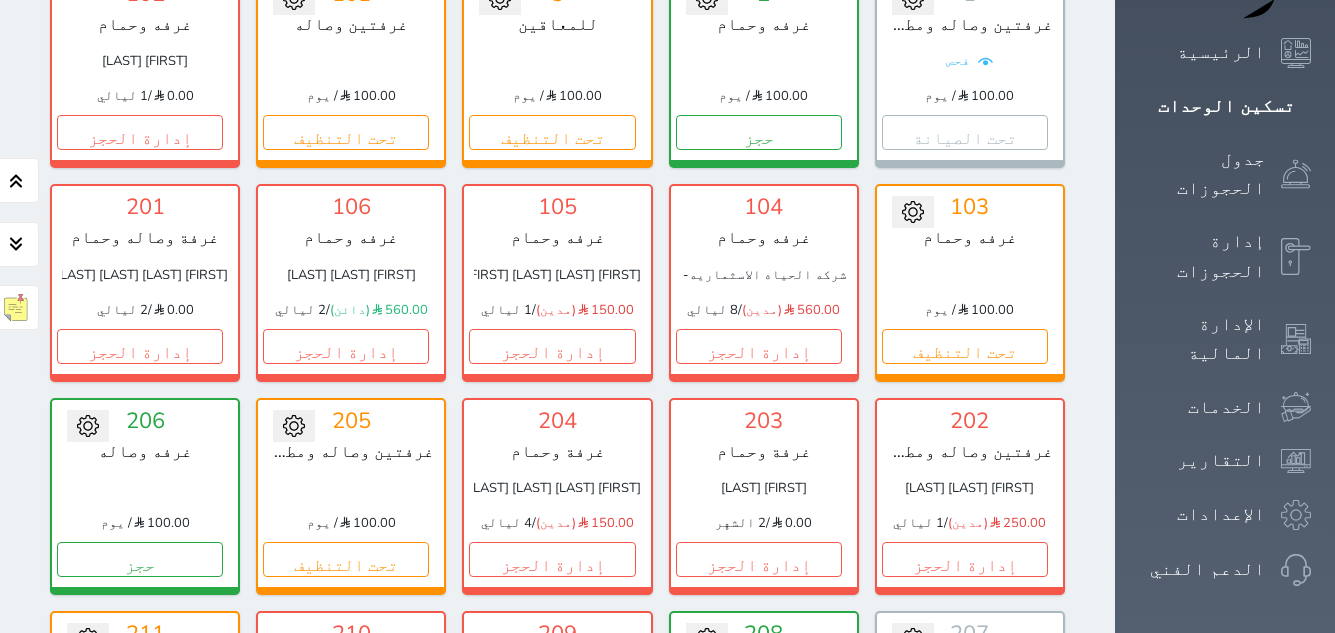 scroll, scrollTop: 378, scrollLeft: 0, axis: vertical 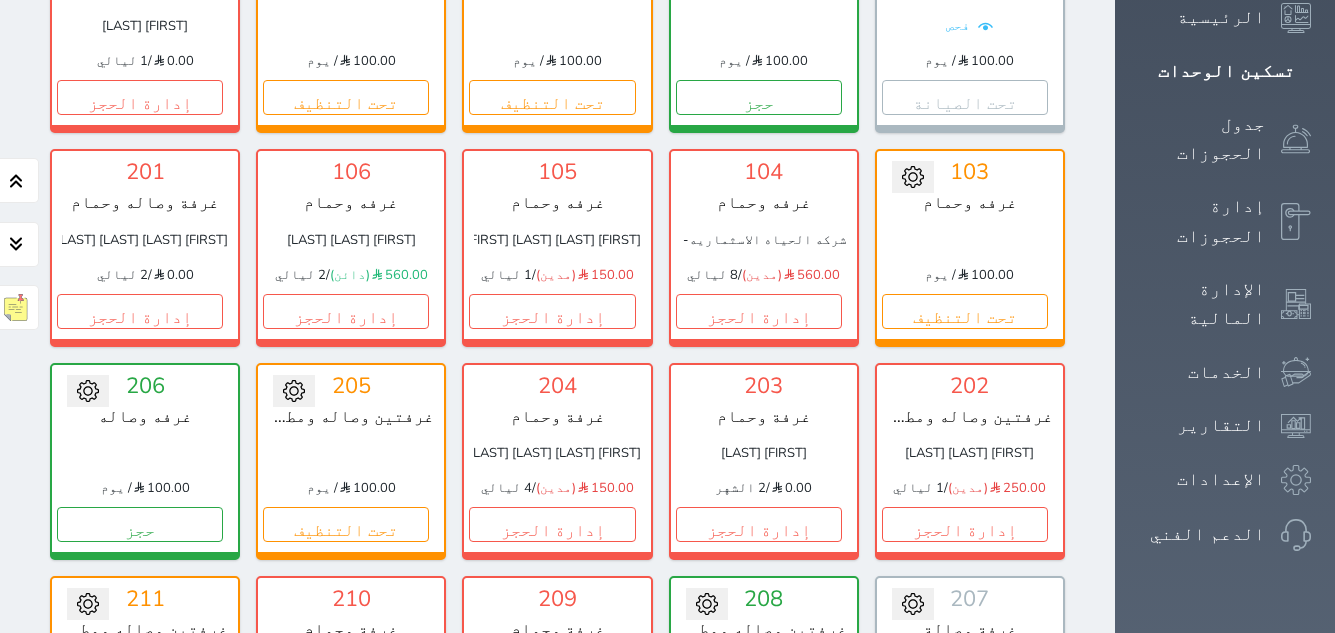 click on "إدارة الحجز" at bounding box center [552, 738] 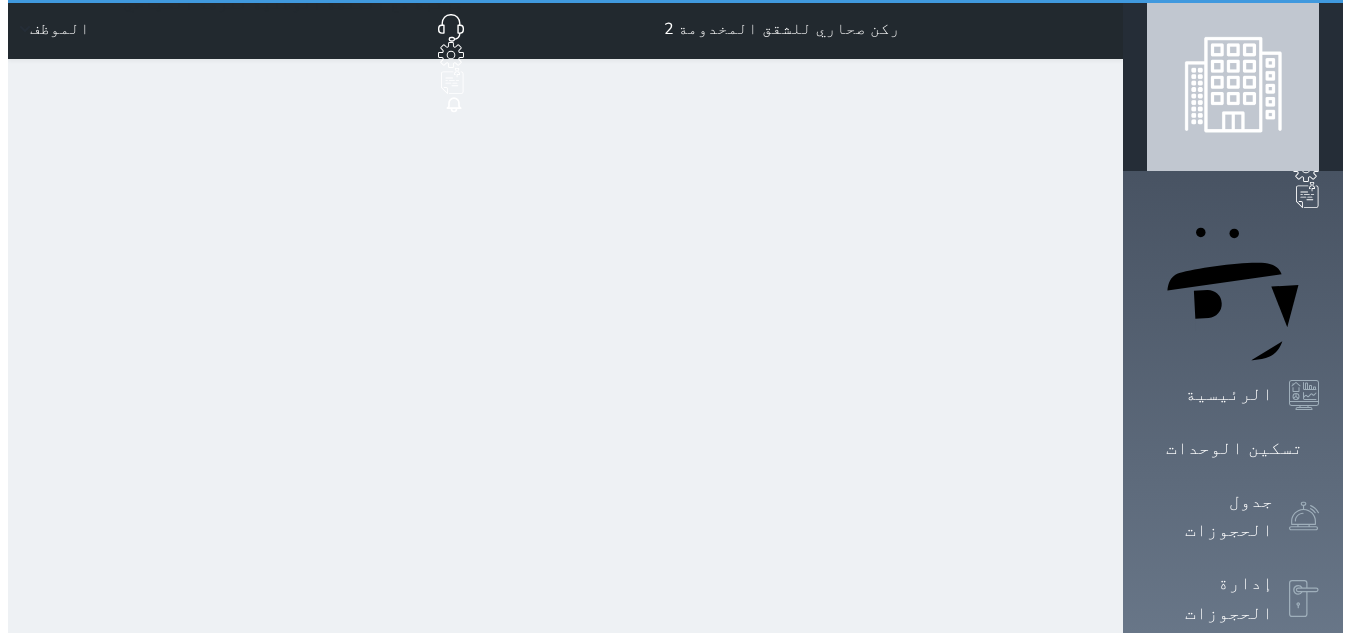 scroll, scrollTop: 0, scrollLeft: 0, axis: both 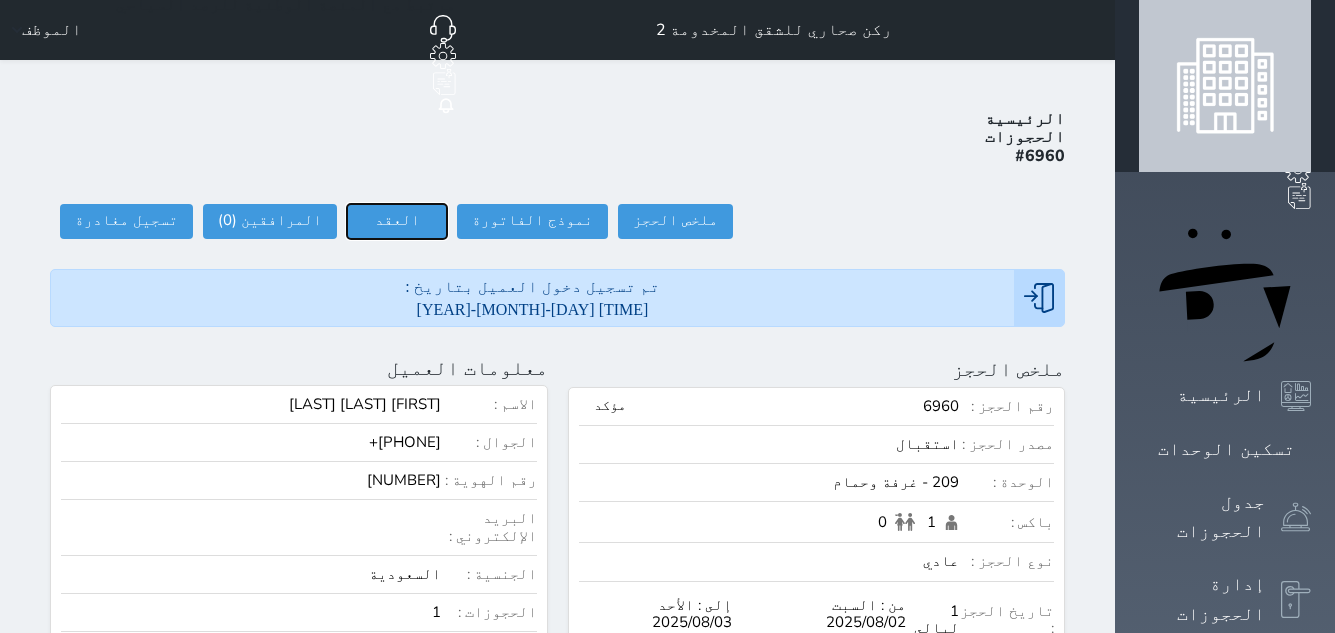 click on "العقد" at bounding box center (397, 221) 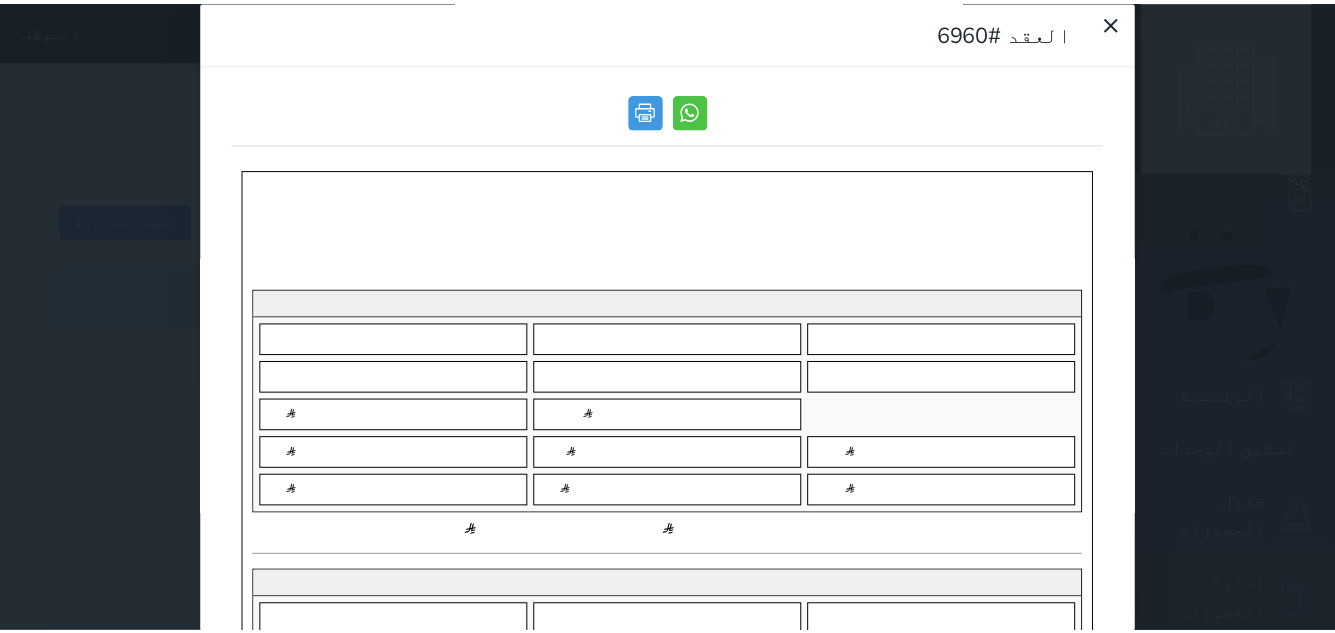 scroll, scrollTop: 0, scrollLeft: 0, axis: both 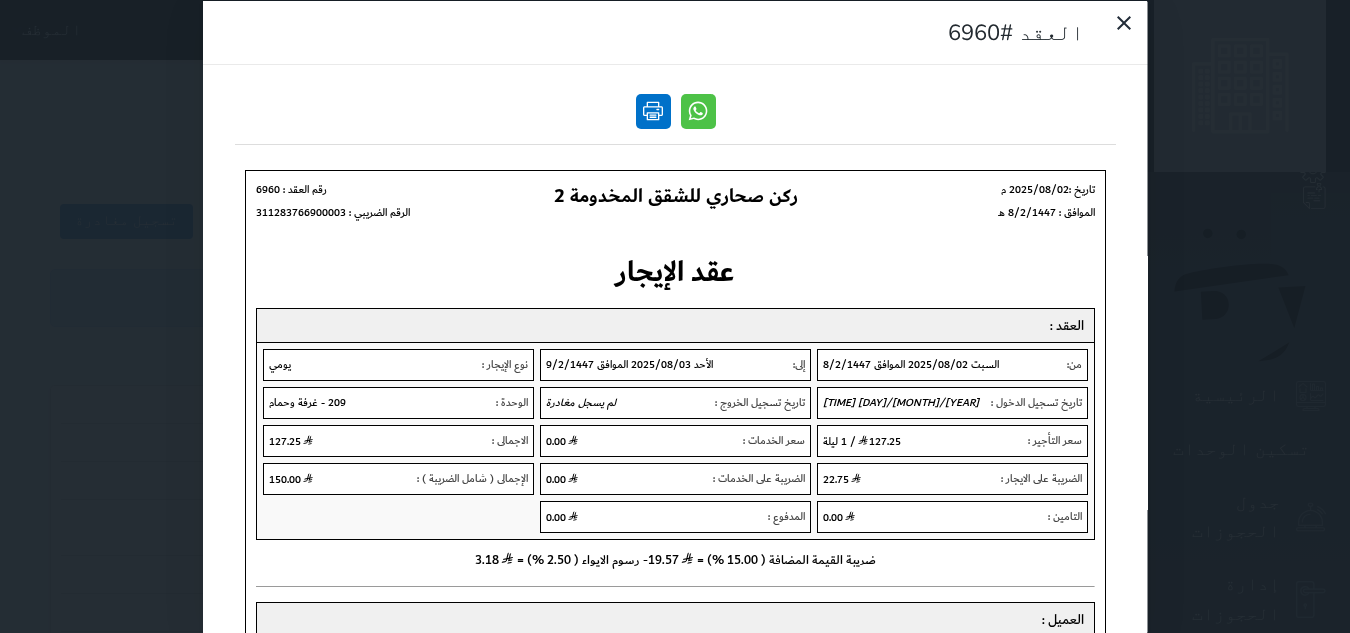 click at bounding box center (652, 110) 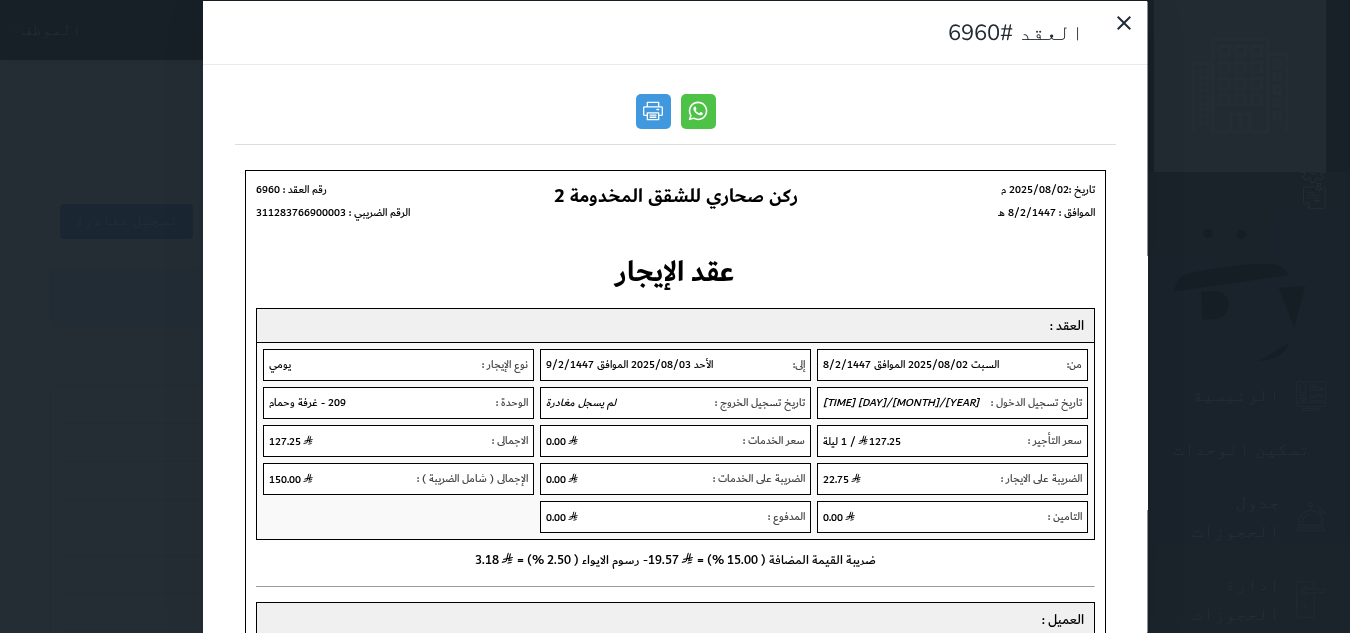 click on "العقد #6960" at bounding box center (675, 316) 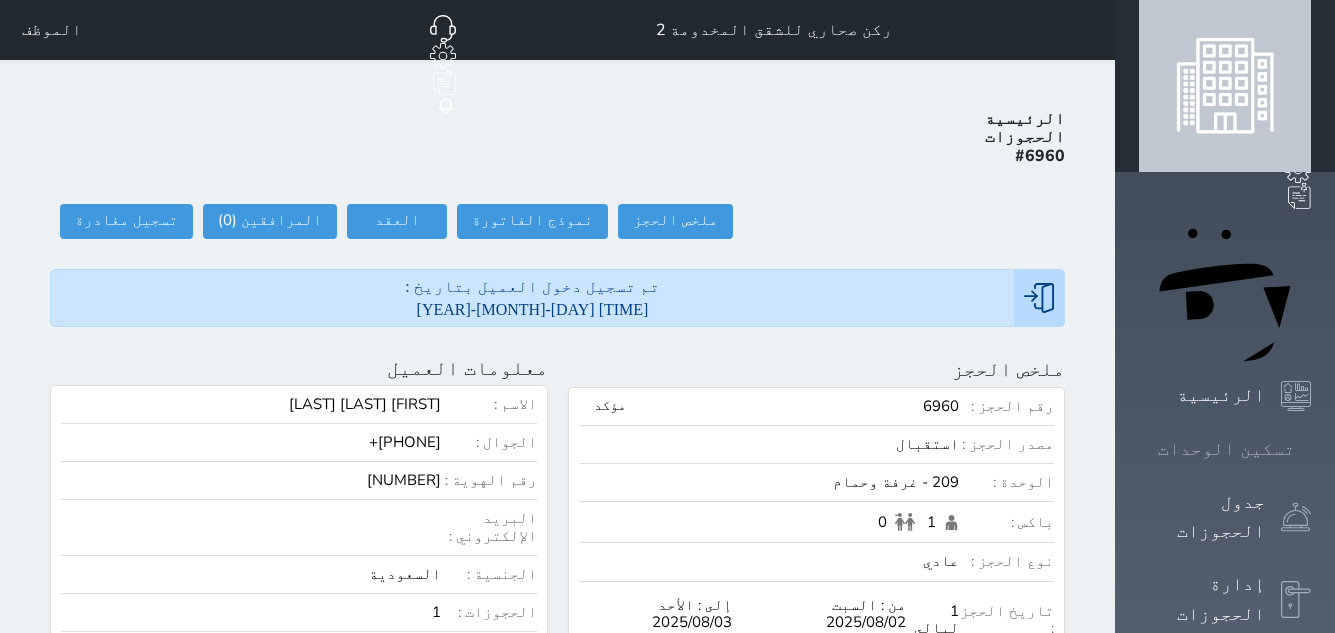 click on "تسكين الوحدات" at bounding box center [1226, 449] 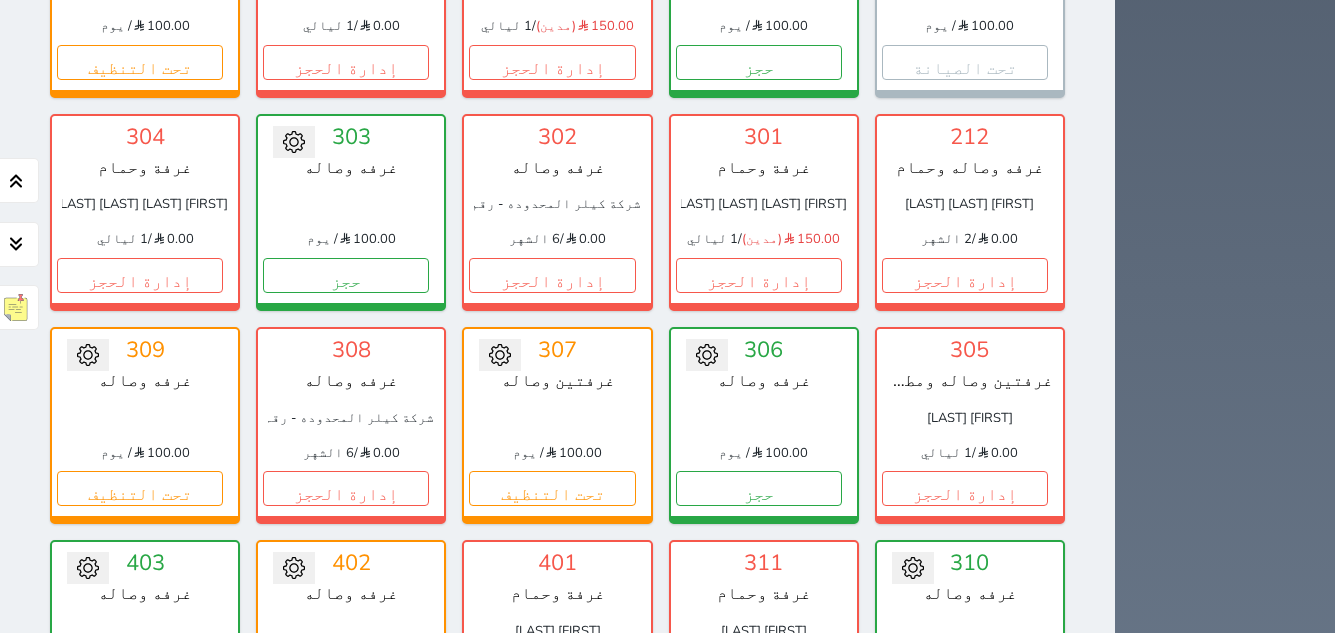 scroll, scrollTop: 1178, scrollLeft: 0, axis: vertical 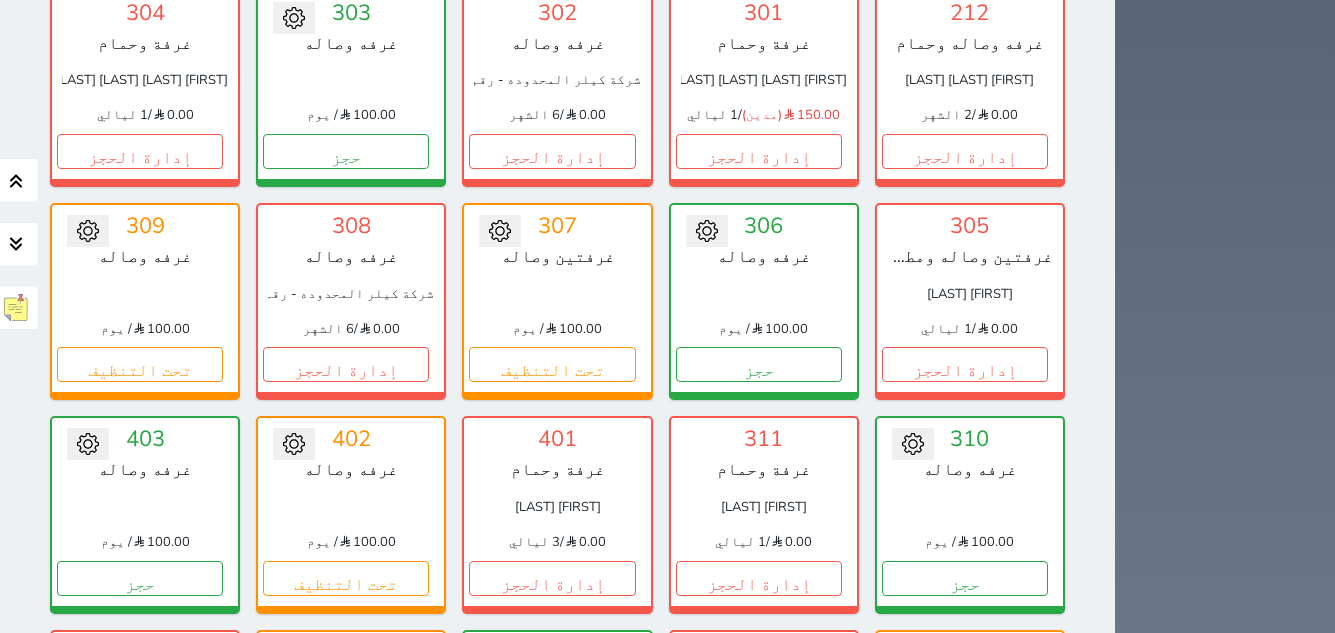 click on "تحت التنظيف" at bounding box center (965, 791) 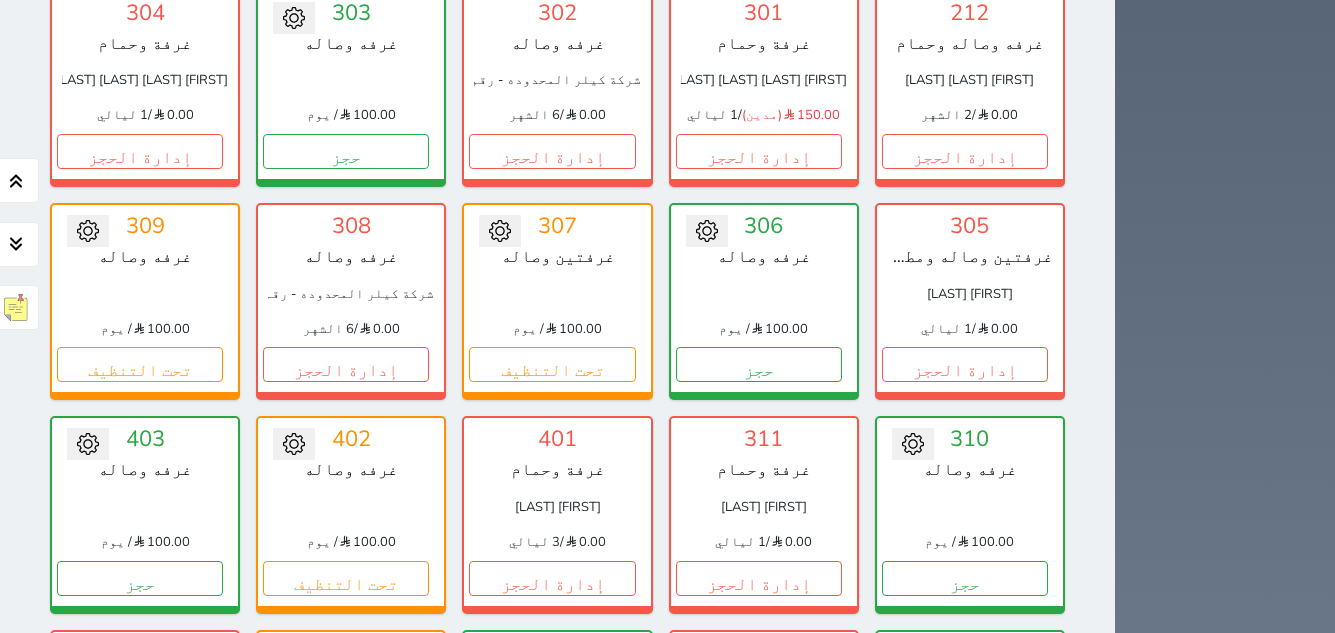 click on "حجز" at bounding box center (965, 791) 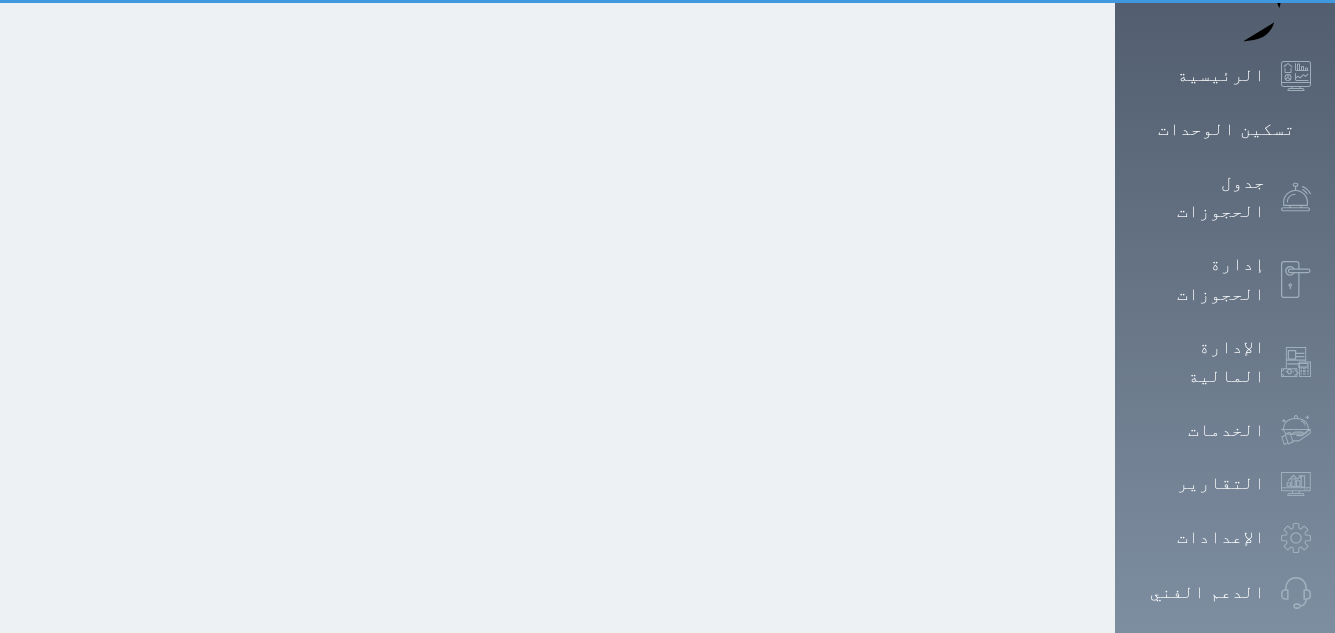 scroll, scrollTop: 0, scrollLeft: 0, axis: both 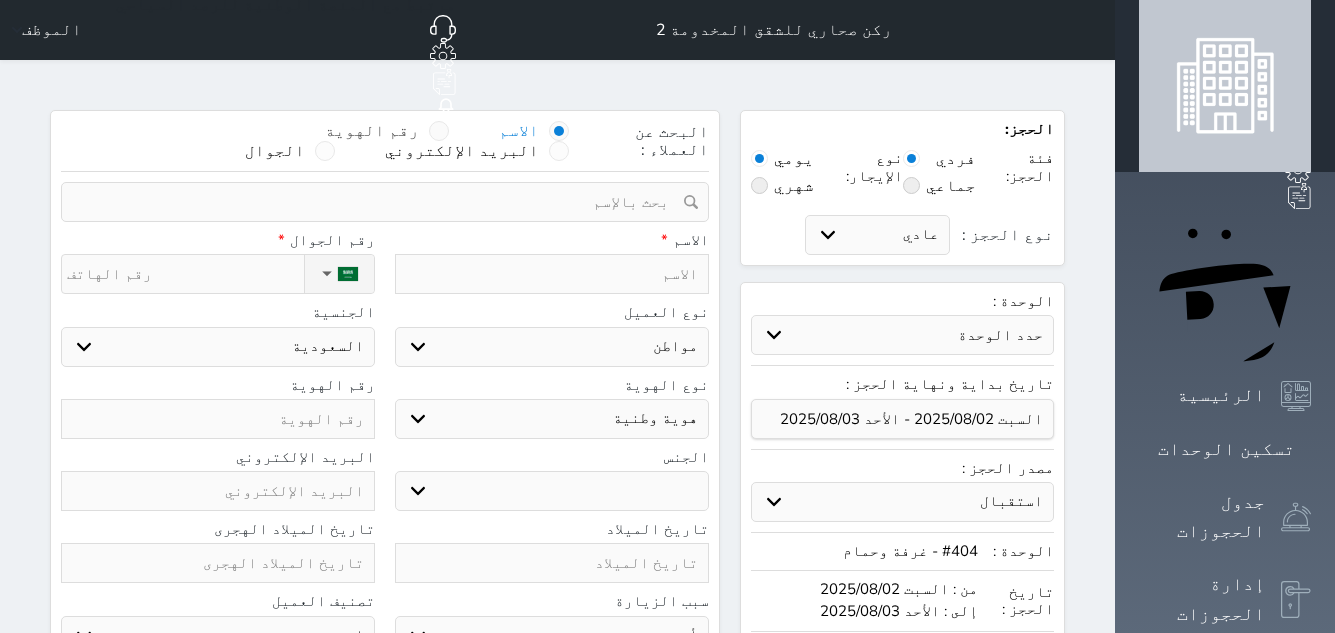 click at bounding box center (439, 131) 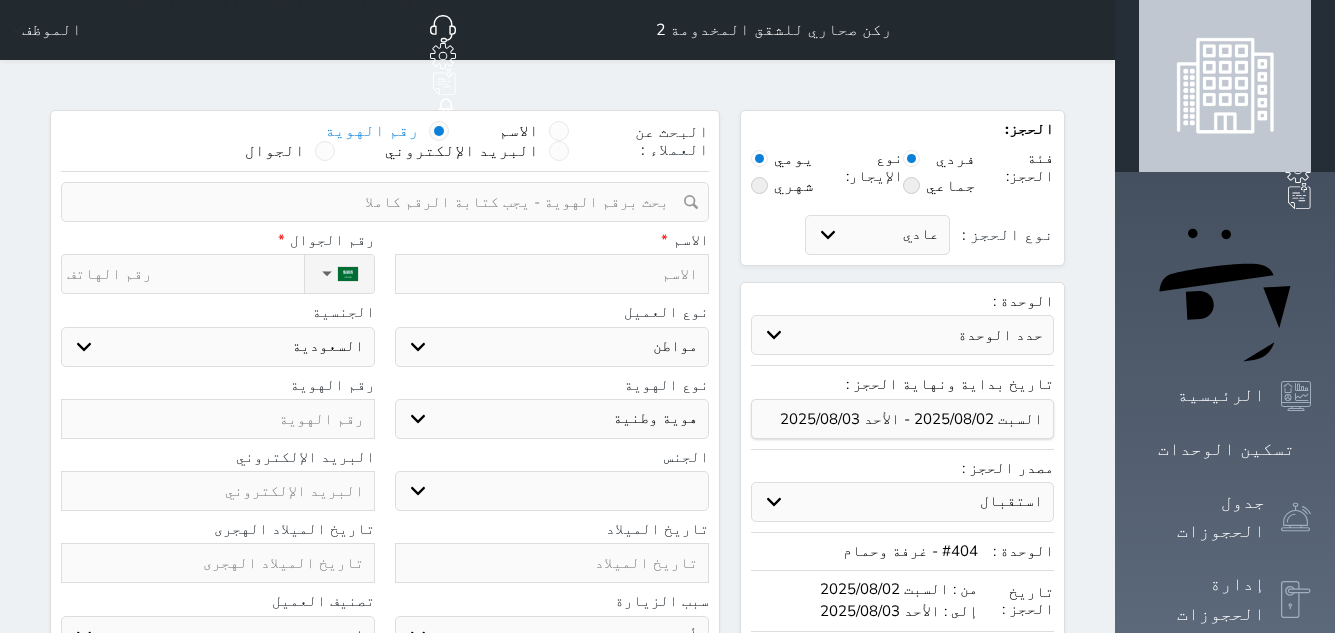 click at bounding box center (378, 202) 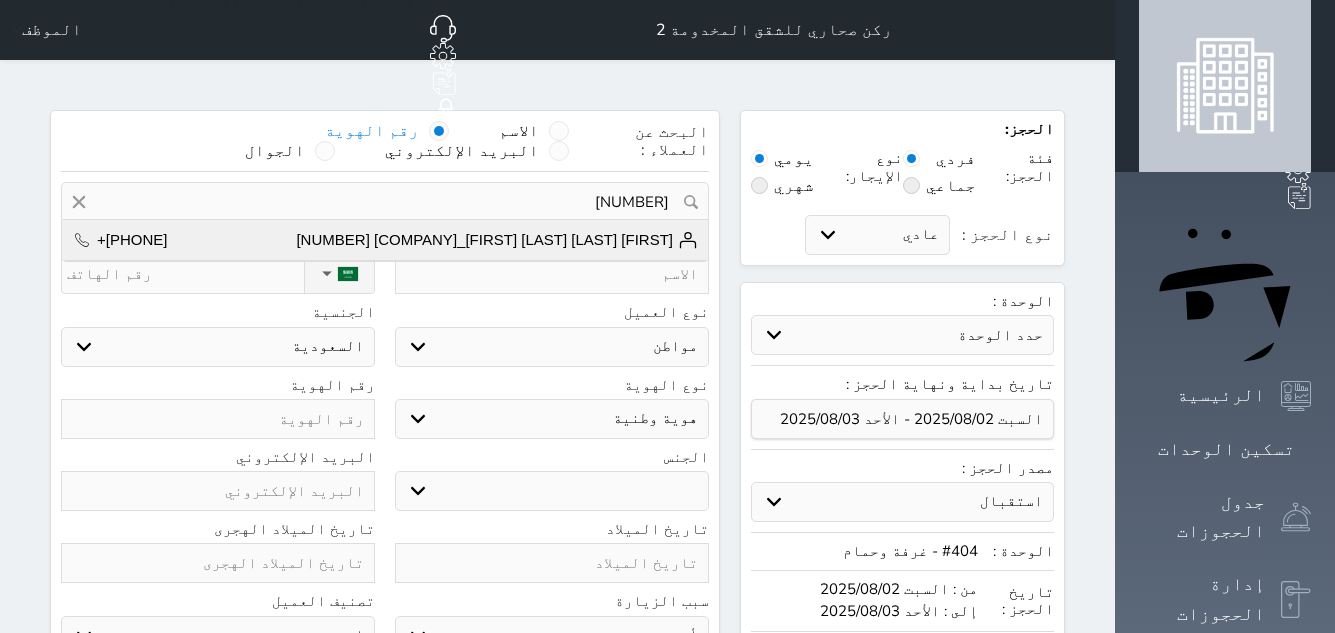 click on "[FIRST] [LAST] [LAST] [FIRST]_[COMPANY] [NUMBER]" at bounding box center (497, 240) 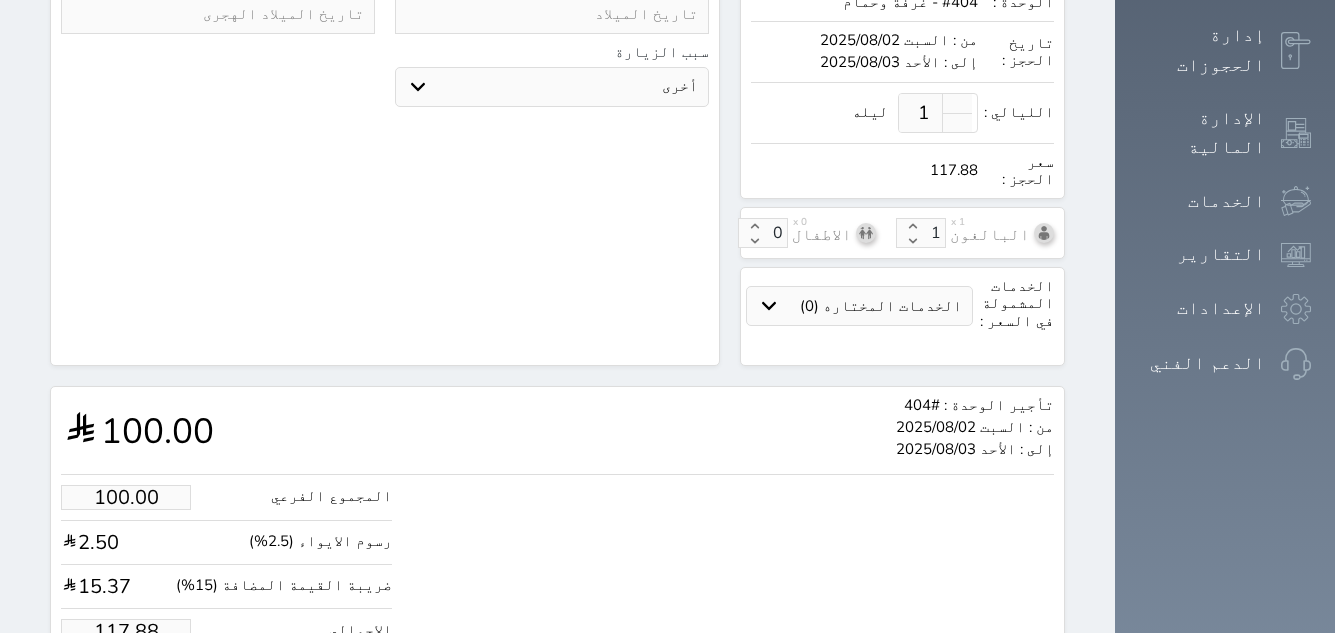 scroll, scrollTop: 594, scrollLeft: 0, axis: vertical 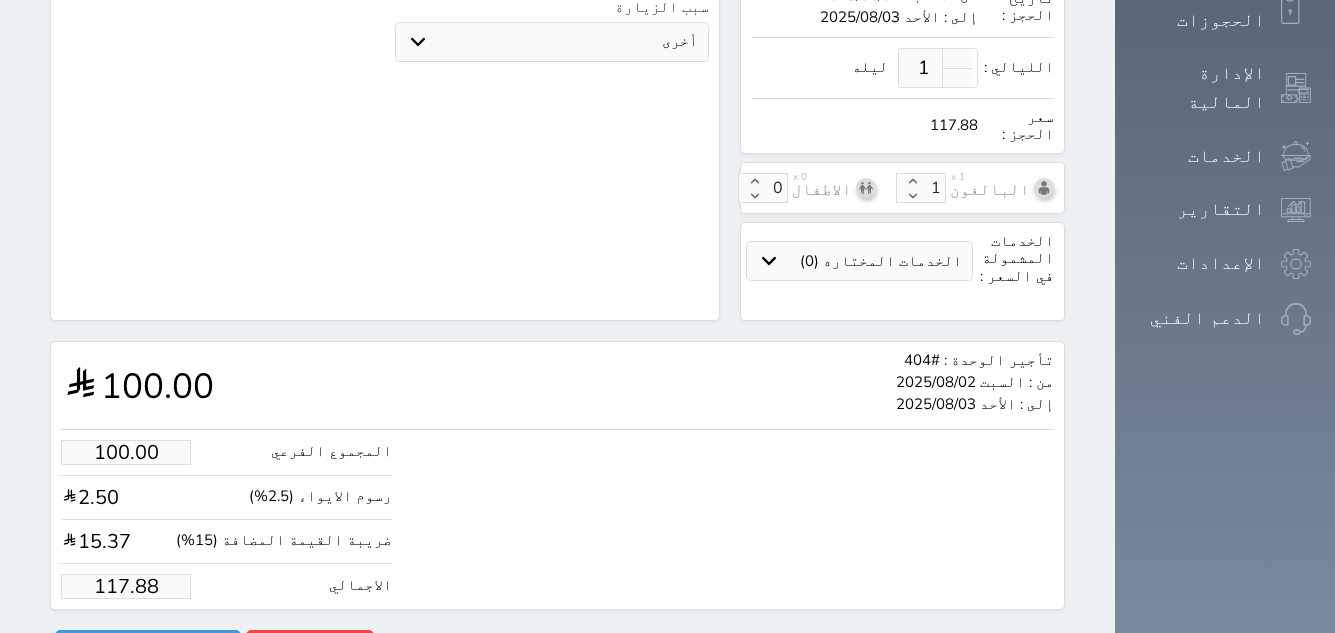 click on "117.88" at bounding box center [126, 586] 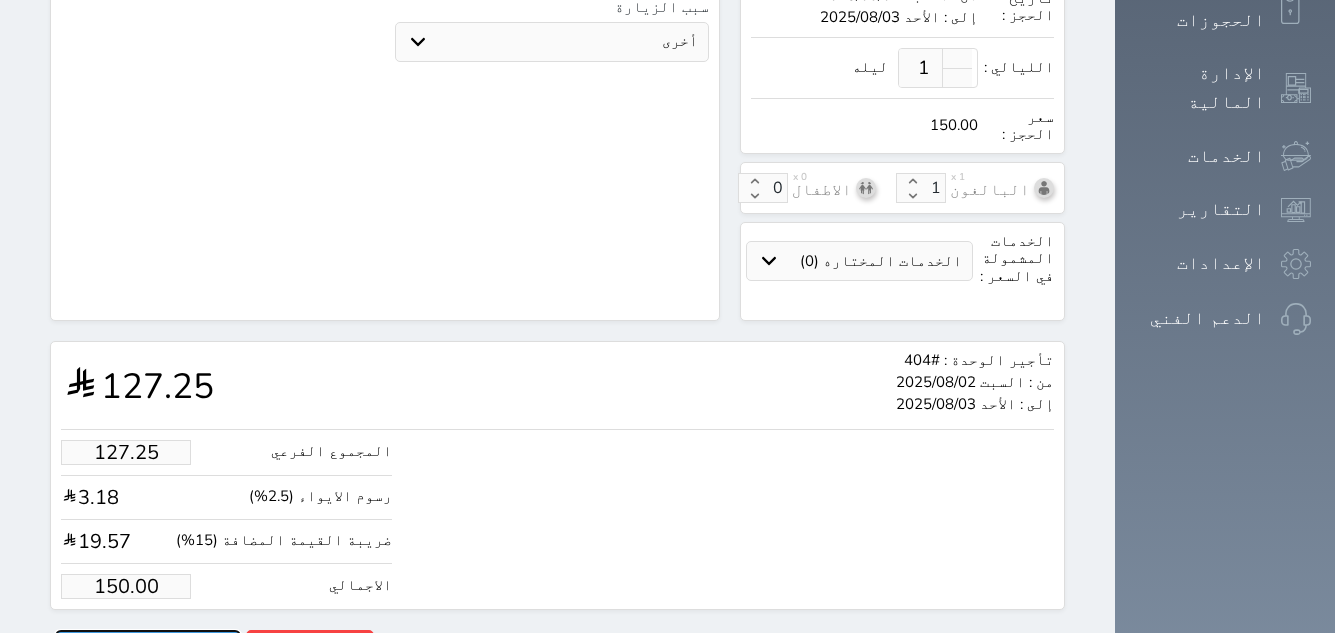 click on "حجز" at bounding box center (148, 647) 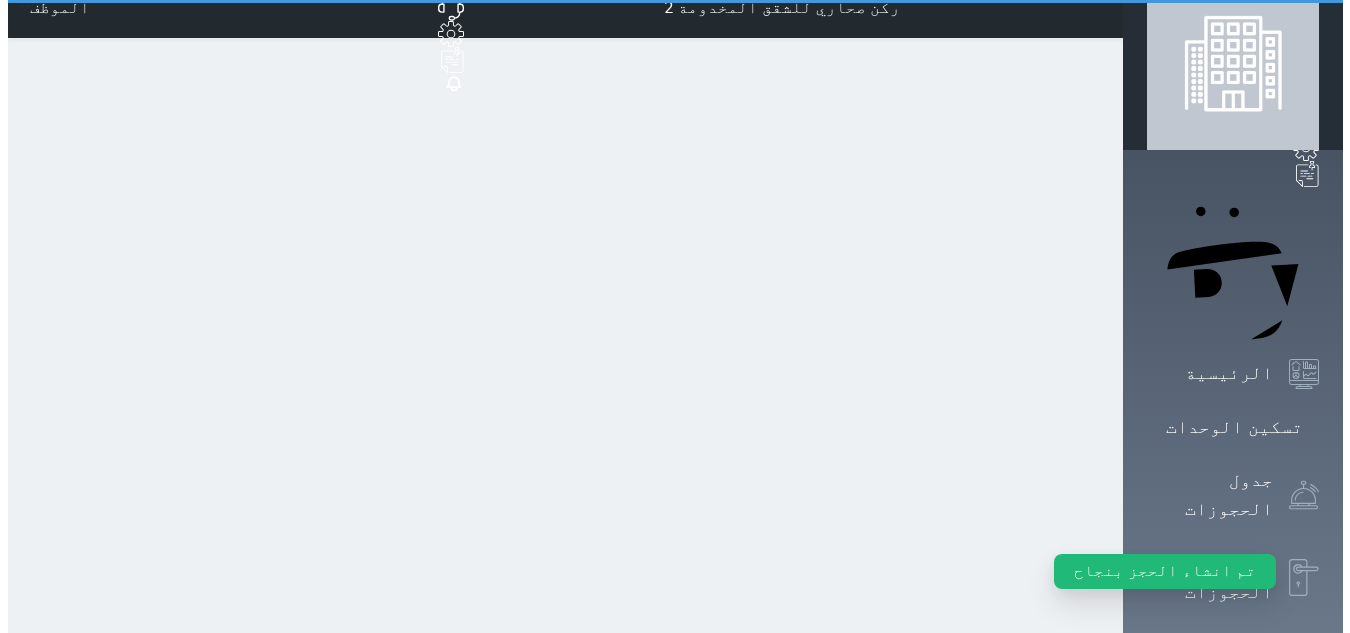 scroll, scrollTop: 0, scrollLeft: 0, axis: both 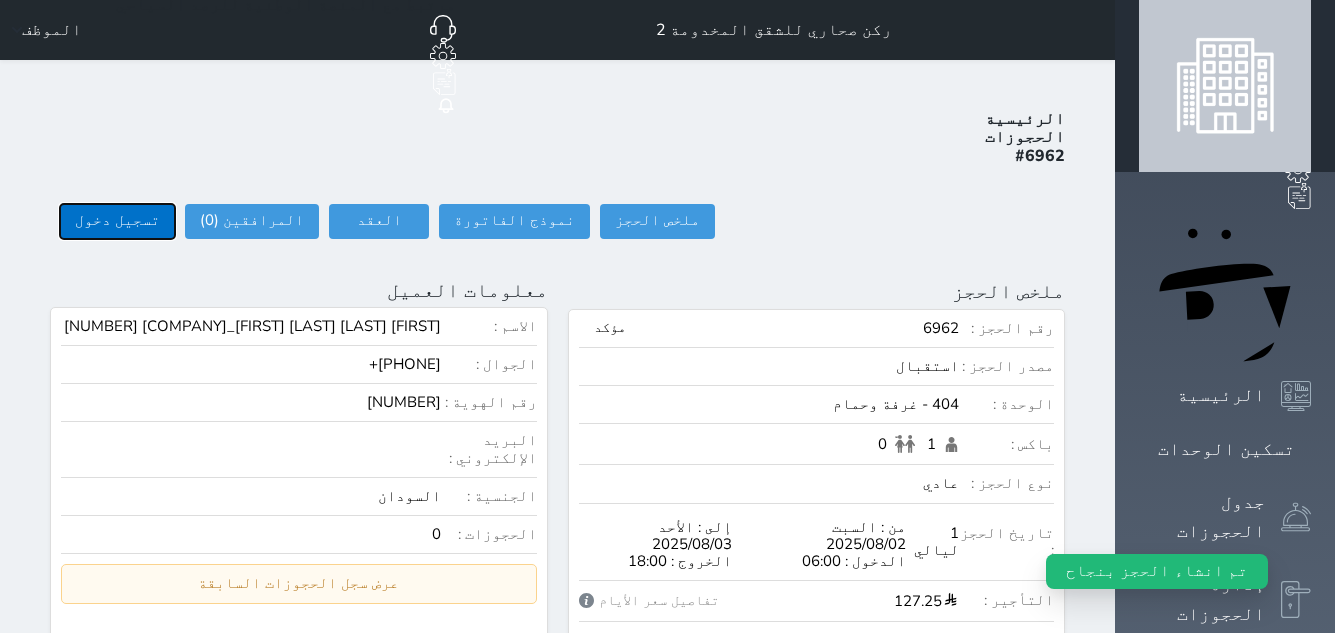 click on "تسجيل دخول" at bounding box center (117, 221) 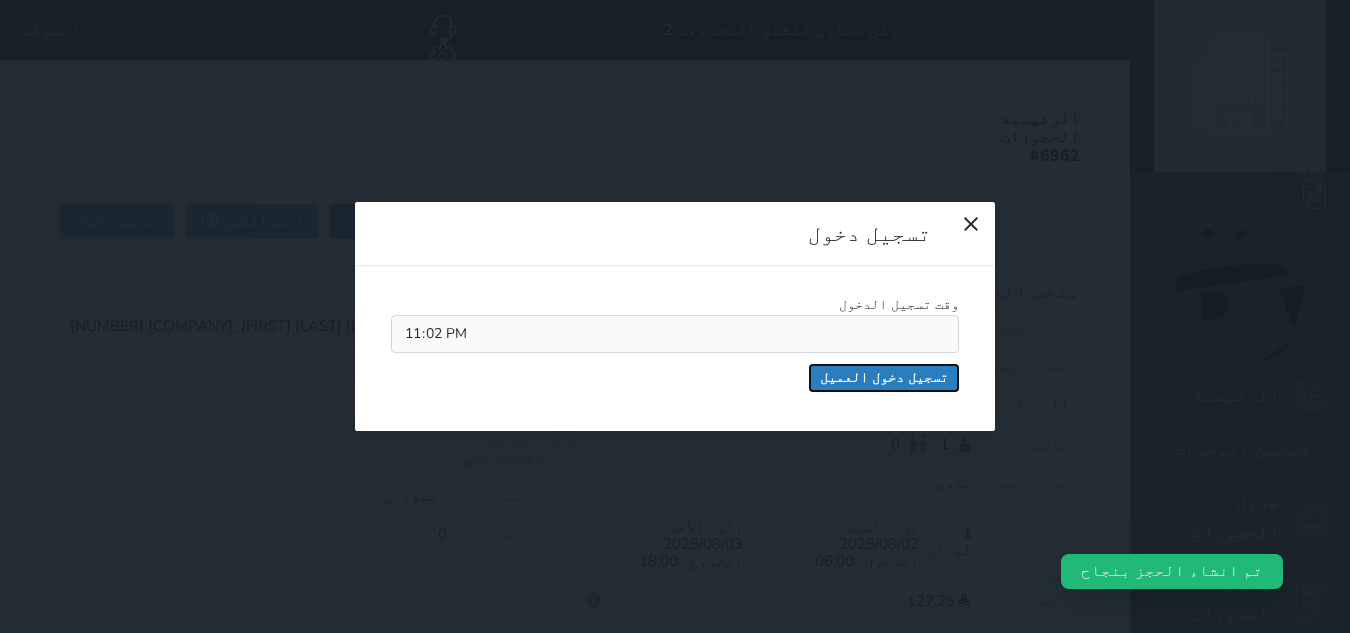 click on "تسجيل دخول العميل" at bounding box center [884, 378] 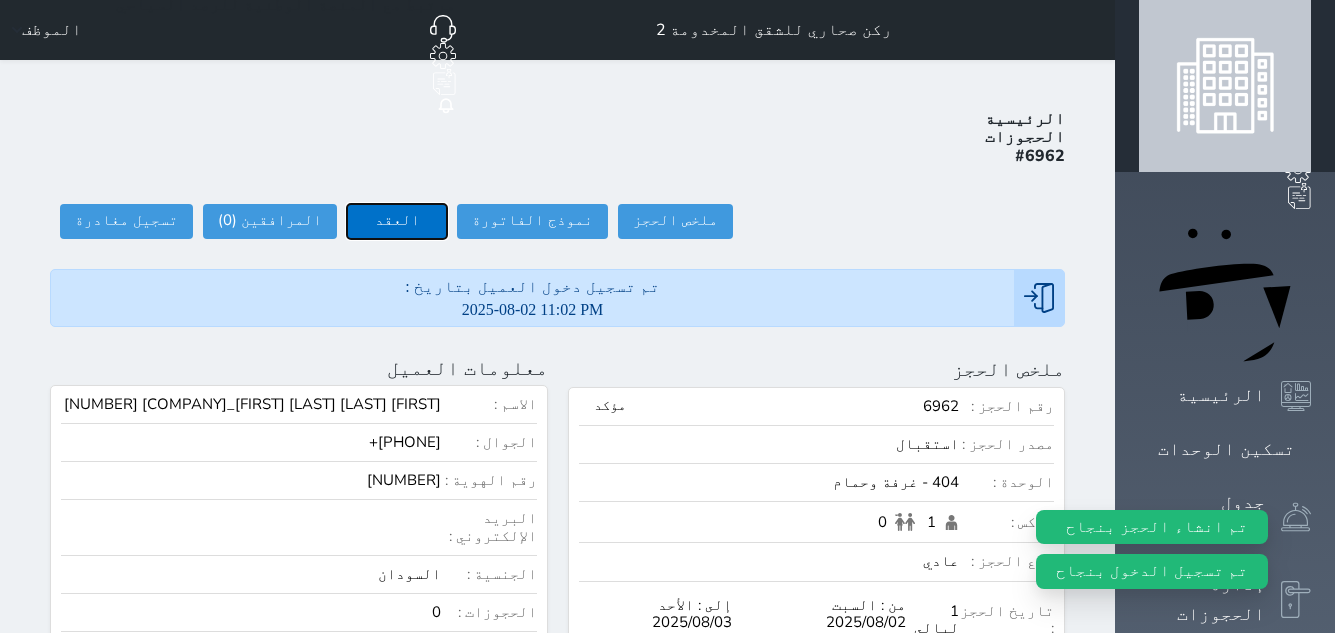 click on "العقد" at bounding box center (397, 221) 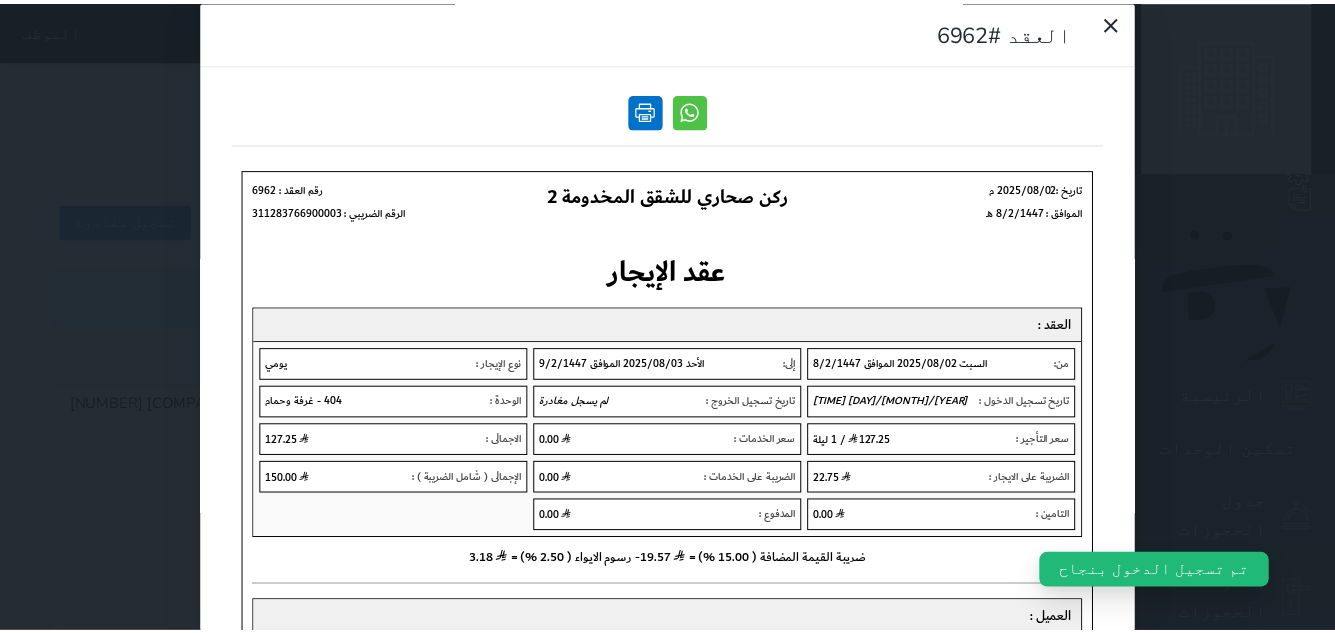 scroll, scrollTop: 0, scrollLeft: 0, axis: both 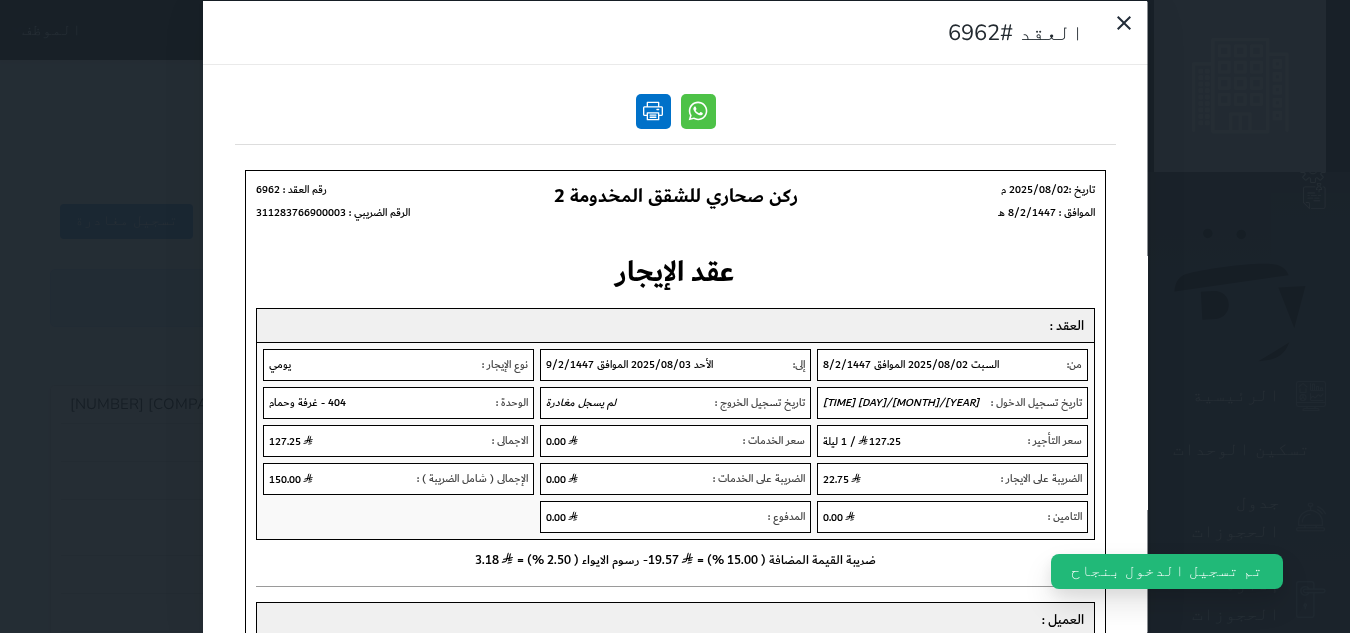click at bounding box center [652, 110] 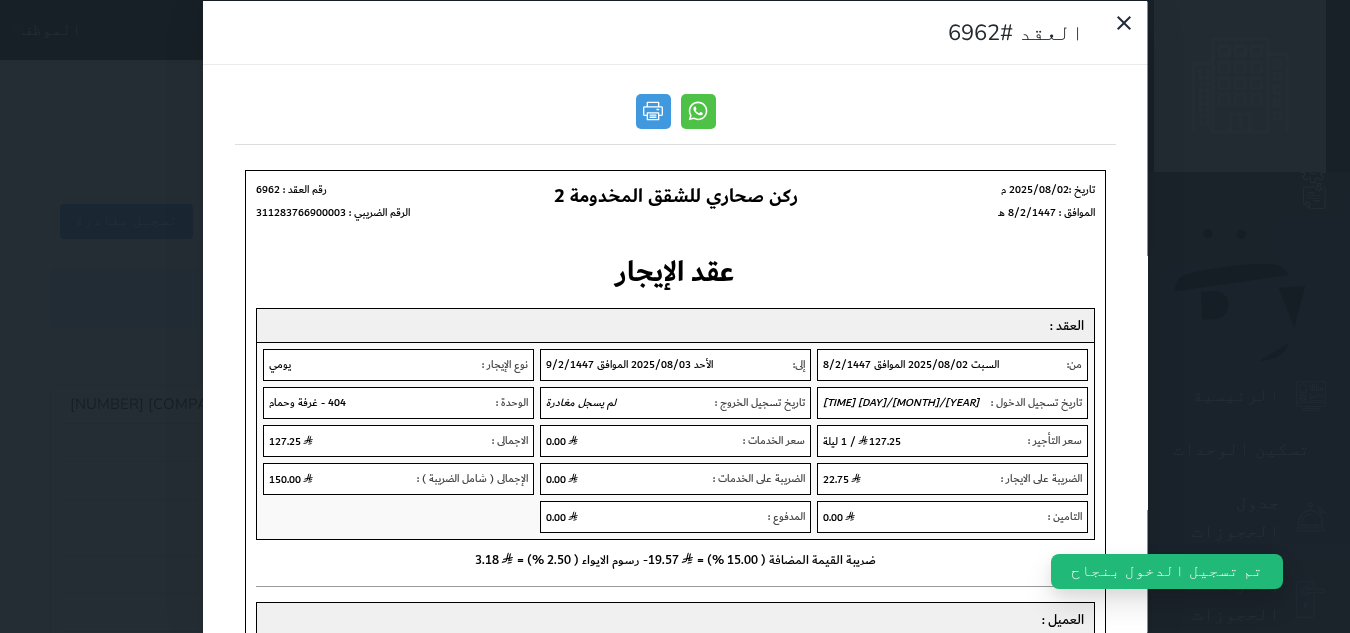 click on "العقد #6962" at bounding box center [675, 316] 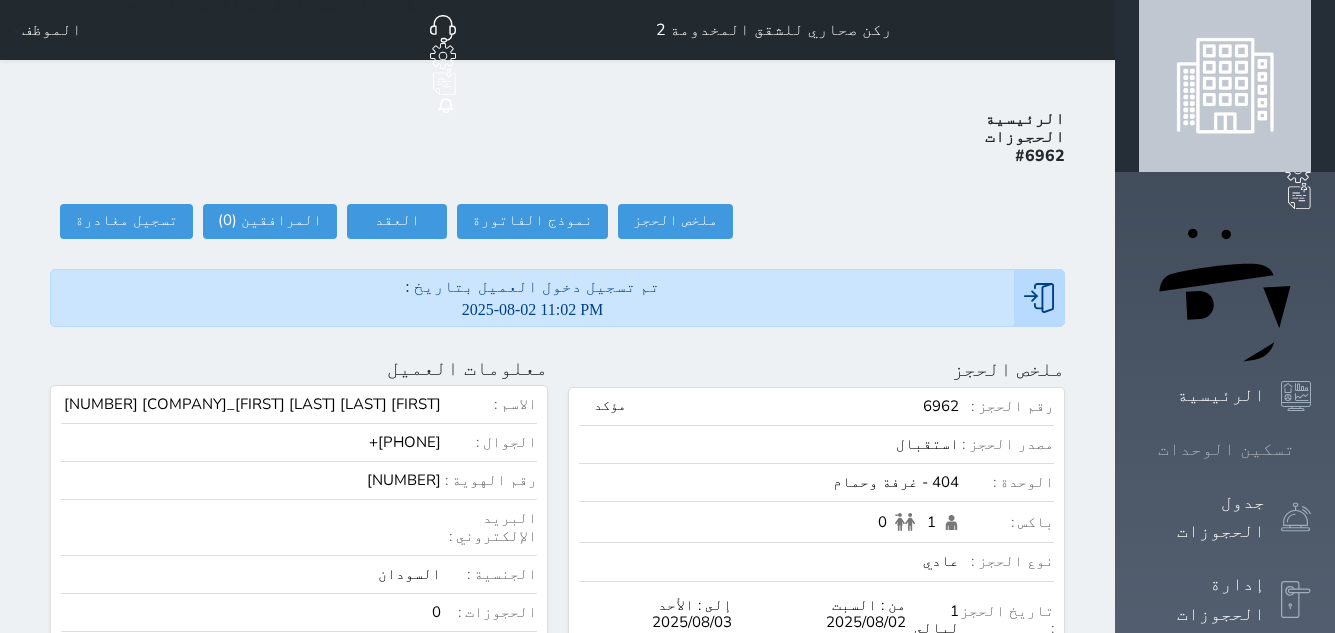 click on "تسكين الوحدات" at bounding box center [1226, 449] 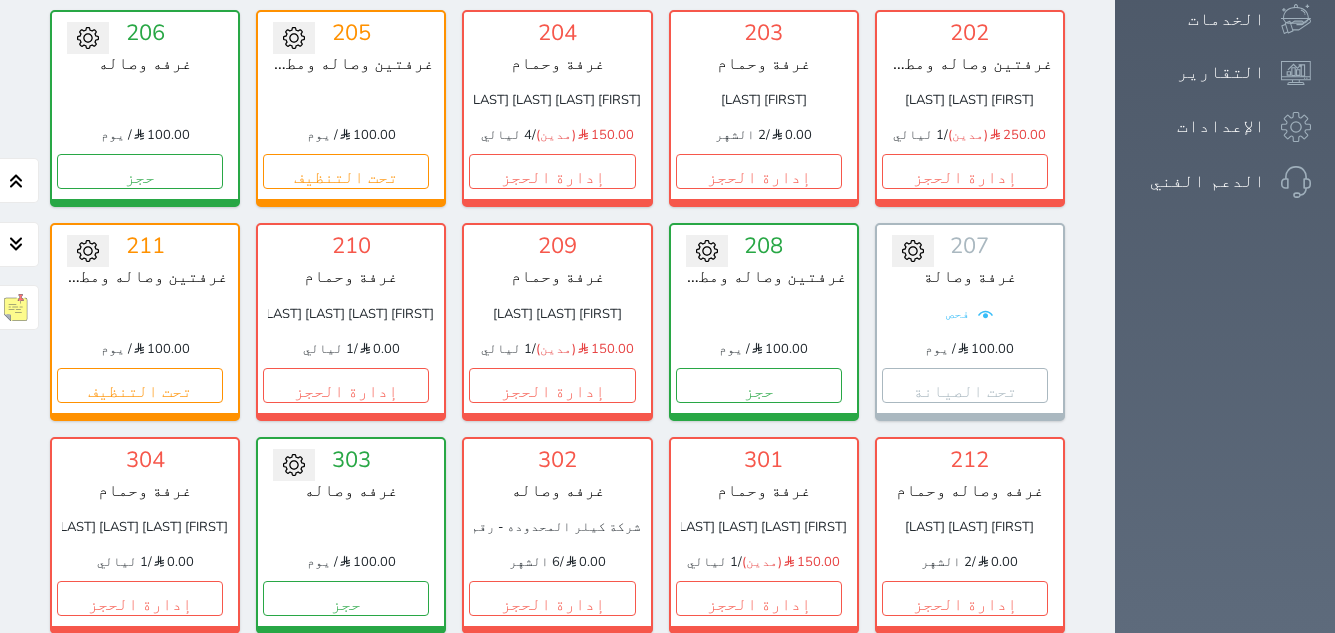 scroll, scrollTop: 878, scrollLeft: 0, axis: vertical 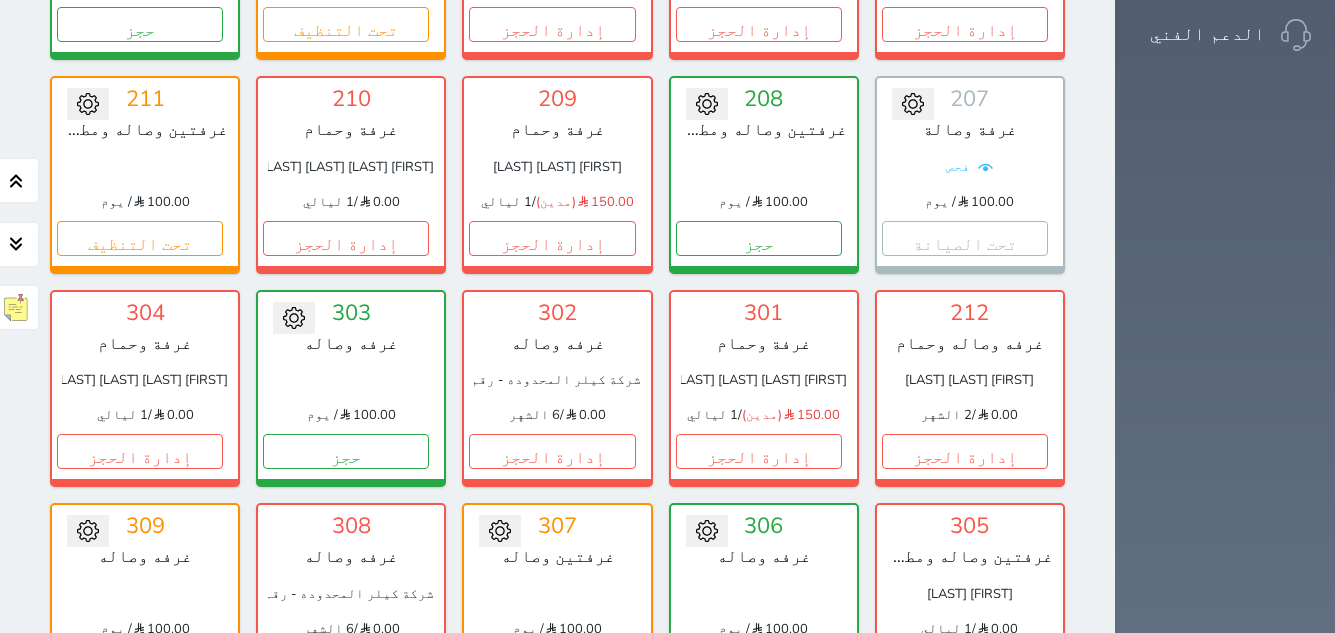 click on "إدارة الحجز" at bounding box center [965, 1091] 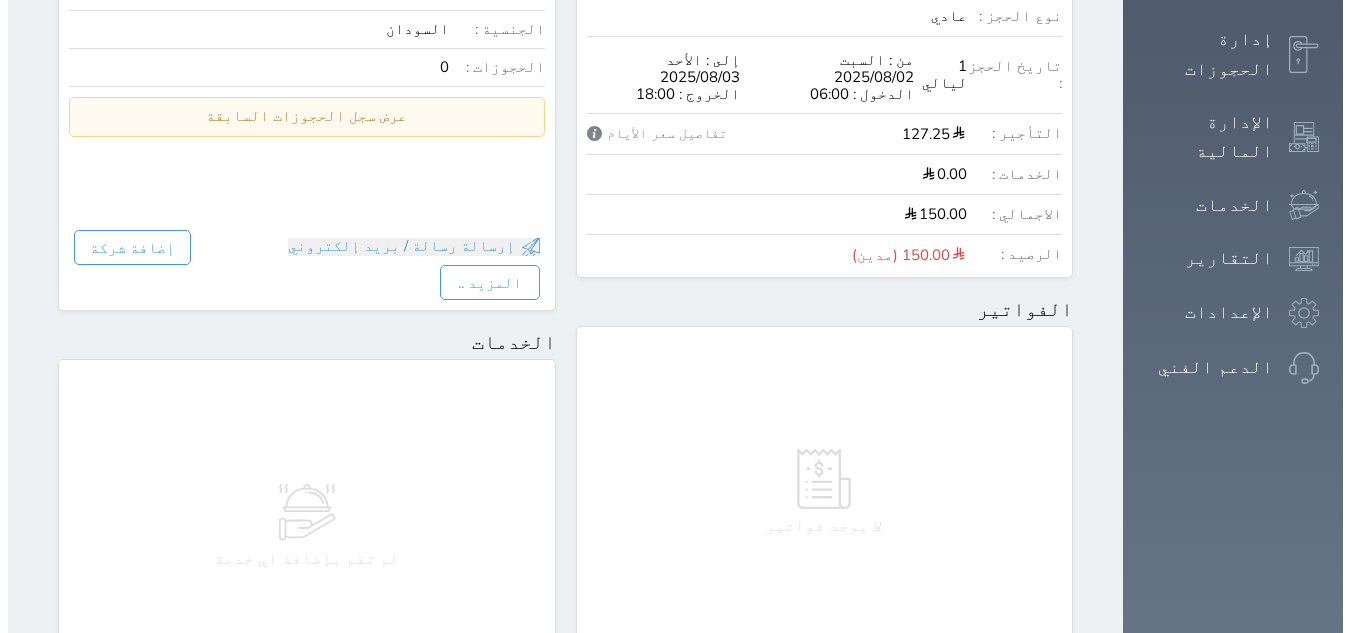 scroll, scrollTop: 700, scrollLeft: 0, axis: vertical 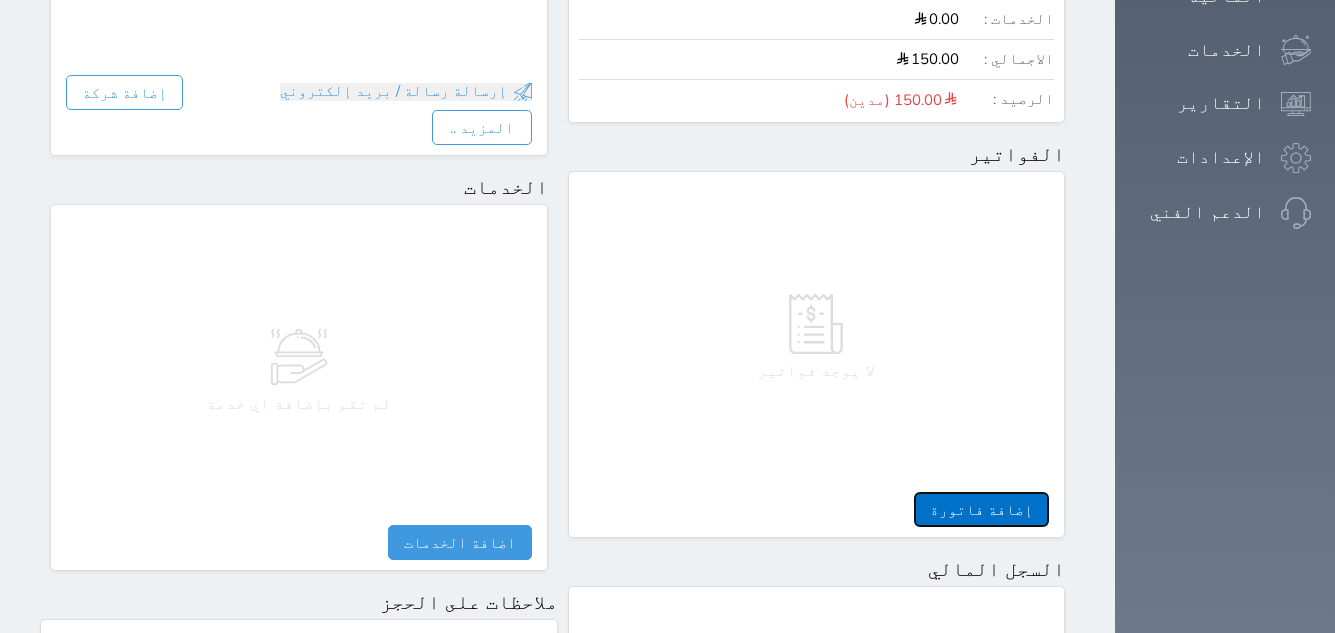 click on "إضافة فاتورة" at bounding box center (981, 509) 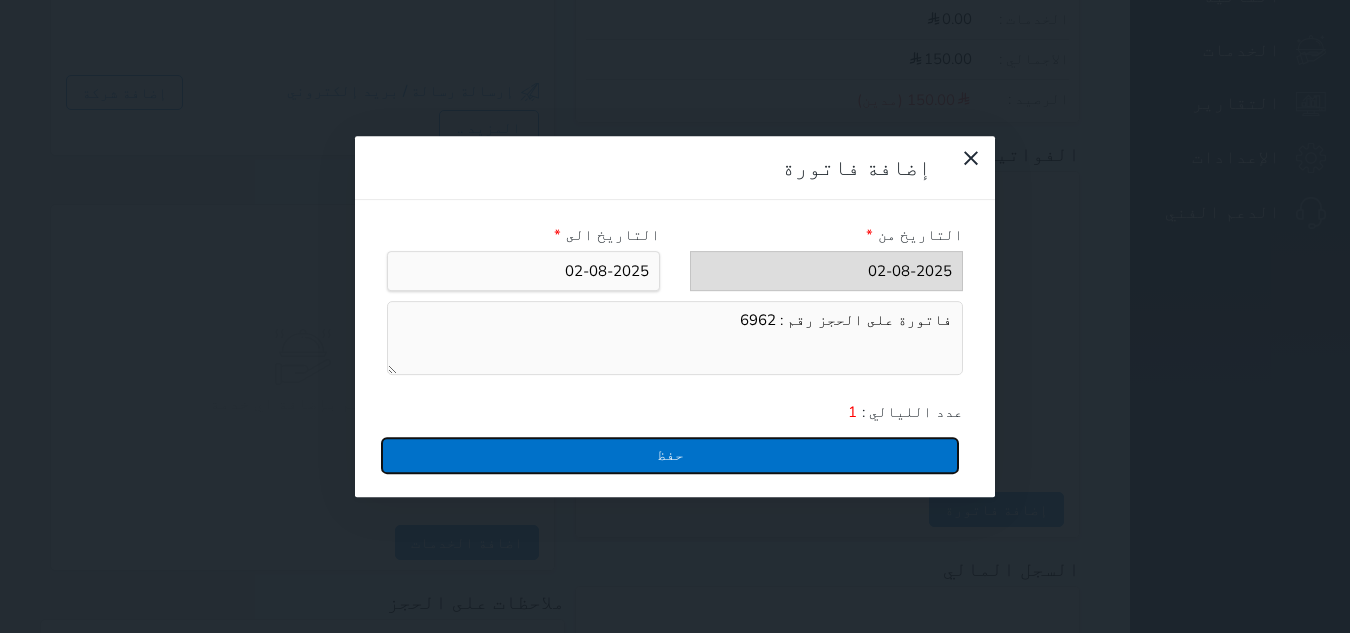 click on "حفظ" at bounding box center (670, 455) 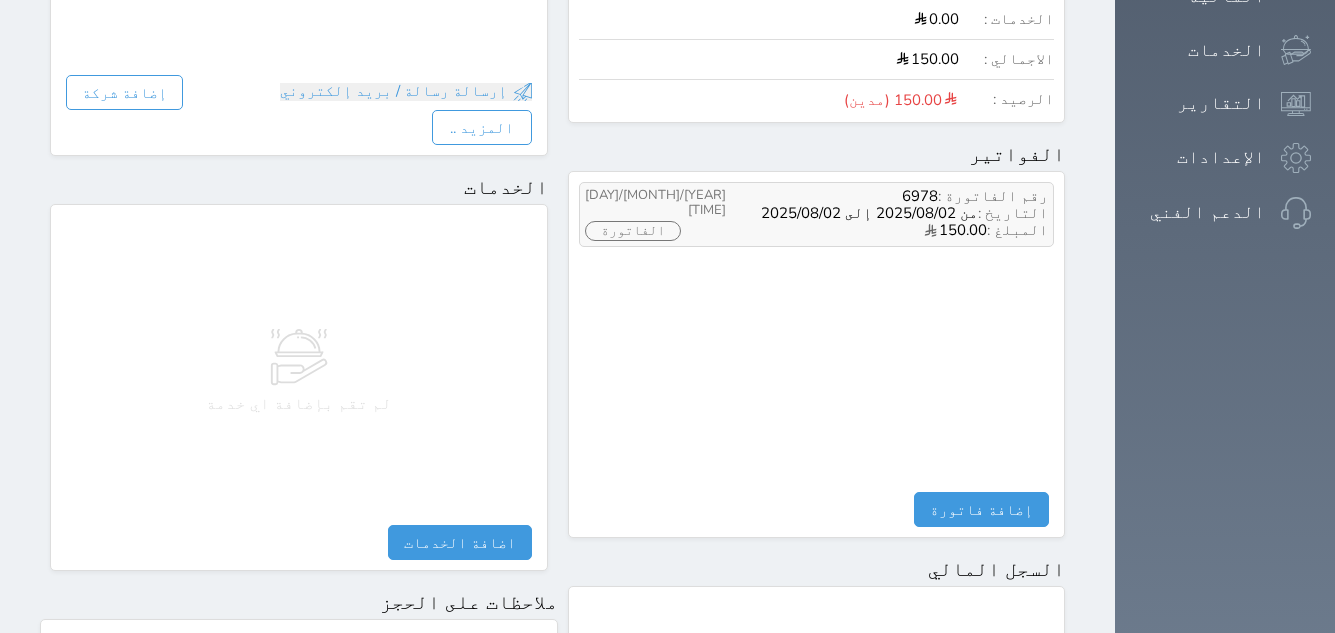 click on "الفاتورة" at bounding box center (633, 231) 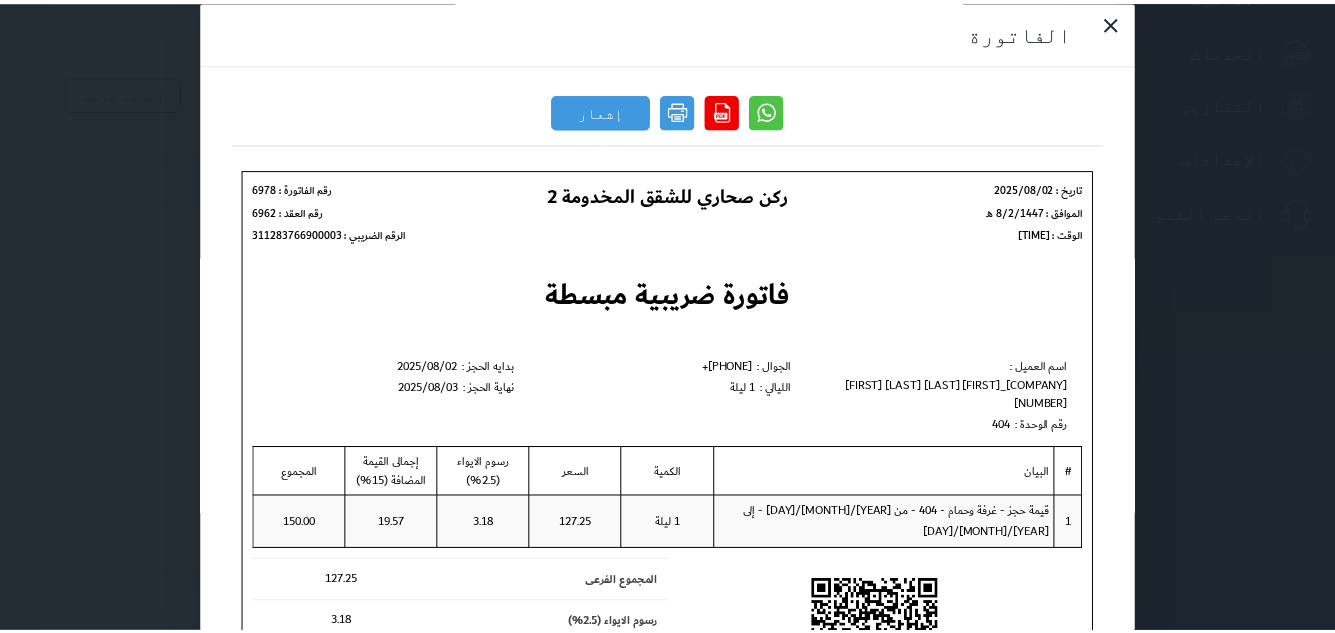 scroll, scrollTop: 0, scrollLeft: 0, axis: both 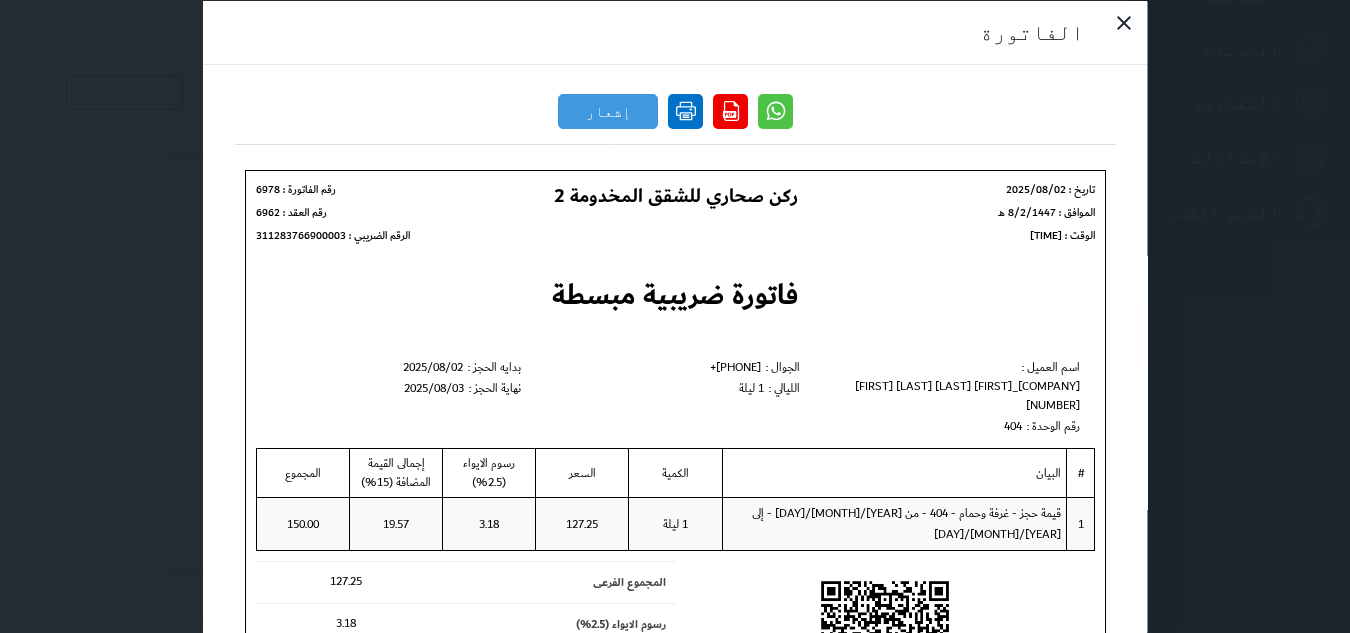 click at bounding box center [685, 110] 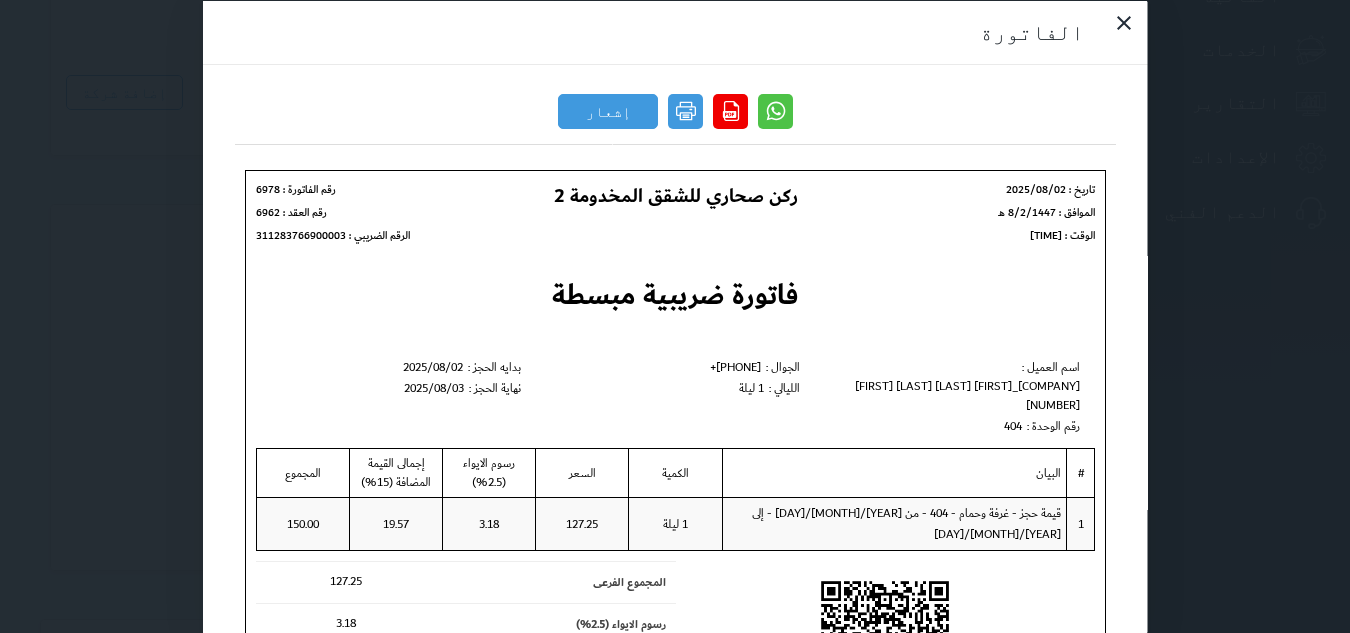 click on "الفاتورة                       إشعار دائن" at bounding box center (675, 316) 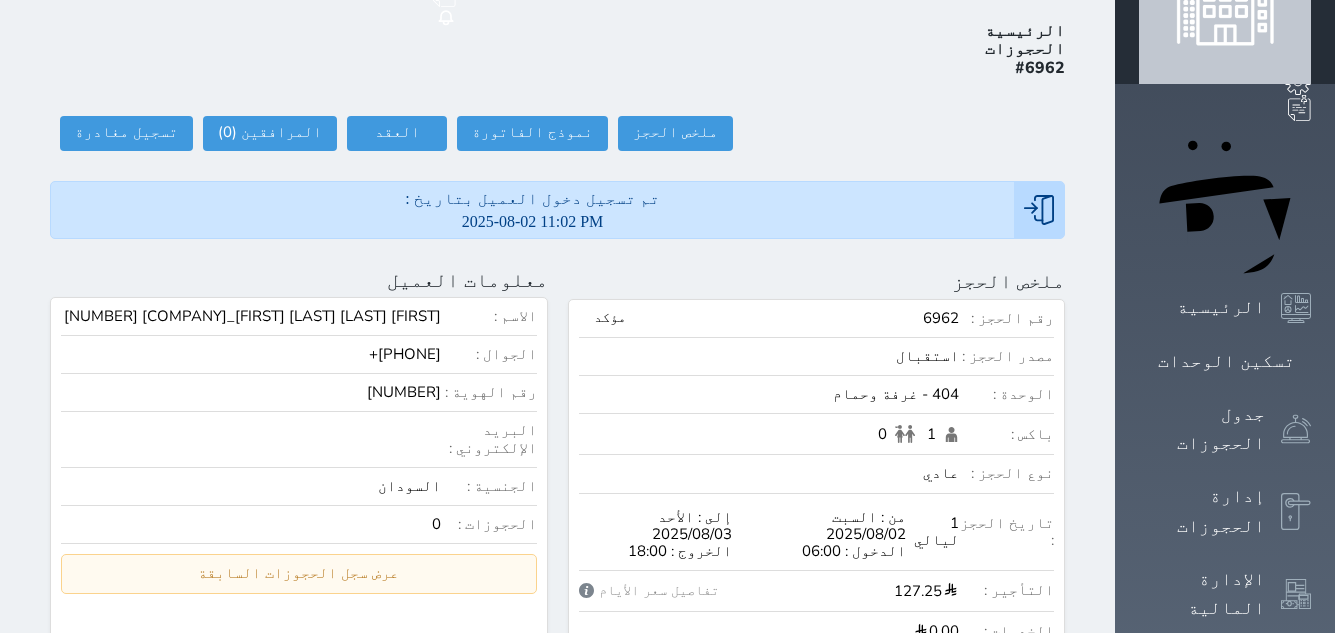 scroll, scrollTop: 0, scrollLeft: 0, axis: both 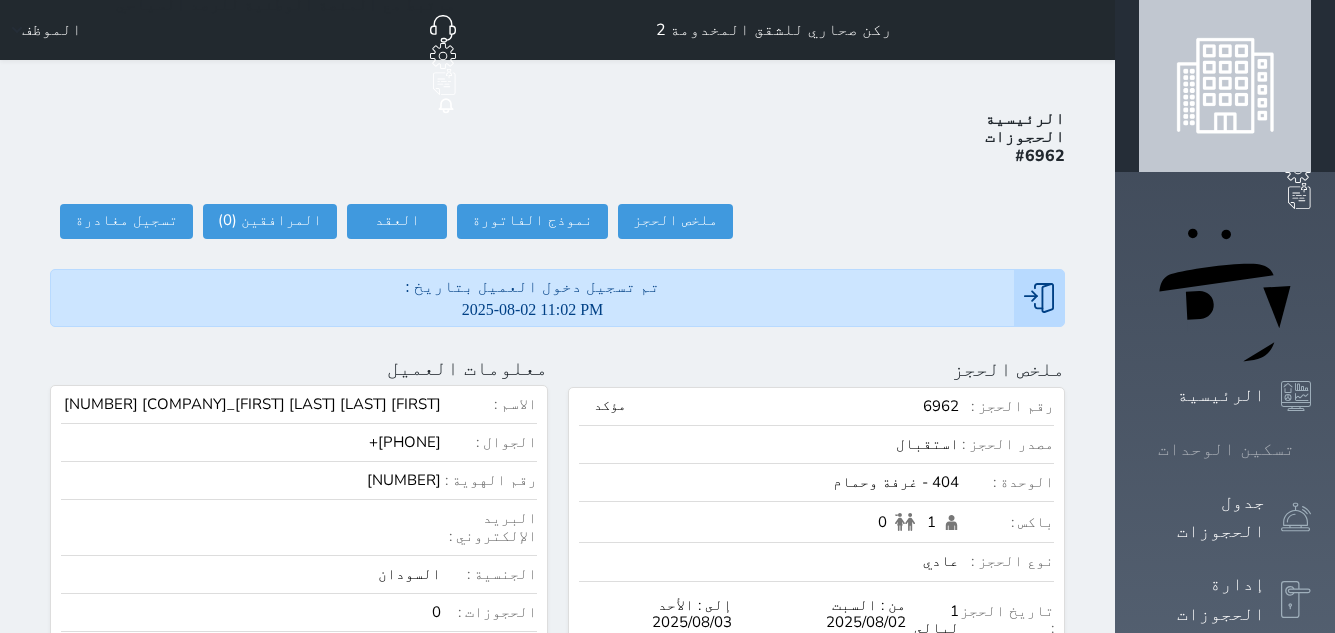 click 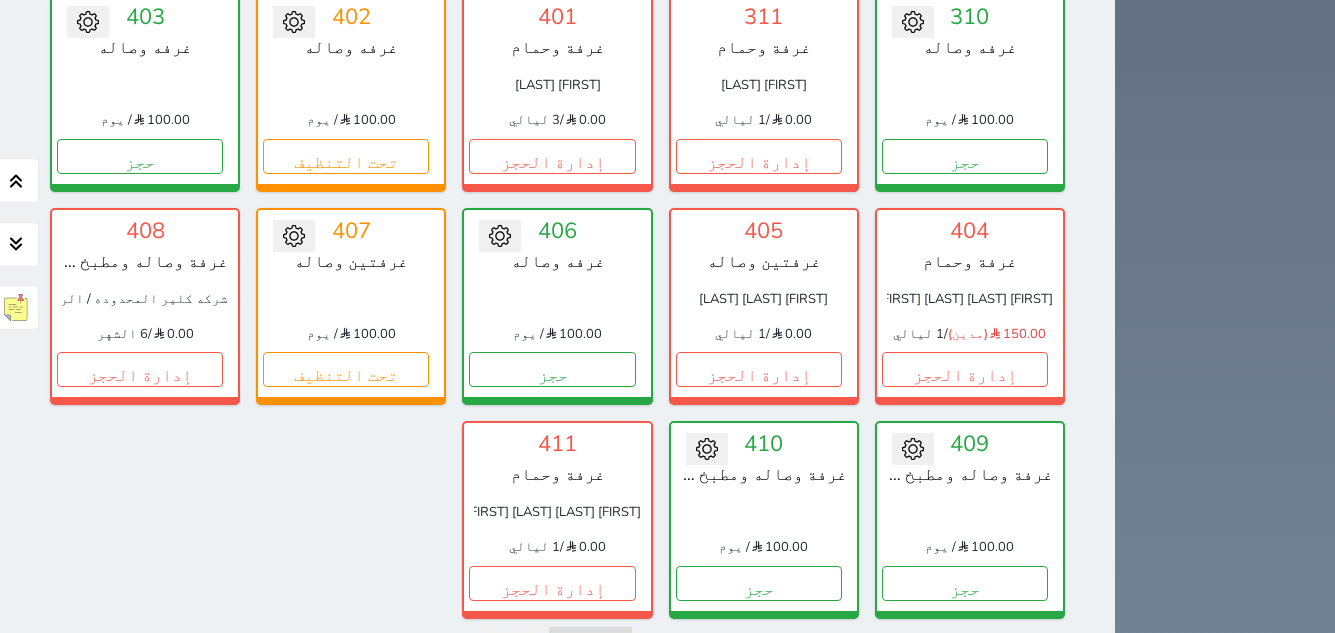 scroll, scrollTop: 1700, scrollLeft: 0, axis: vertical 